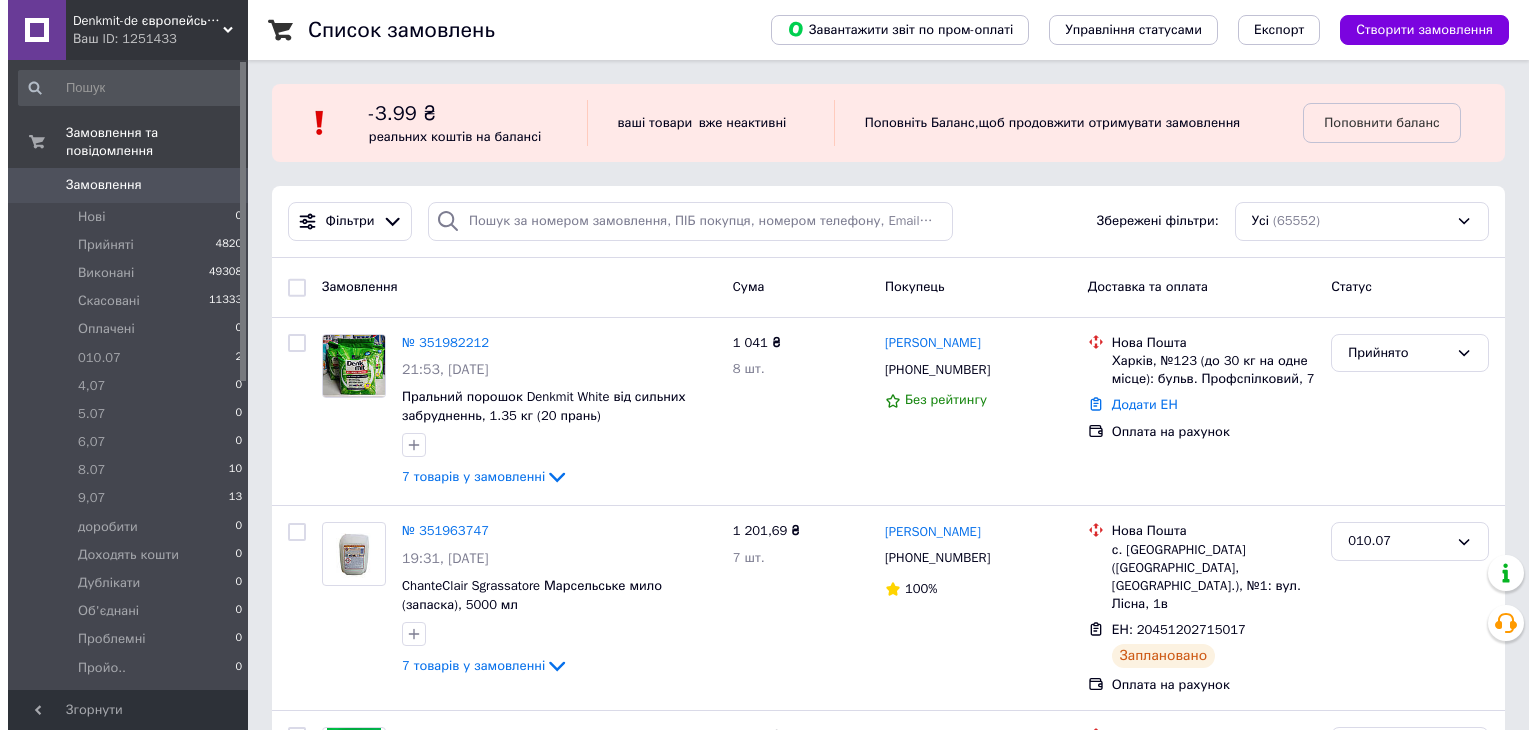 scroll, scrollTop: 0, scrollLeft: 0, axis: both 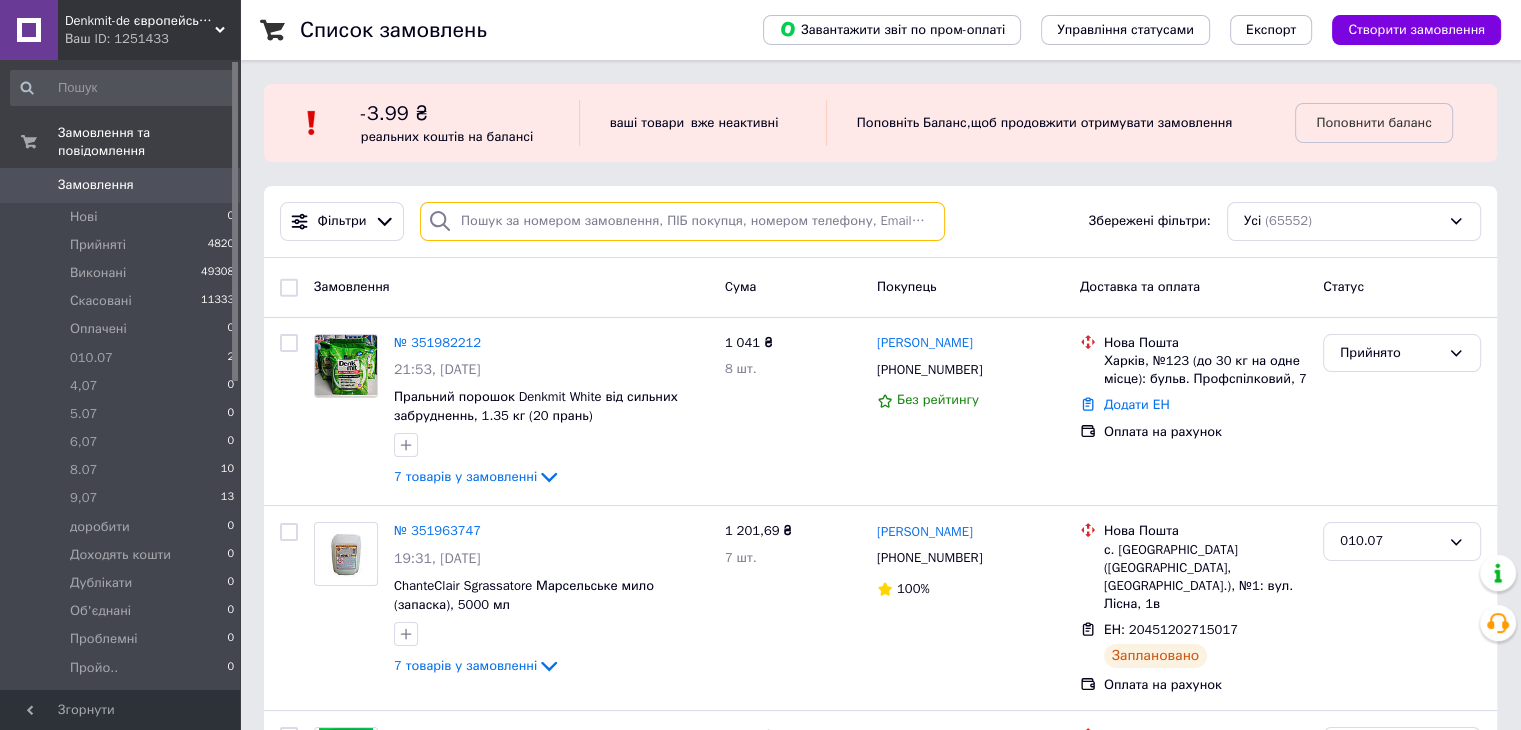 click at bounding box center (682, 221) 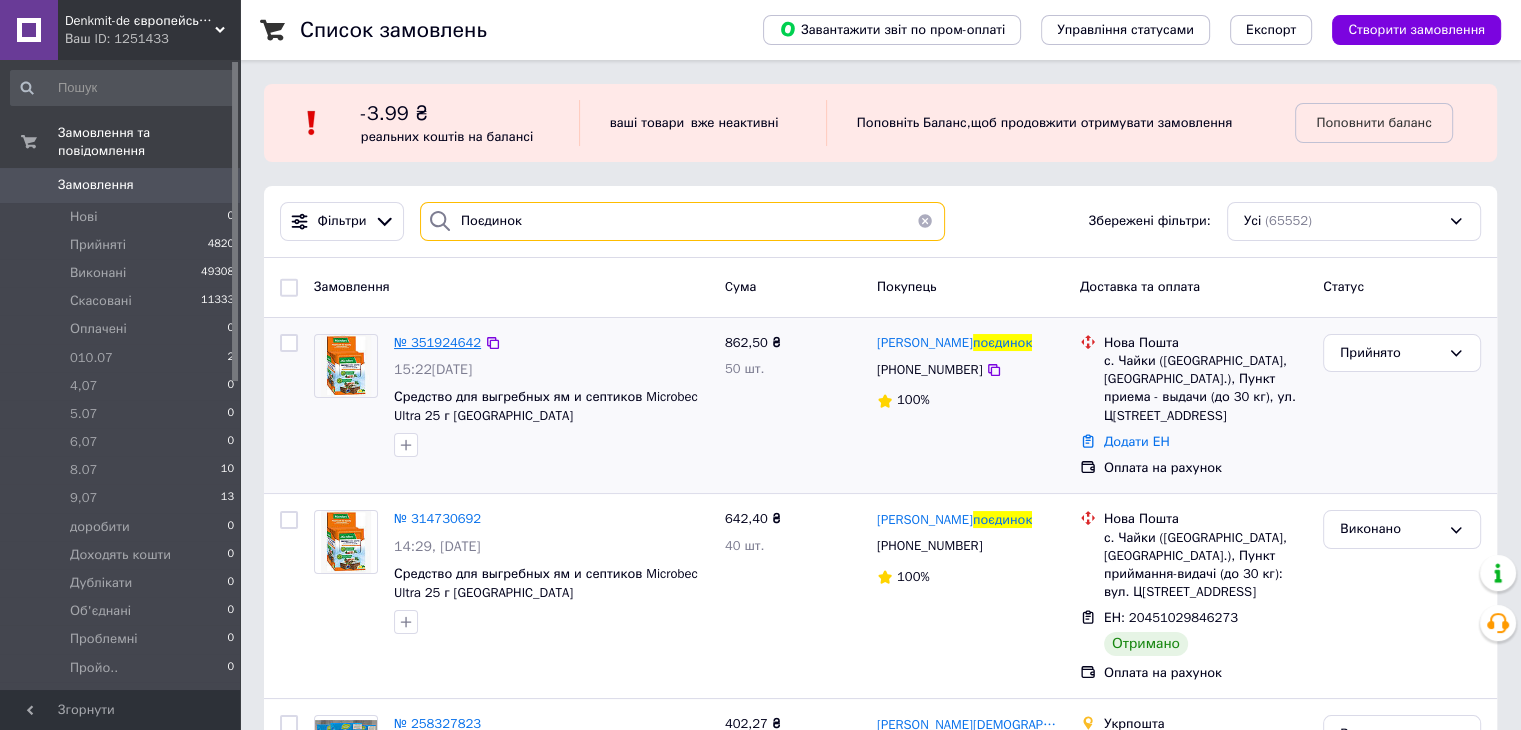 type on "Поєдинок" 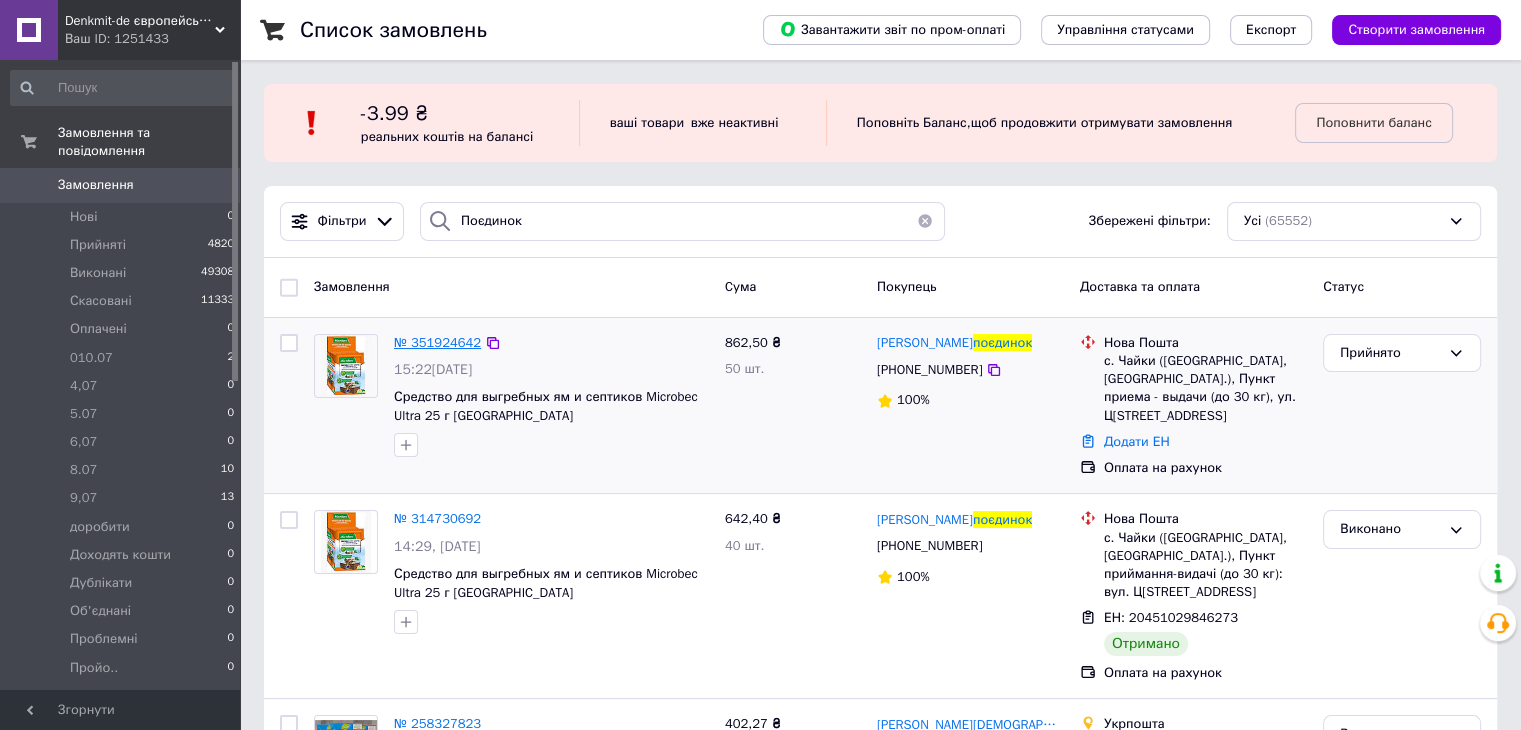 click on "№ 351924642" at bounding box center [437, 342] 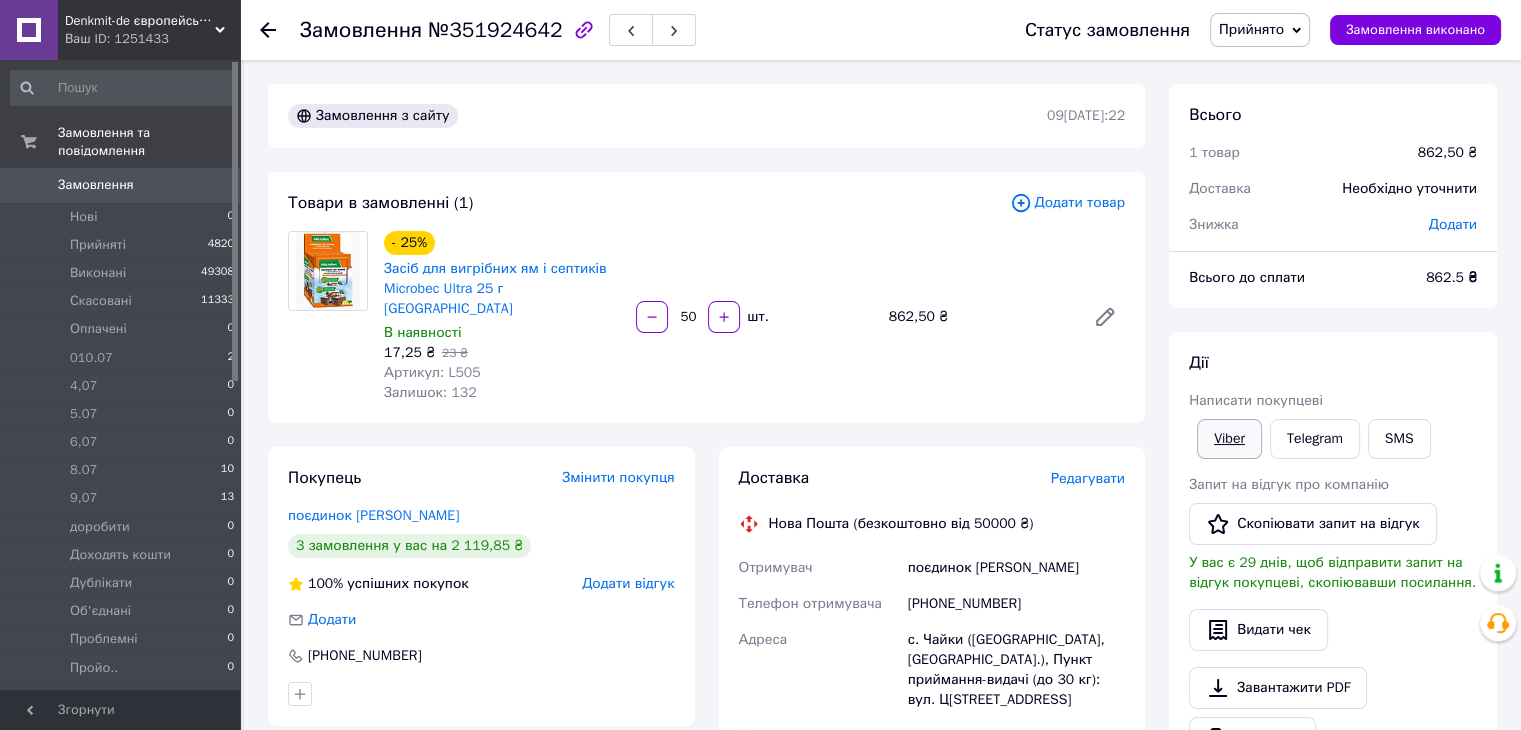 click on "Viber" at bounding box center [1229, 439] 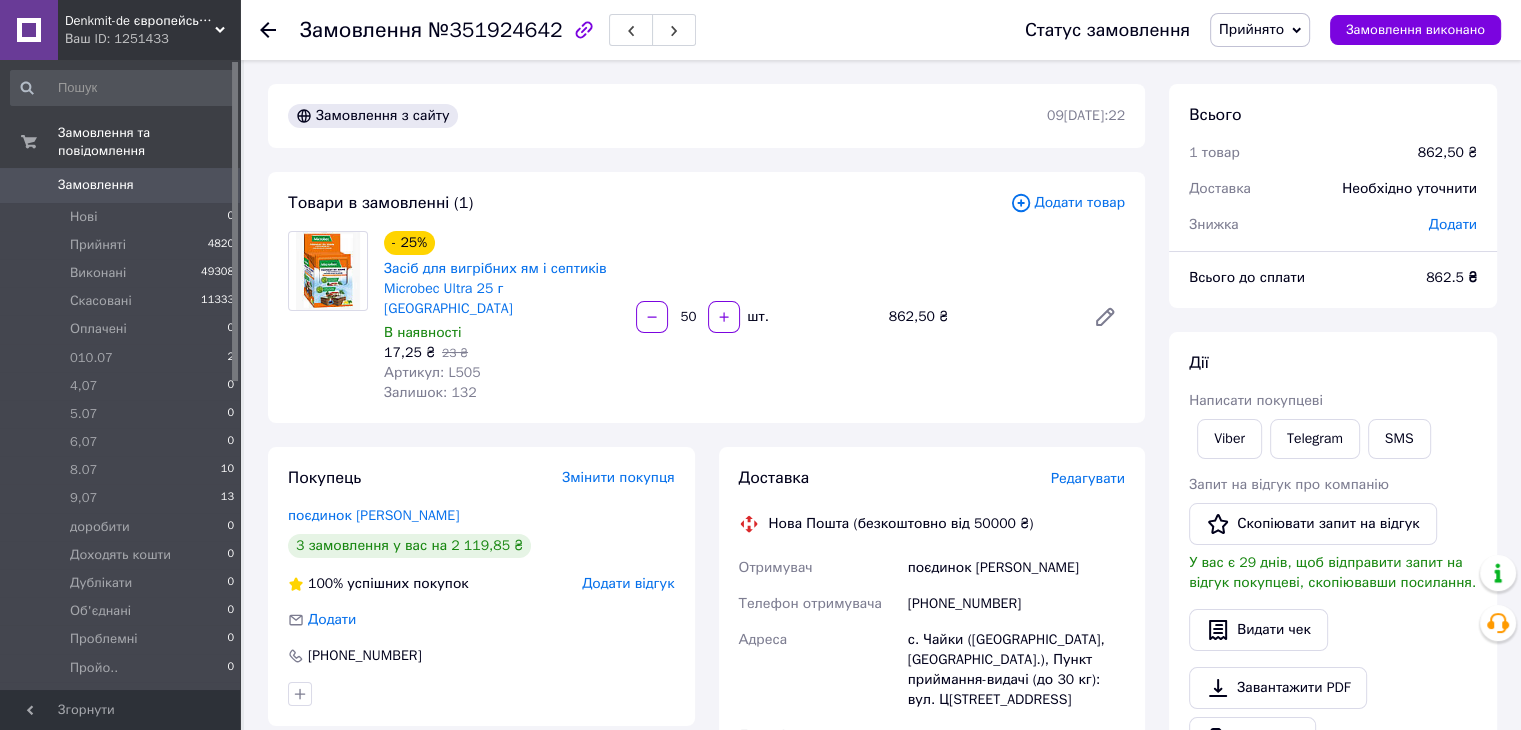 drag, startPoint x: 260, startPoint y: 271, endPoint x: 320, endPoint y: 282, distance: 61 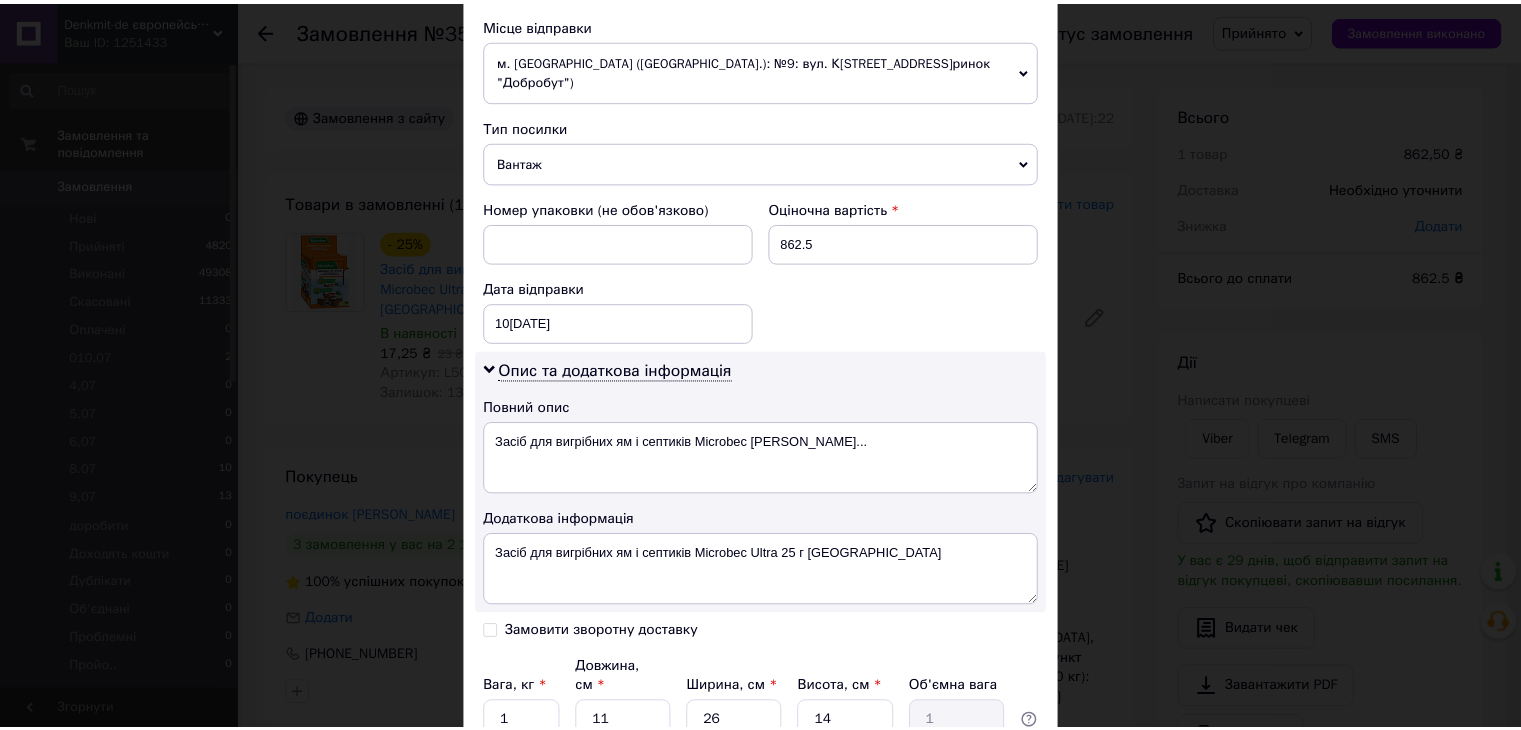 scroll, scrollTop: 852, scrollLeft: 0, axis: vertical 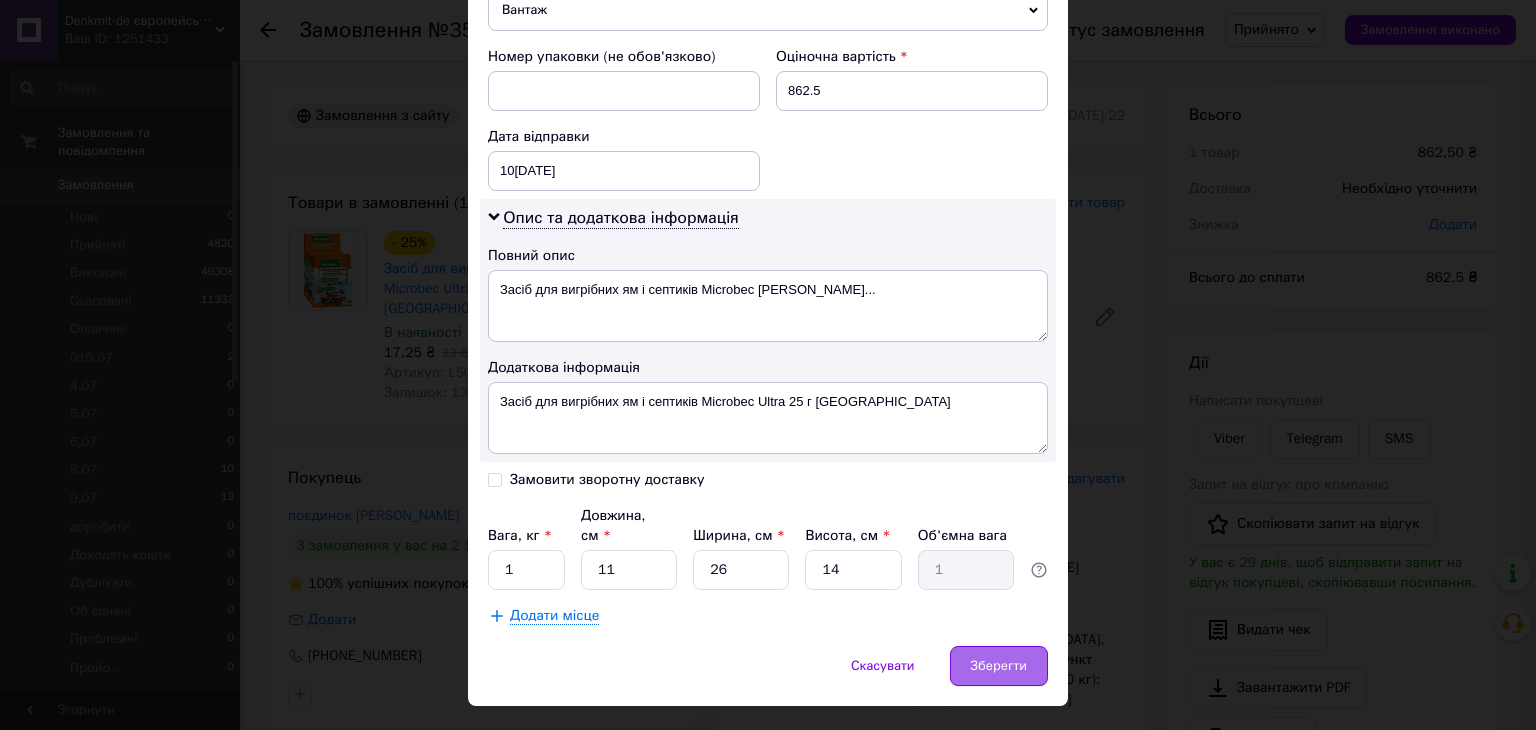click on "Зберегти" at bounding box center [999, 666] 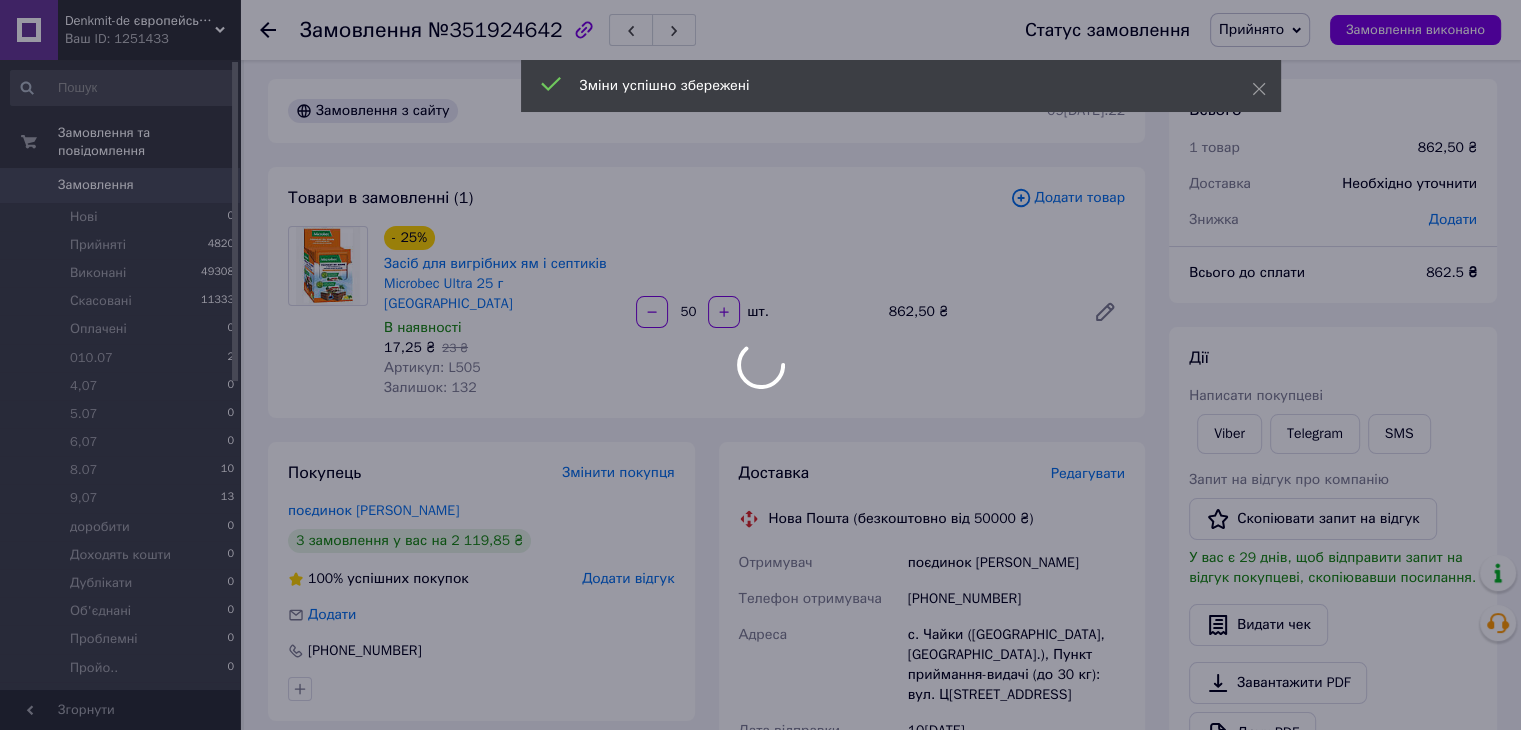 scroll, scrollTop: 400, scrollLeft: 0, axis: vertical 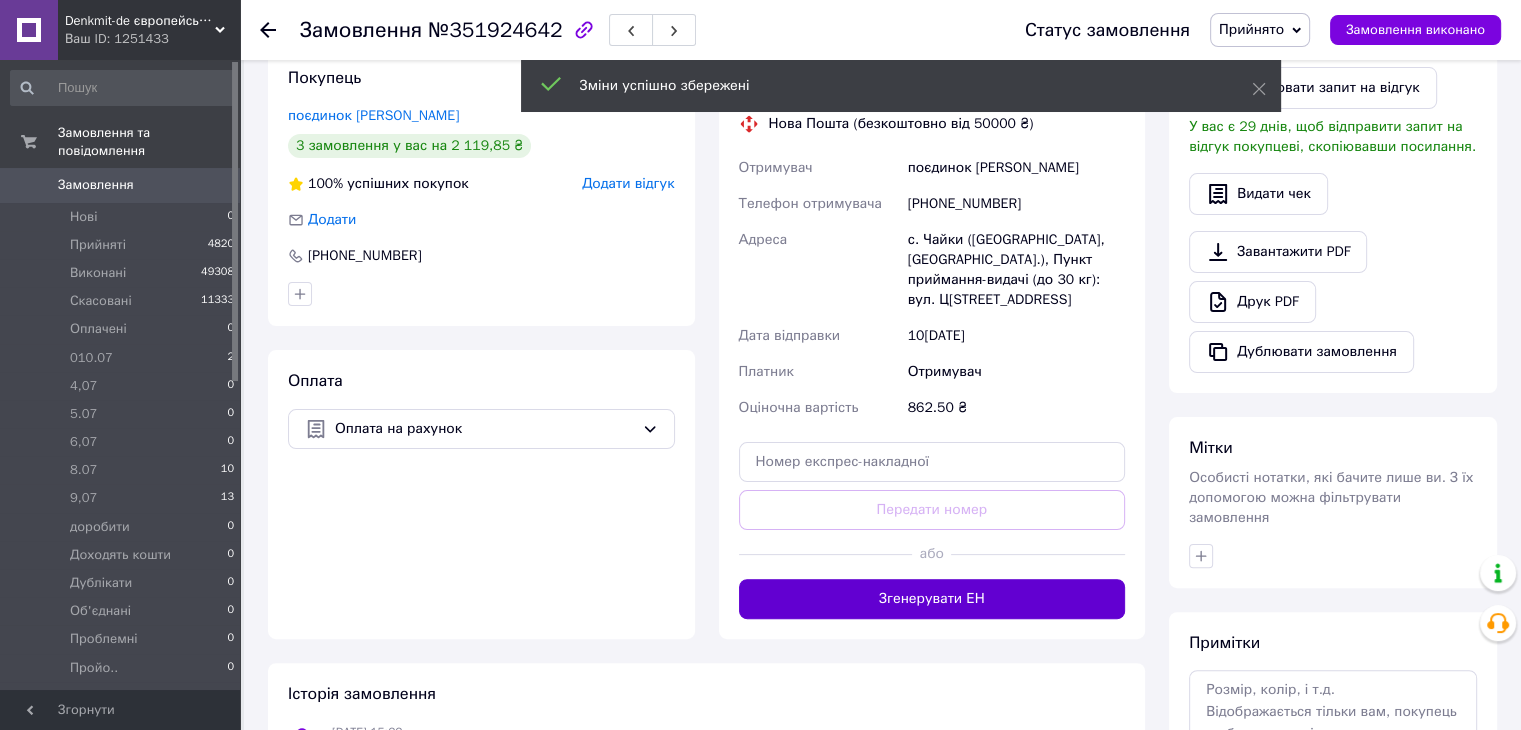 click on "Згенерувати ЕН" at bounding box center [932, 599] 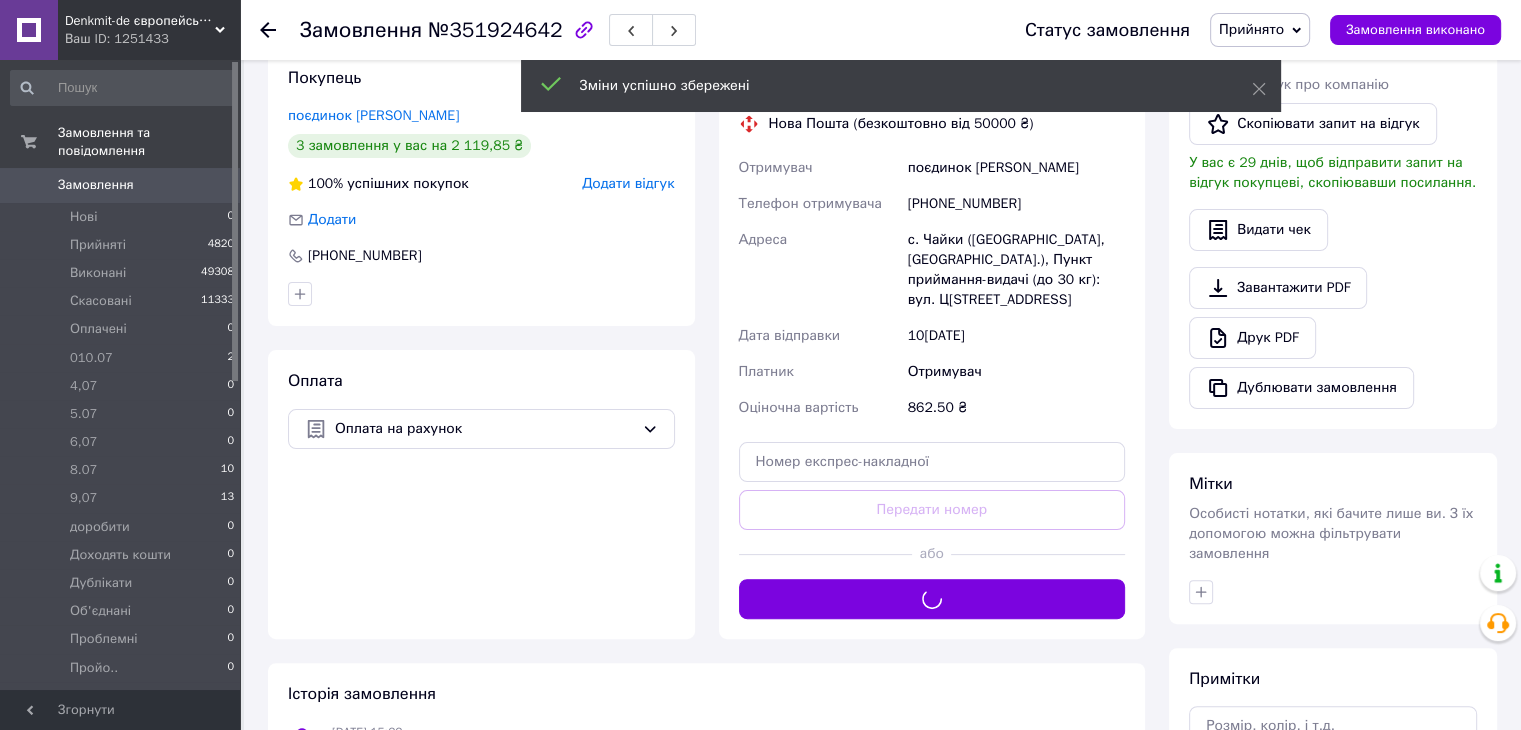 click on "Прийнято" at bounding box center (1251, 29) 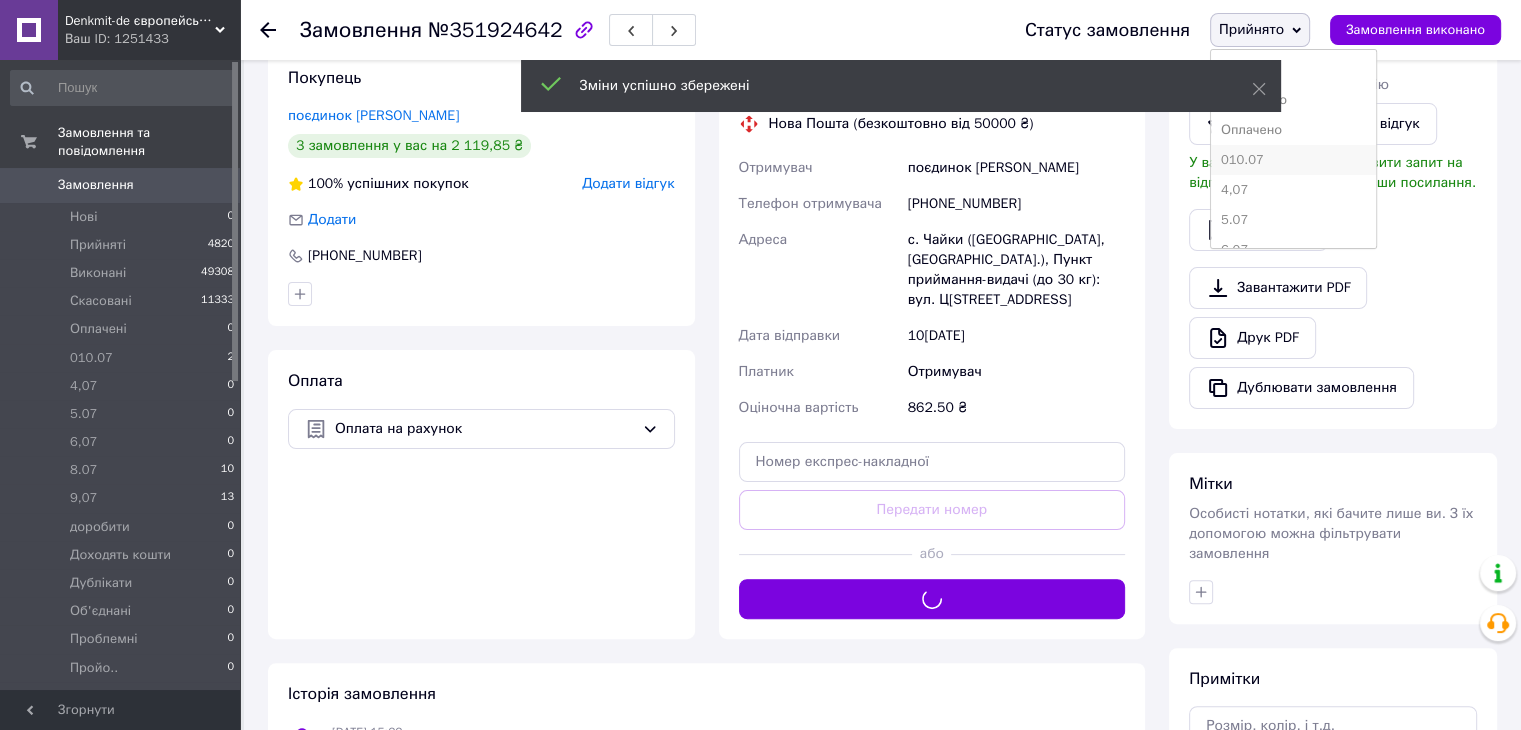 click on "010.07" at bounding box center [1293, 160] 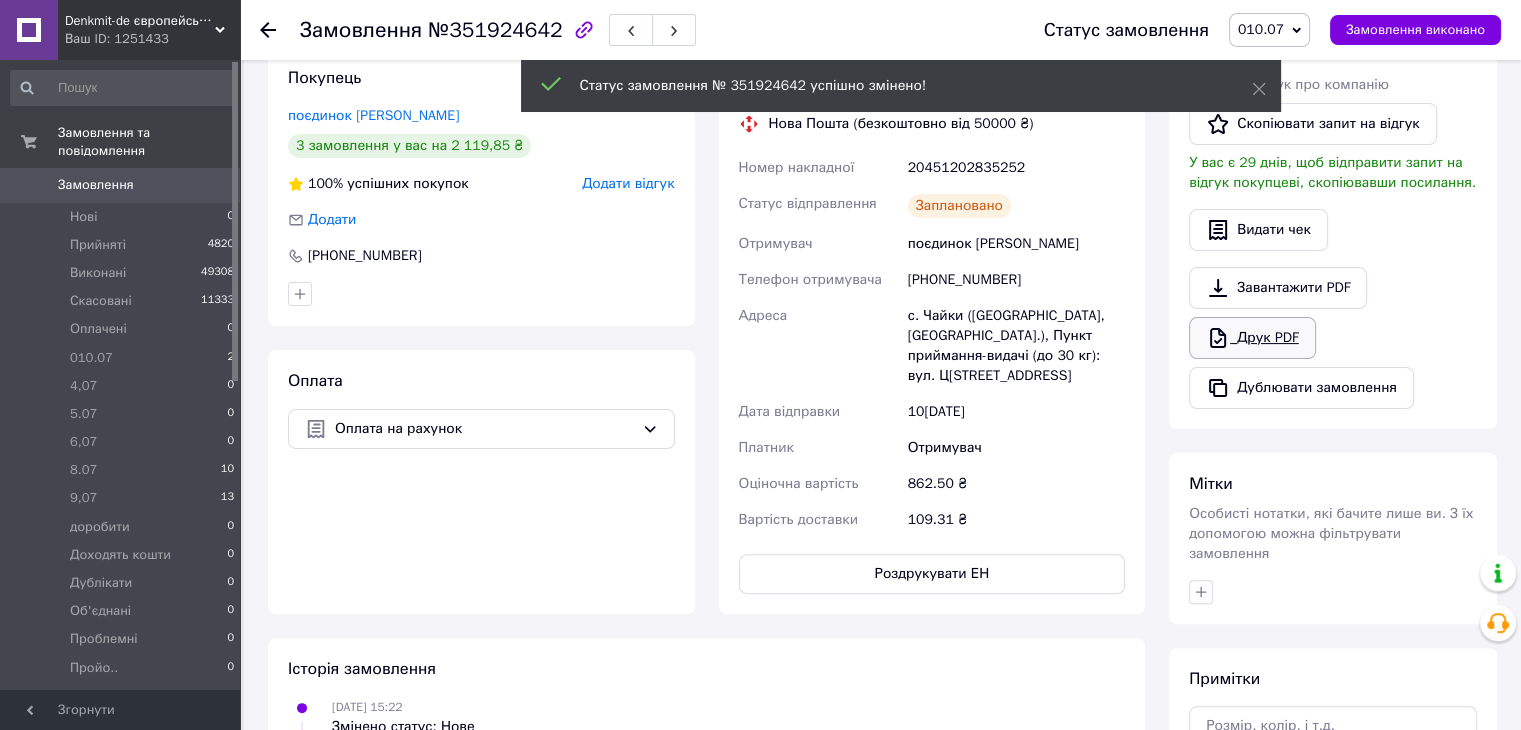 click on "Друк PDF" at bounding box center (1252, 338) 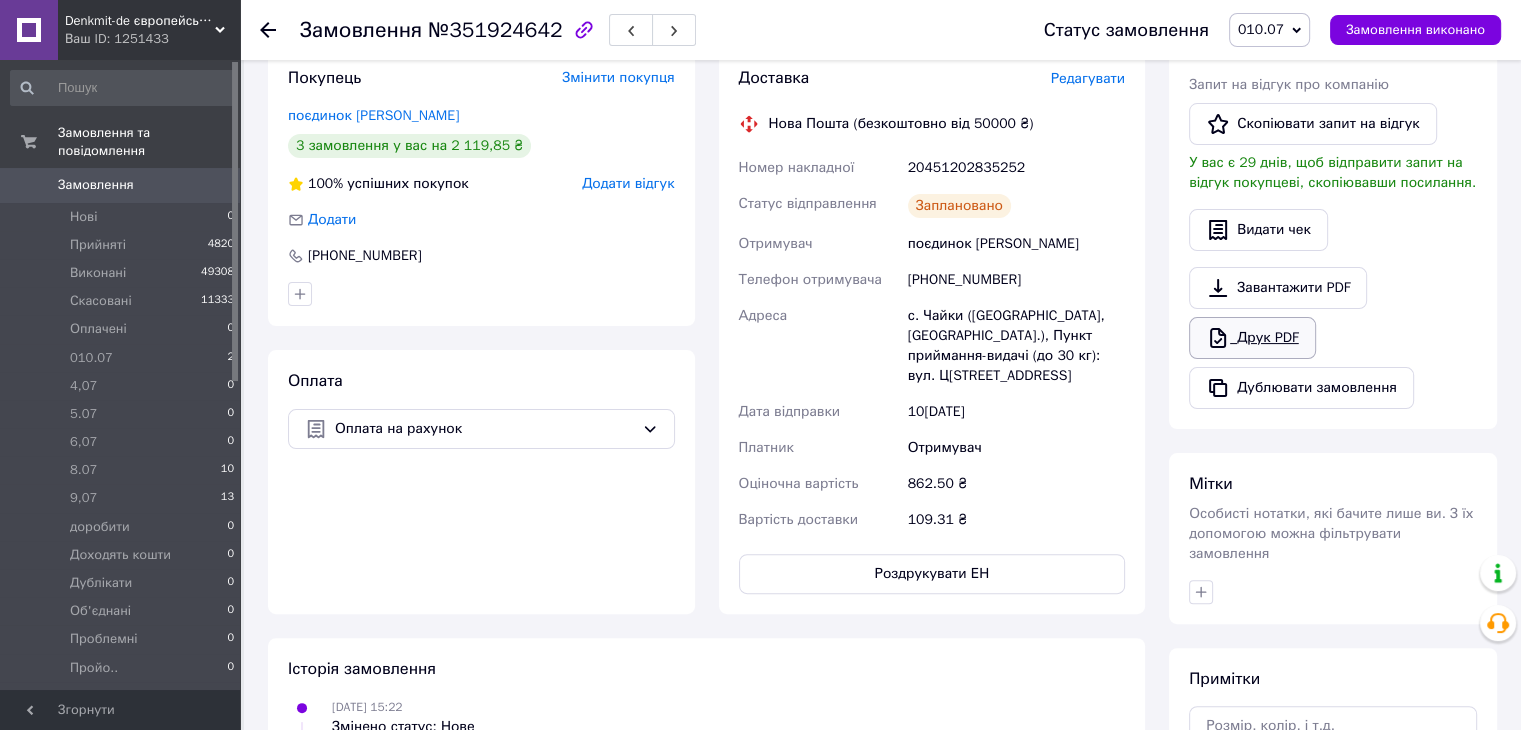click on "Друк PDF" at bounding box center [1252, 338] 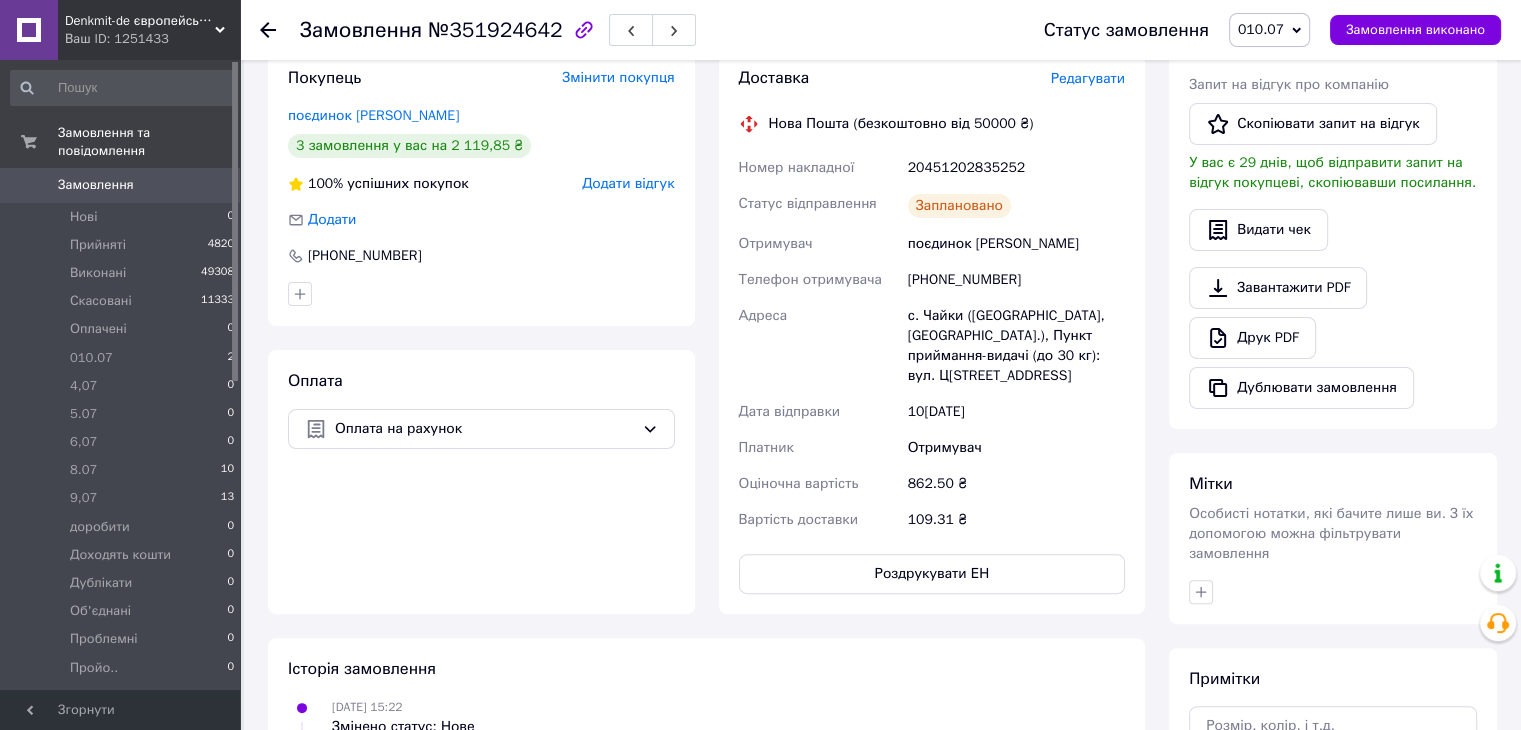 click on "20451202835252" at bounding box center (1016, 168) 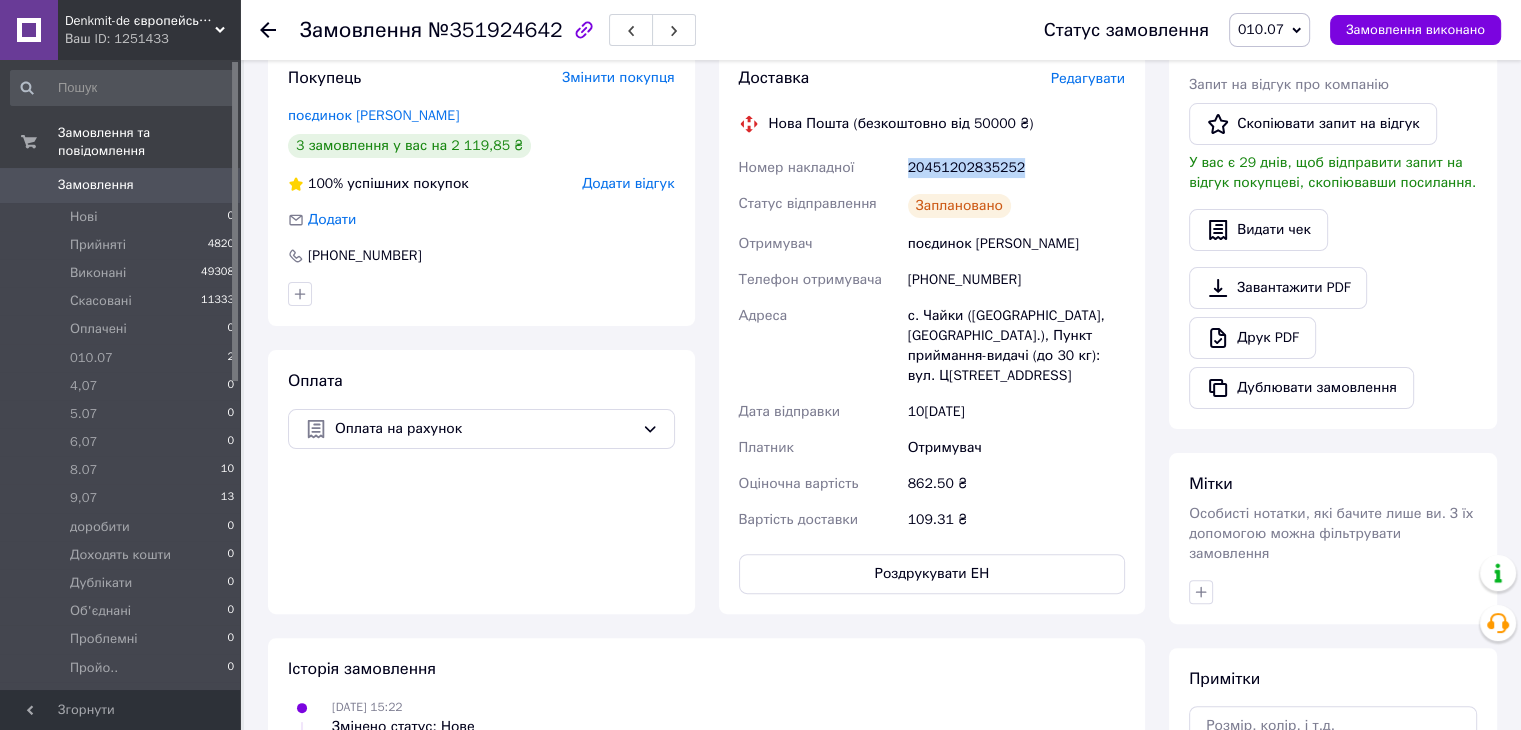 click on "20451202835252" at bounding box center (1016, 168) 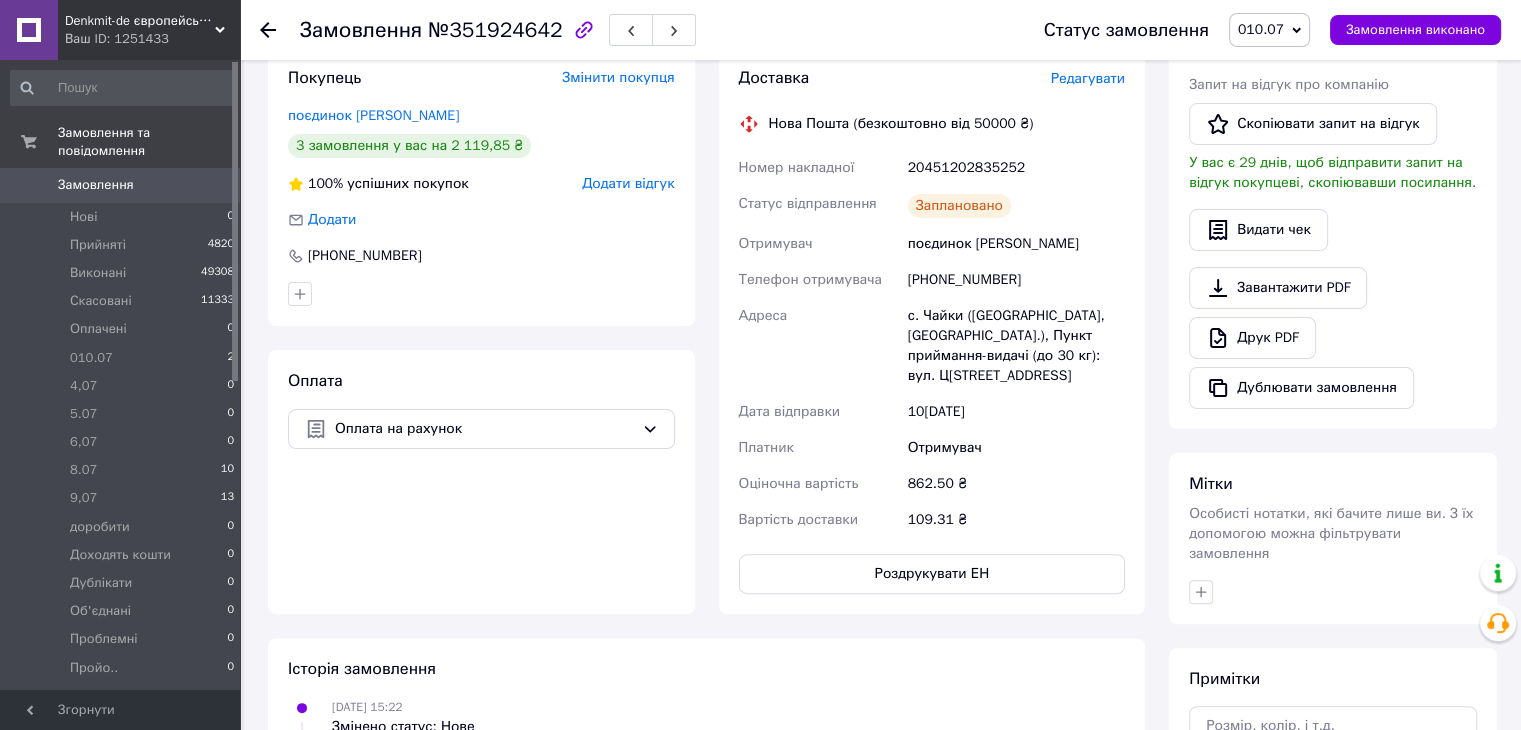 click 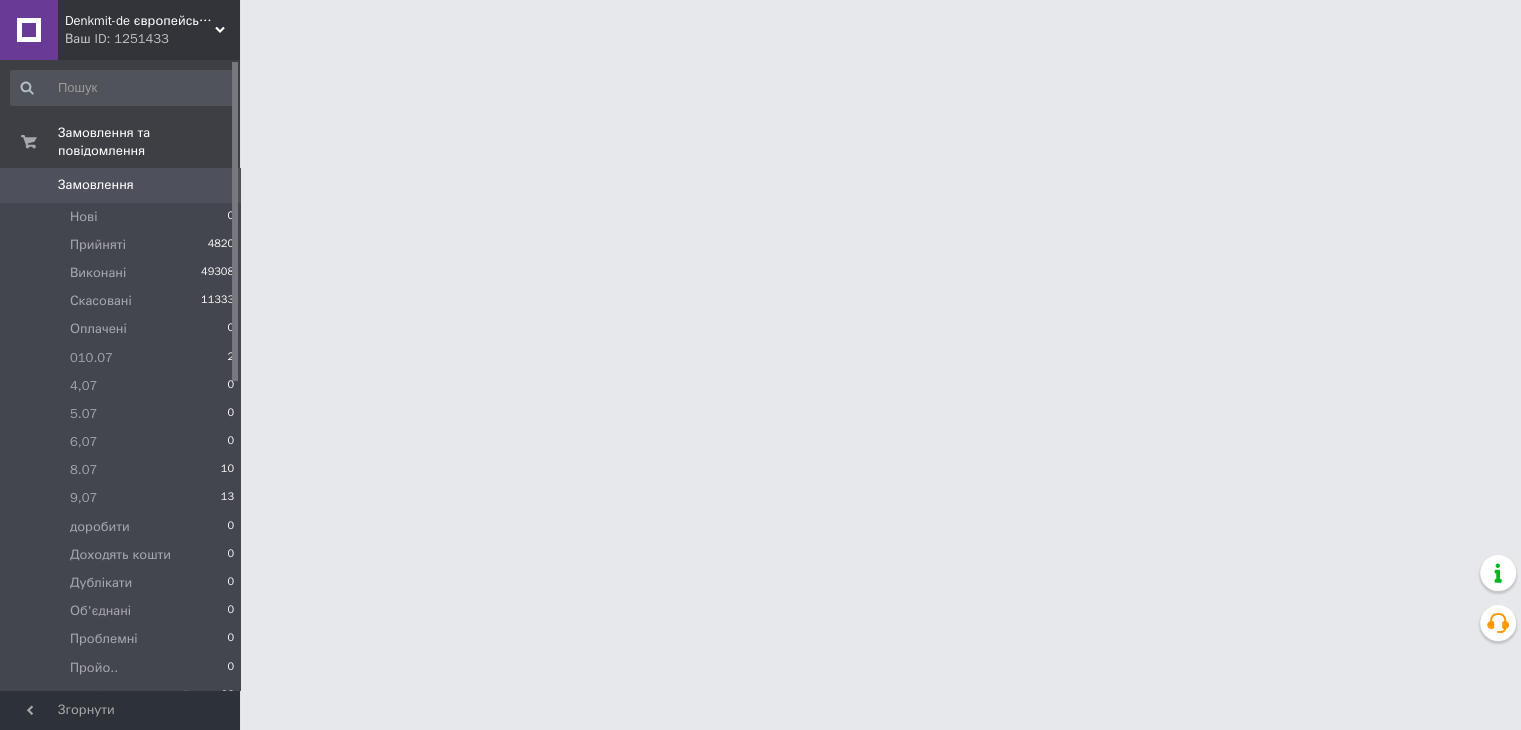 scroll, scrollTop: 0, scrollLeft: 0, axis: both 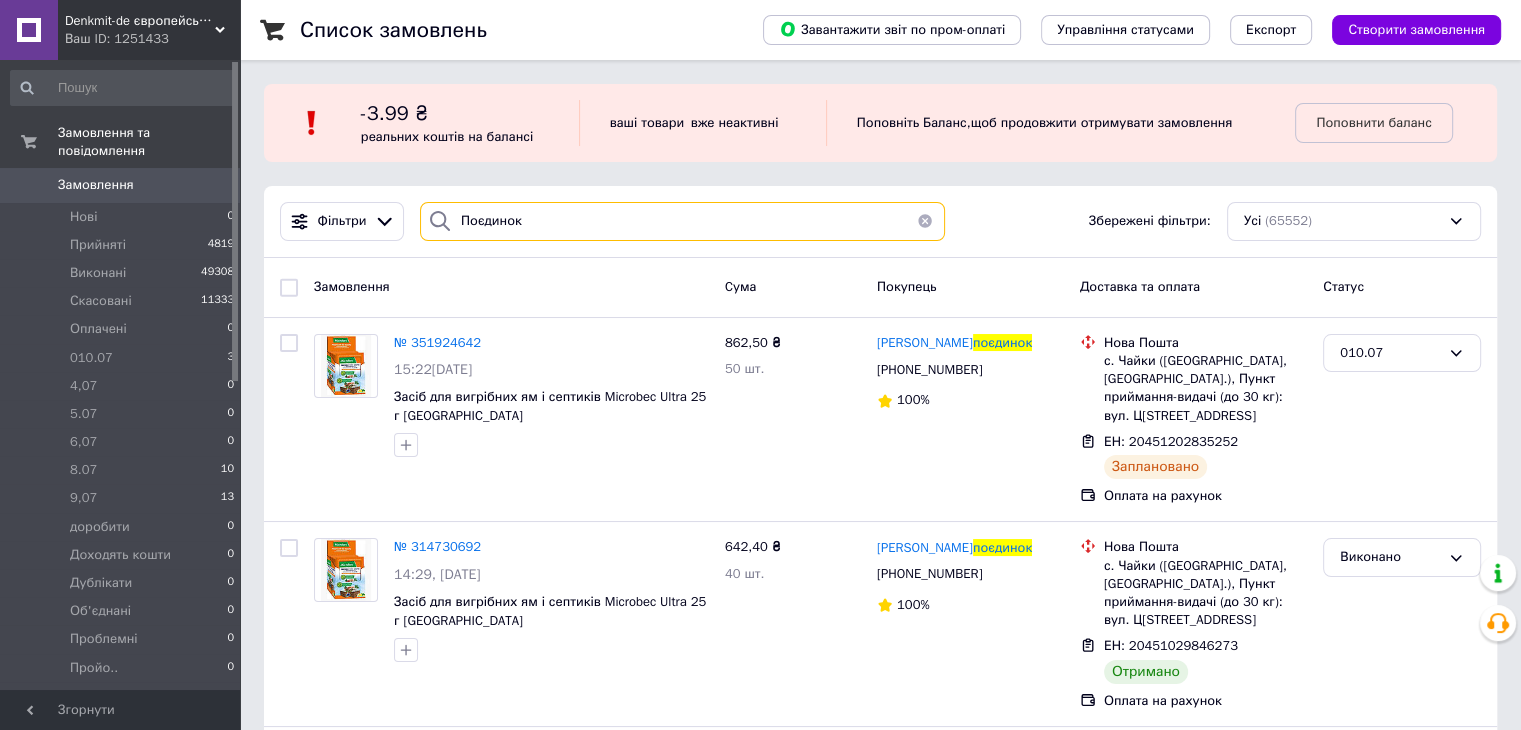 drag, startPoint x: 528, startPoint y: 220, endPoint x: 429, endPoint y: 220, distance: 99 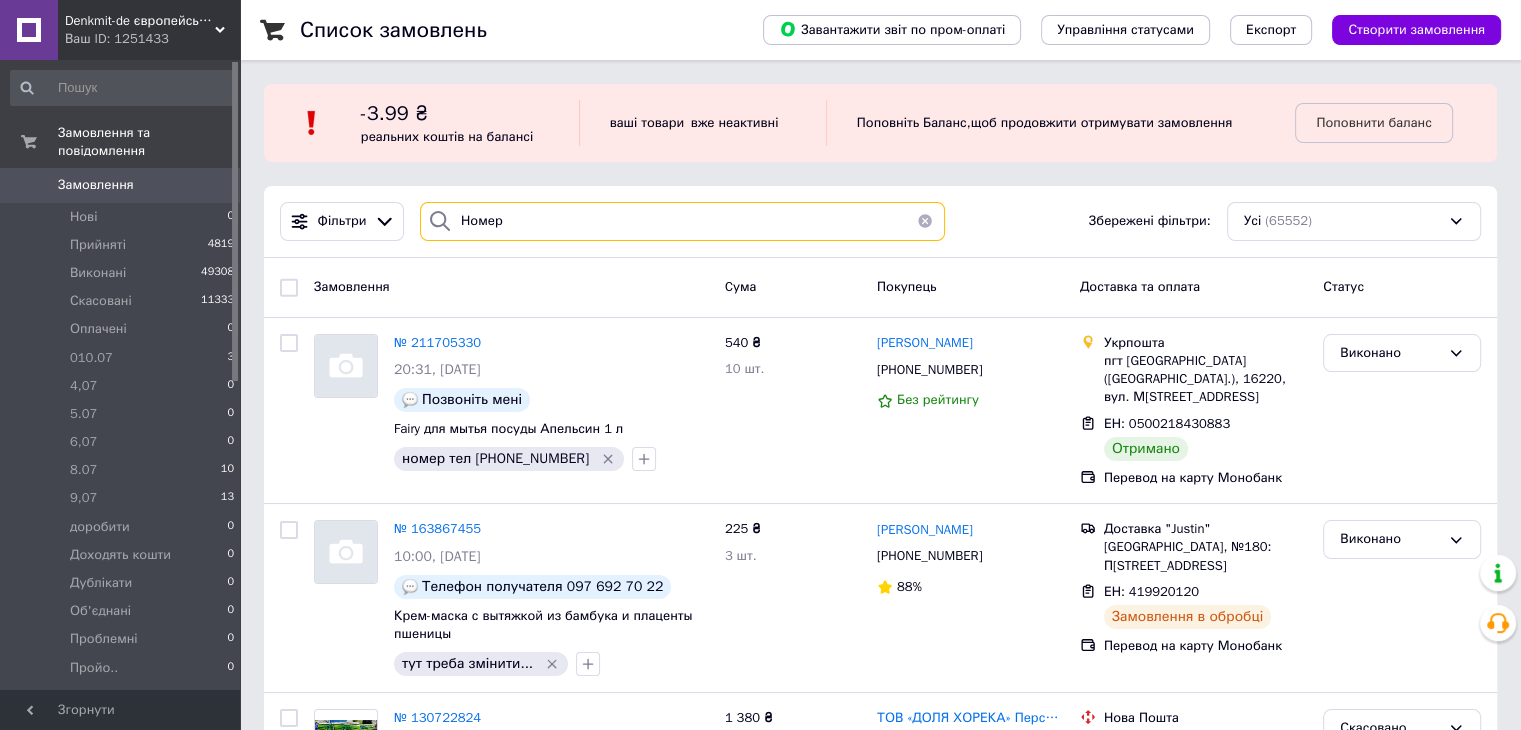 drag, startPoint x: 520, startPoint y: 229, endPoint x: 421, endPoint y: 220, distance: 99.40825 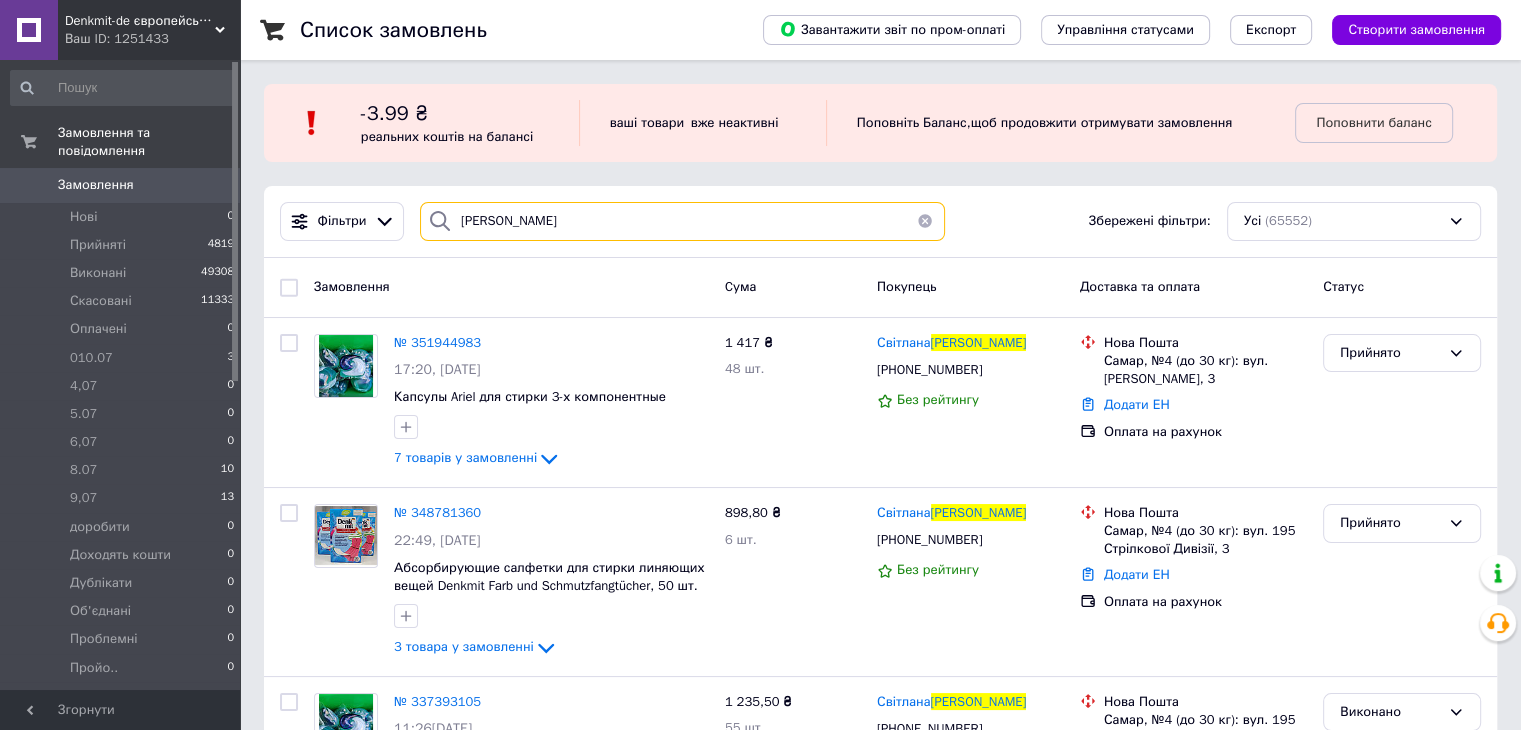 type on "[PERSON_NAME]" 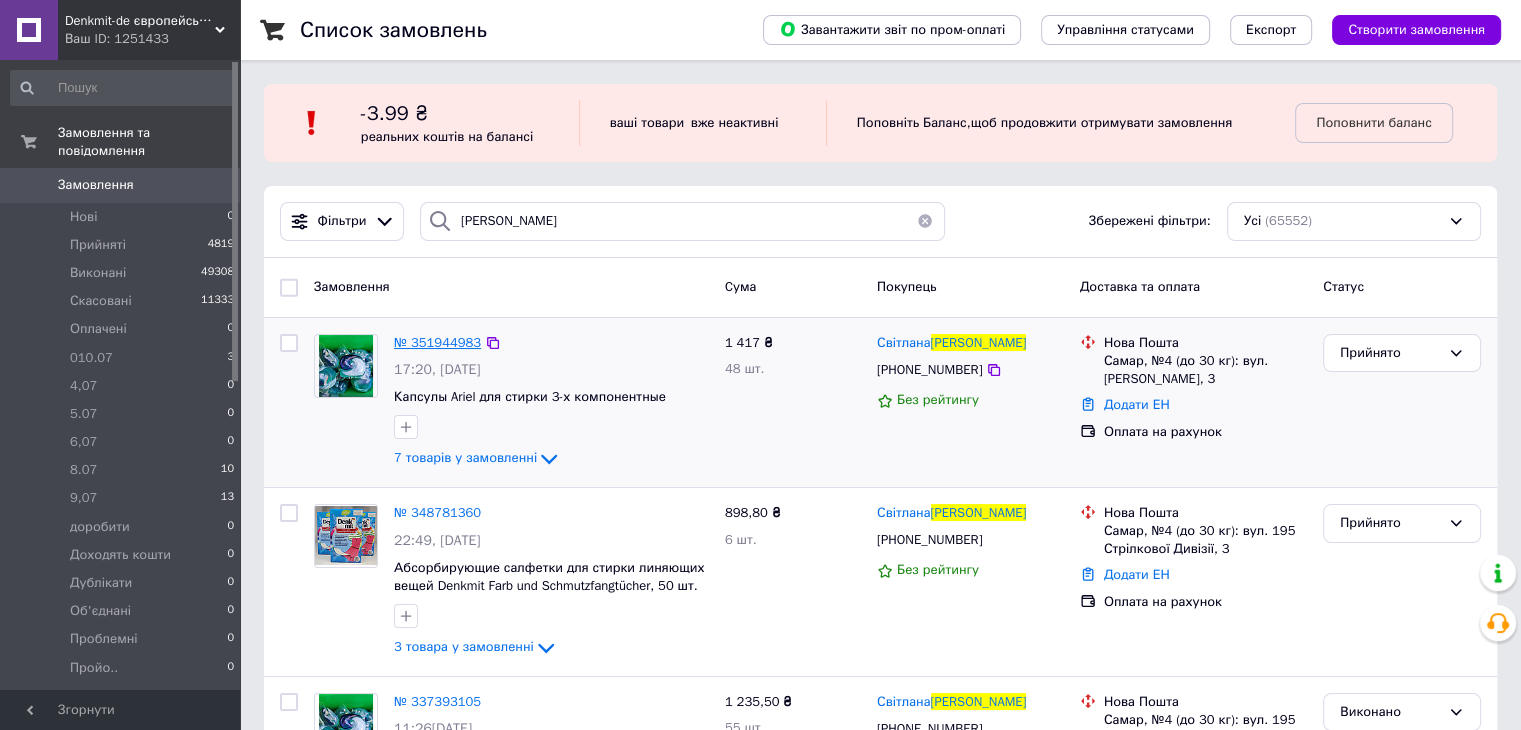 click on "№ 351944983" at bounding box center (437, 342) 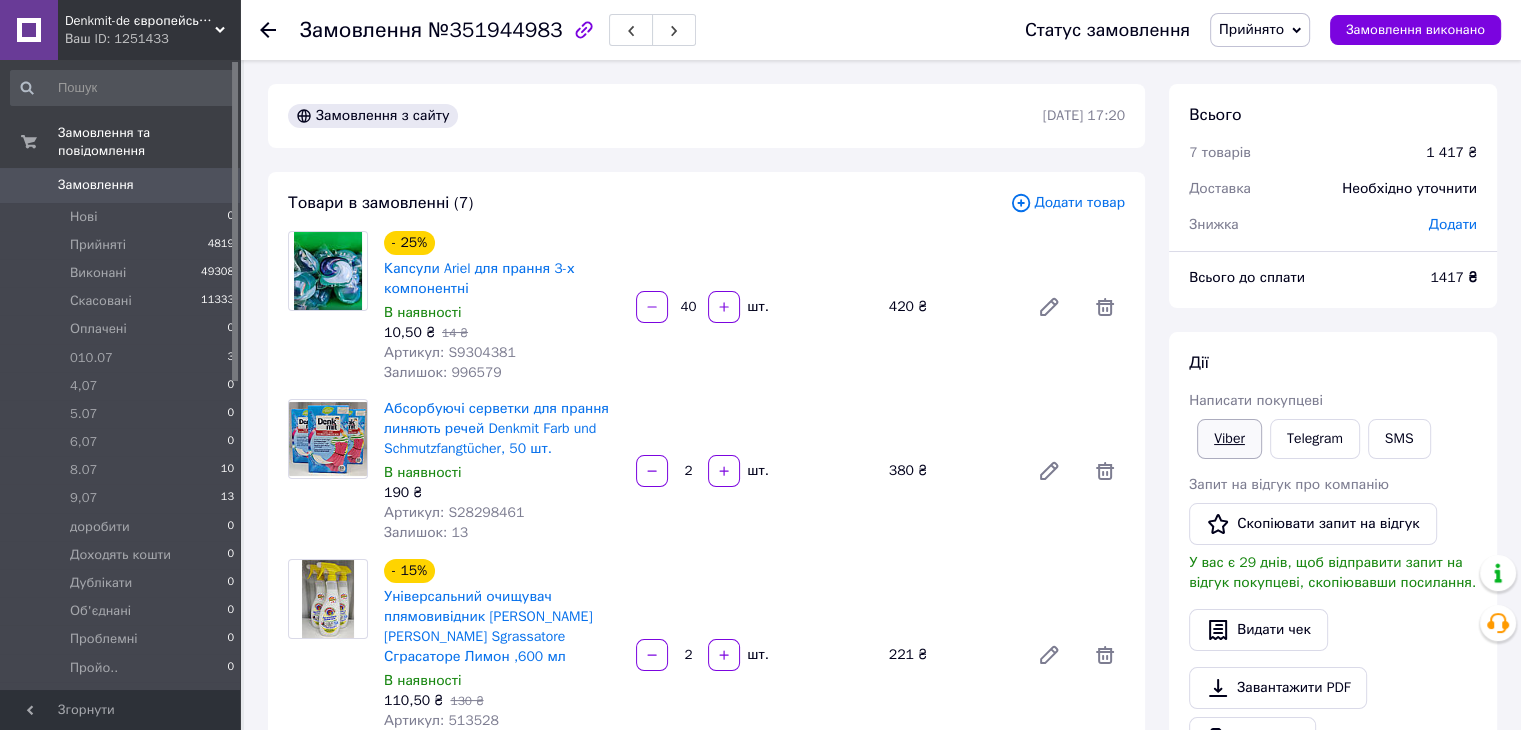 click on "Viber" at bounding box center (1229, 439) 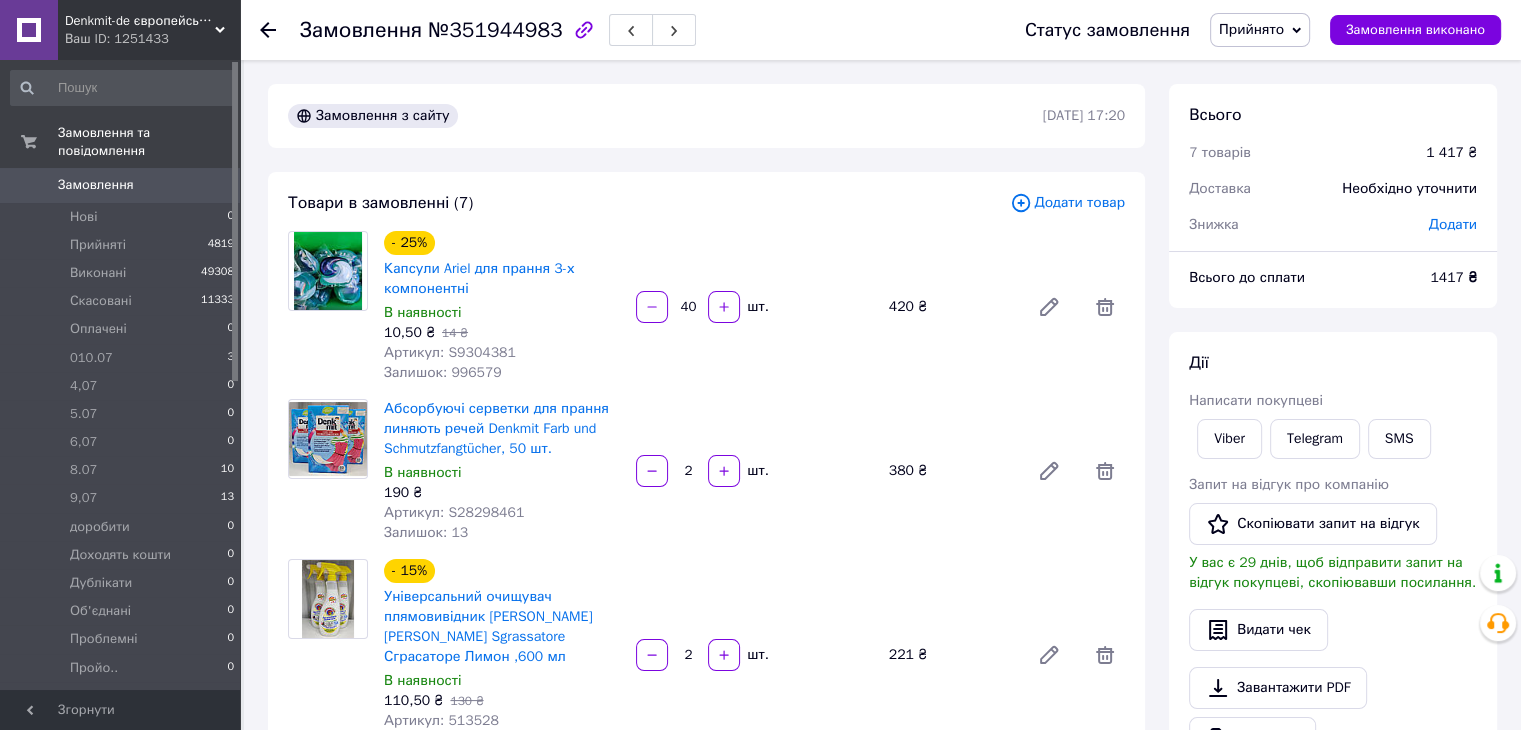 click on "Замовлення №351944983 Статус замовлення Прийнято Виконано Скасовано Оплачено 010.07 4,07 5.07 6,07 8.07 9,07 доробити Доходять кошти Дублікати Об'єднані Проблемні Пройо.. [PERSON_NAME] клієнти Терміново!!! Замовлення виконано Замовлення з сайту 09[DATE]:20 Товари в замовленні (7) Додати товар - 25% Капсули Ariel для прання 3-х компонентні В наявності 10,50 ₴   14 ₴ Артикул: S9304381 Залишок: 996579 40   шт. 420 ₴ Абсорбуючі серветки для прання линяють речей Denkmit Farb und Schmutzfangtücher, 50 шт. В наявності 190 ₴ Артикул: S28298461 Залишок: 13 2   шт. 380 ₴ - 15% В наявності 110,50 ₴   130 ₴ Артикул: 513528 Залишок: 406 2   шт. 221 ₴ - 20%" at bounding box center [882, 1161] 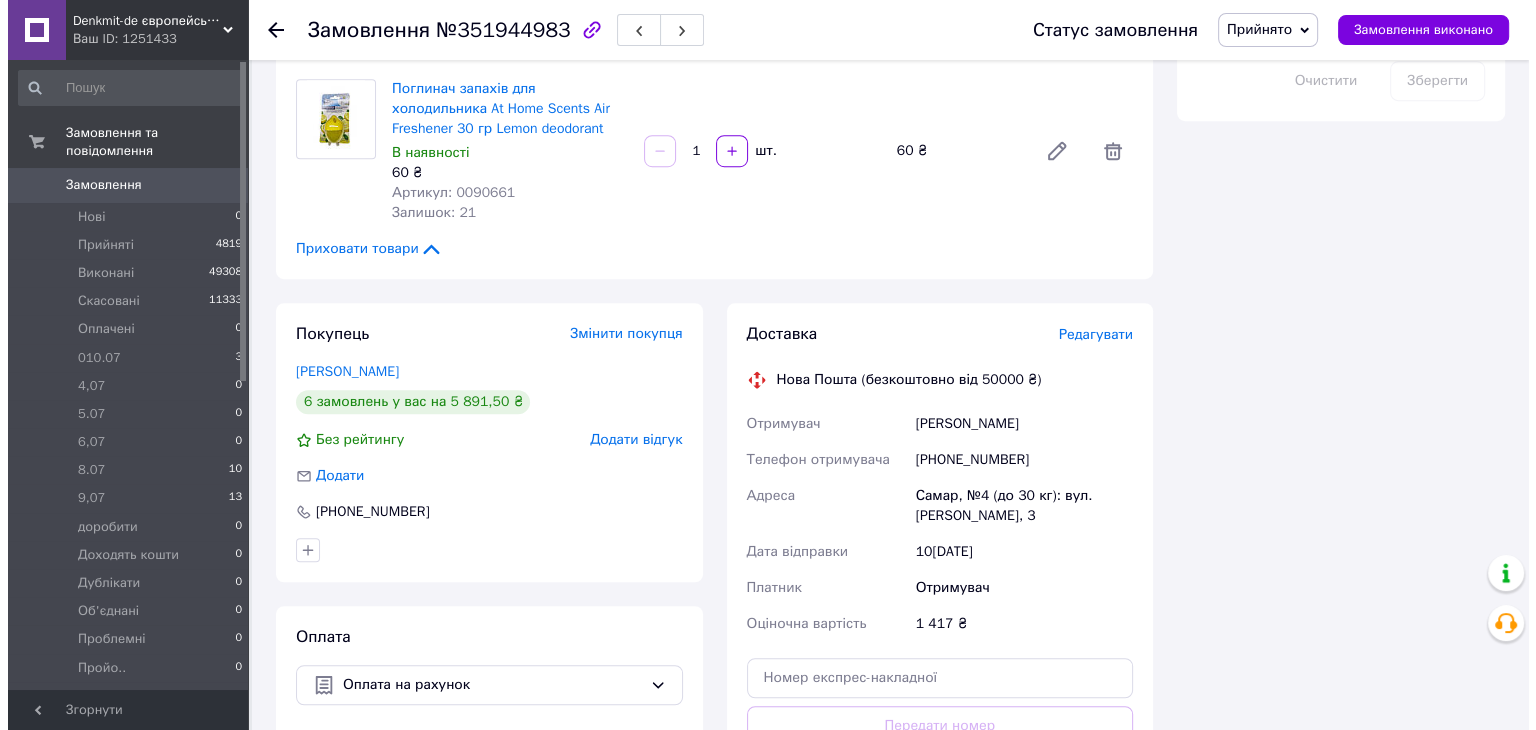scroll, scrollTop: 1200, scrollLeft: 0, axis: vertical 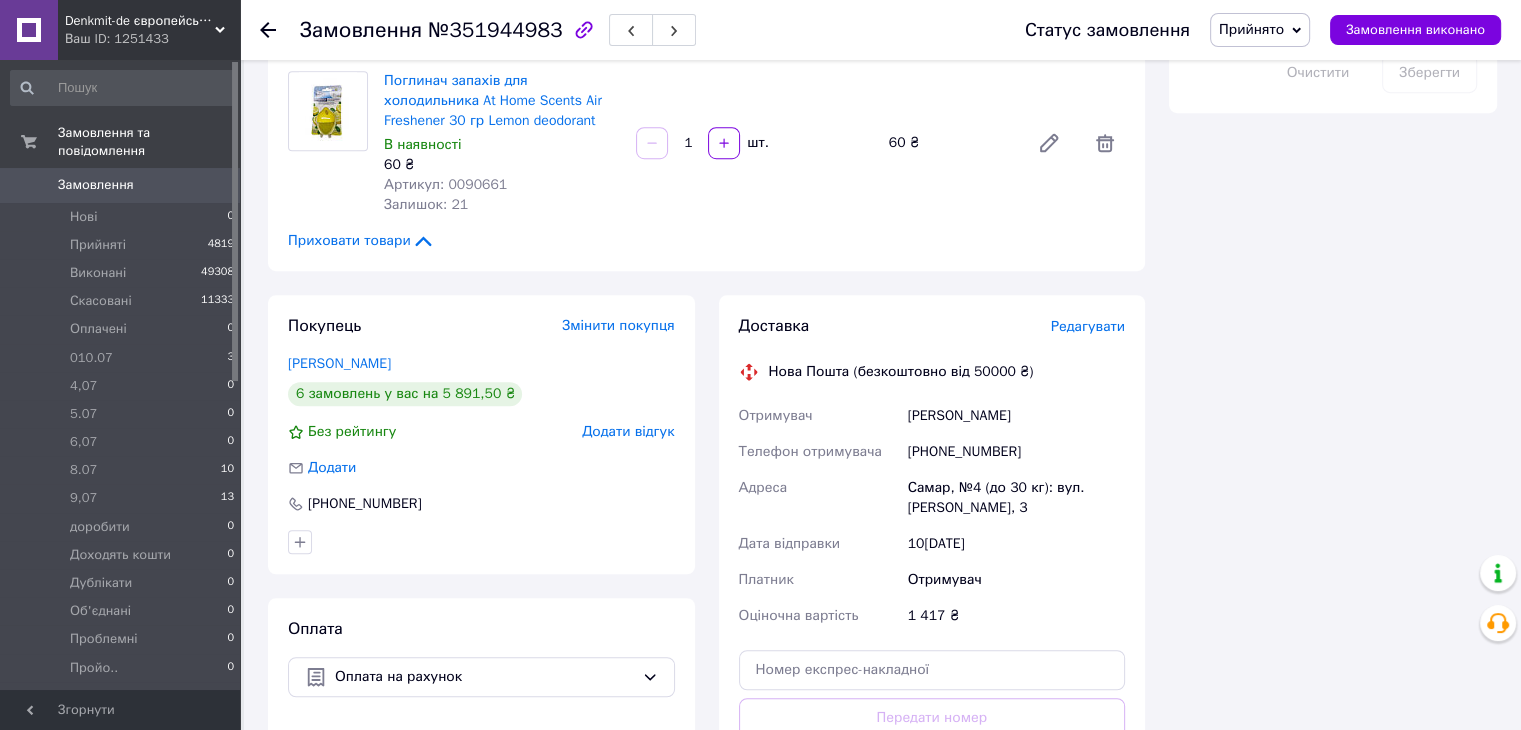 click on "Редагувати" at bounding box center [1088, 326] 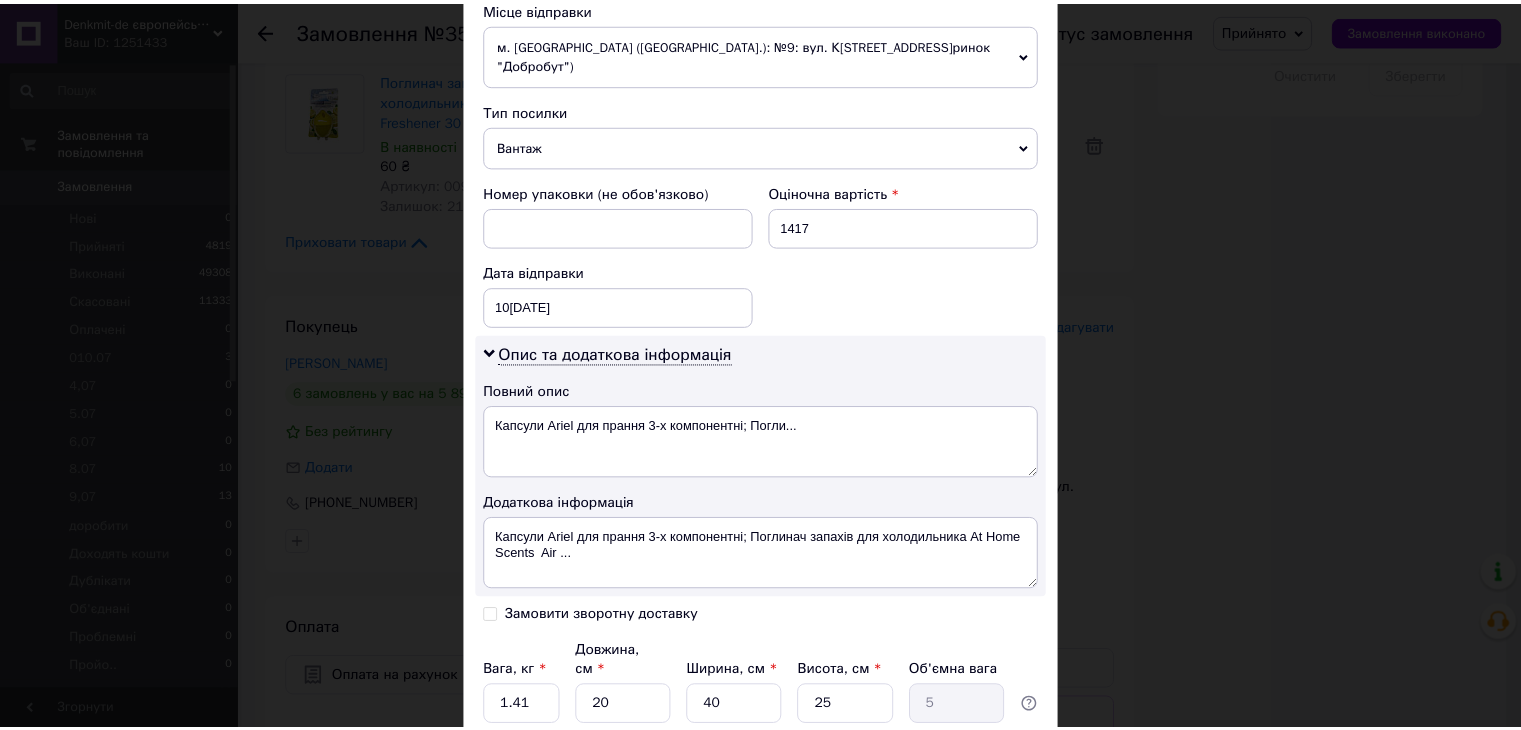 scroll, scrollTop: 852, scrollLeft: 0, axis: vertical 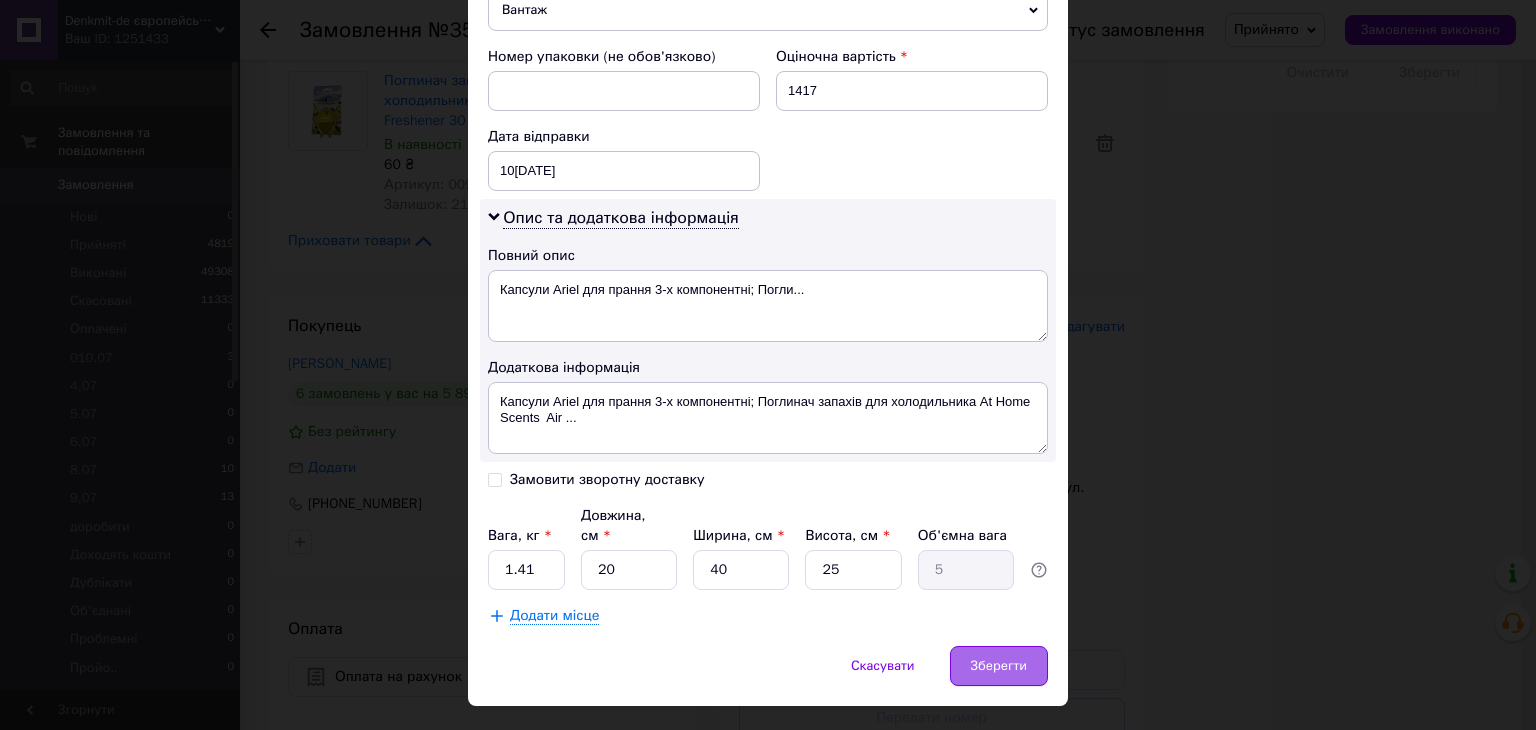 click on "Зберегти" at bounding box center (999, 666) 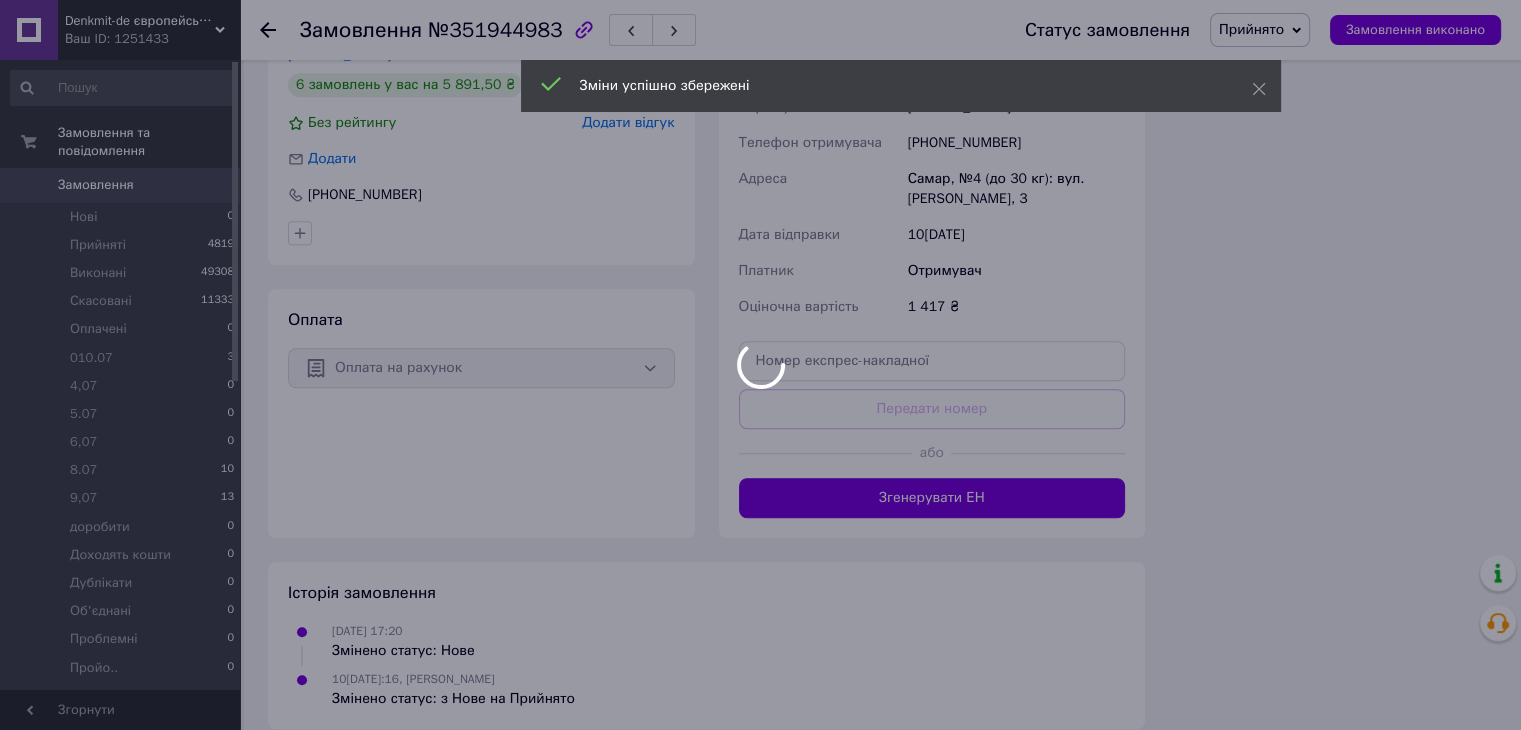 scroll, scrollTop: 1536, scrollLeft: 0, axis: vertical 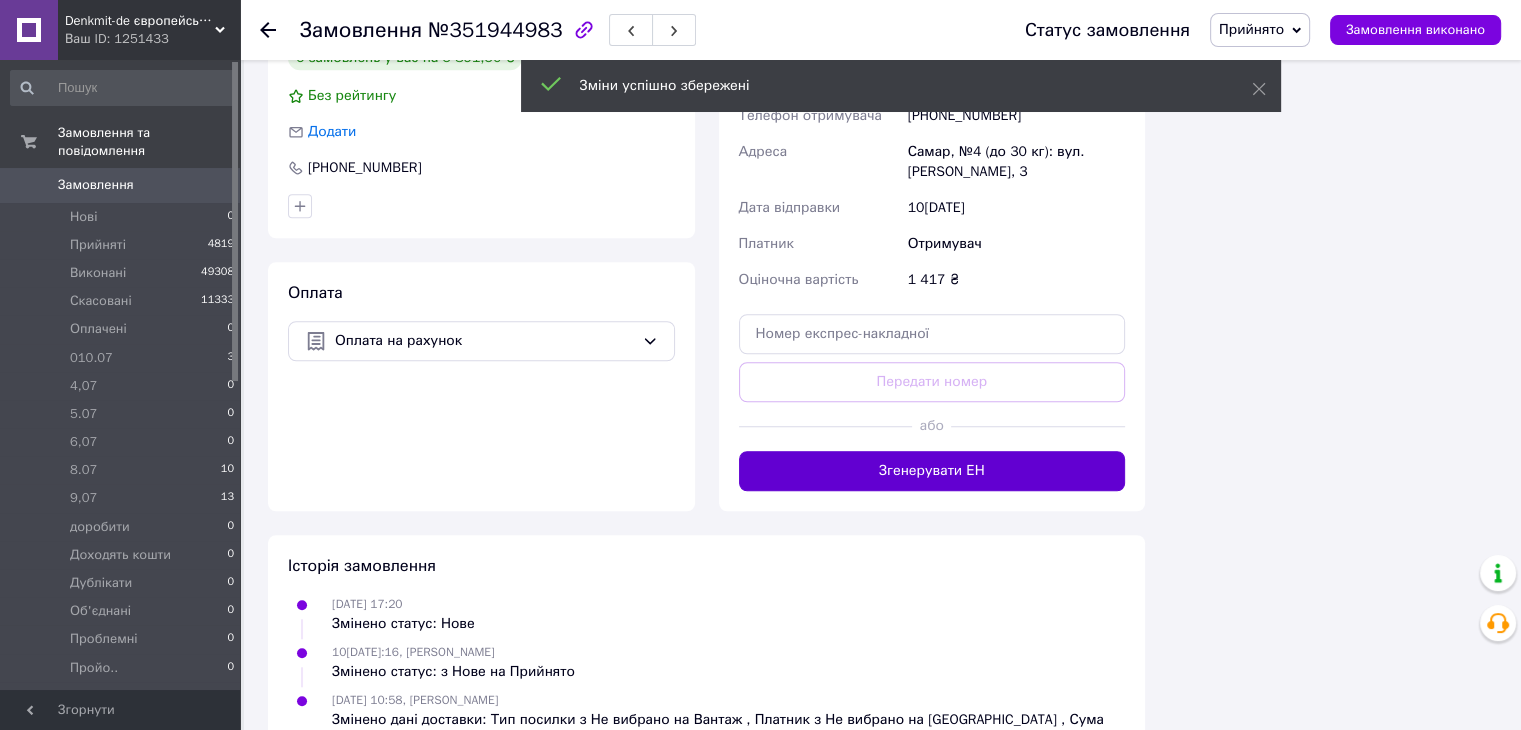 click on "Згенерувати ЕН" at bounding box center [932, 471] 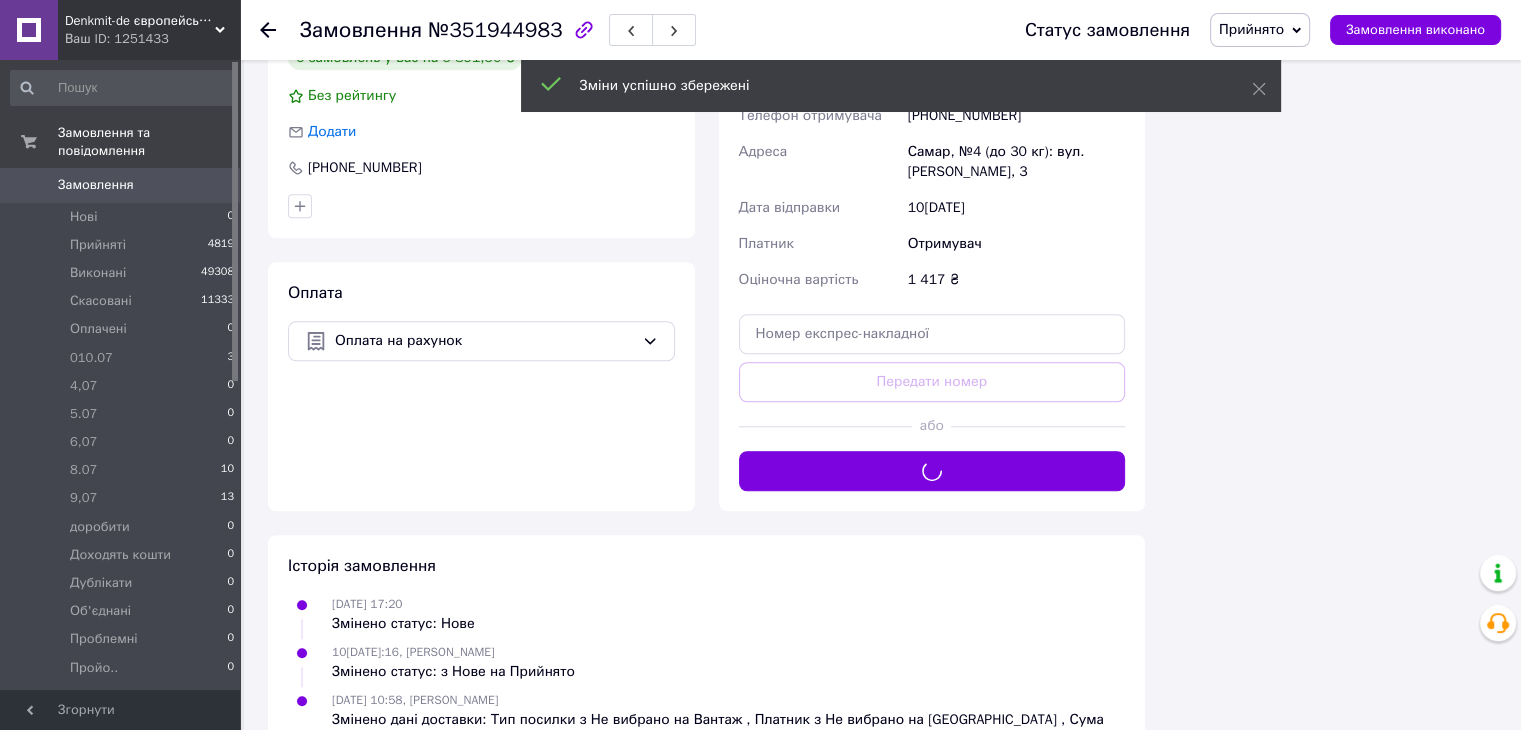 click on "Прийнято" at bounding box center [1260, 30] 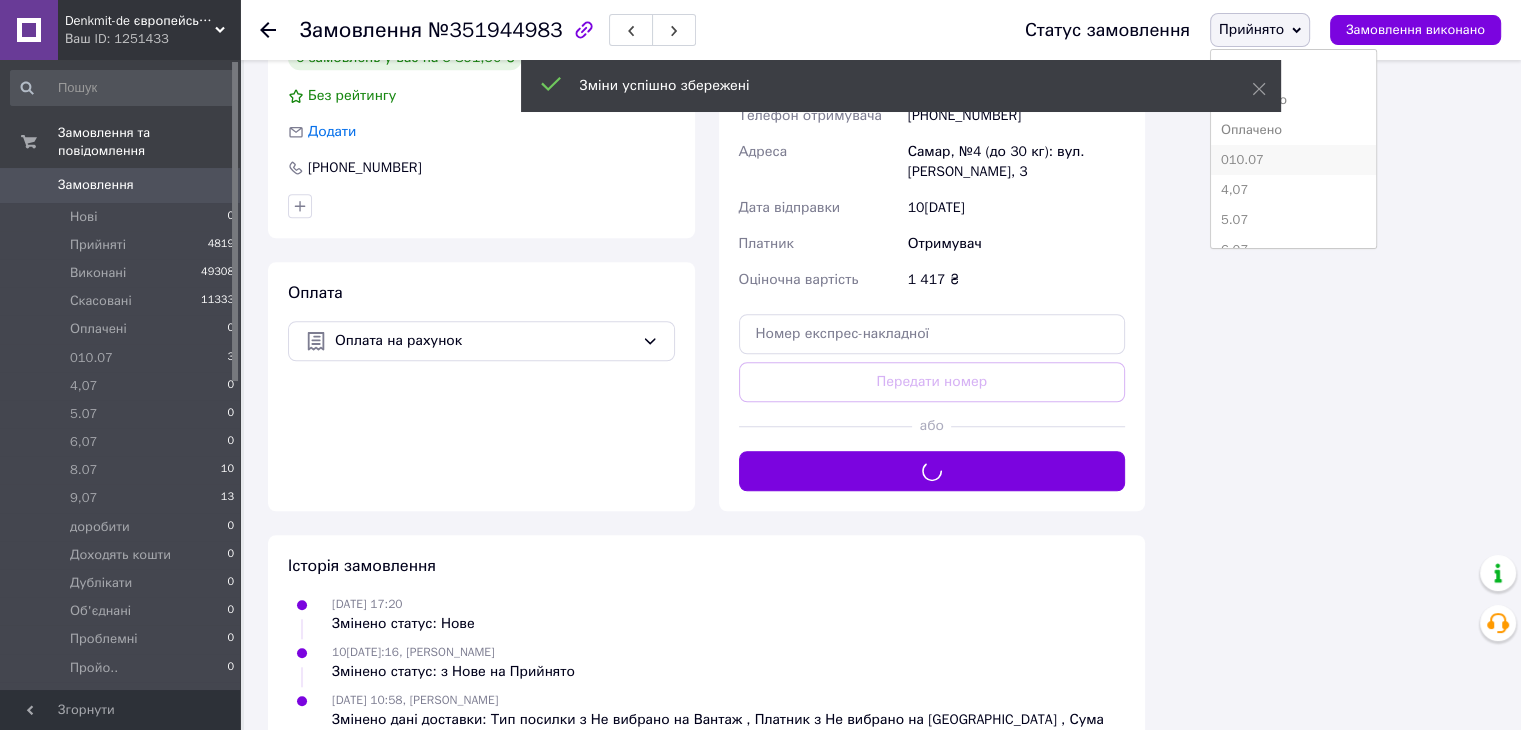 click on "010.07" at bounding box center (1293, 160) 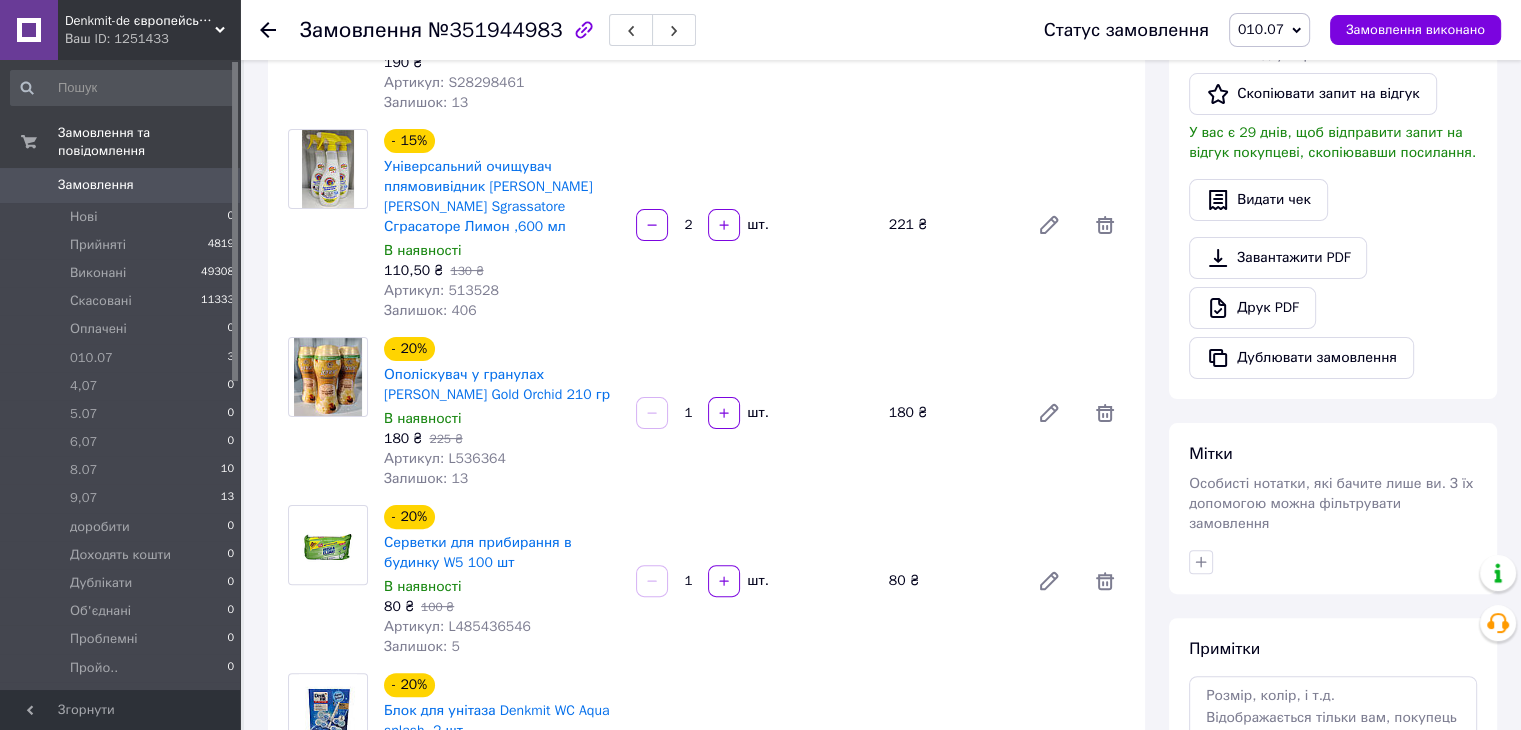 scroll, scrollTop: 436, scrollLeft: 0, axis: vertical 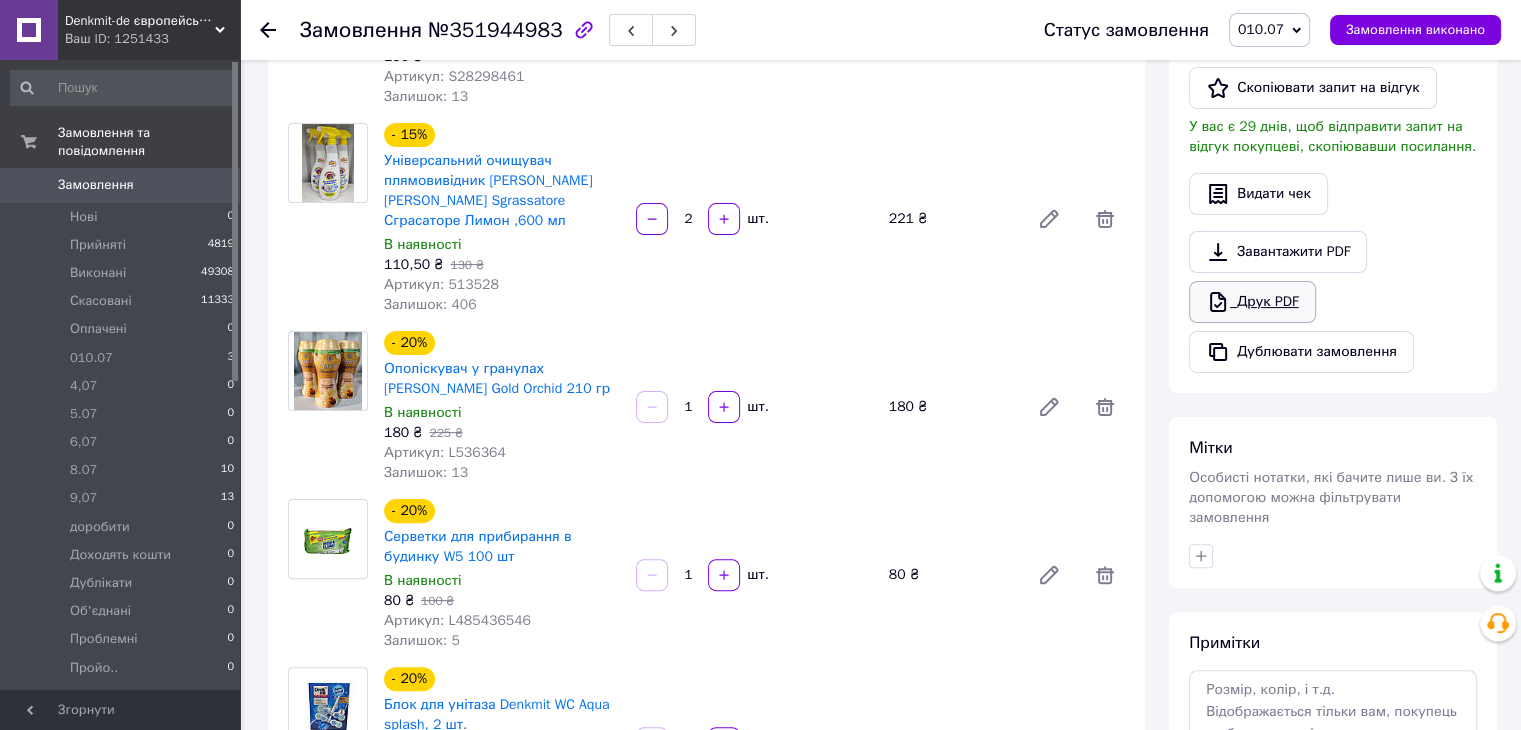 click on "Друк PDF" at bounding box center [1252, 302] 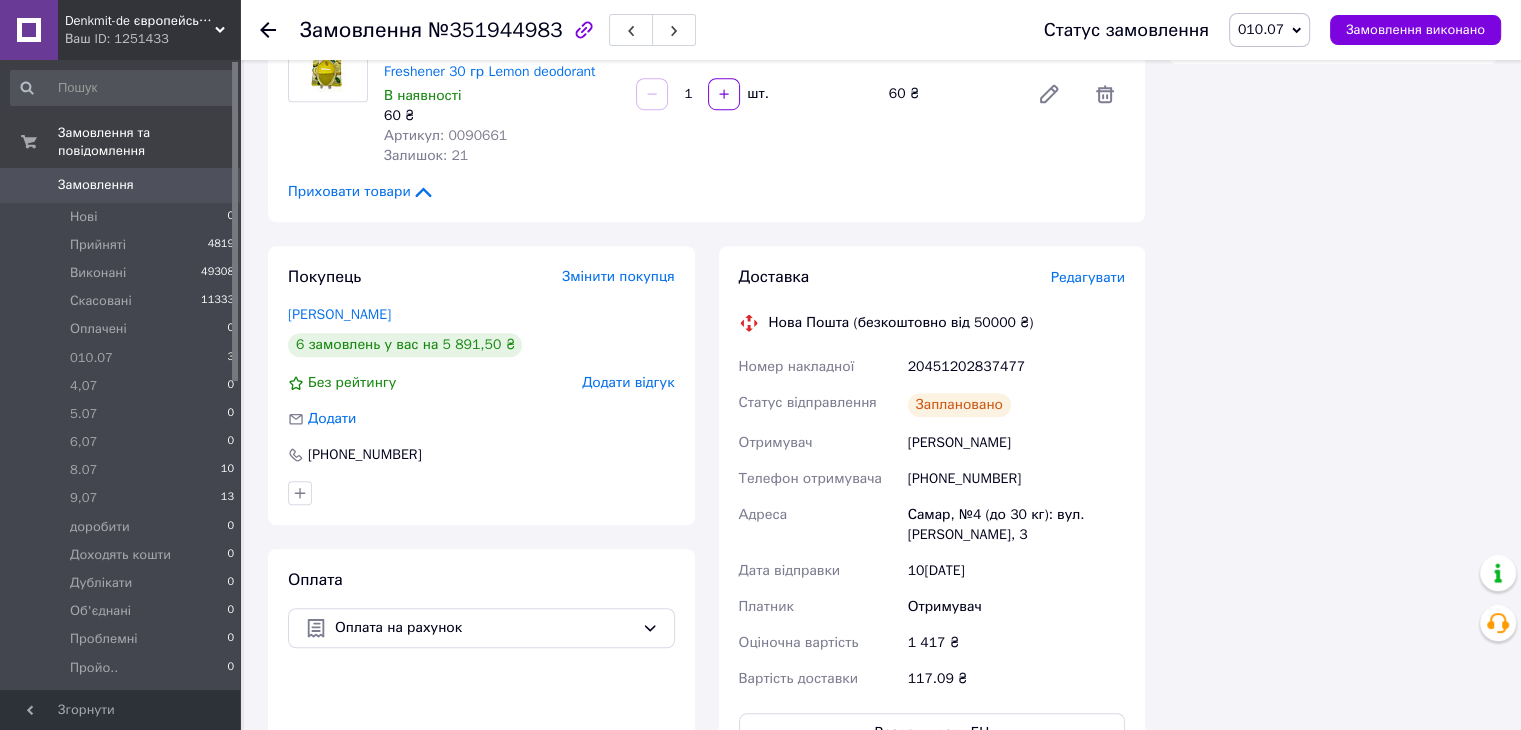 scroll, scrollTop: 1336, scrollLeft: 0, axis: vertical 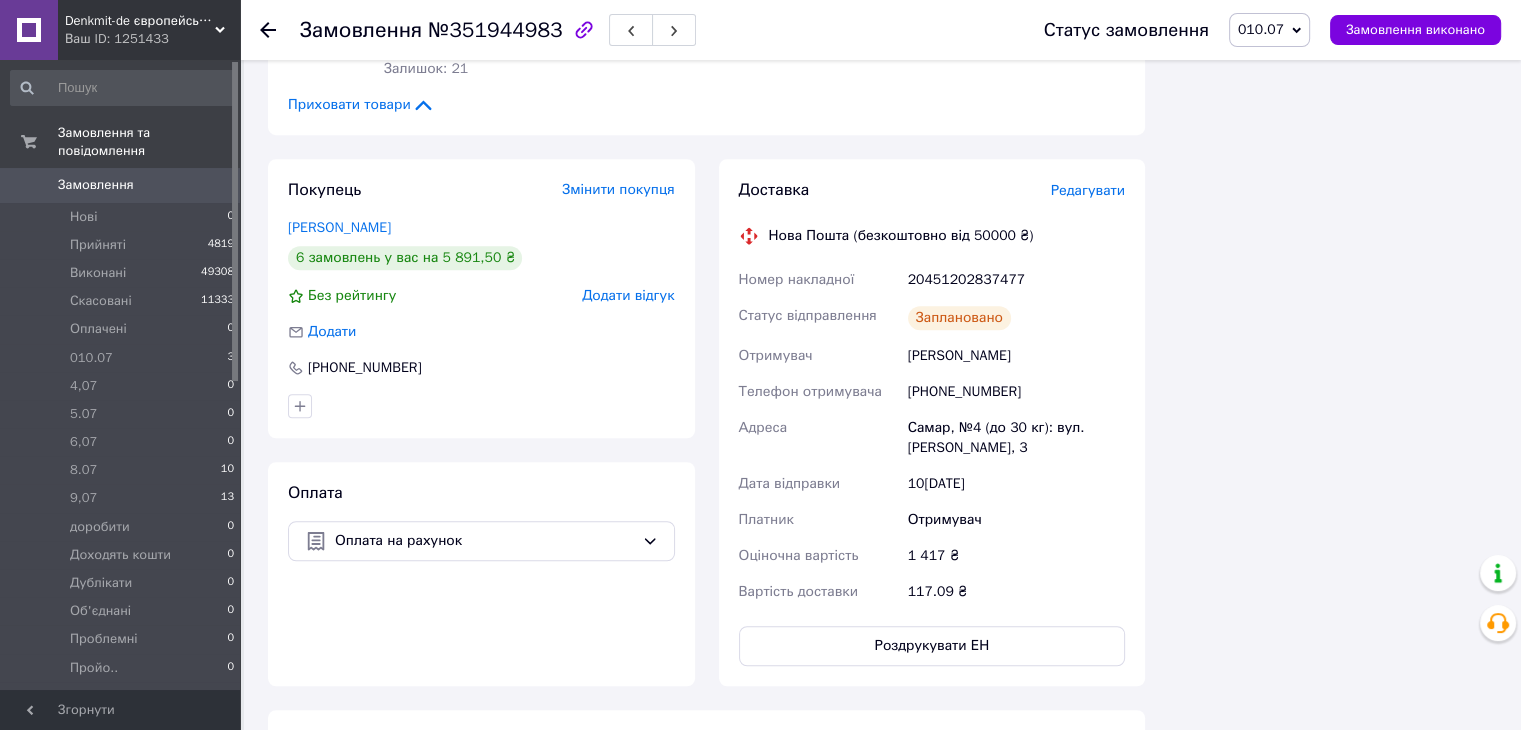 click on "20451202837477" at bounding box center (1016, 280) 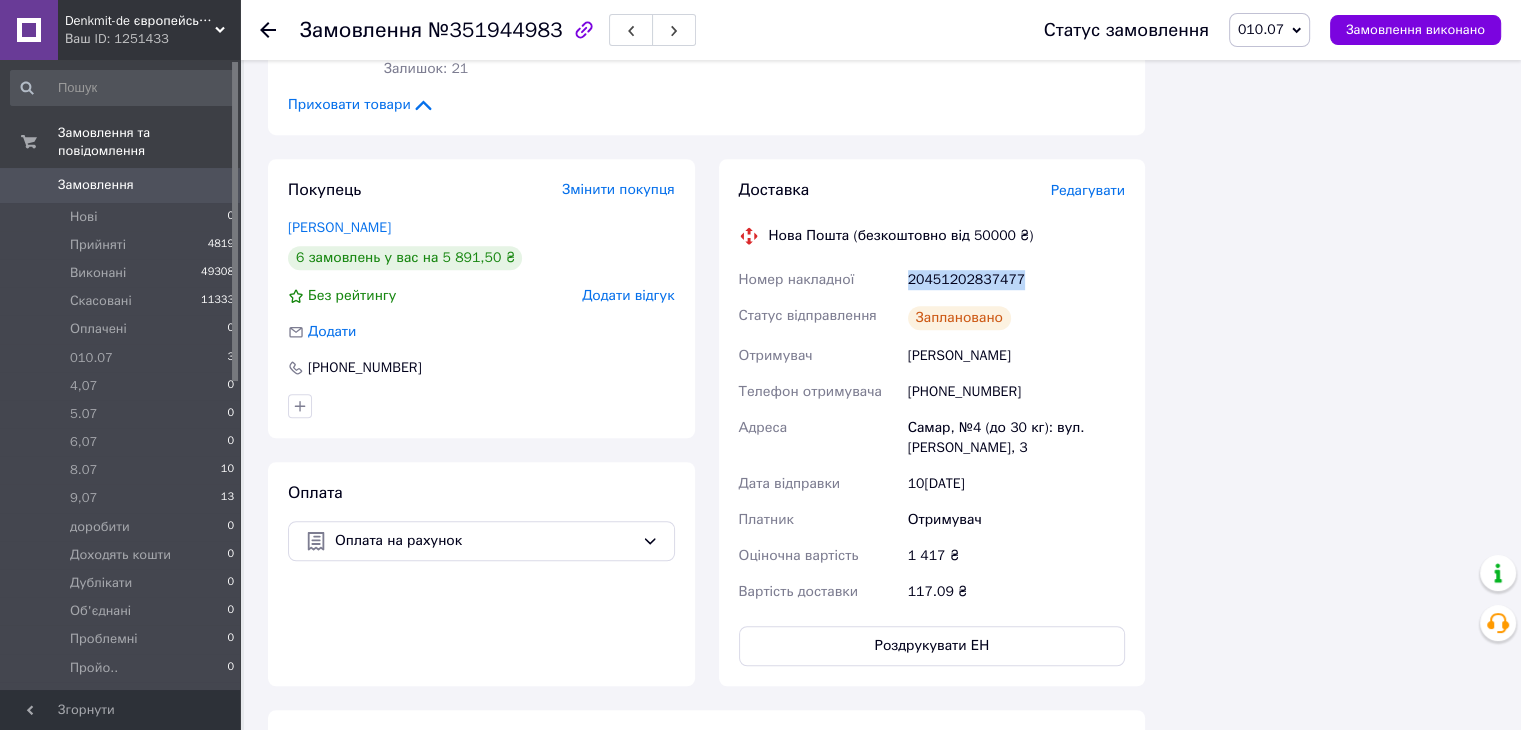 click on "20451202837477" at bounding box center (1016, 280) 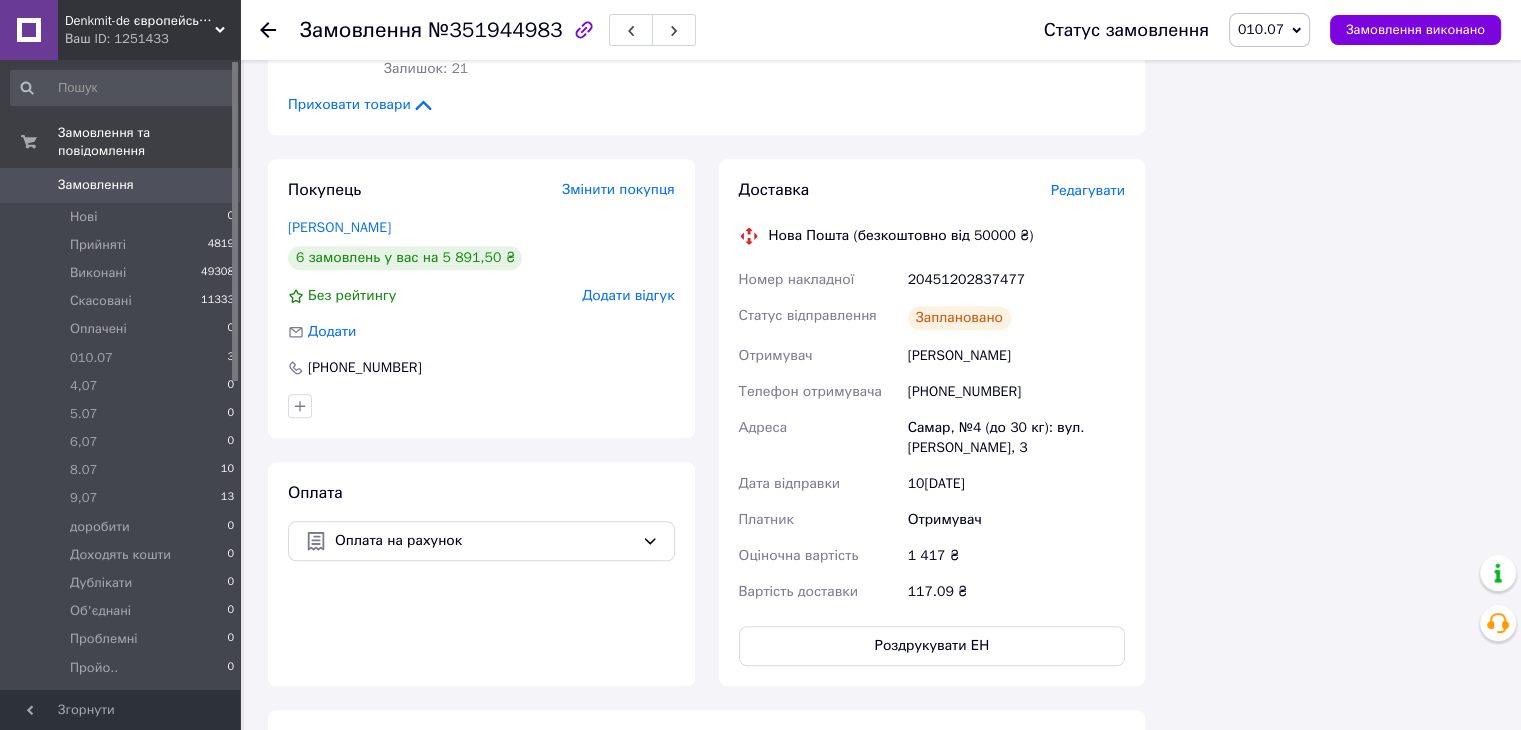 click 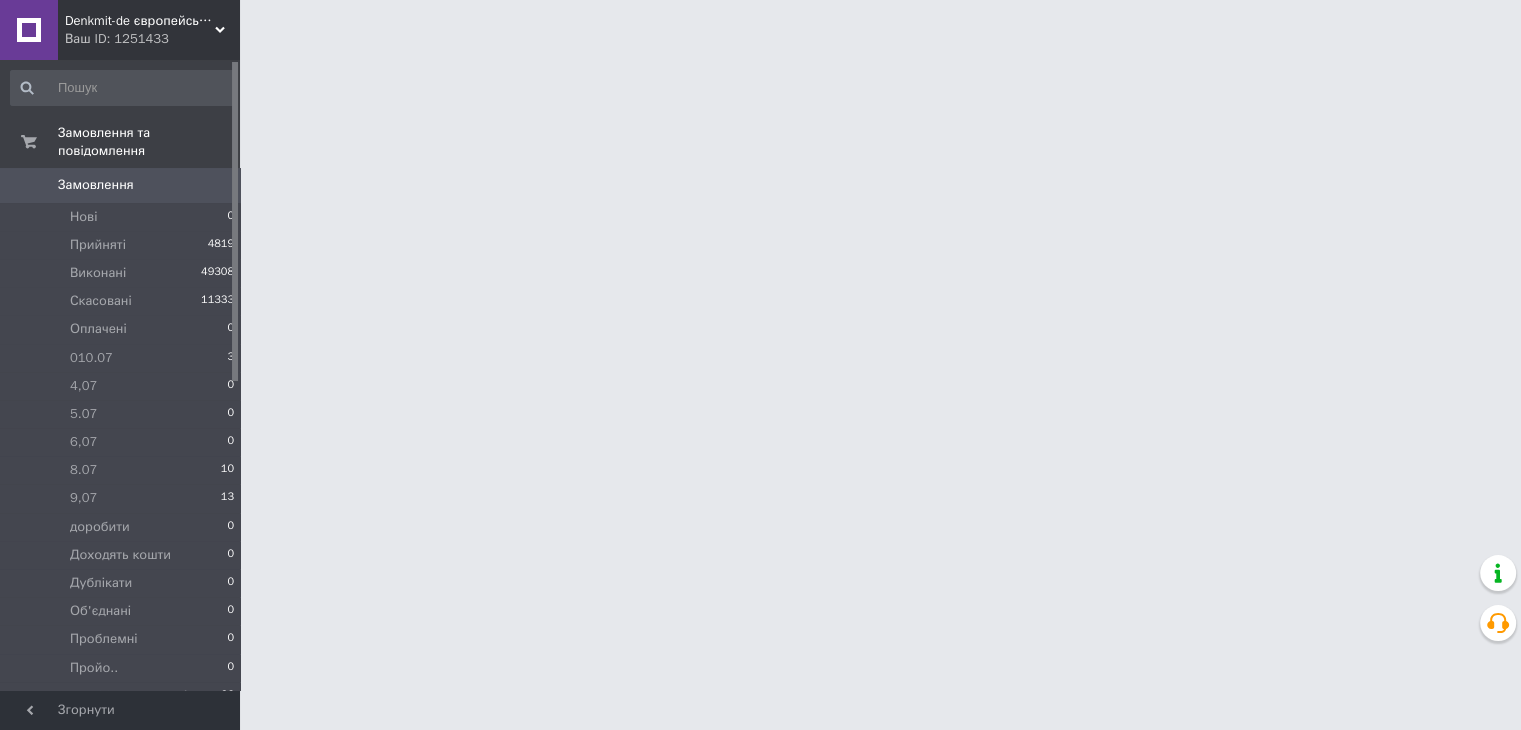 scroll, scrollTop: 0, scrollLeft: 0, axis: both 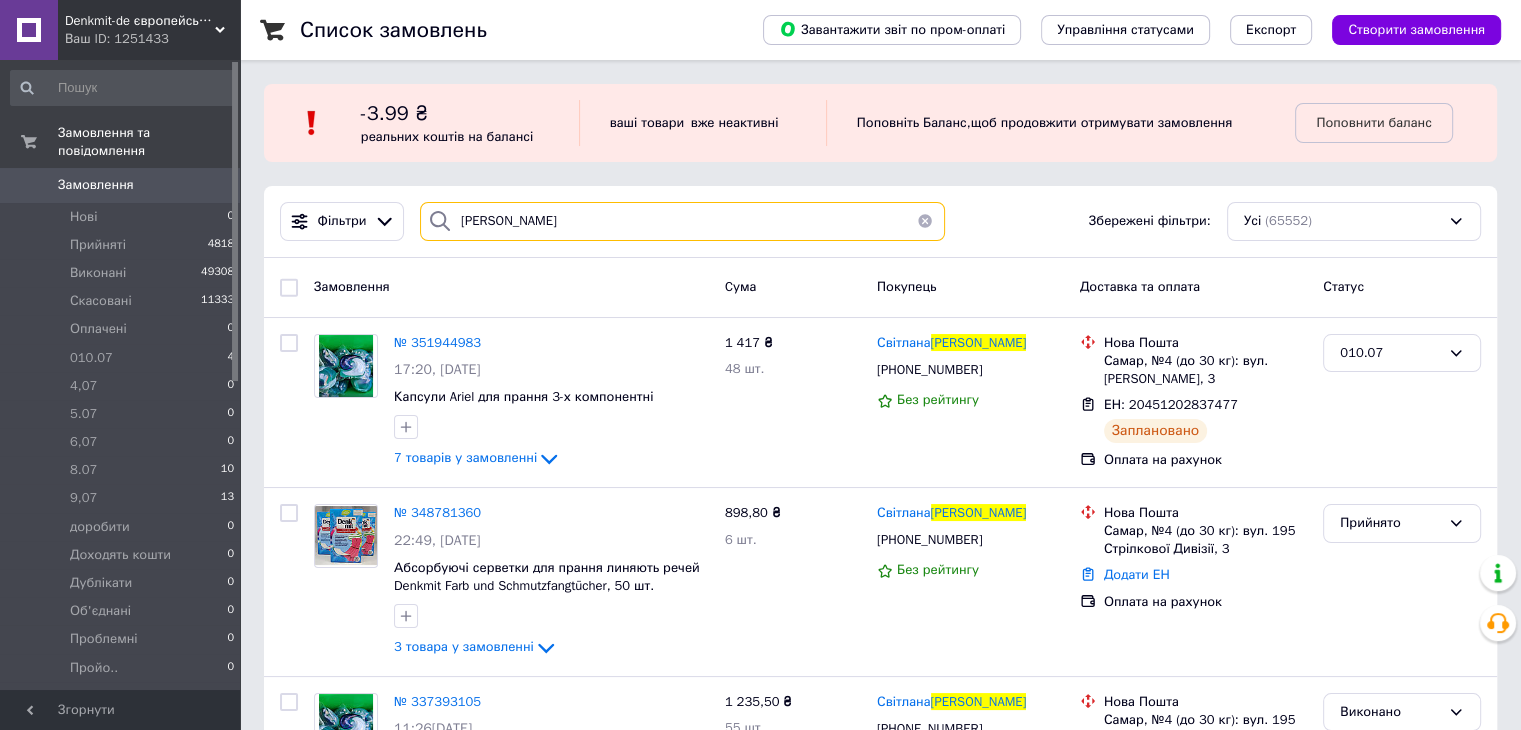 drag, startPoint x: 488, startPoint y: 233, endPoint x: 442, endPoint y: 240, distance: 46.52956 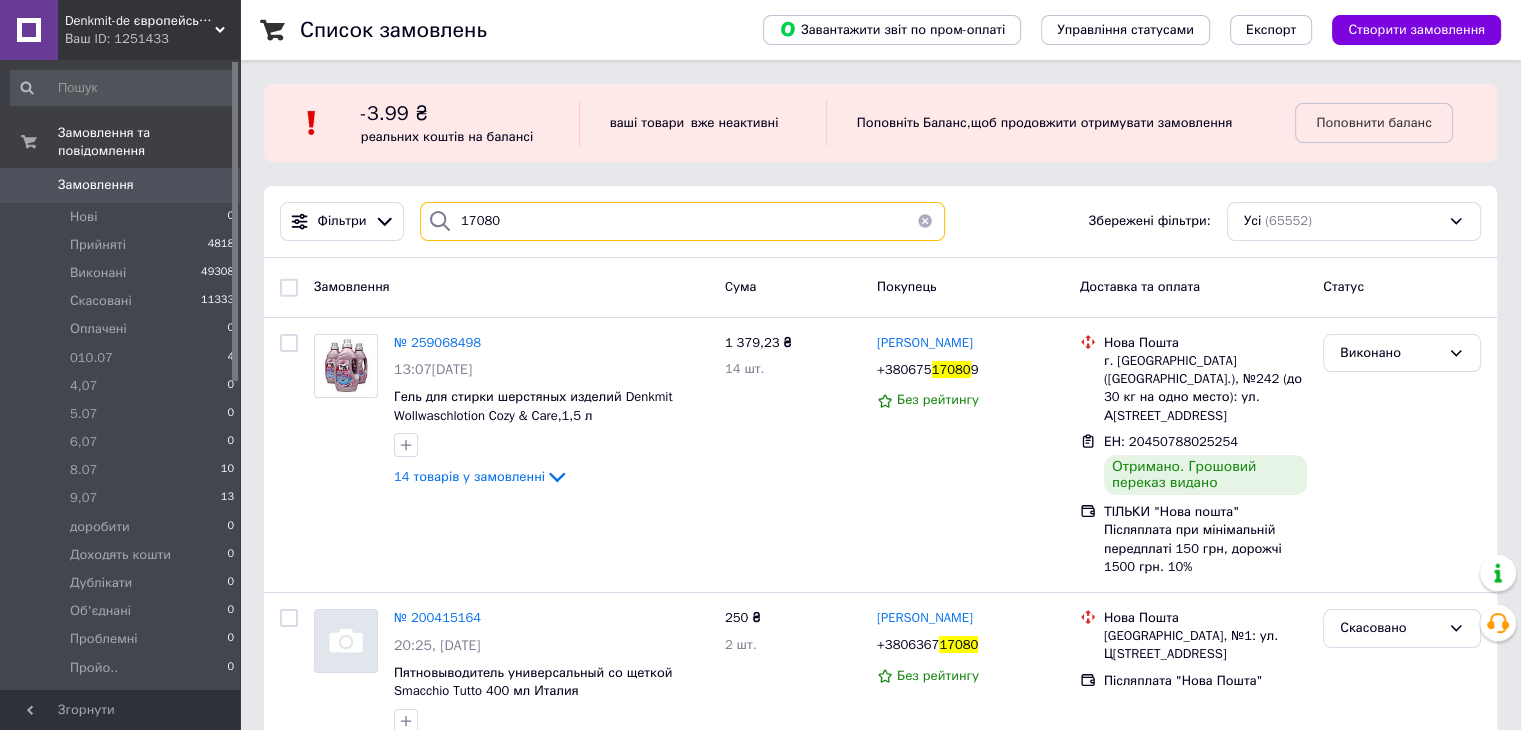 type on "17080" 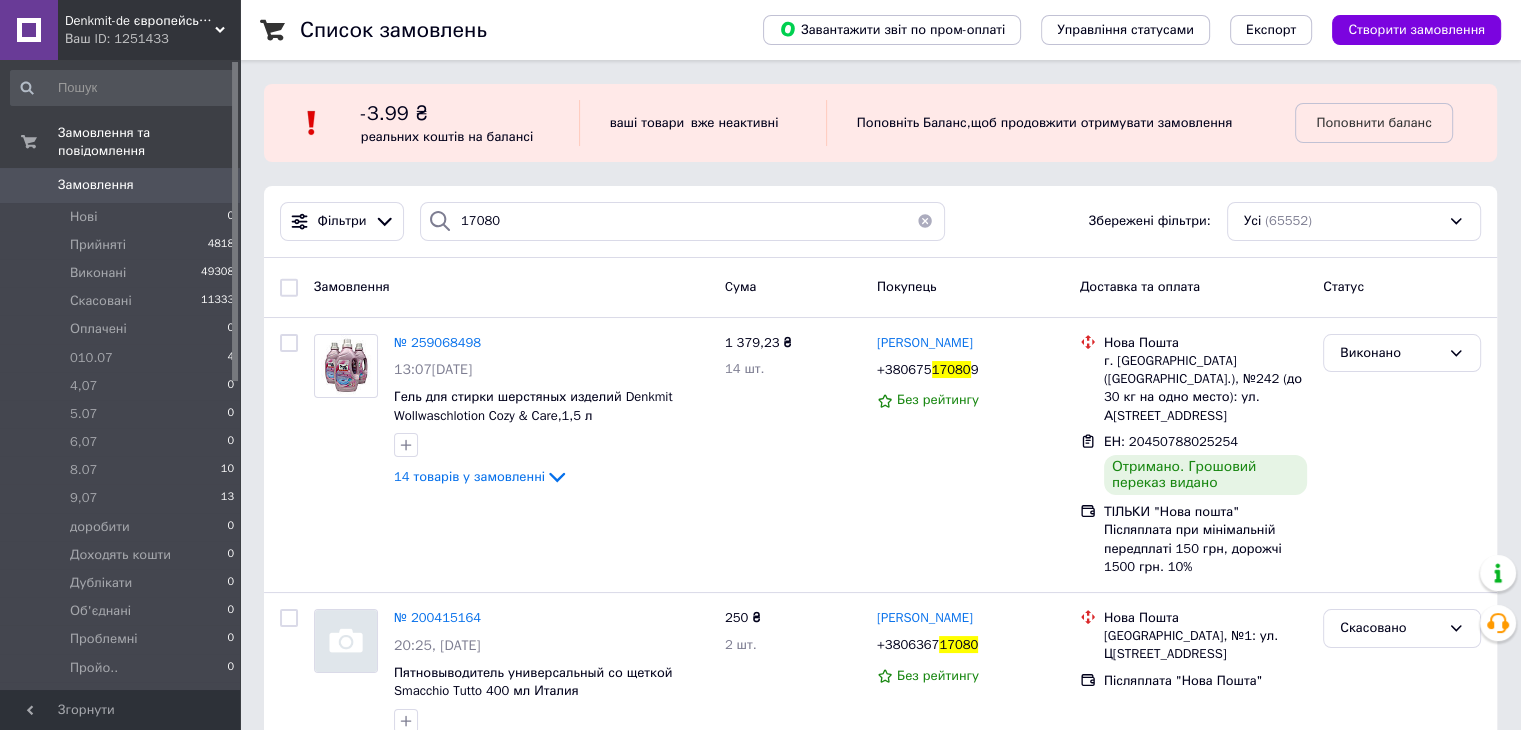 click at bounding box center (312, 123) 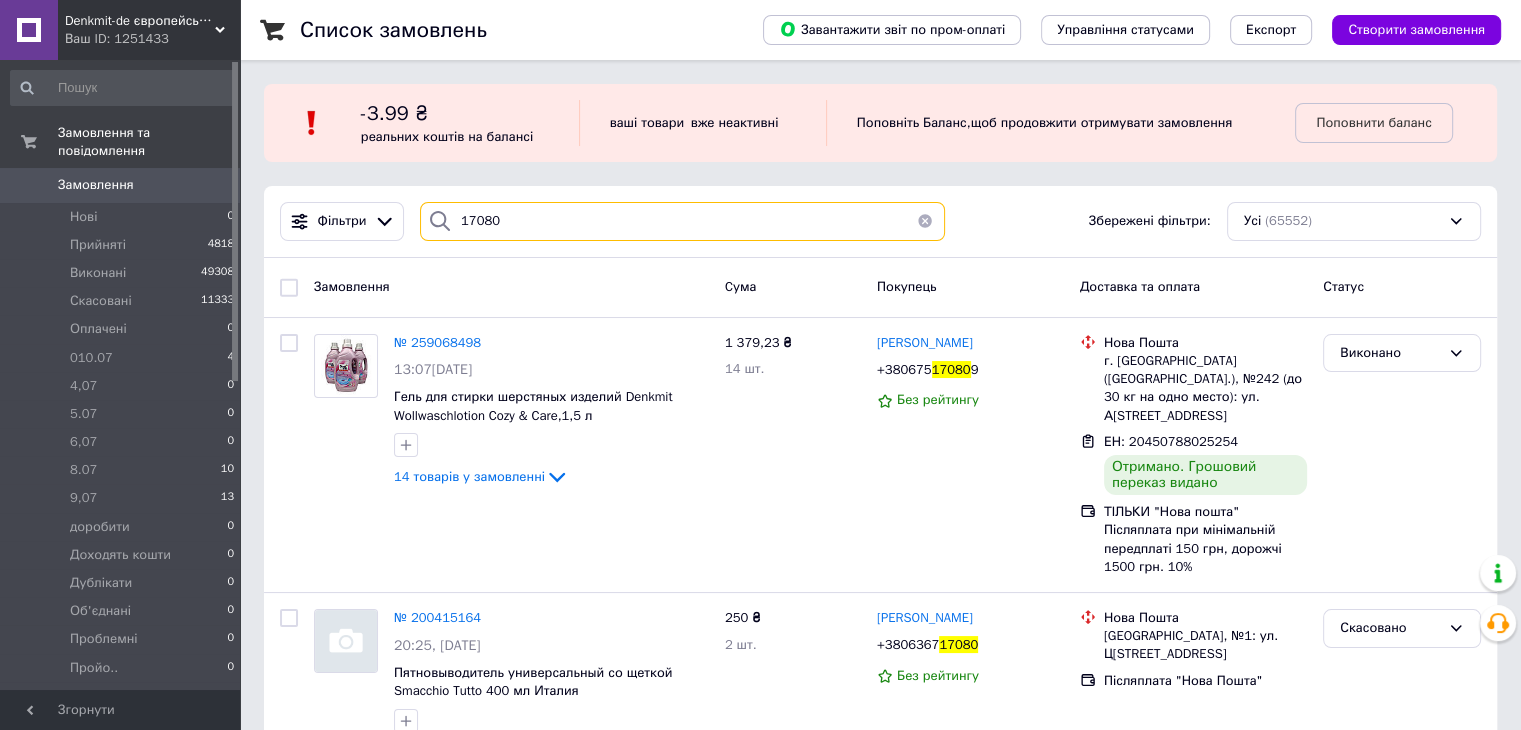 type 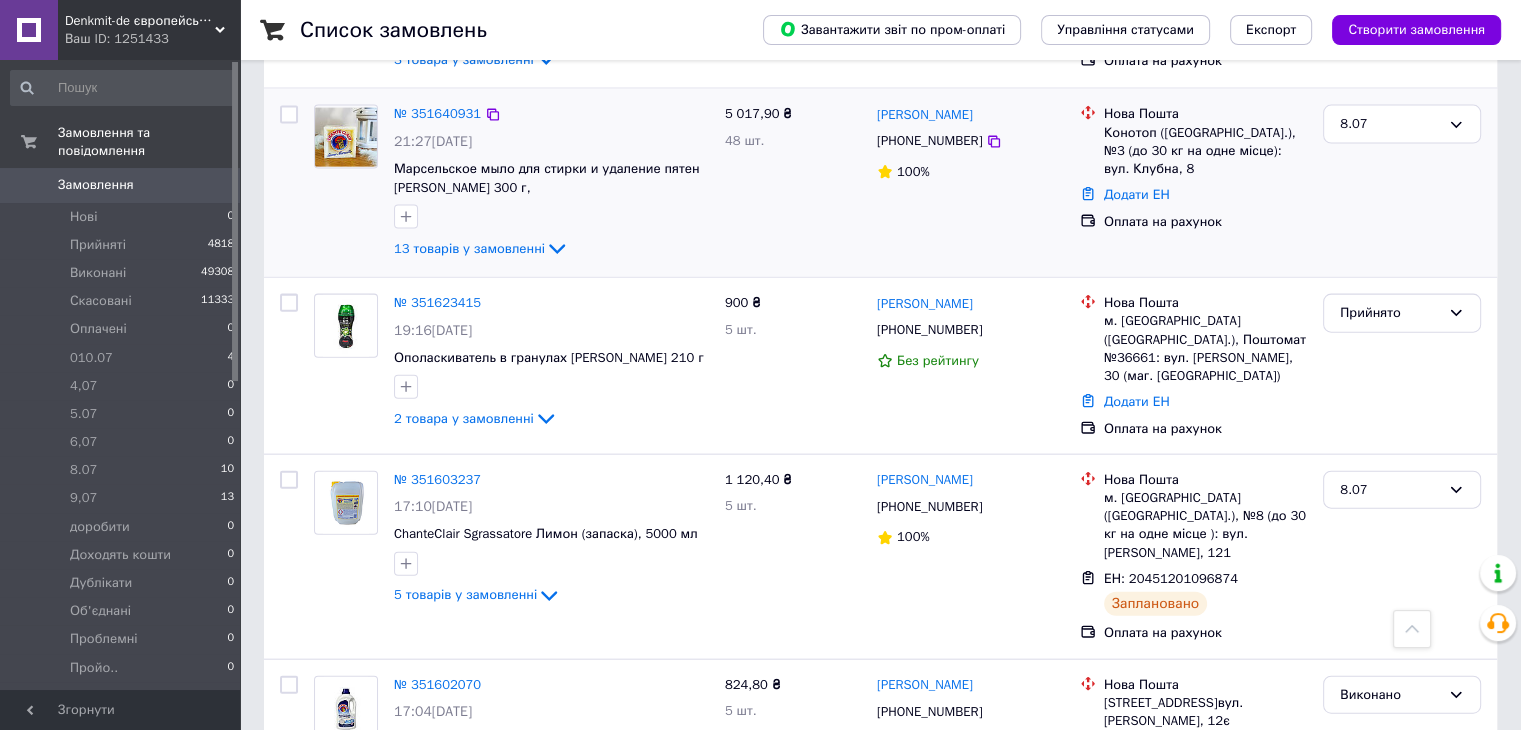 scroll, scrollTop: 7577, scrollLeft: 0, axis: vertical 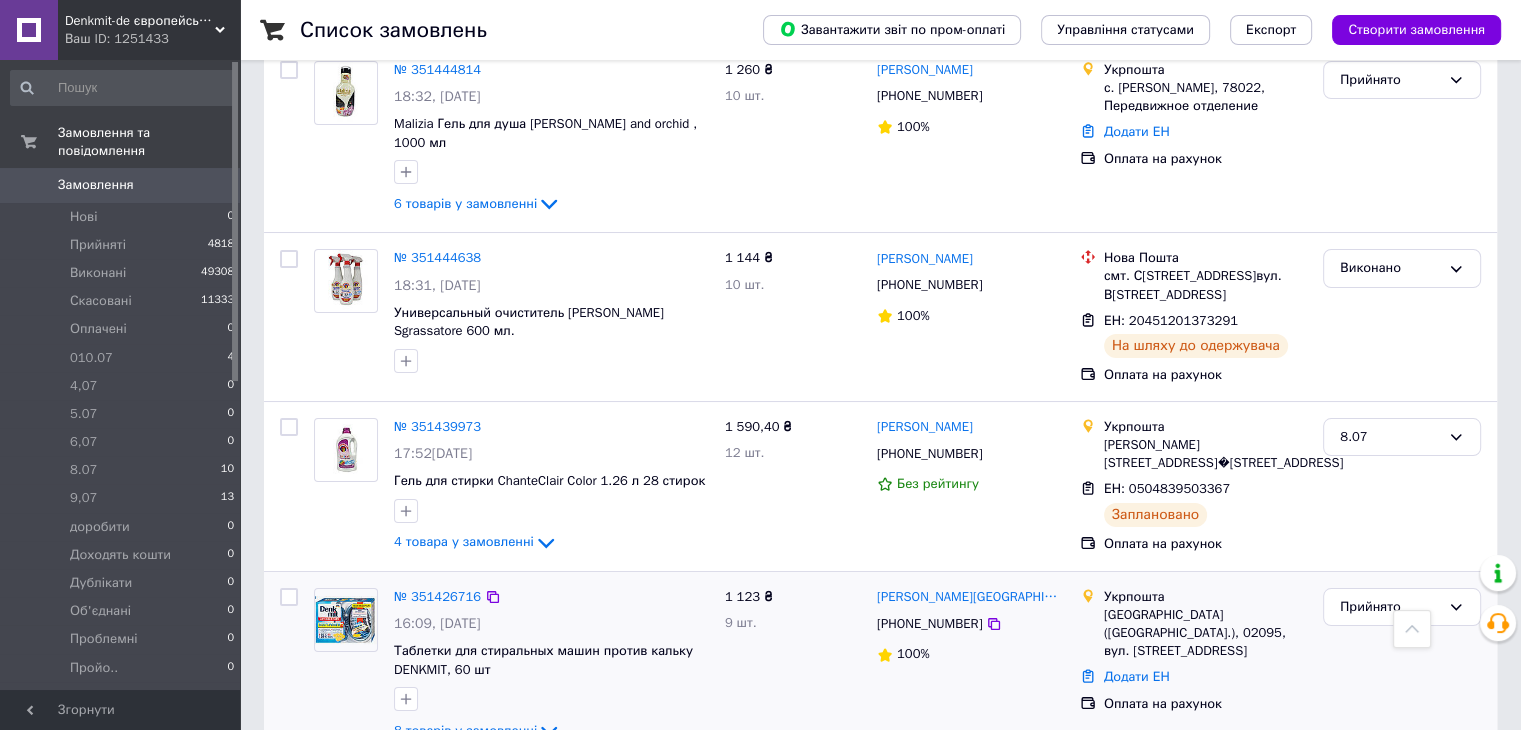 drag, startPoint x: 530, startPoint y: 493, endPoint x: 731, endPoint y: 432, distance: 210.05237 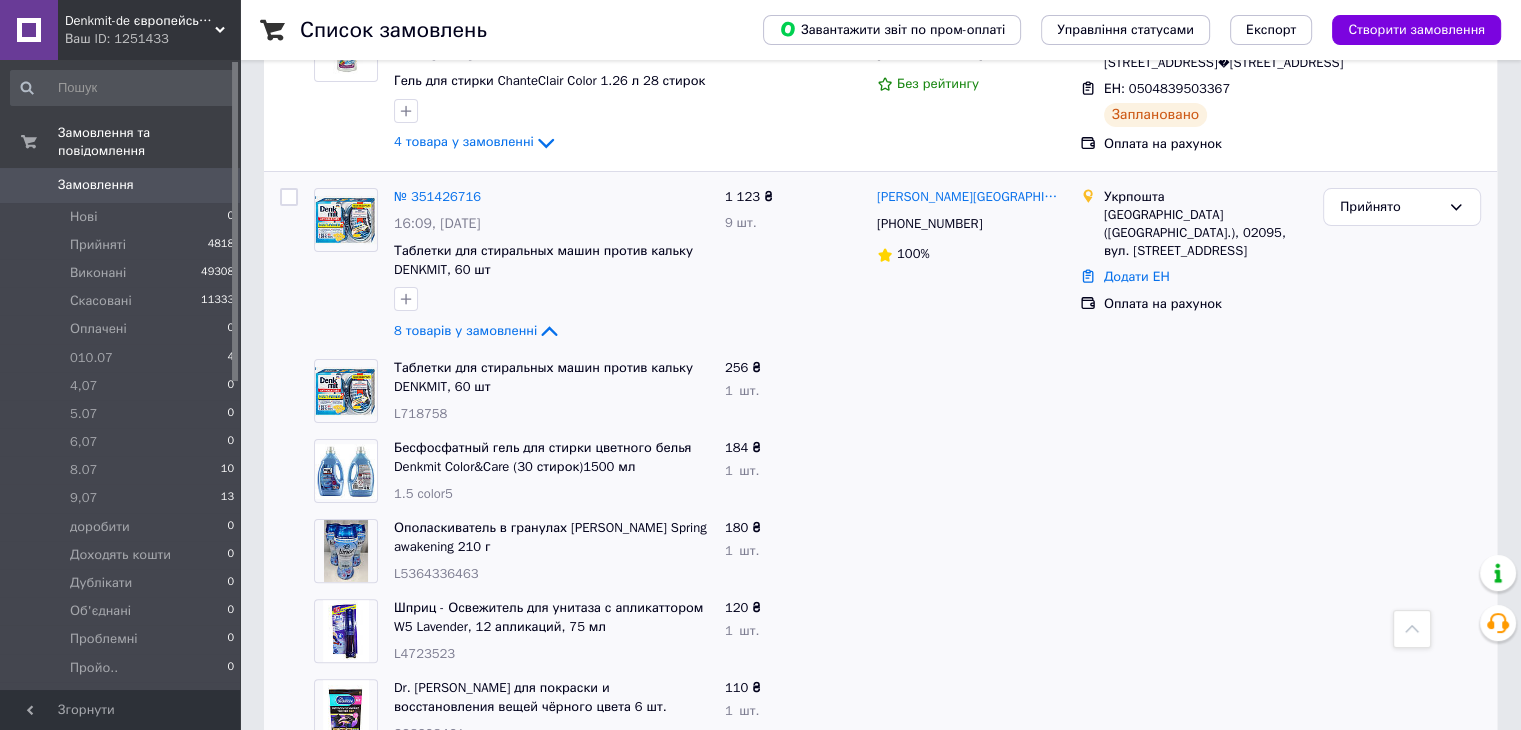 scroll, scrollTop: 8177, scrollLeft: 0, axis: vertical 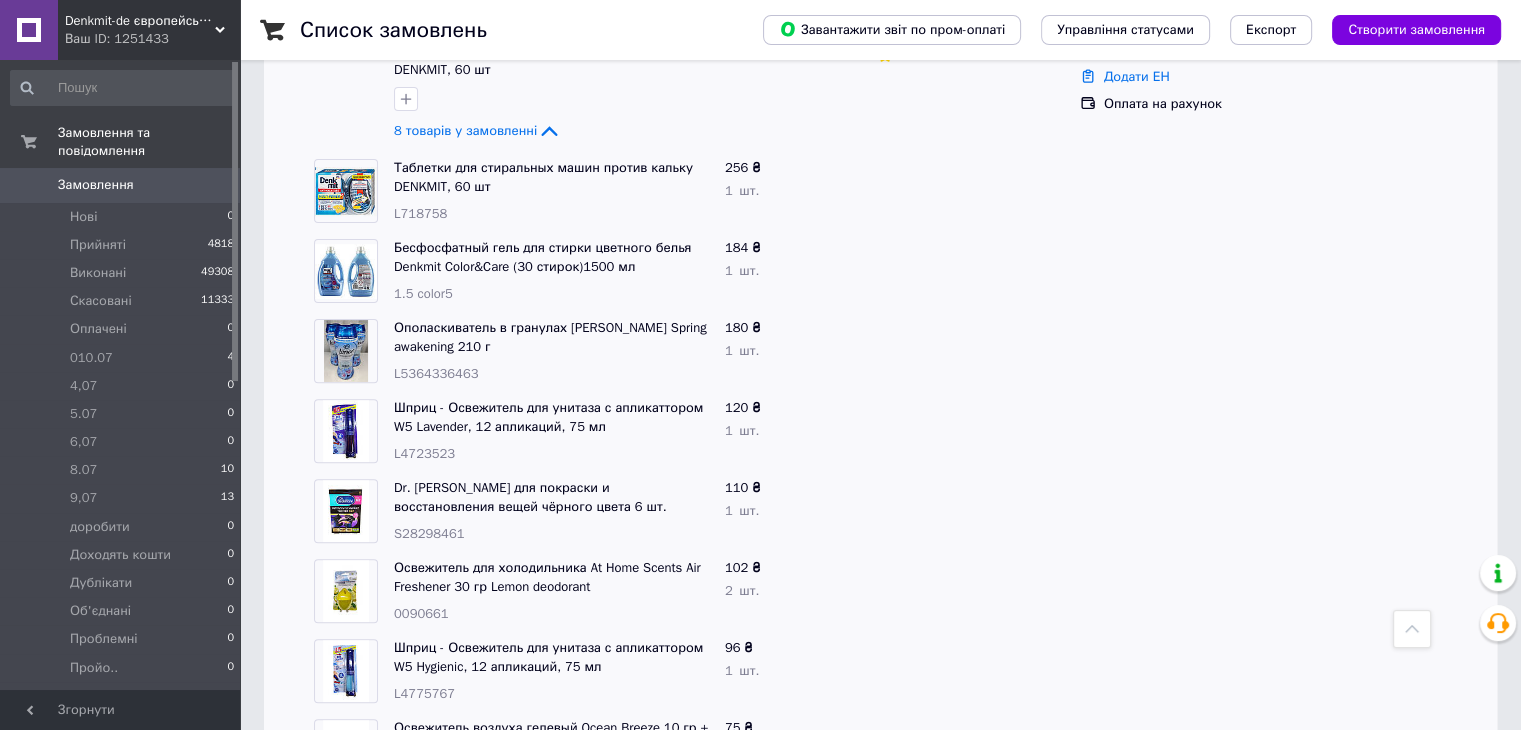 click on "Шприц - Освежитель для унитаза с апликаттором W5 Lavender, 12 апликаций, 75 мл L4723523 120 ₴ 1   шт." at bounding box center (880, 431) 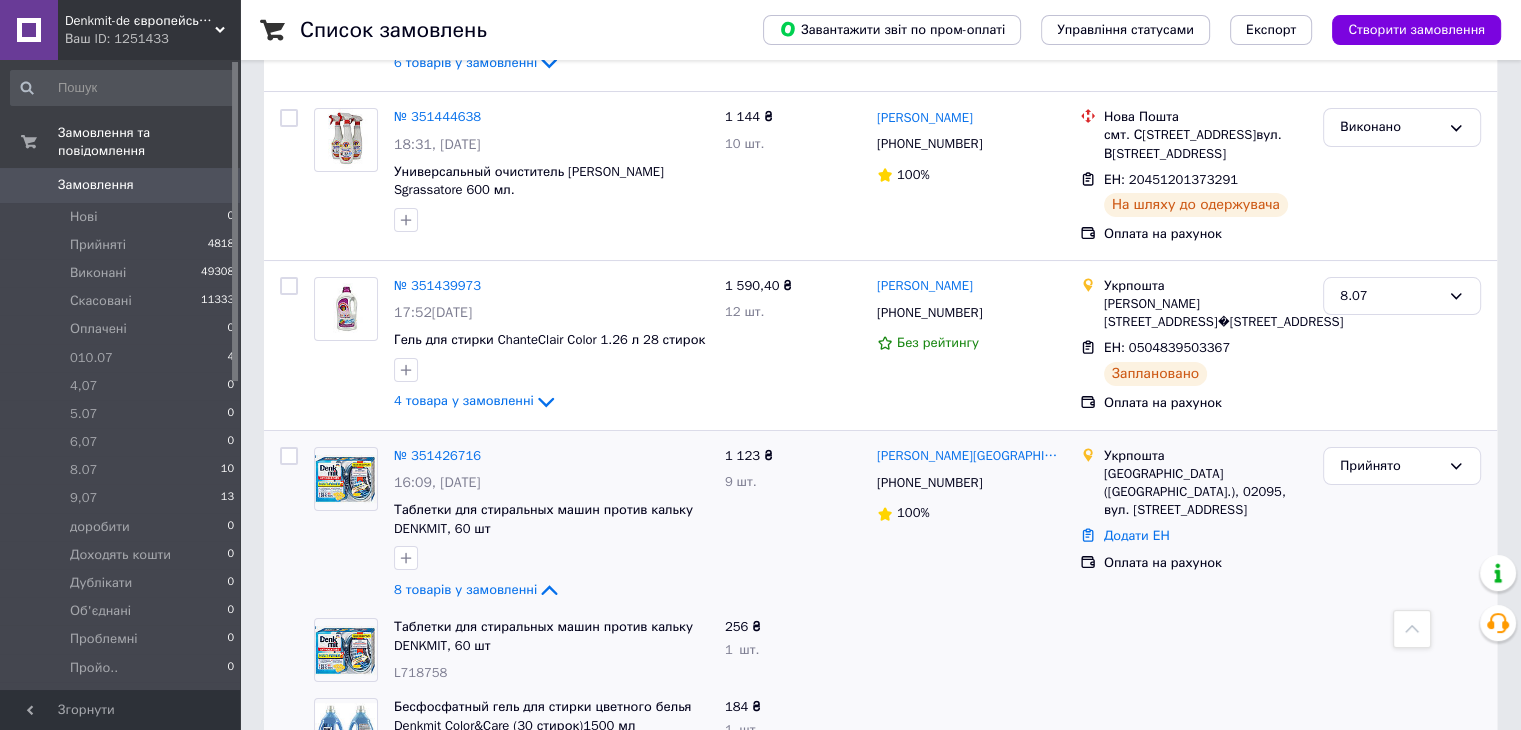scroll, scrollTop: 7677, scrollLeft: 0, axis: vertical 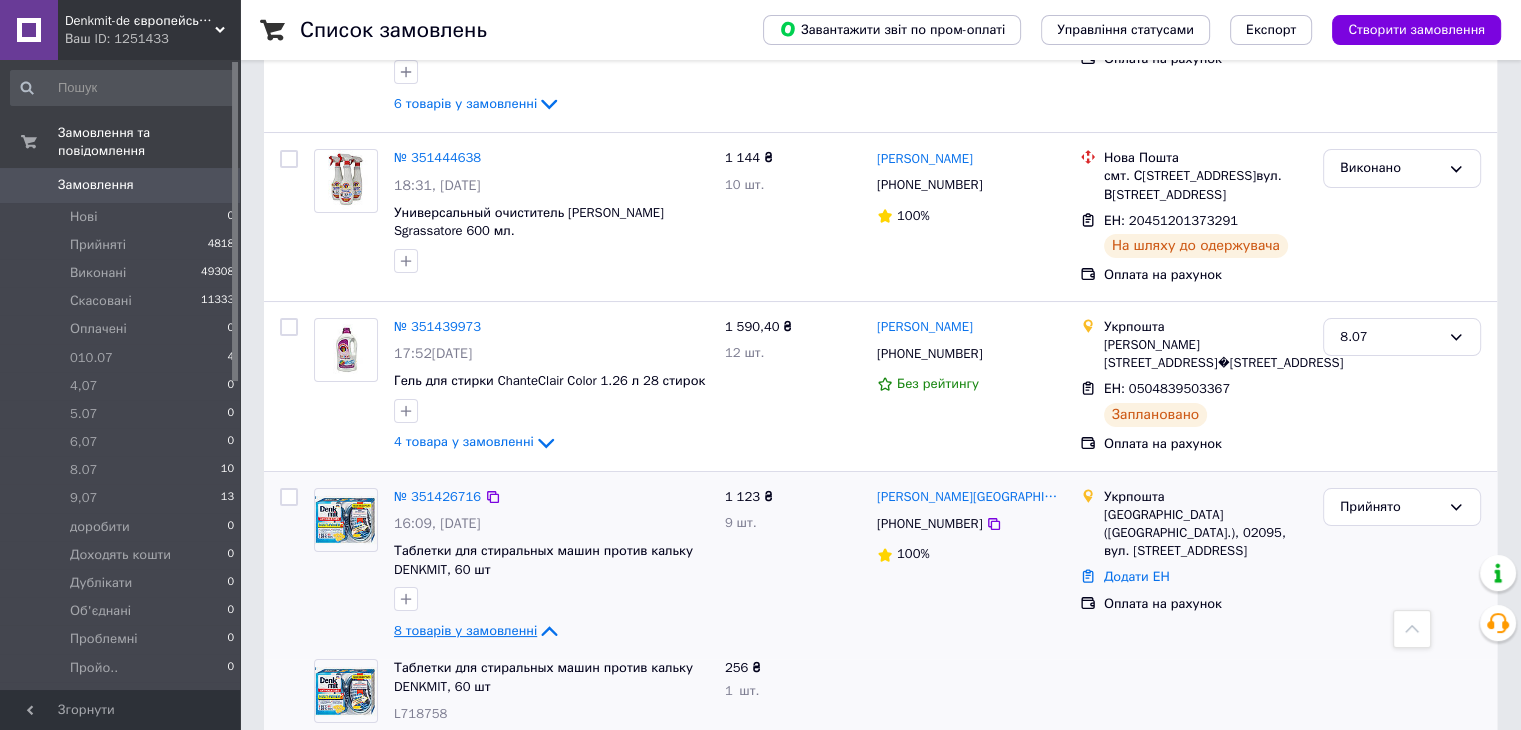 click 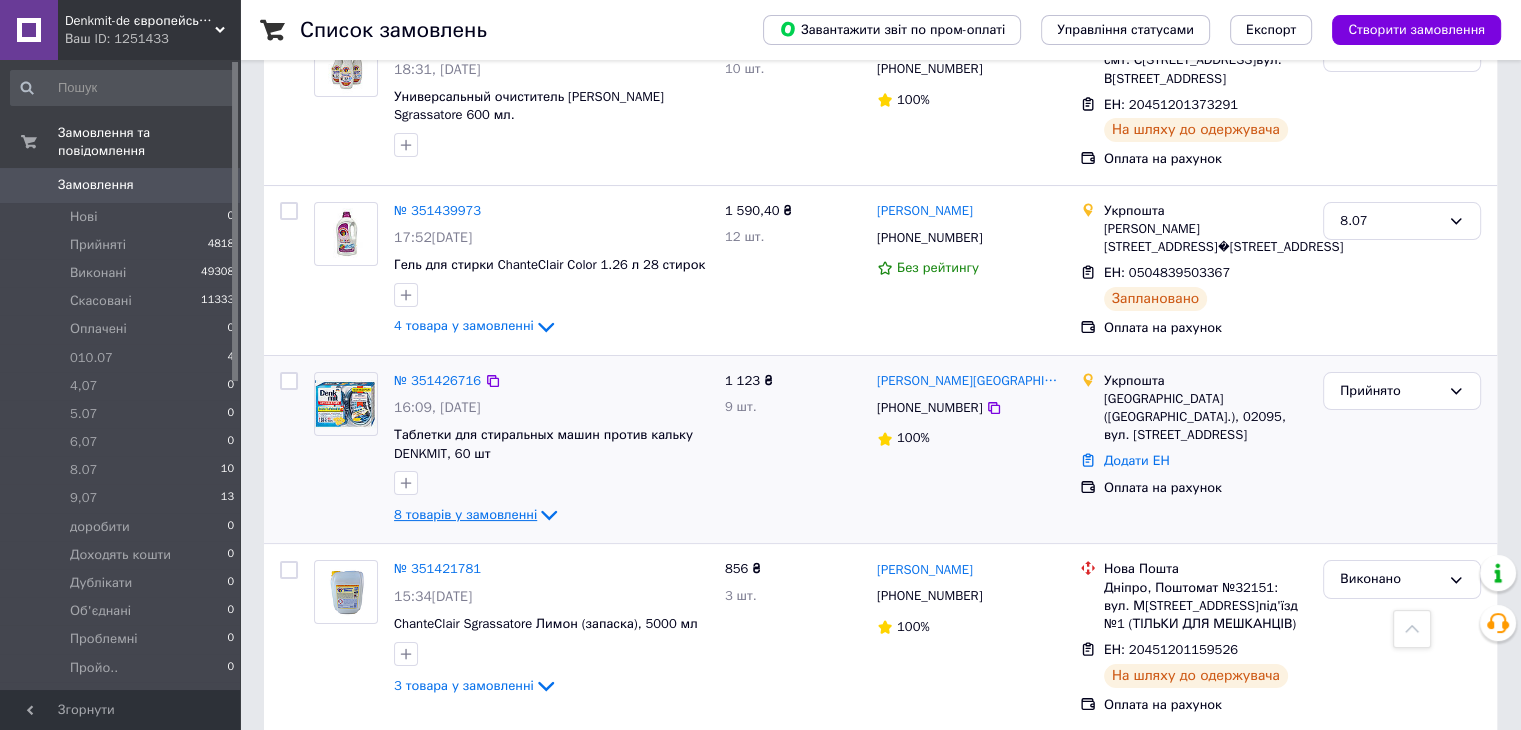 scroll, scrollTop: 10580, scrollLeft: 0, axis: vertical 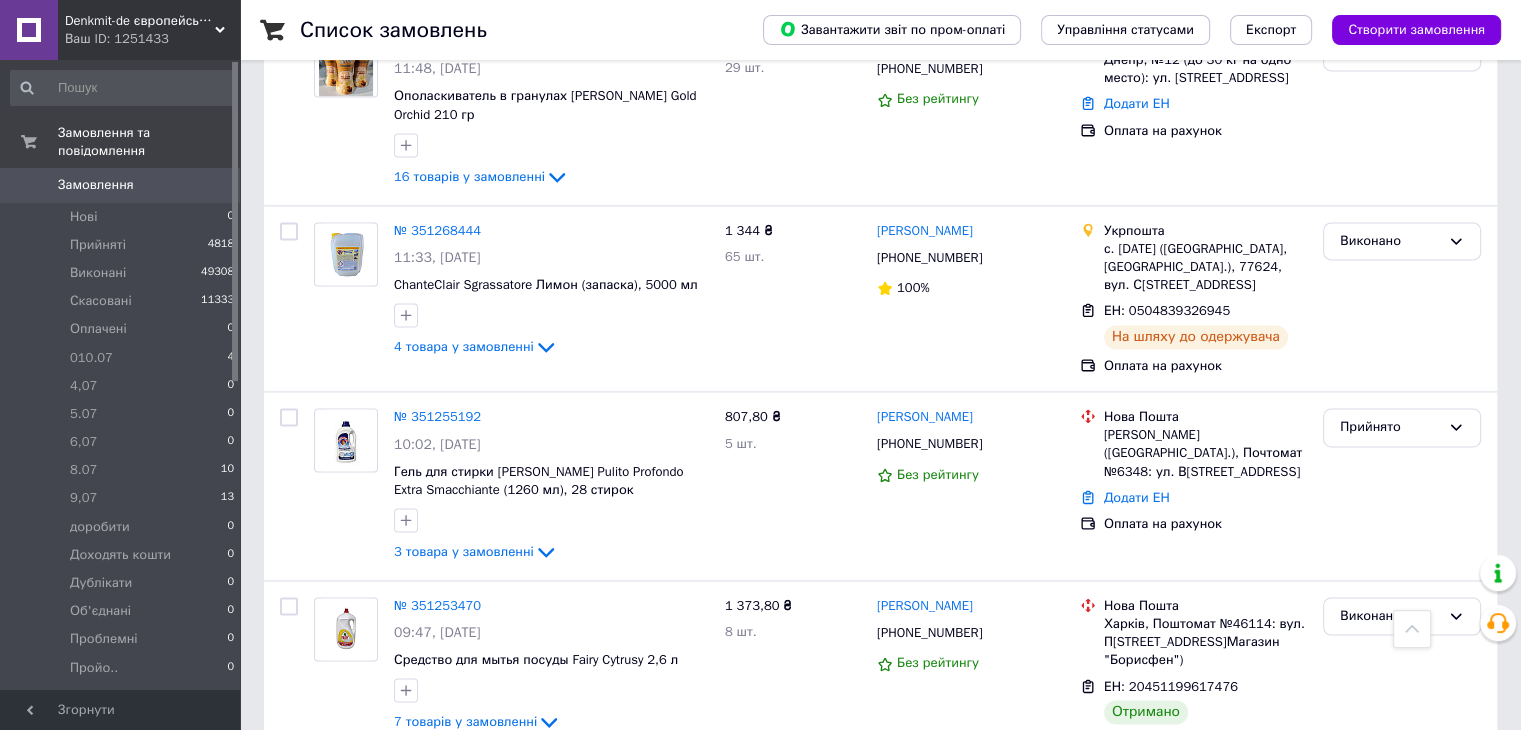 click on "Замовлення" at bounding box center [96, 185] 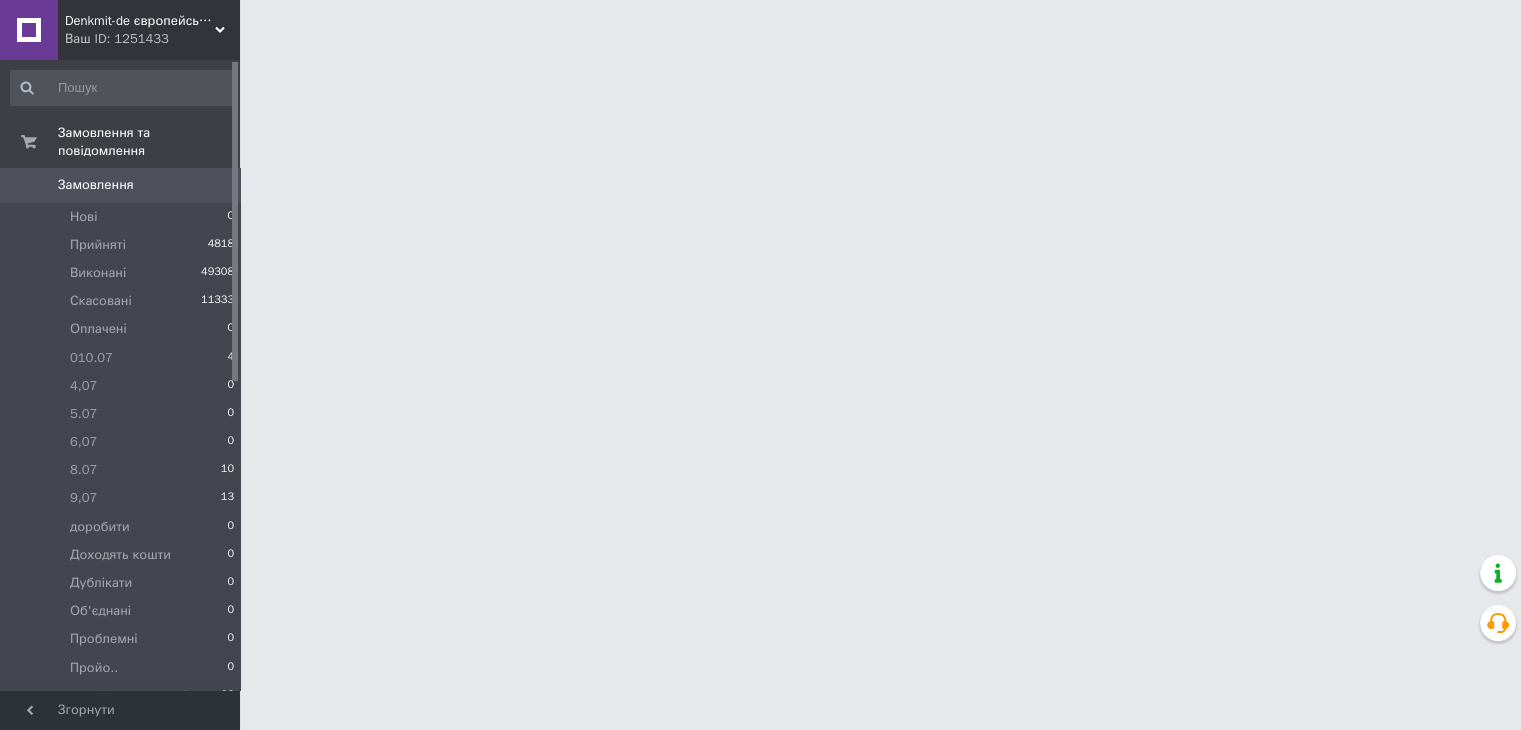 scroll, scrollTop: 0, scrollLeft: 0, axis: both 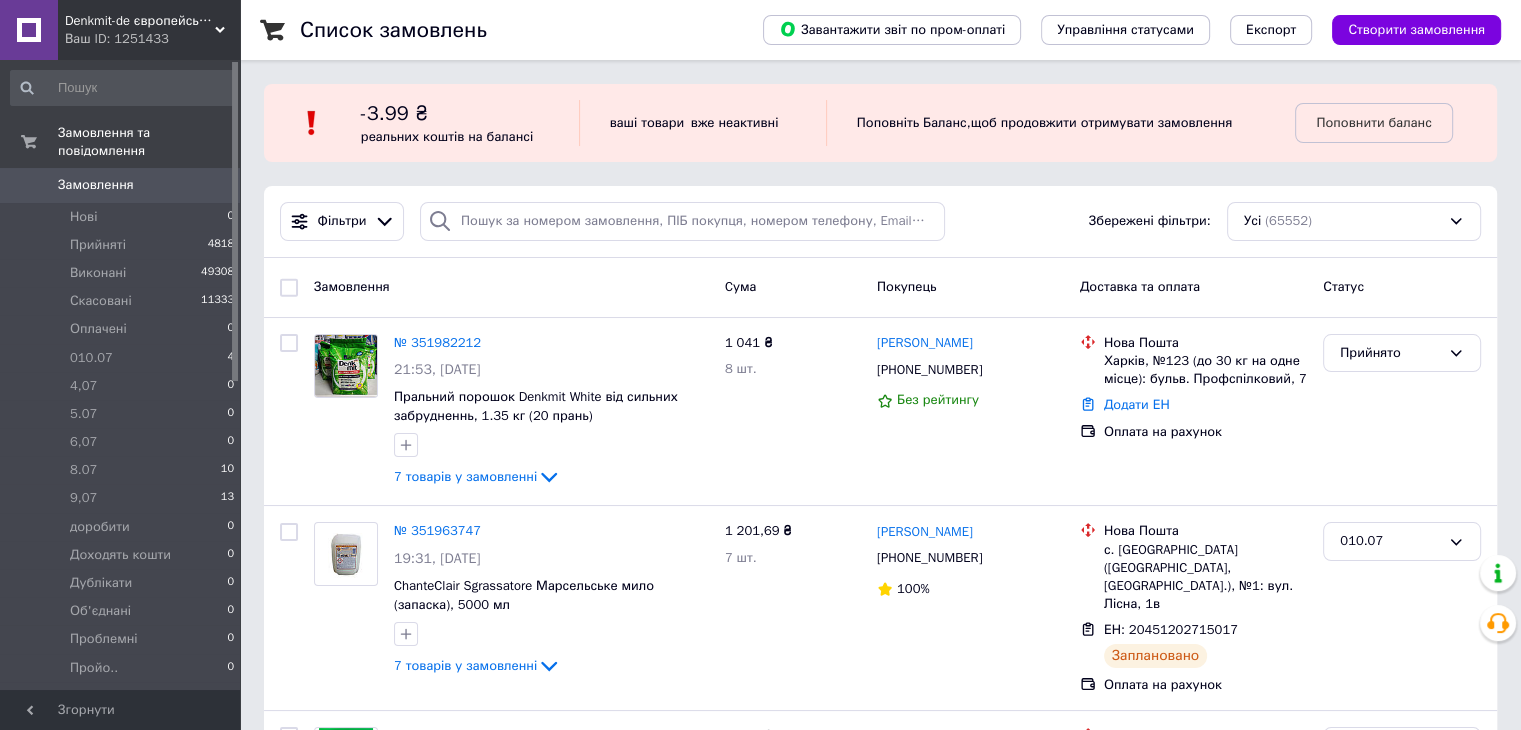 click on "Список замовлень   Завантажити звіт по пром-оплаті Управління статусами Експорт Створити замовлення -3.99 ₴ реальних коштів на балансі ваші товари   вже неактивні Поповніть Баланс ,  щоб продовжити отримувати замовлення Поповнити баланс Фільтри Збережені фільтри: Усі (65552) Замовлення Cума Покупець Доставка та оплата Статус № 351982212 21:53[DATE] Пральний порошок Denkmit White від сильних забрудненнь, 1.35 кг (20 прань) 7 товарів у замовленні 1 041 ₴ 8 шт. [PERSON_NAME] [PHONE_NUMBER] Без рейтингу Нова Пошта Харків, №123 (до 30 кг на одне місце): бульв. Профспілковий, 7 № 351963747 1" at bounding box center [880, 9804] 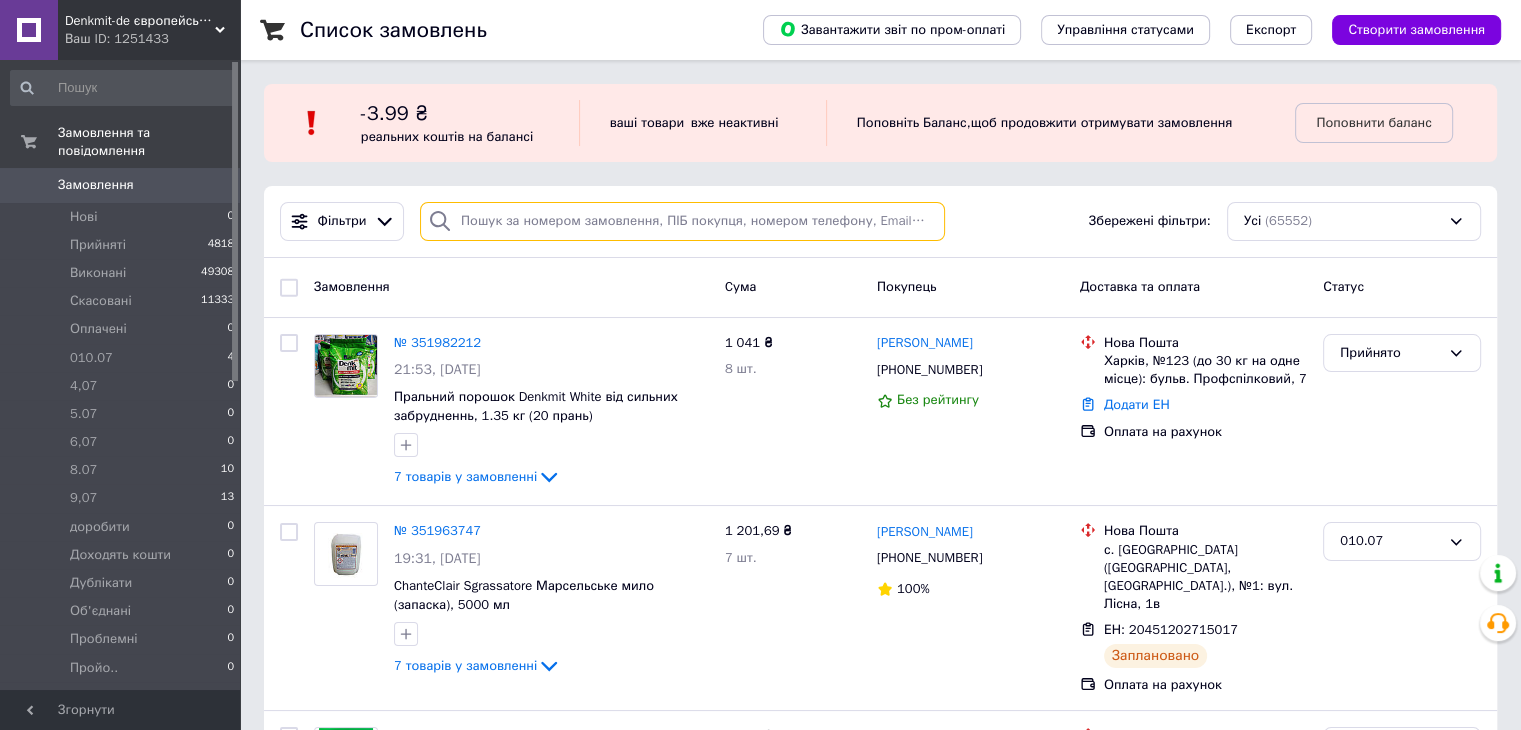 click at bounding box center [682, 221] 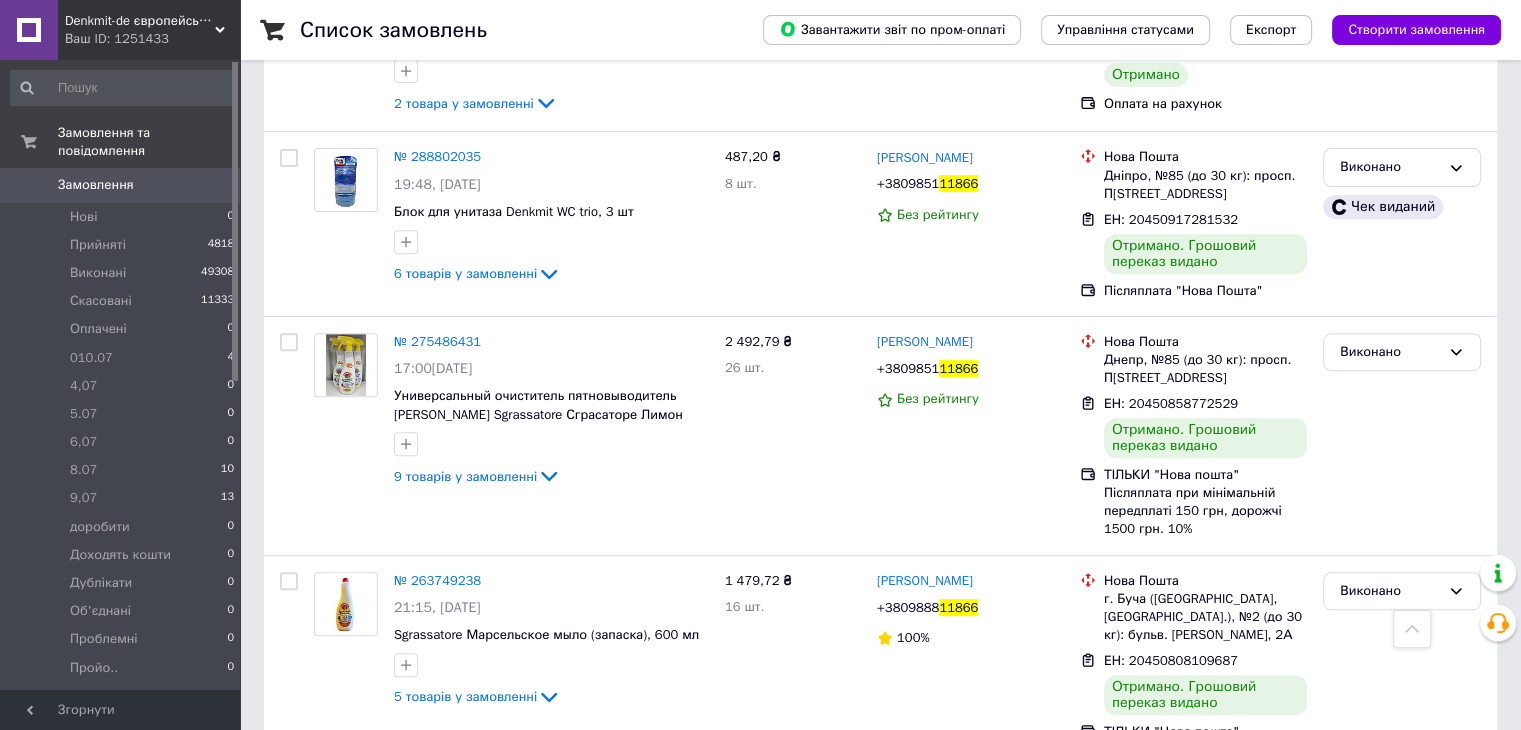 scroll, scrollTop: 800, scrollLeft: 0, axis: vertical 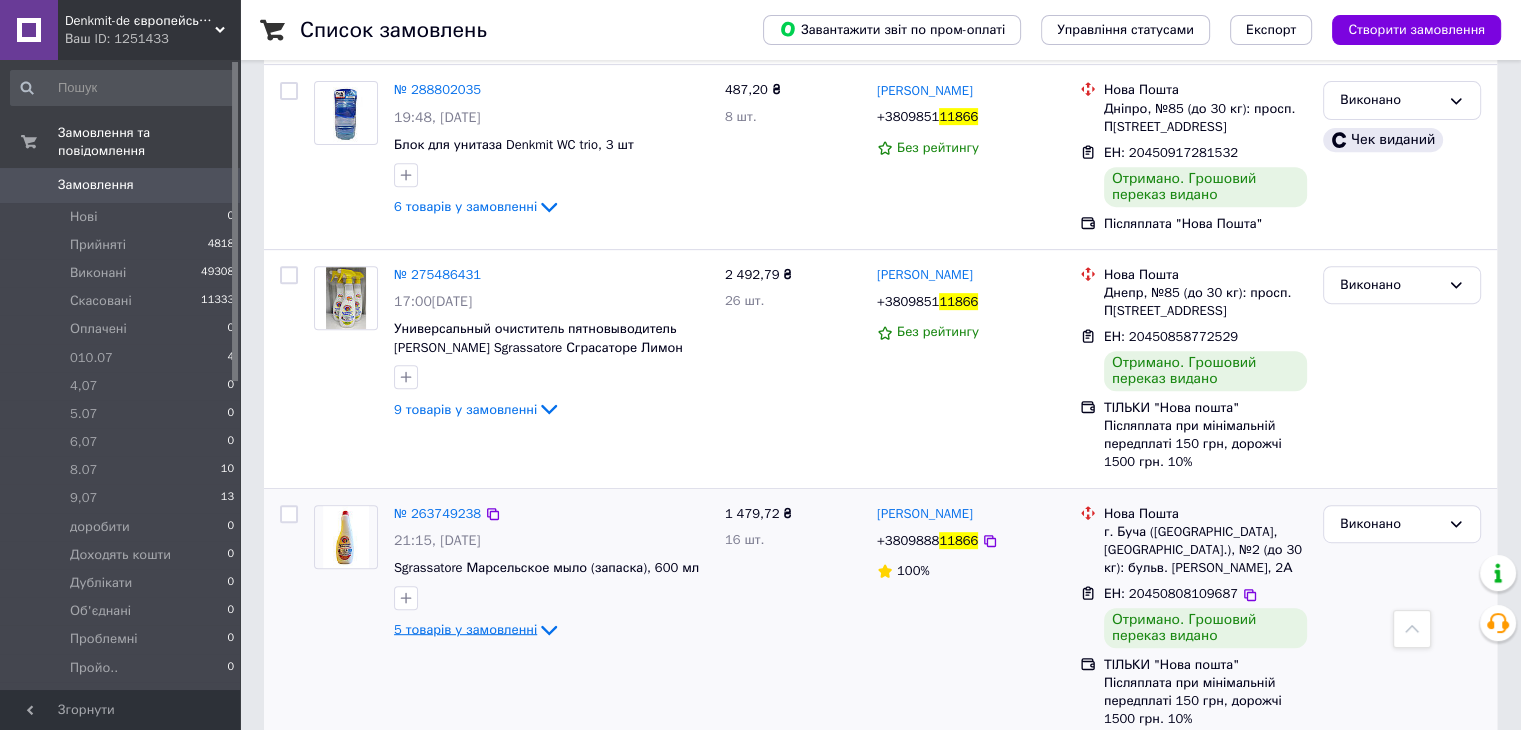 click 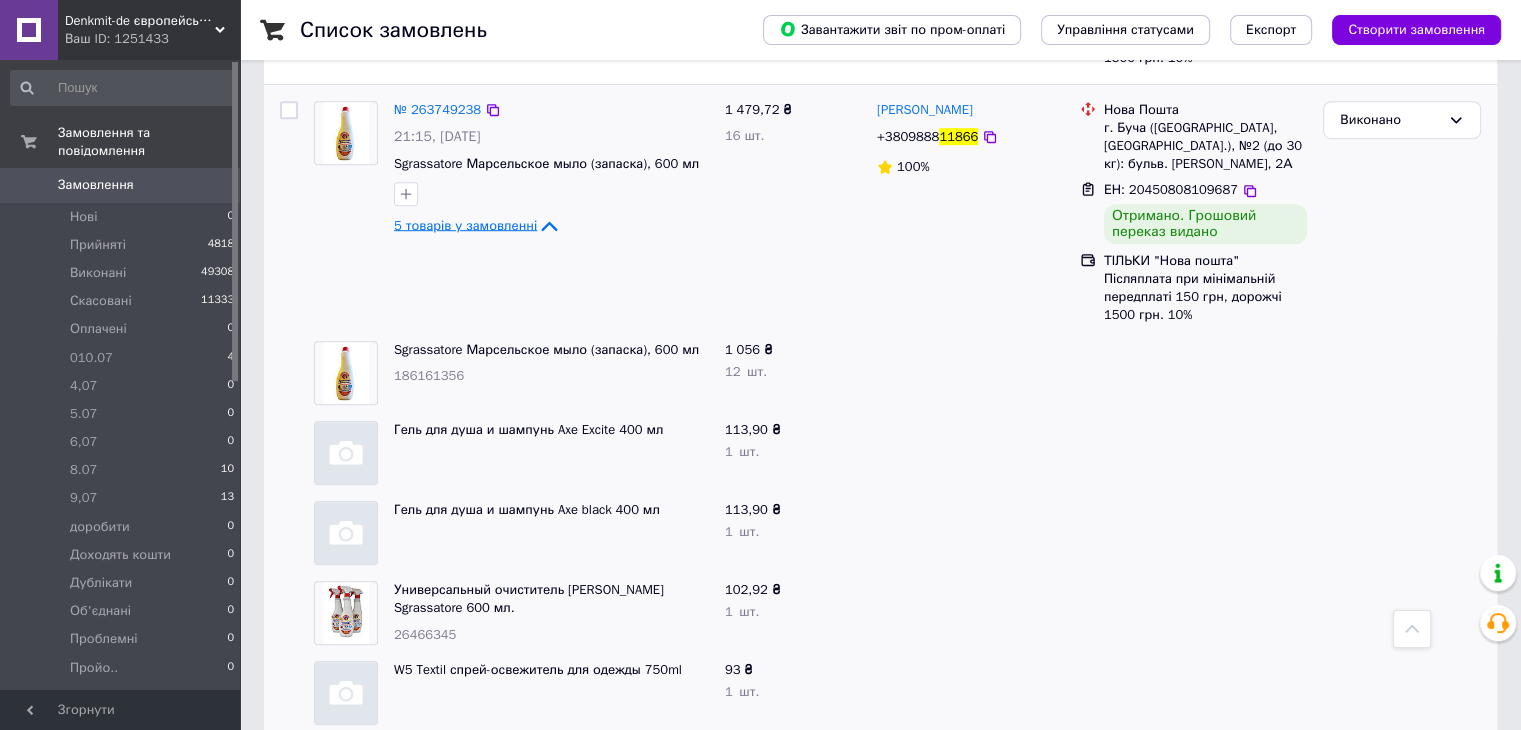 scroll, scrollTop: 1203, scrollLeft: 0, axis: vertical 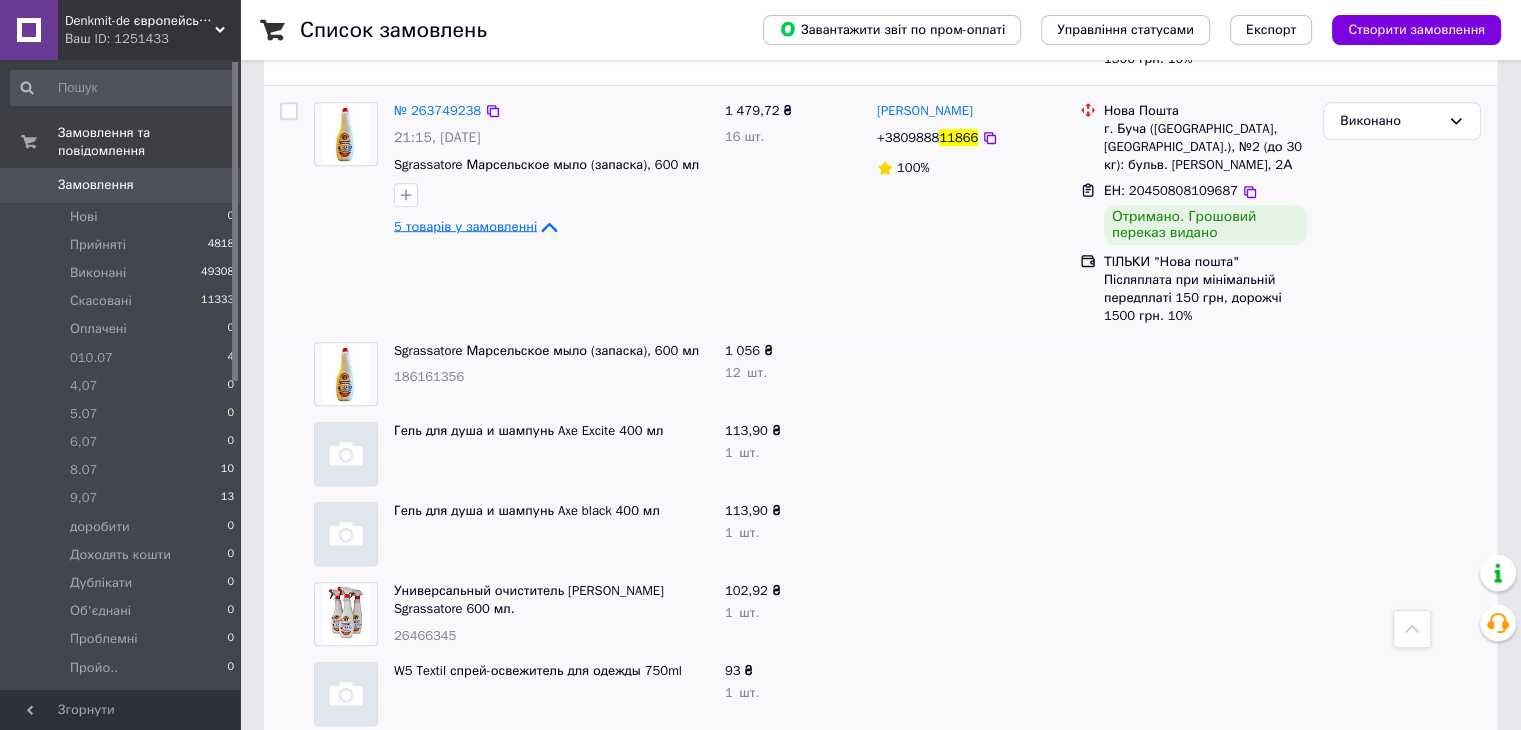 click 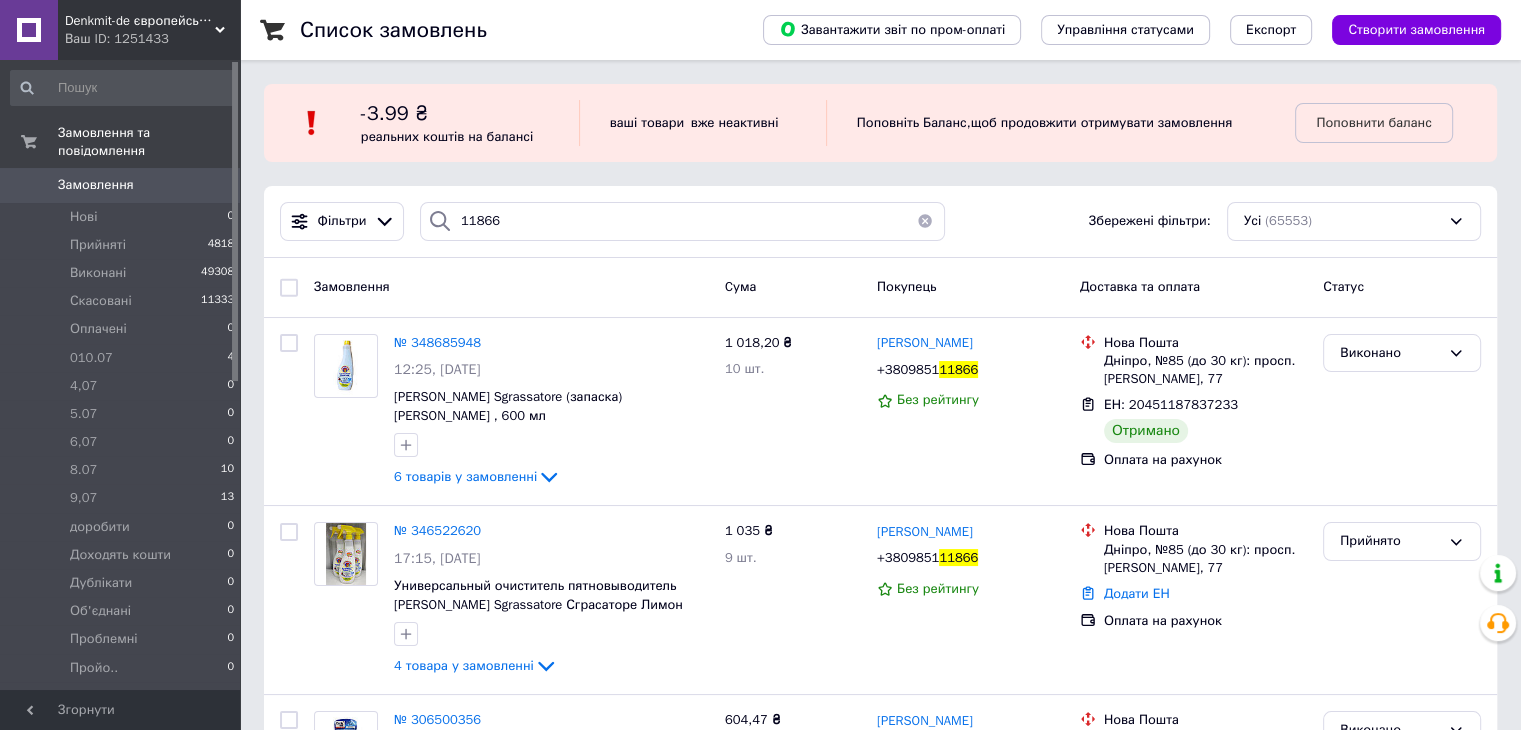 scroll, scrollTop: 0, scrollLeft: 0, axis: both 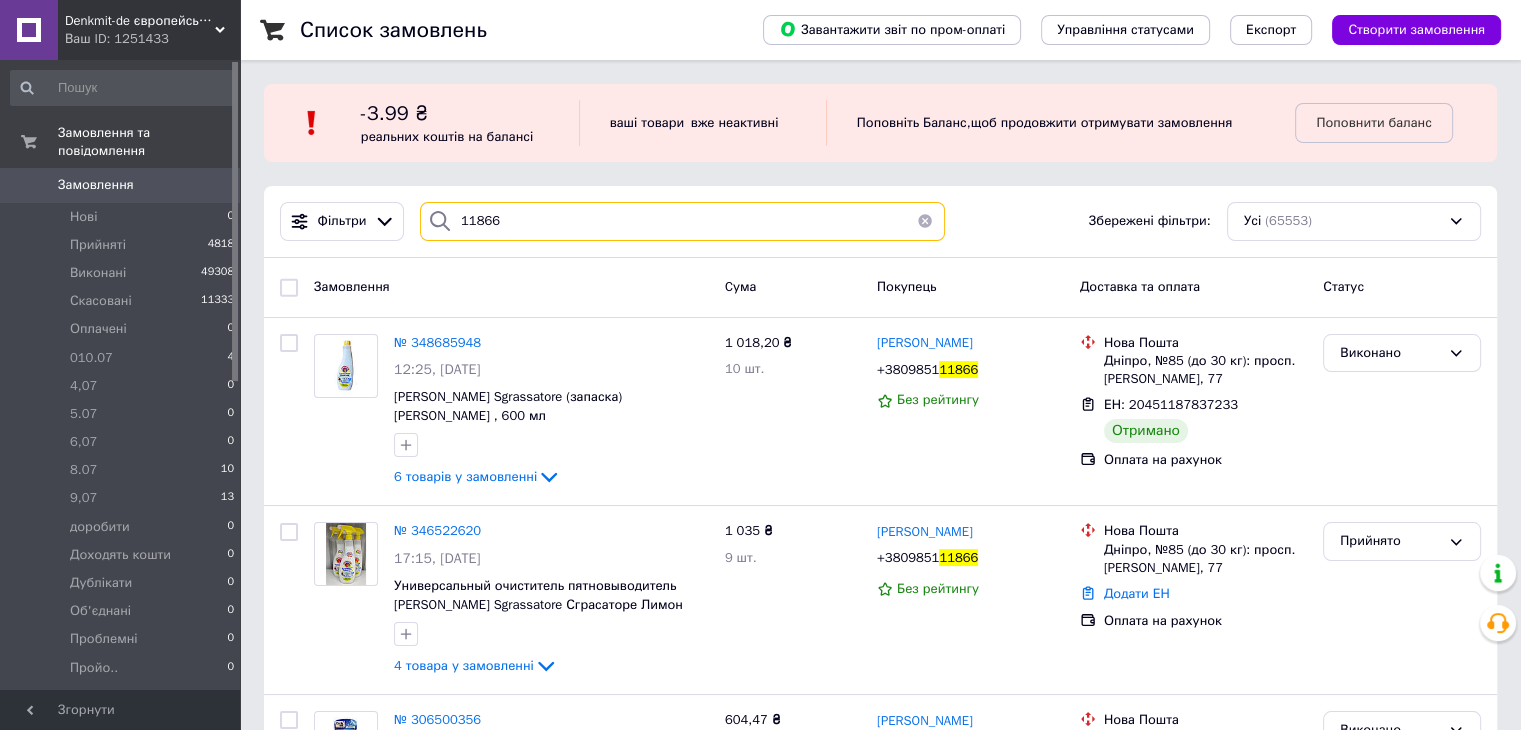 click on "11866" at bounding box center (682, 221) 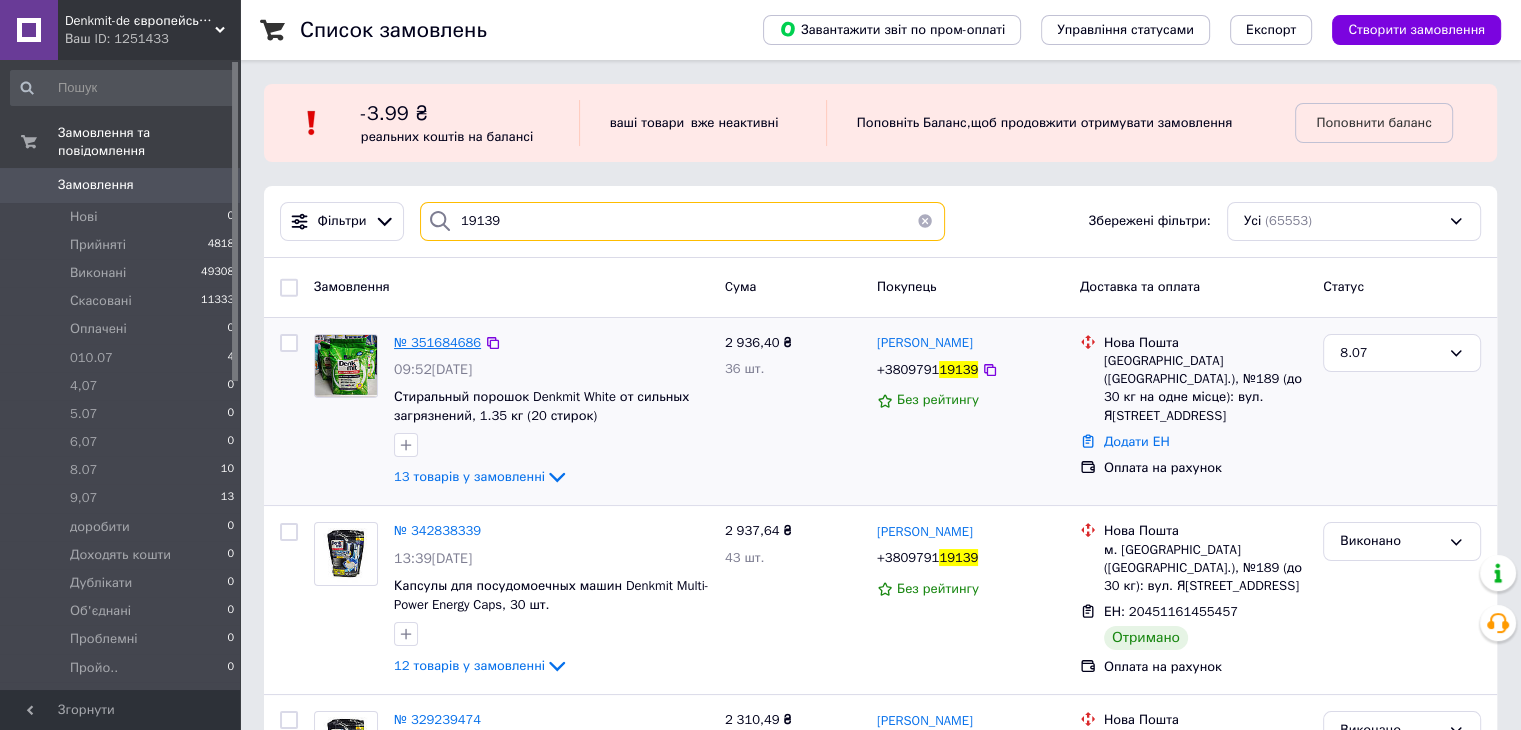 type on "19139" 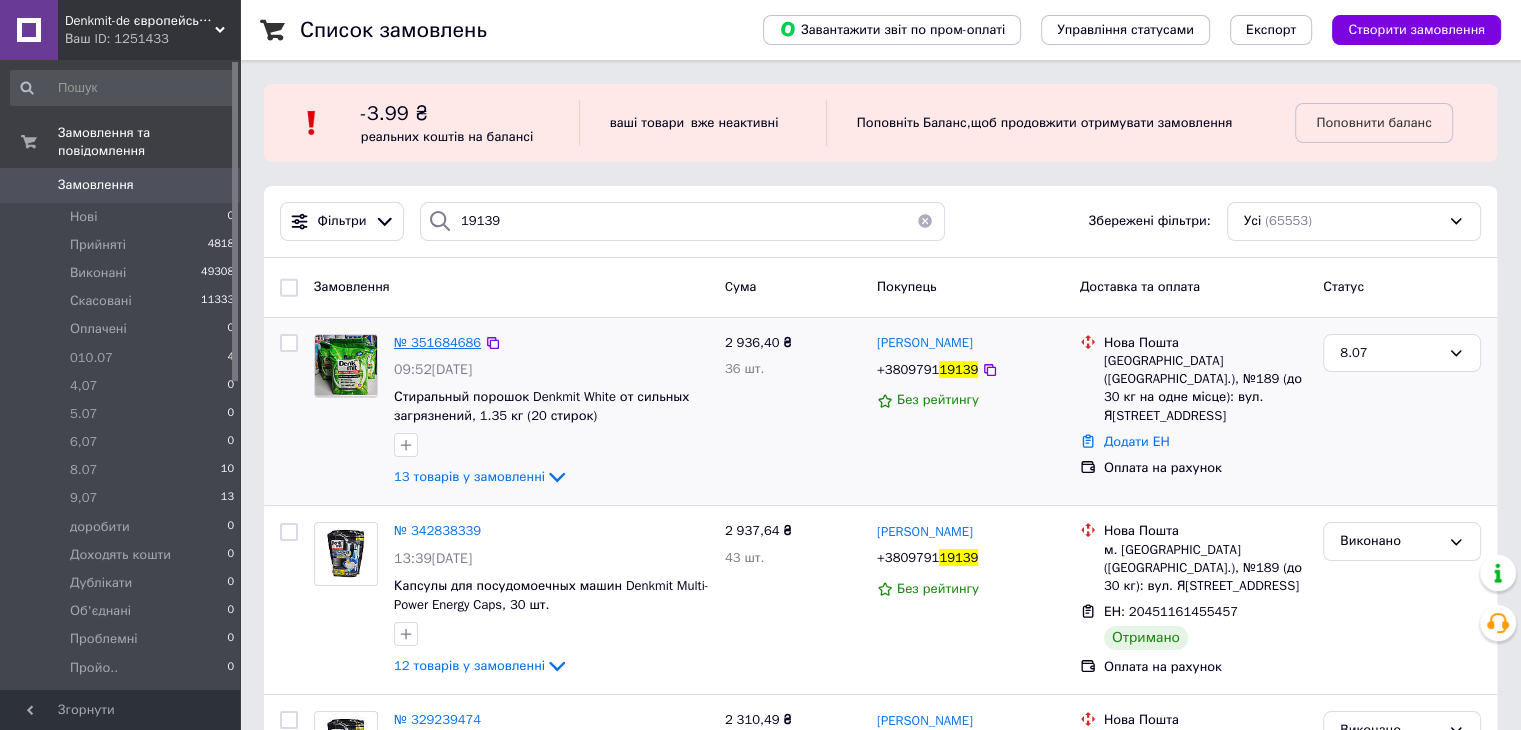 click on "№ 351684686" at bounding box center [437, 342] 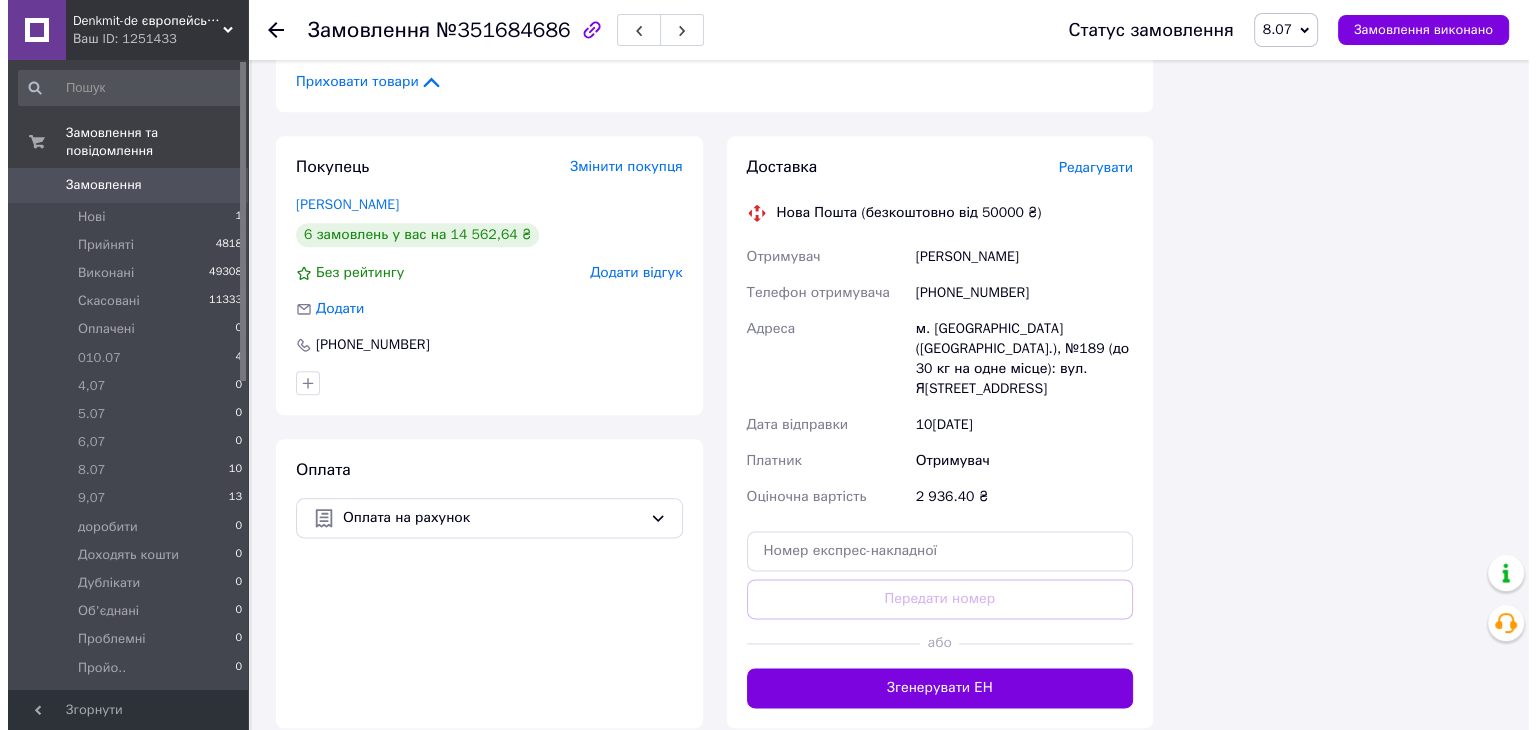 scroll, scrollTop: 2300, scrollLeft: 0, axis: vertical 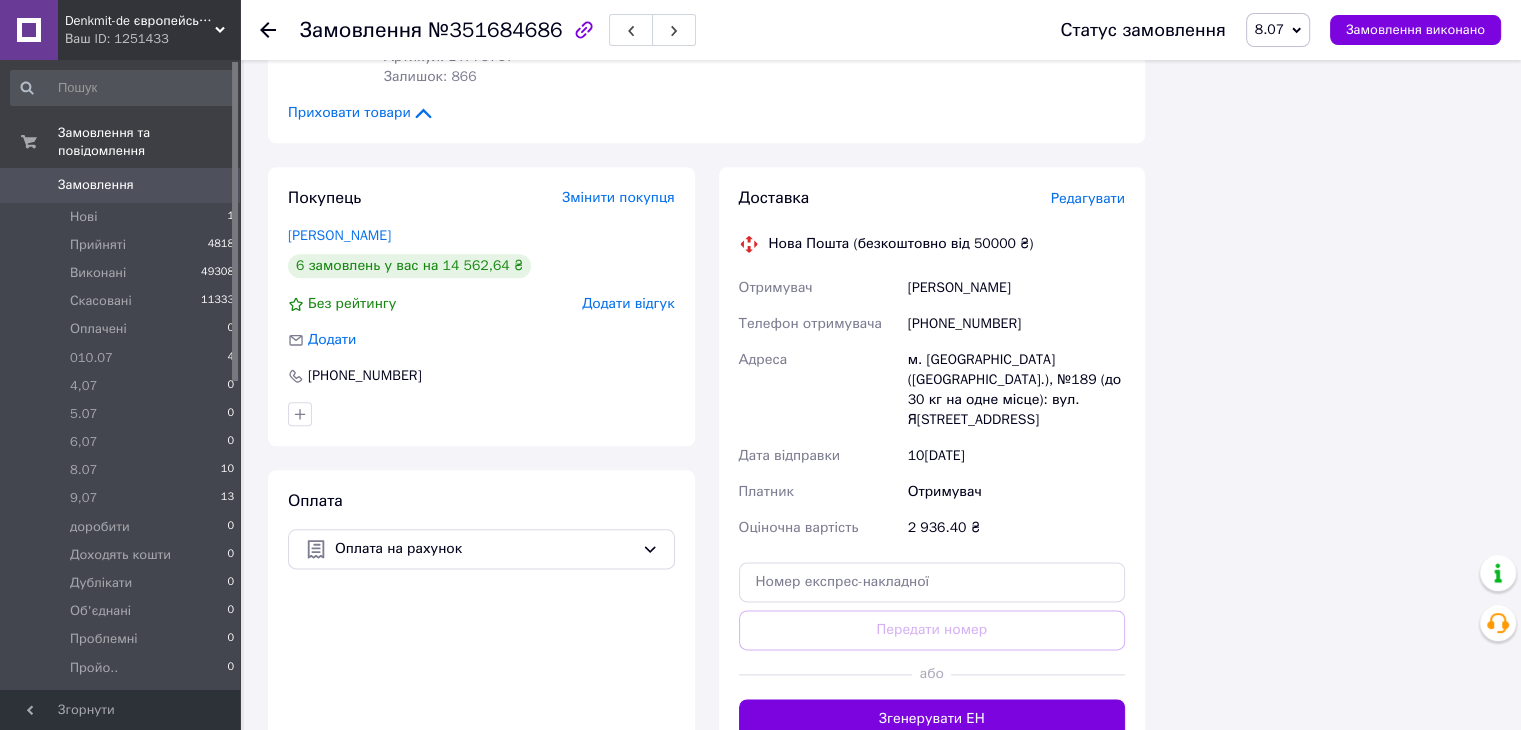 click on "Редагувати" at bounding box center (1088, 198) 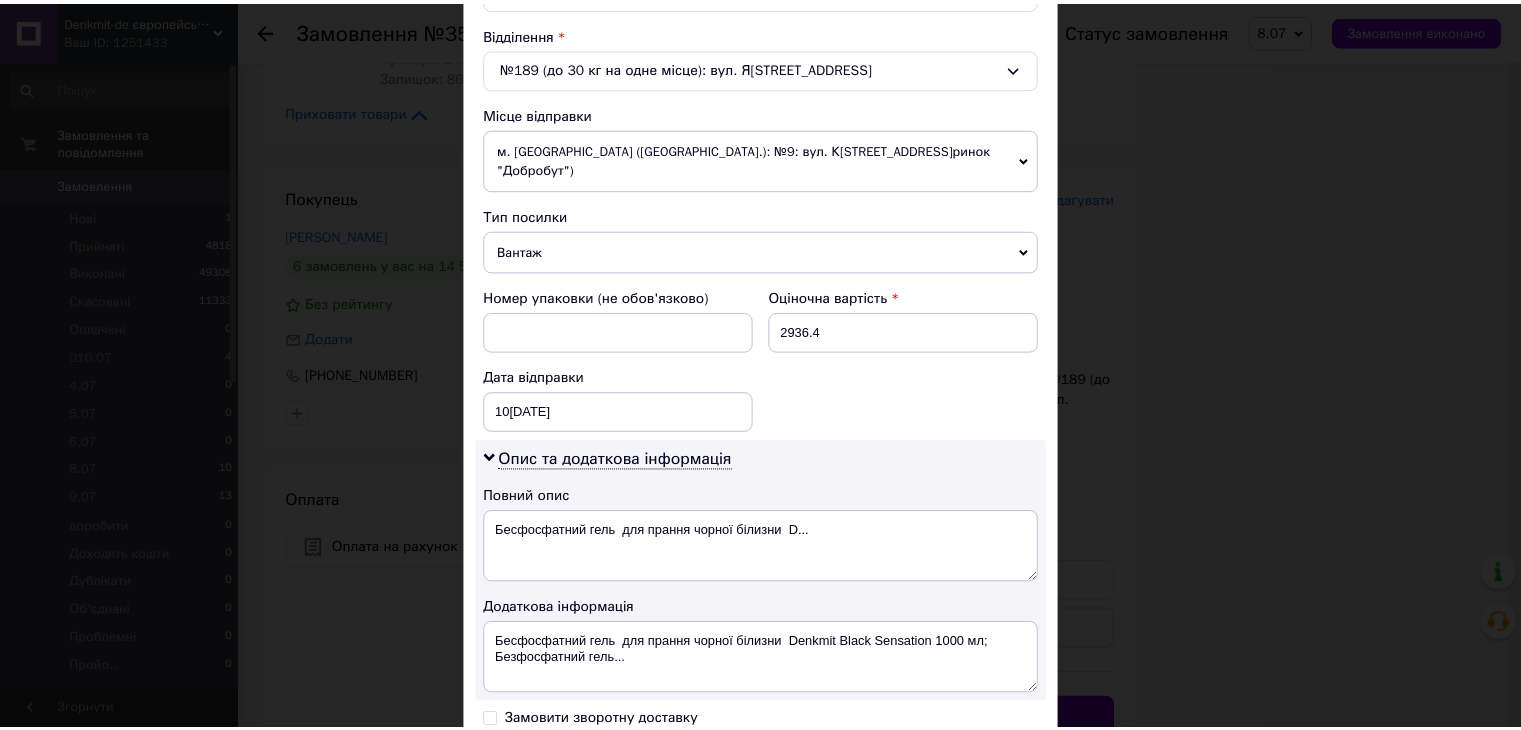 scroll, scrollTop: 852, scrollLeft: 0, axis: vertical 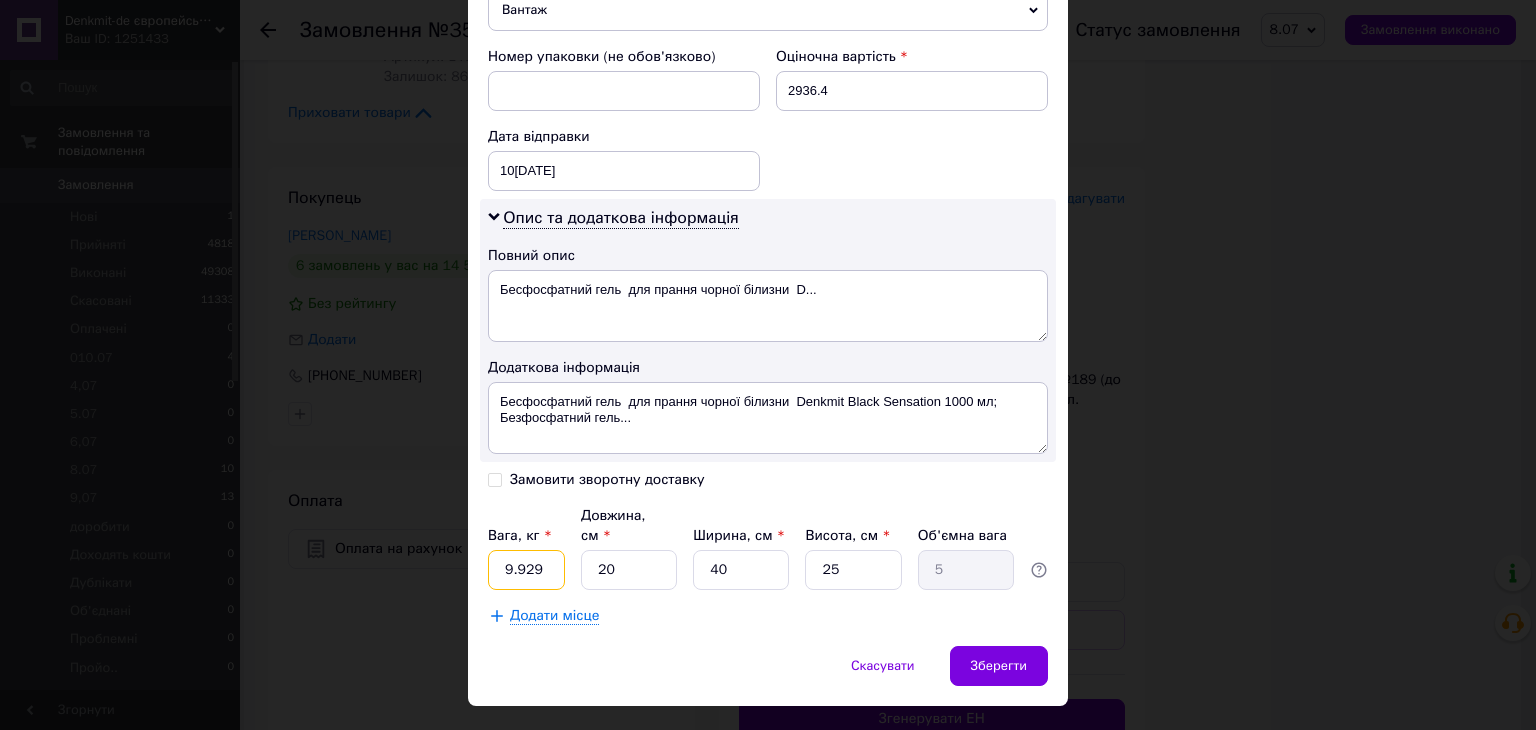 drag, startPoint x: 548, startPoint y: 524, endPoint x: 481, endPoint y: 537, distance: 68.24954 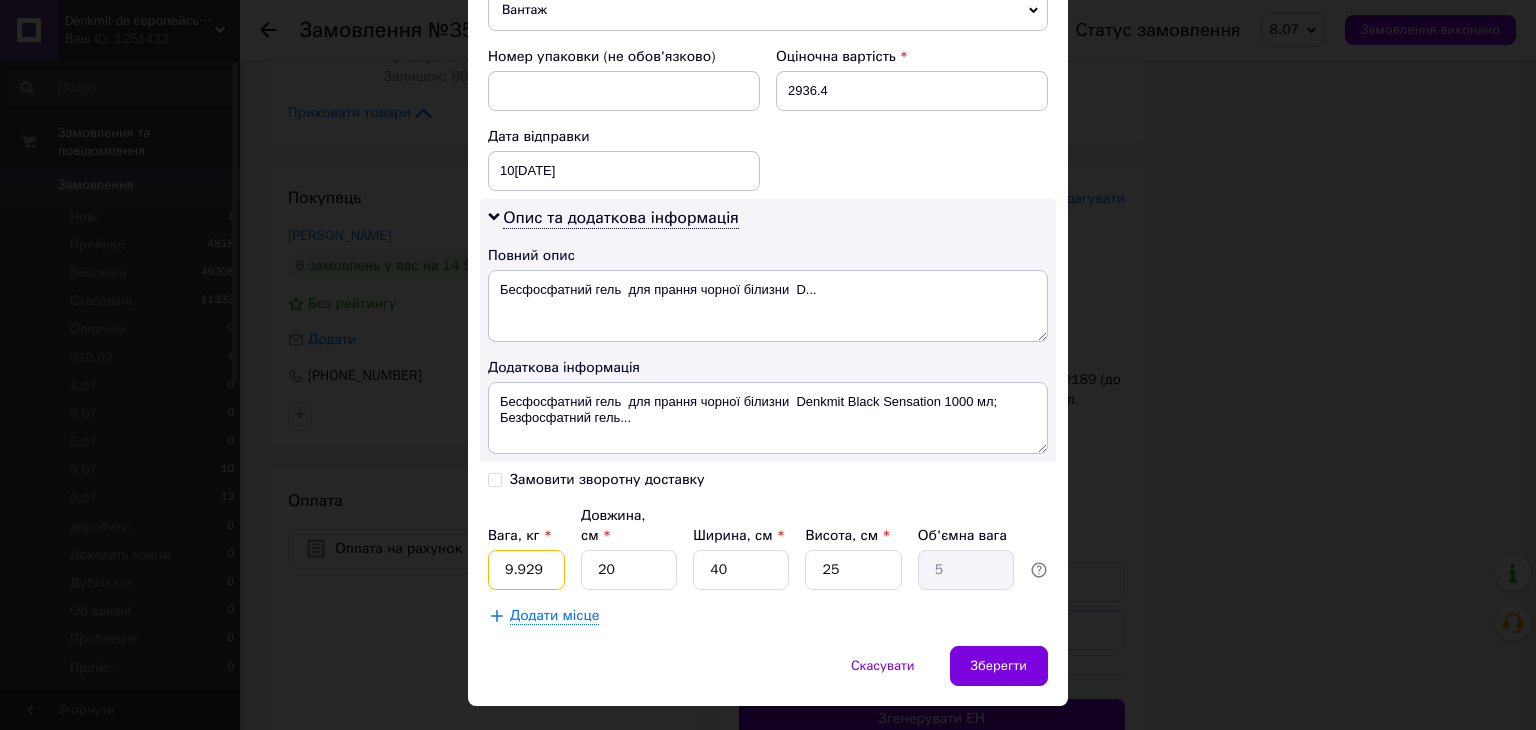 click on "Спосіб доставки Нова Пошта (безкоштовно від 50000 ₴) Платник Отримувач Відправник Прізвище отримувача Родіна Ім'я отримувача [PERSON_NAME] батькові отримувача Телефон отримувача [PHONE_NUMBER] Тип доставки У відділенні Кур'єром В поштоматі Місто м. [GEOGRAPHIC_DATA] ([GEOGRAPHIC_DATA].) Відділення №189 (до 30 кг на одне місце): вул. Ялтинська, 24/23 Місце відправки м. [GEOGRAPHIC_DATA] ([GEOGRAPHIC_DATA].): №9: вул. К[STREET_ADDRESS]ринок "Добробут") Немає збігів. Спробуйте змінити умови пошуку Додати ще місце відправки Тип посилки Вантаж Документи Номер упаковки (не обов'язково) Оціночна вартість 2936.4 <" at bounding box center [768, -38] 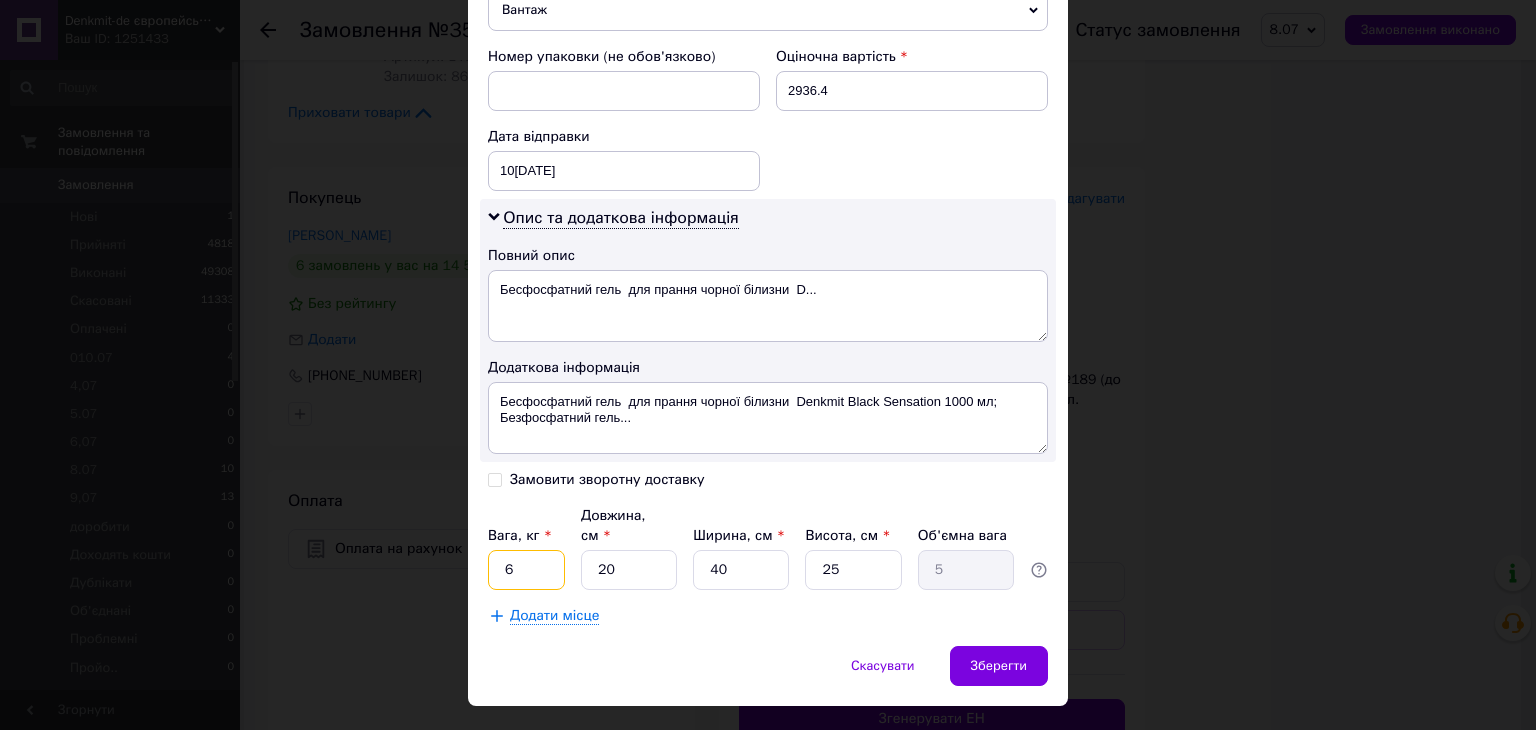 type on "6" 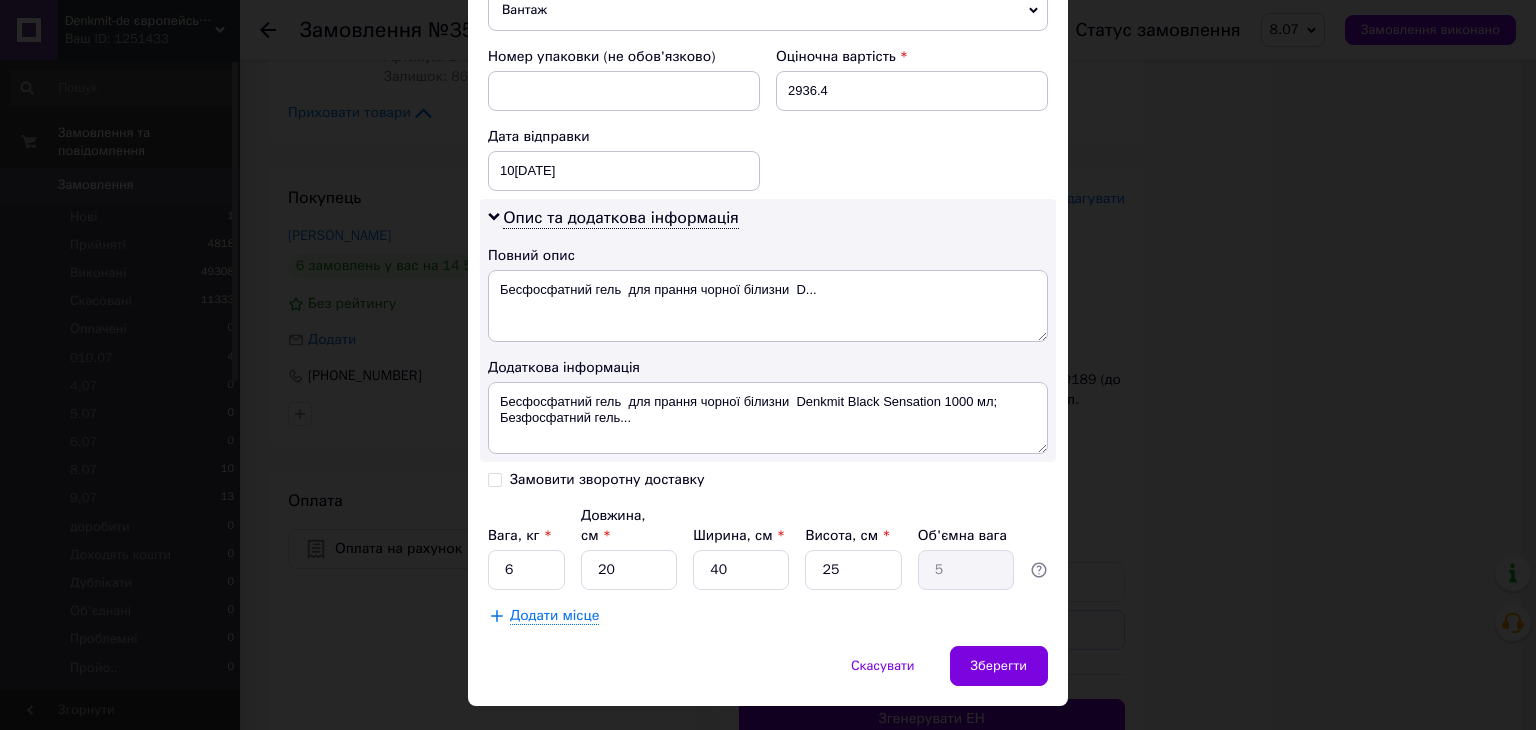 click on "Додати місце" at bounding box center (554, 616) 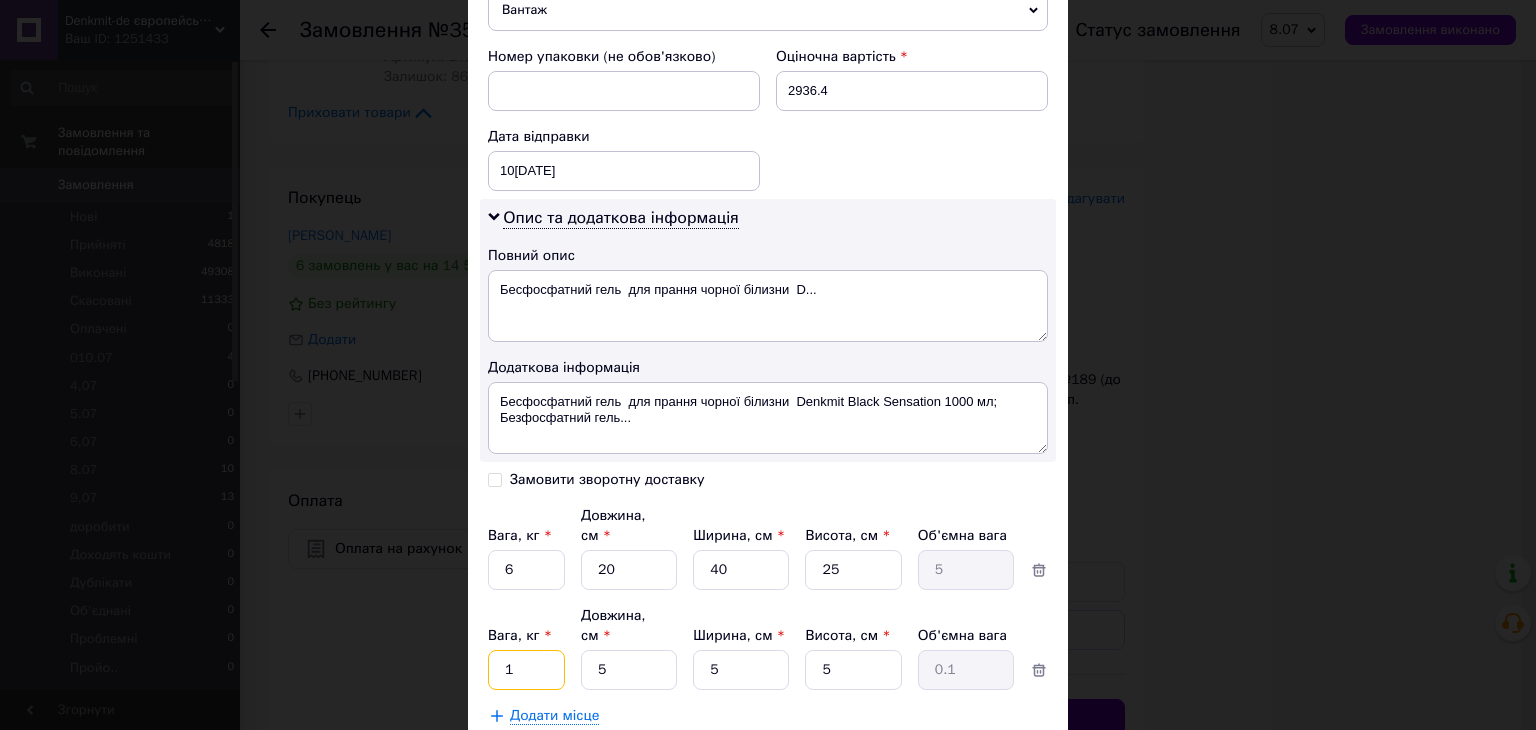 drag, startPoint x: 539, startPoint y: 572, endPoint x: 524, endPoint y: 609, distance: 39.92493 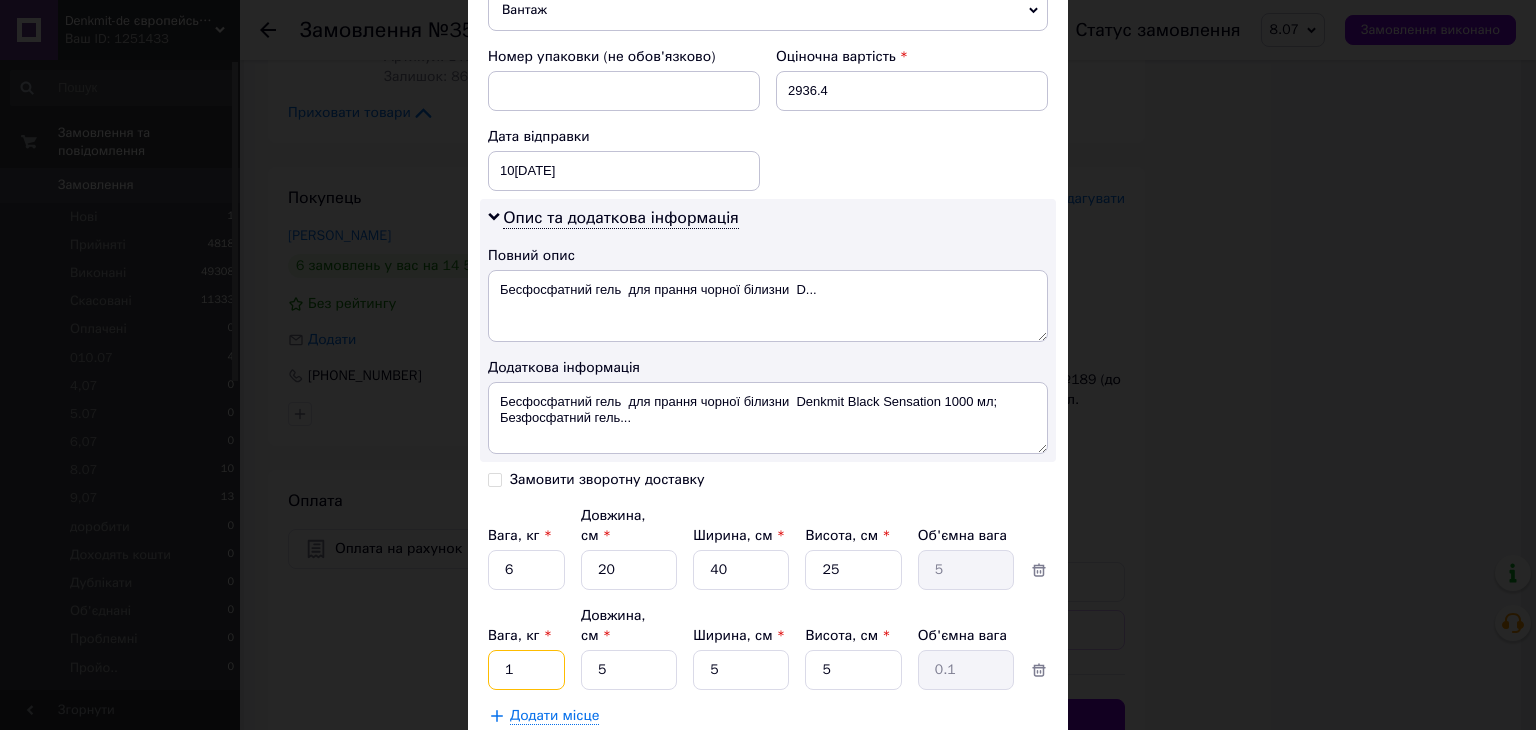click on "1" at bounding box center [526, 570] 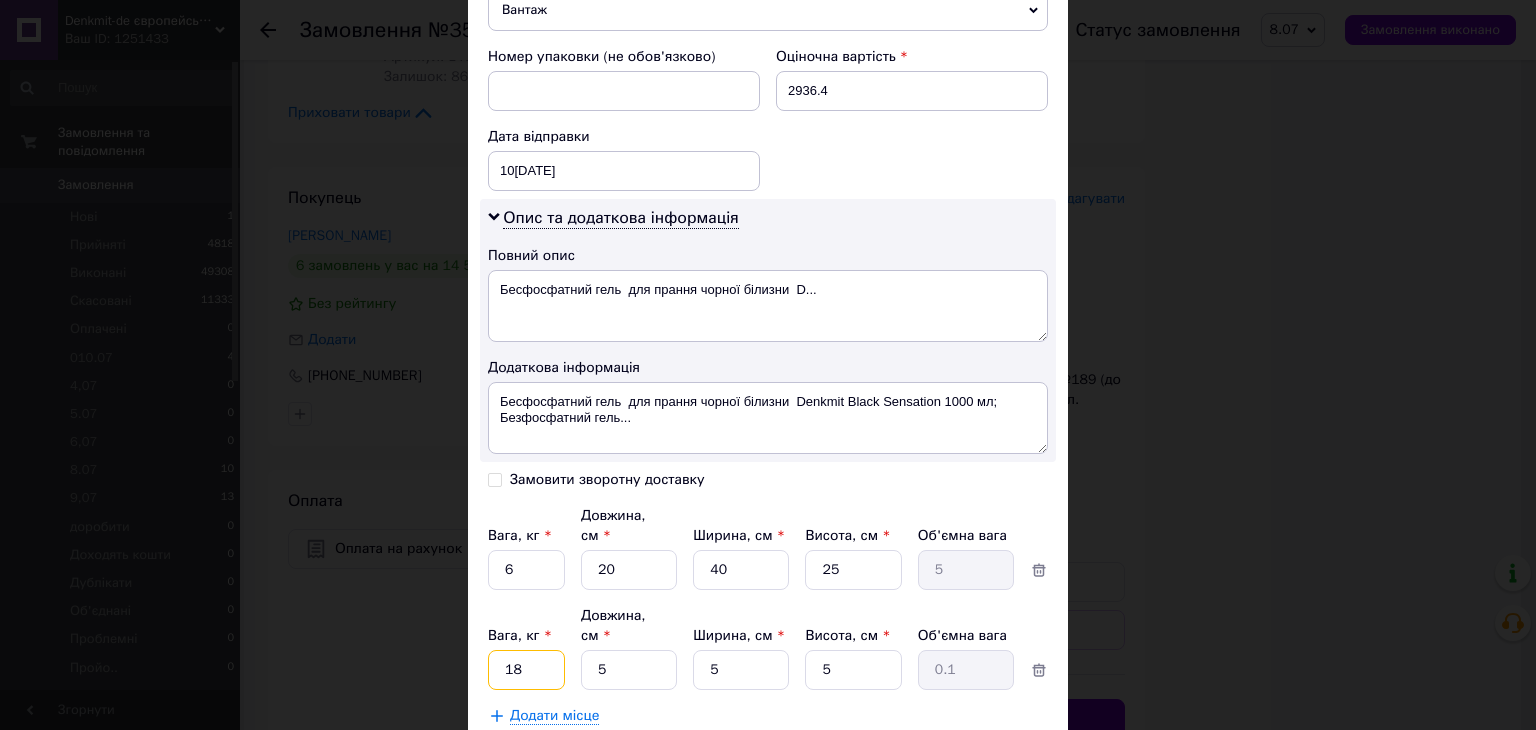 type on "18" 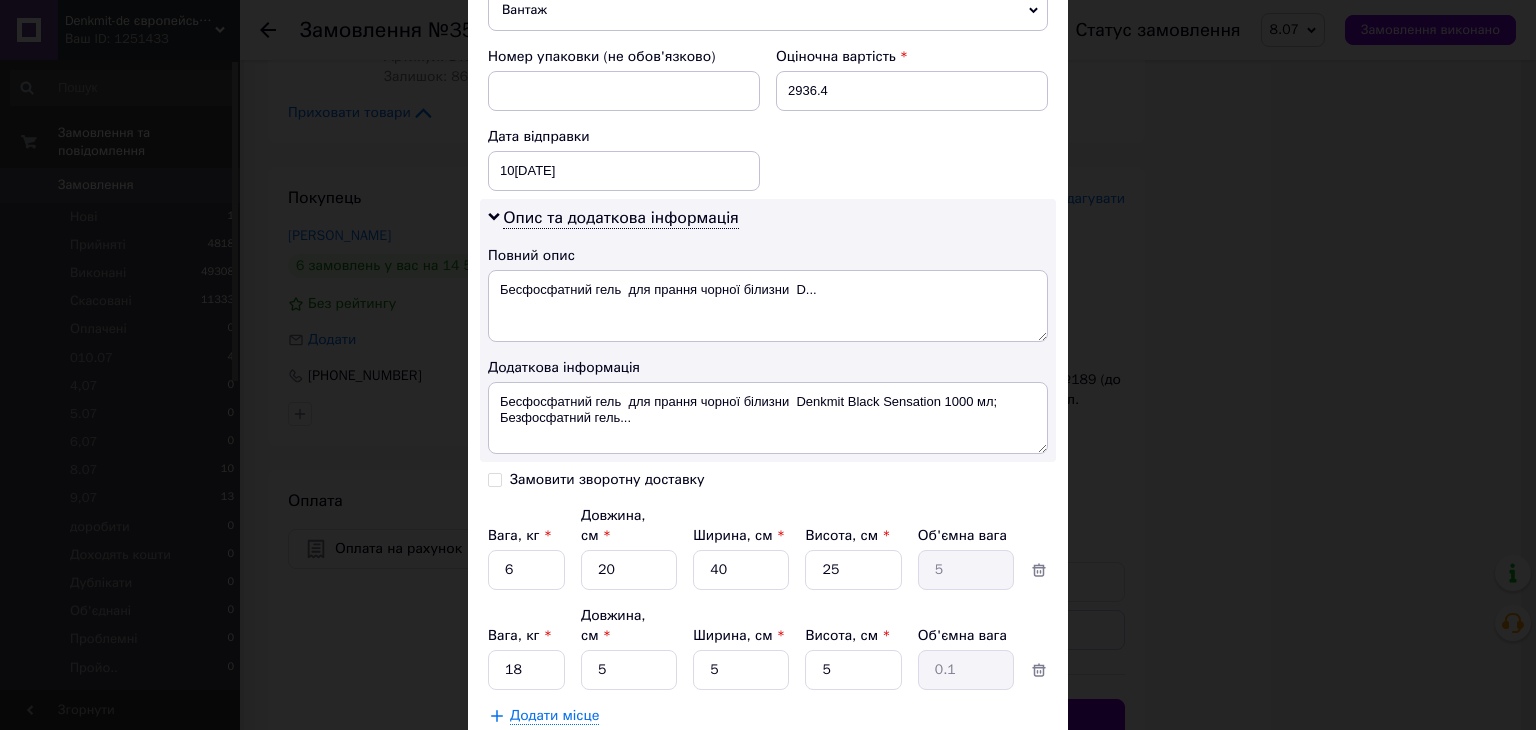 click on "Зберегти" at bounding box center [999, 766] 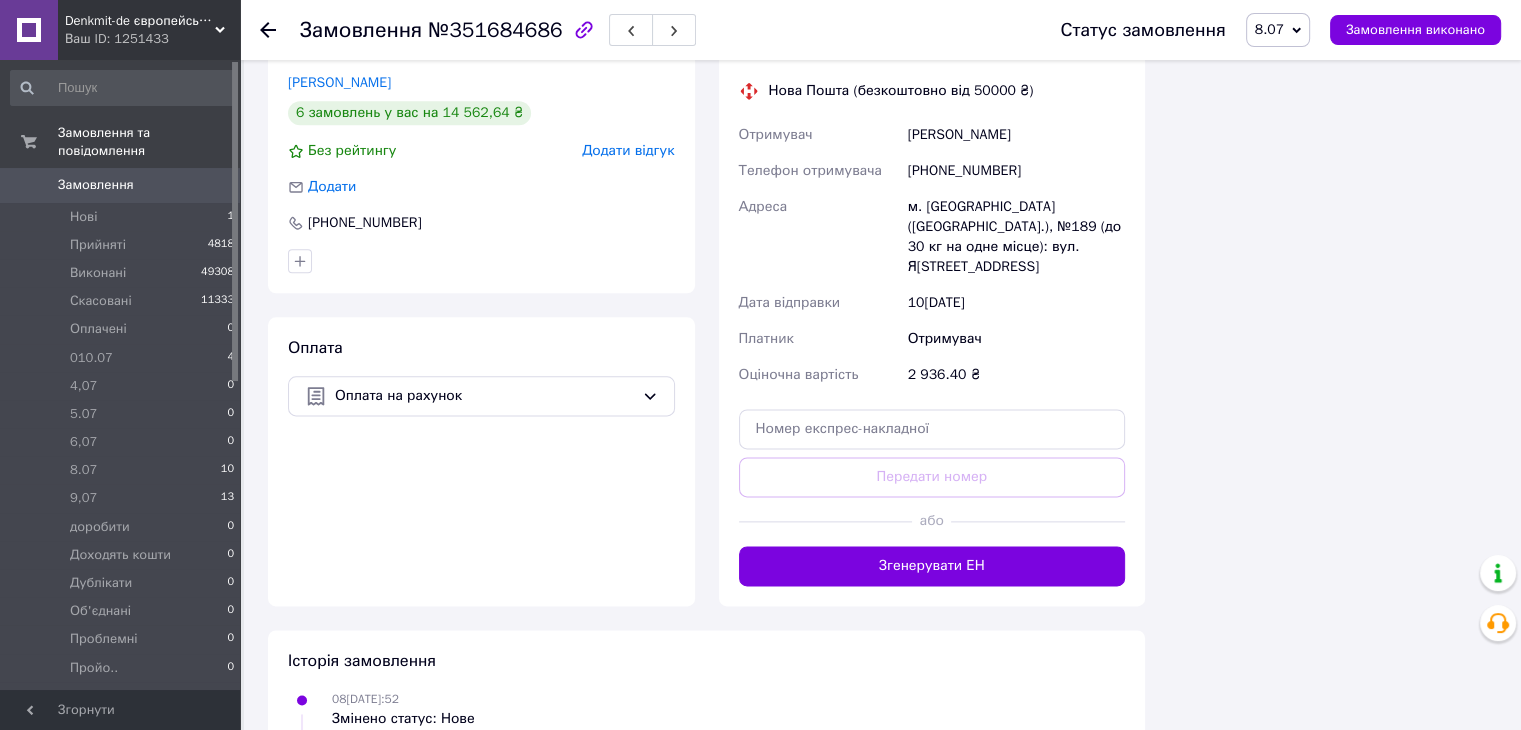scroll, scrollTop: 2600, scrollLeft: 0, axis: vertical 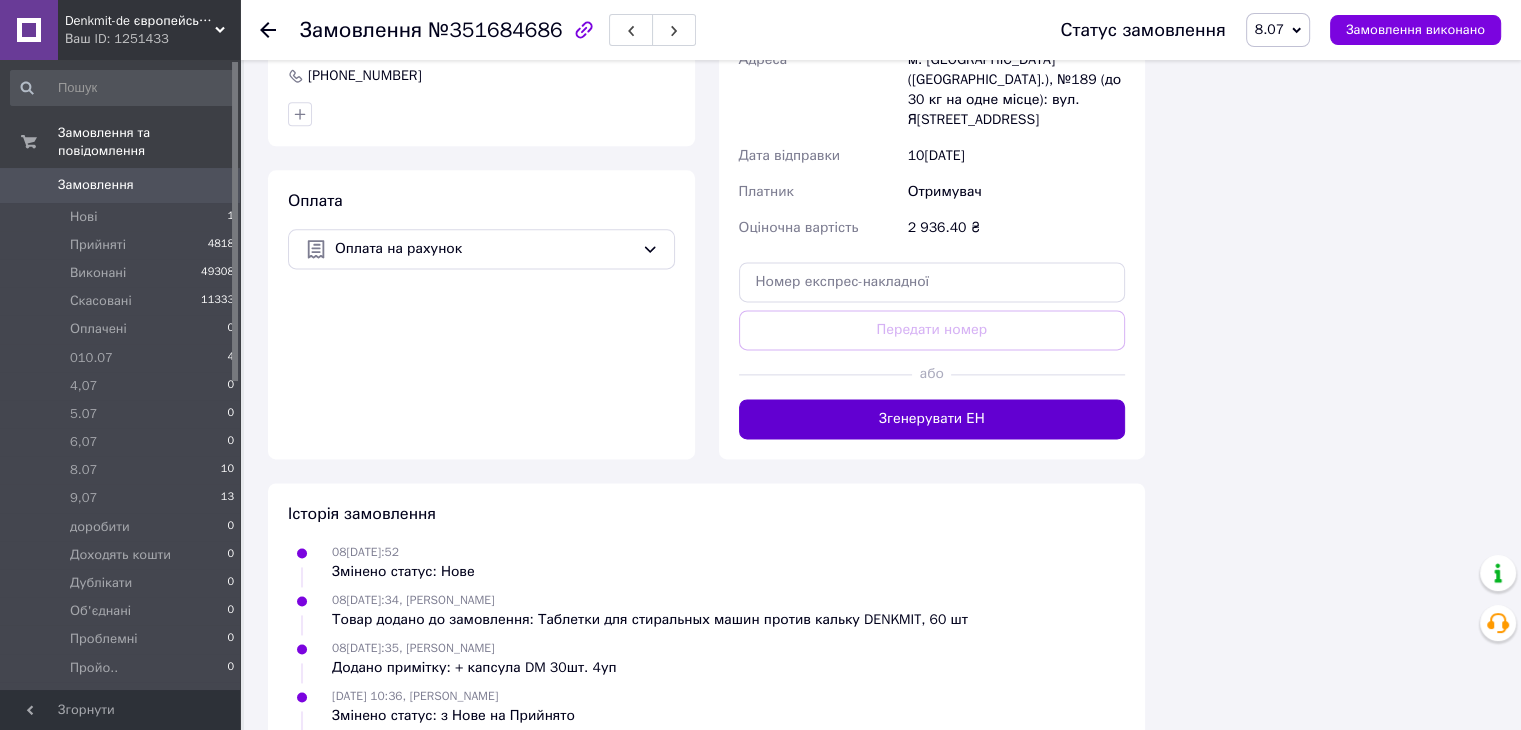 click on "Згенерувати ЕН" at bounding box center (932, 419) 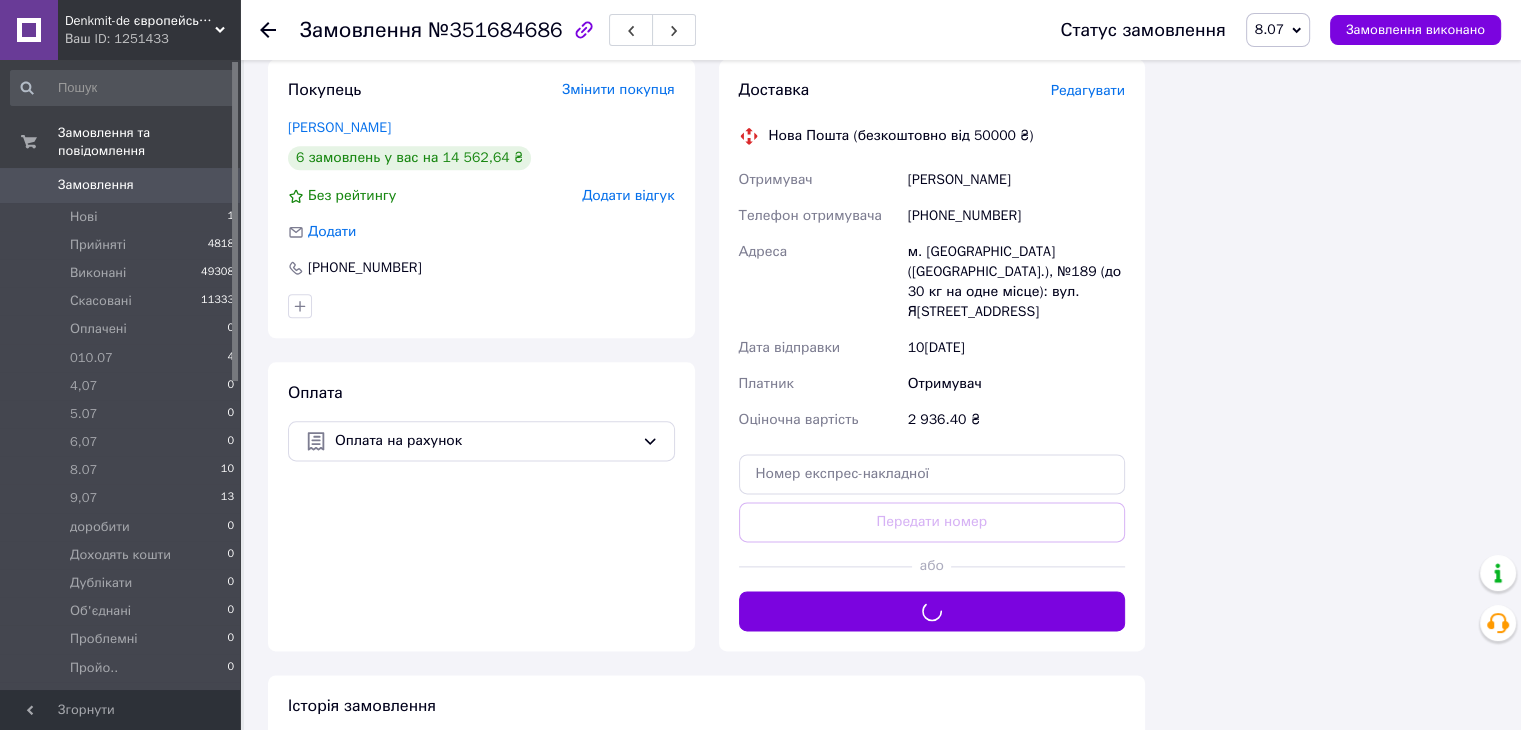 scroll, scrollTop: 2400, scrollLeft: 0, axis: vertical 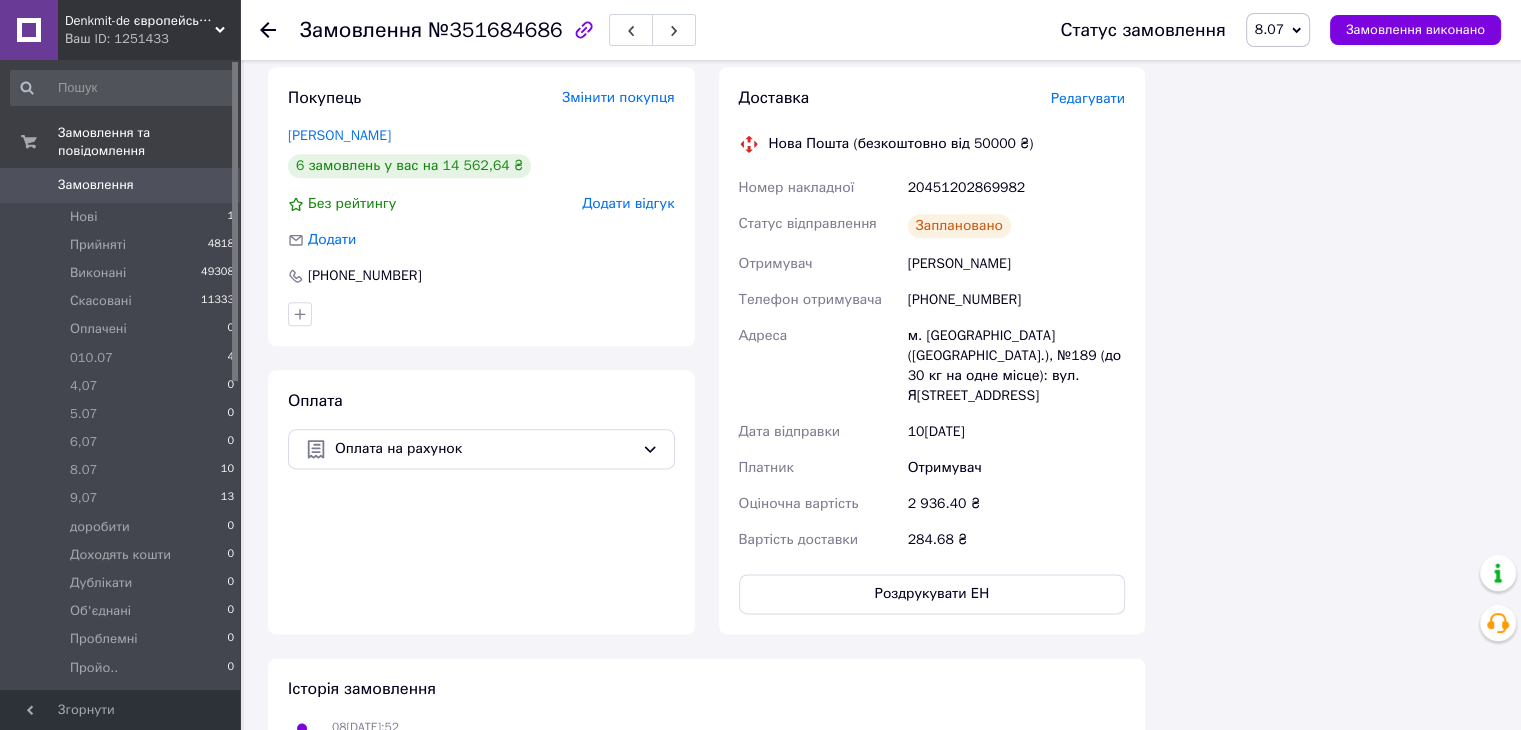click on "20451202869982" at bounding box center [1016, 188] 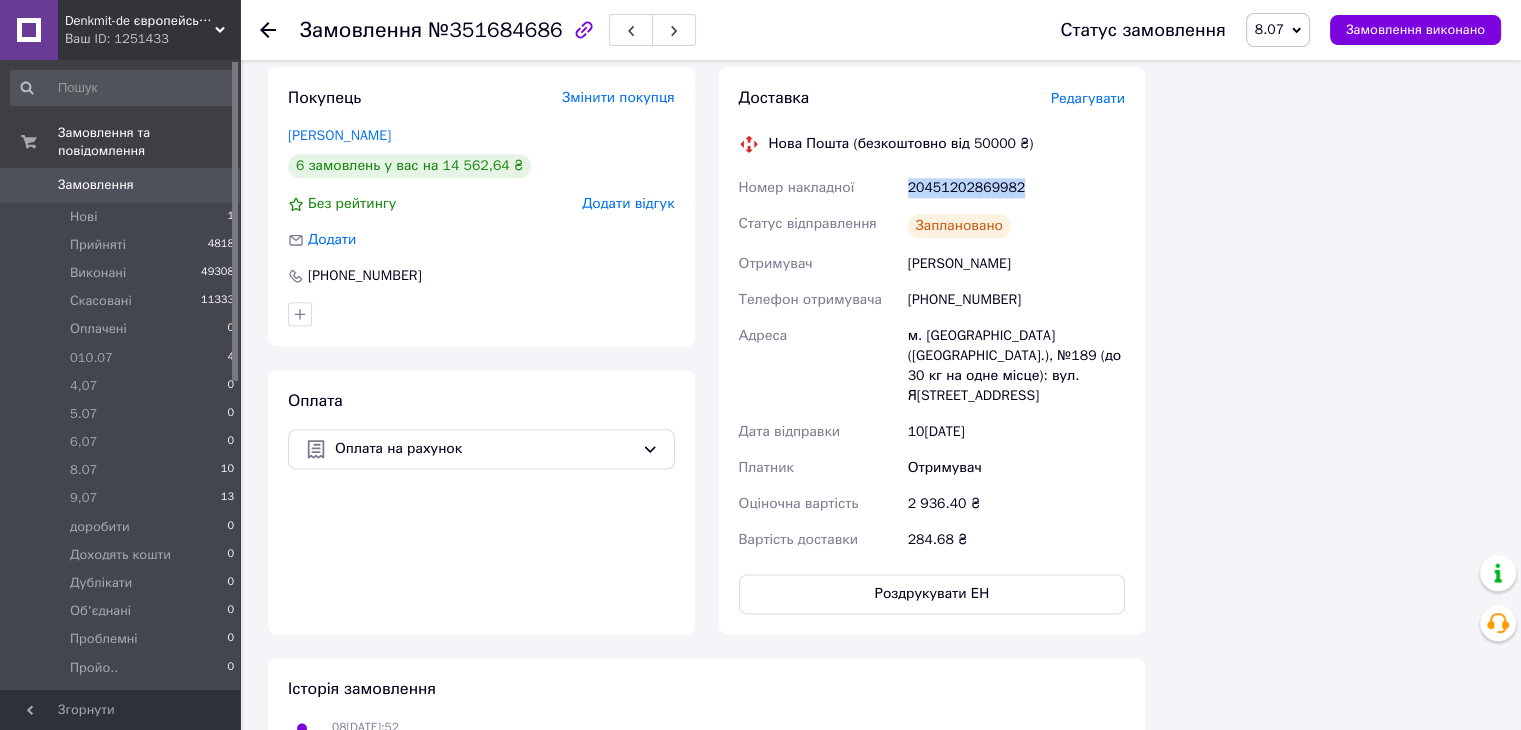 click on "20451202869982" at bounding box center (1016, 188) 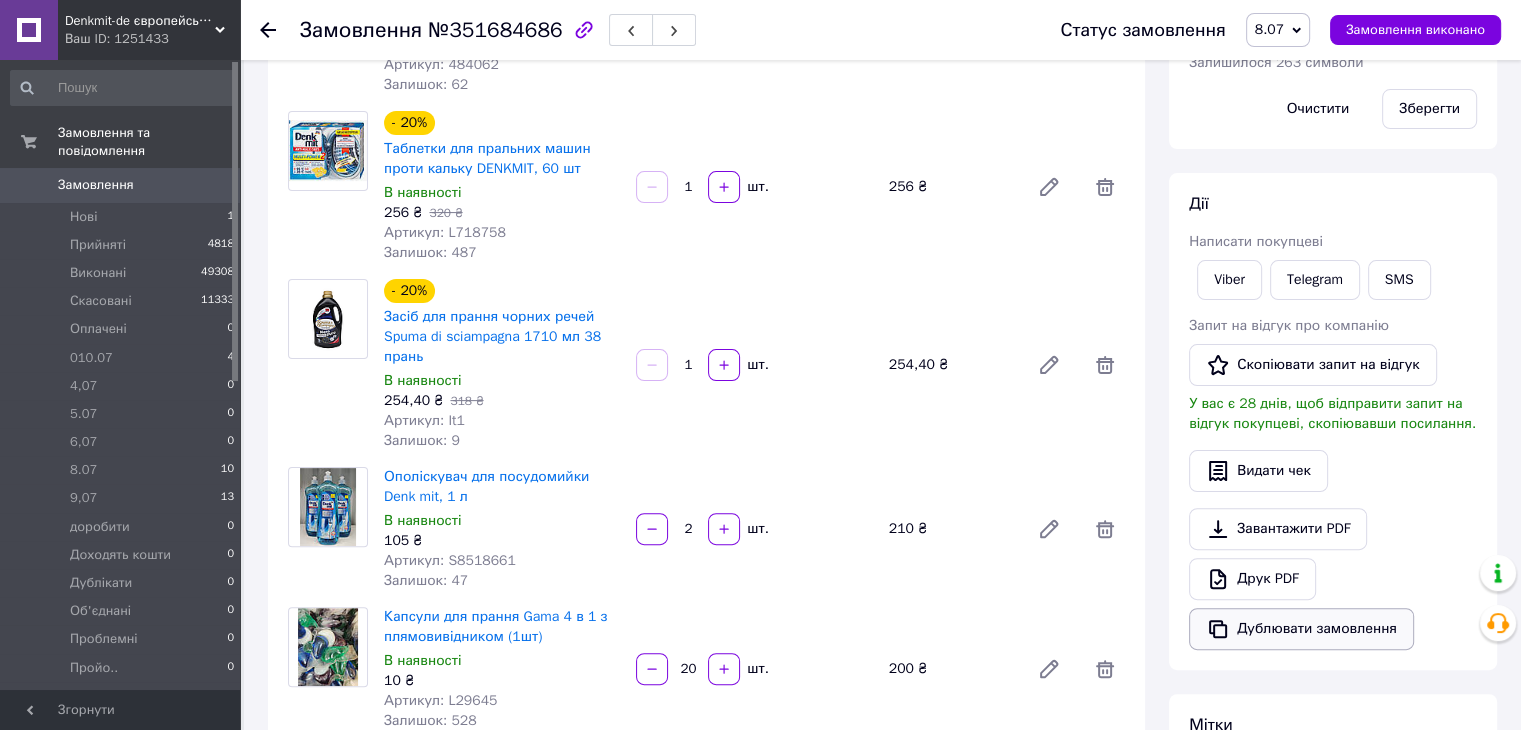 scroll, scrollTop: 600, scrollLeft: 0, axis: vertical 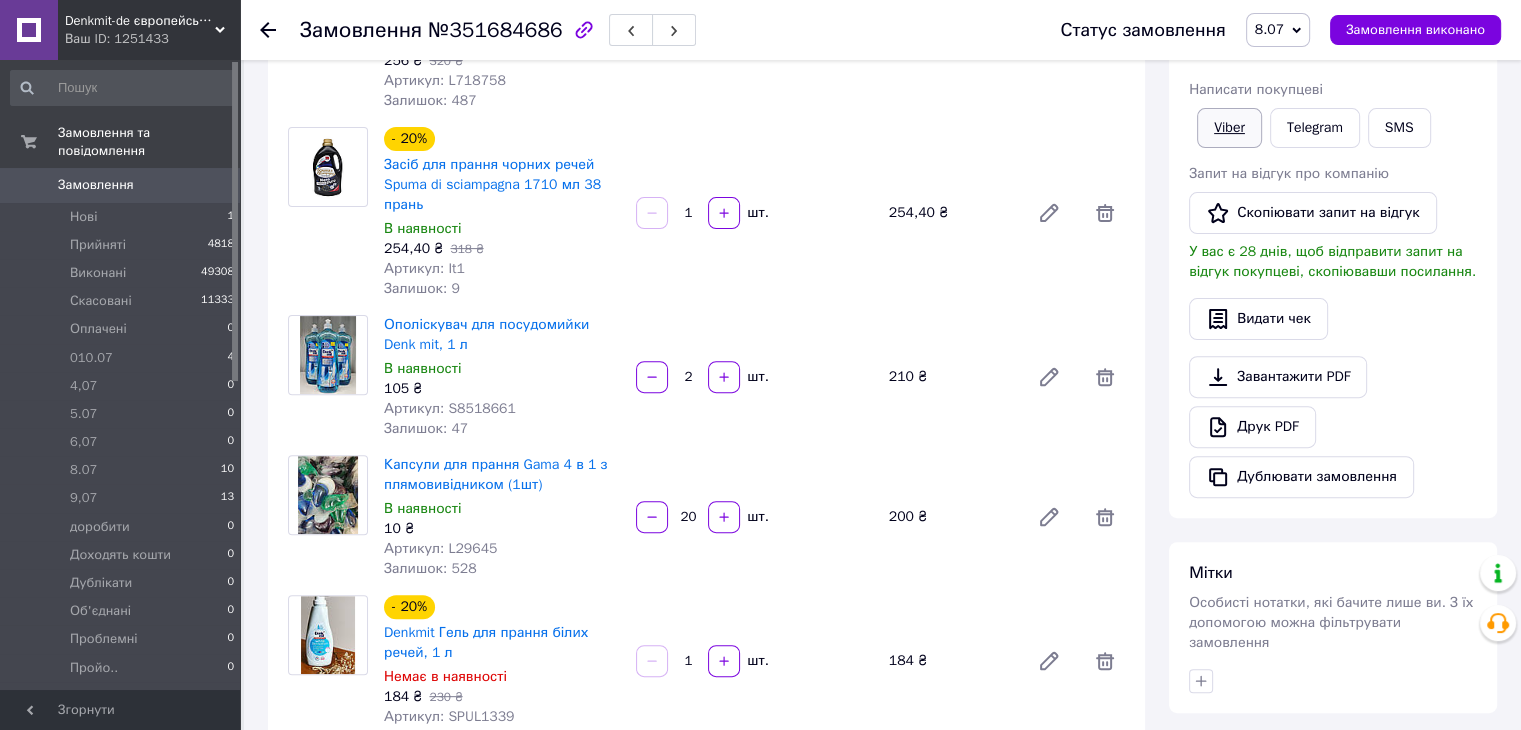 click on "Viber" at bounding box center (1229, 128) 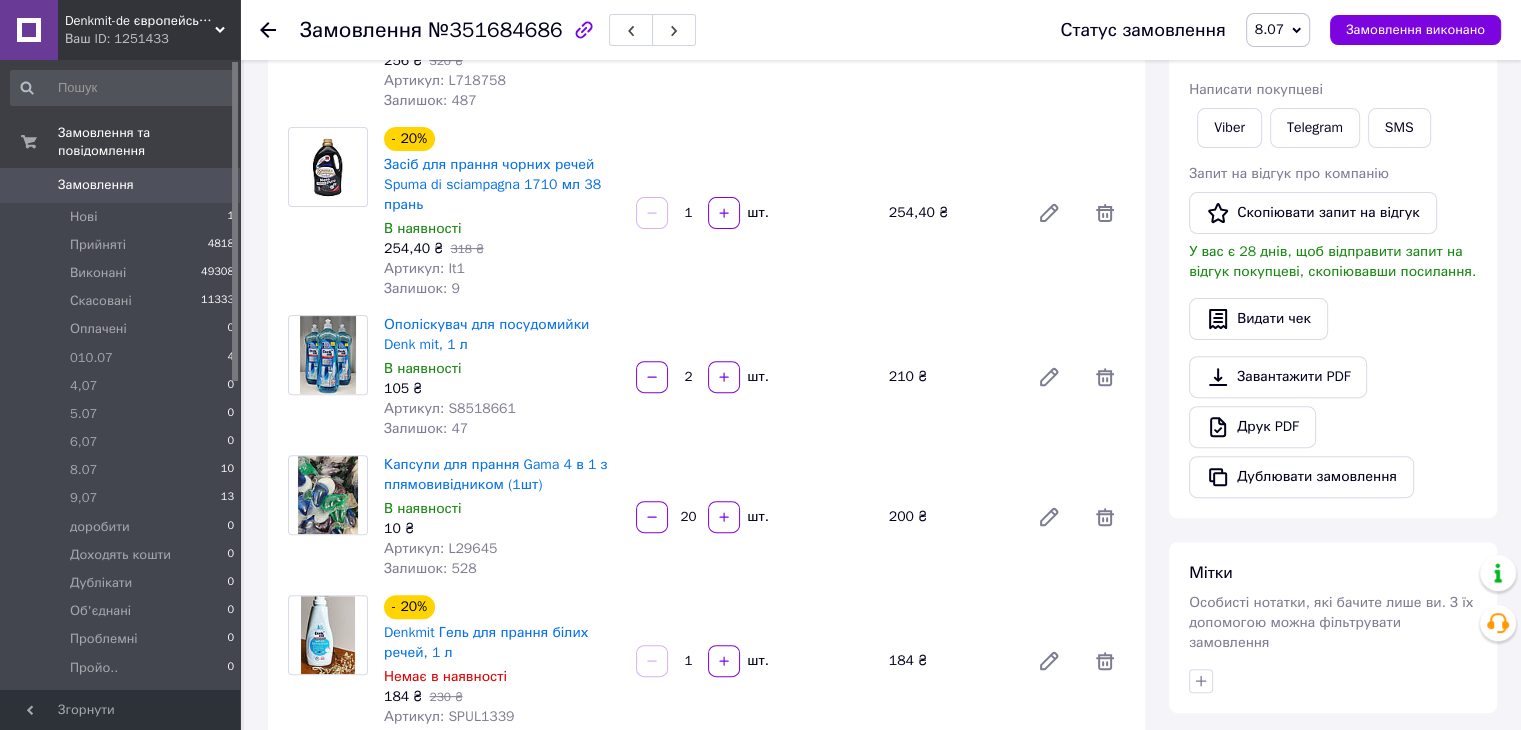 click 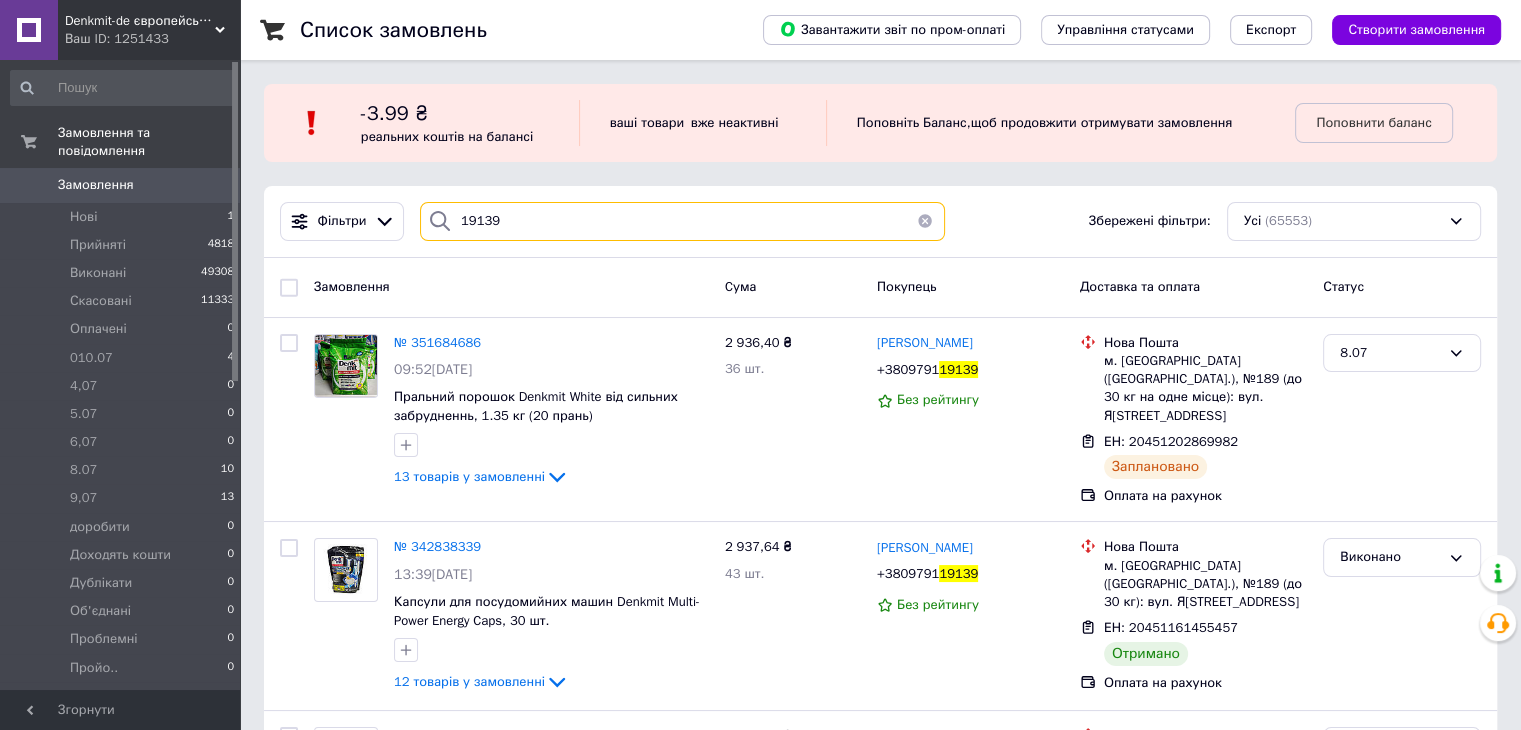drag, startPoint x: 499, startPoint y: 219, endPoint x: 437, endPoint y: 221, distance: 62.03225 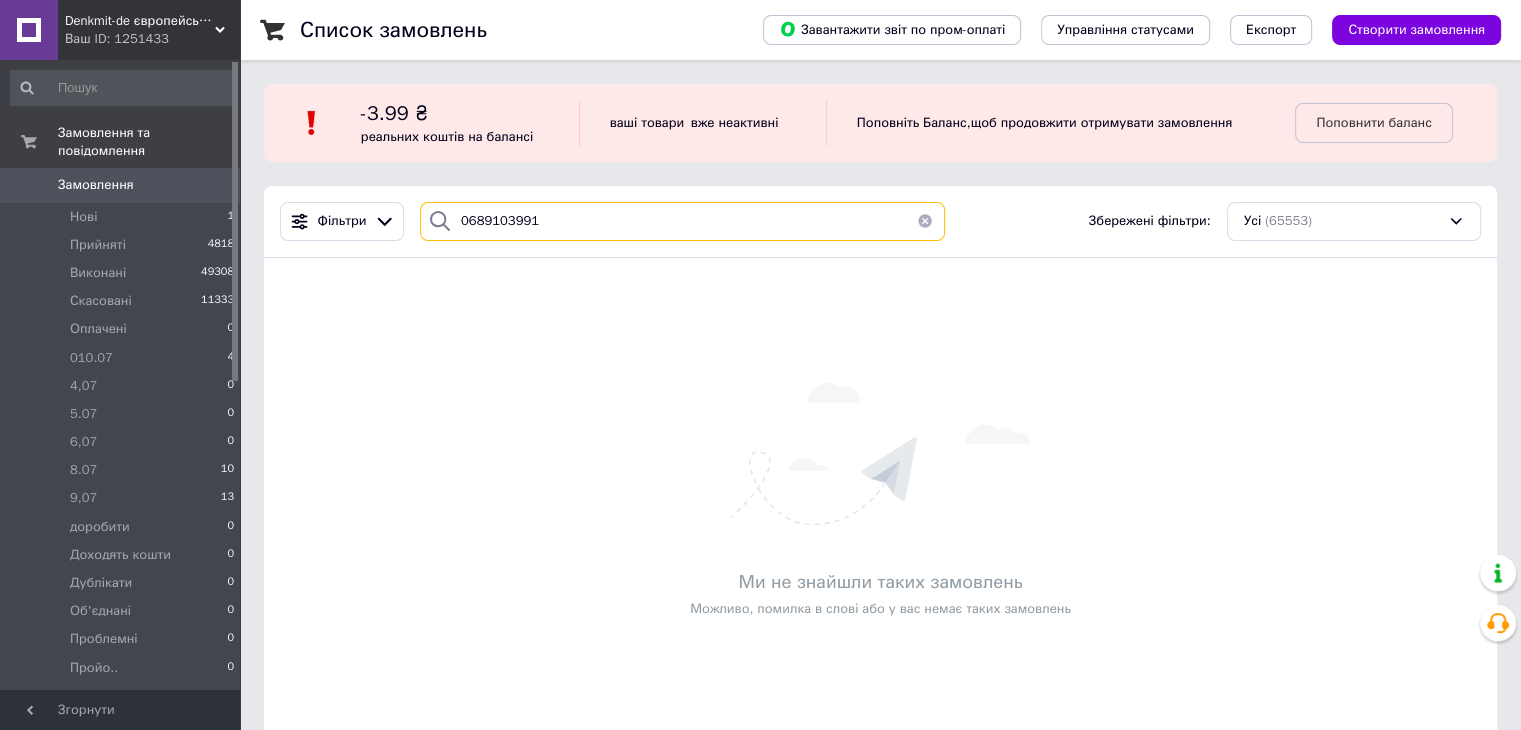 scroll, scrollTop: 36, scrollLeft: 0, axis: vertical 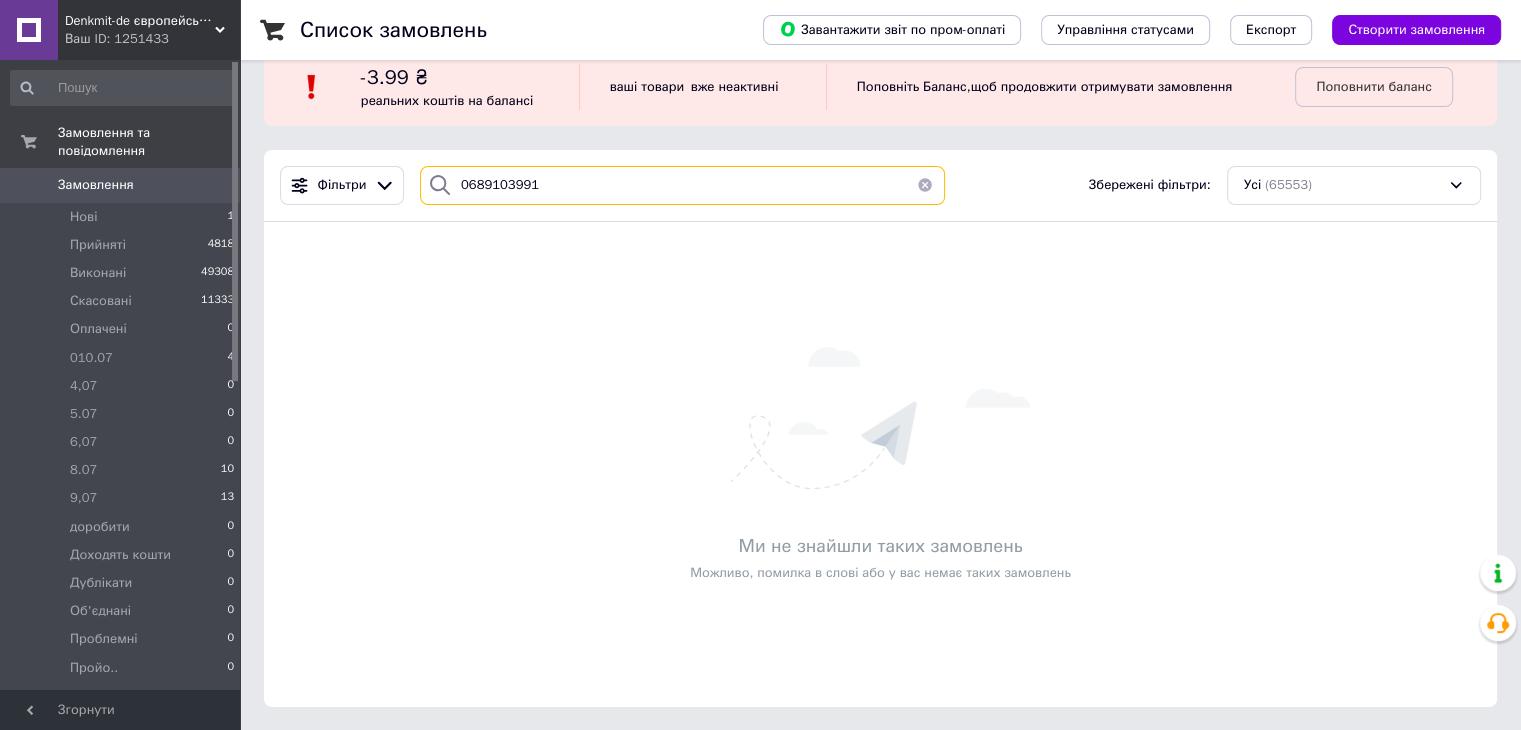 type on "0689103991" 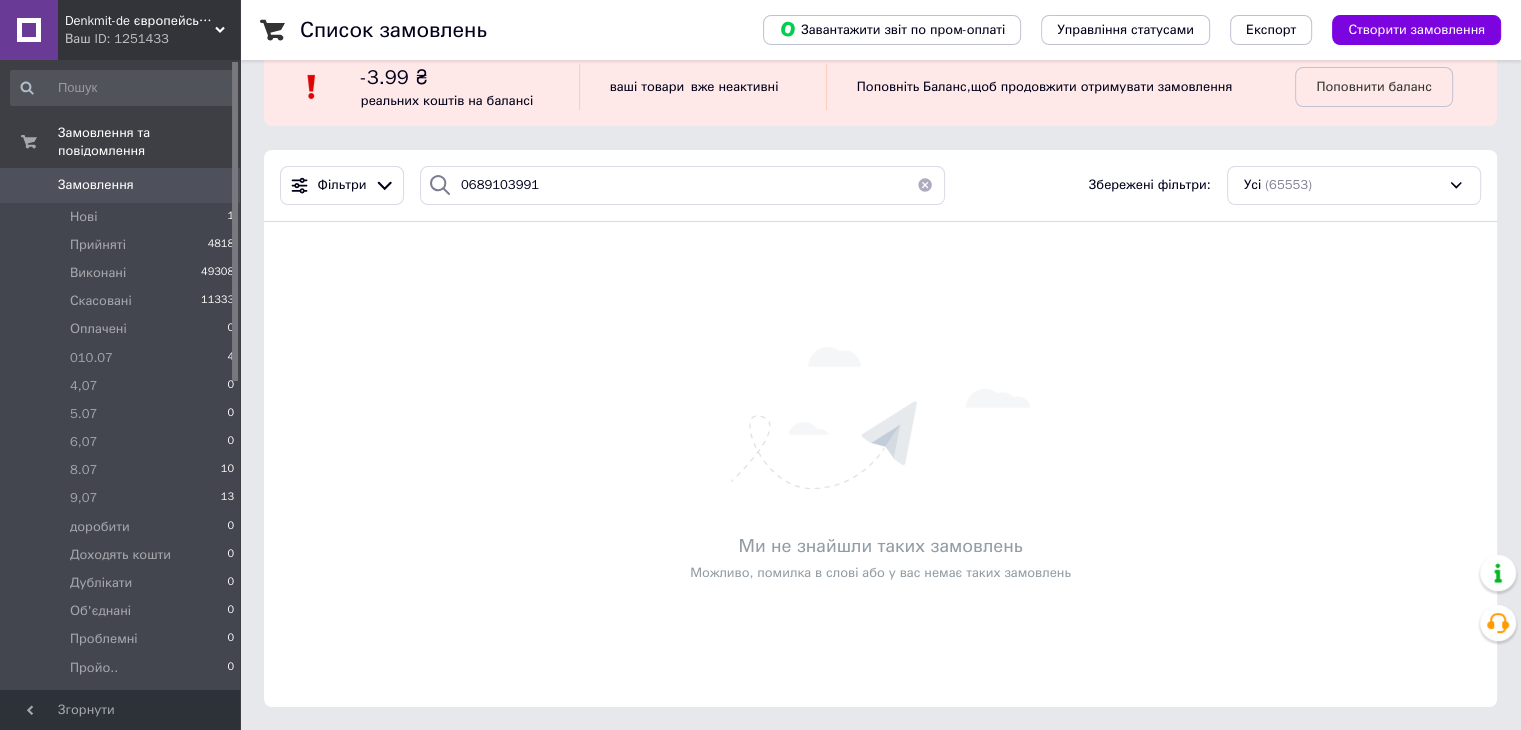 click on "Список замовлень   Завантажити звіт по пром-оплаті Управління статусами Експорт Створити замовлення -3.99 ₴ реальних коштів на балансі ваші товари   вже неактивні Поповніть Баланс ,  щоб продовжити отримувати замовлення Поповнити баланс Фільтри 0689103991 Збережені фільтри: Усі (65553) Ми не знайшли таких замовлень Можливо, помилка в слові або у вас немає таких замовлень" at bounding box center [880, 347] 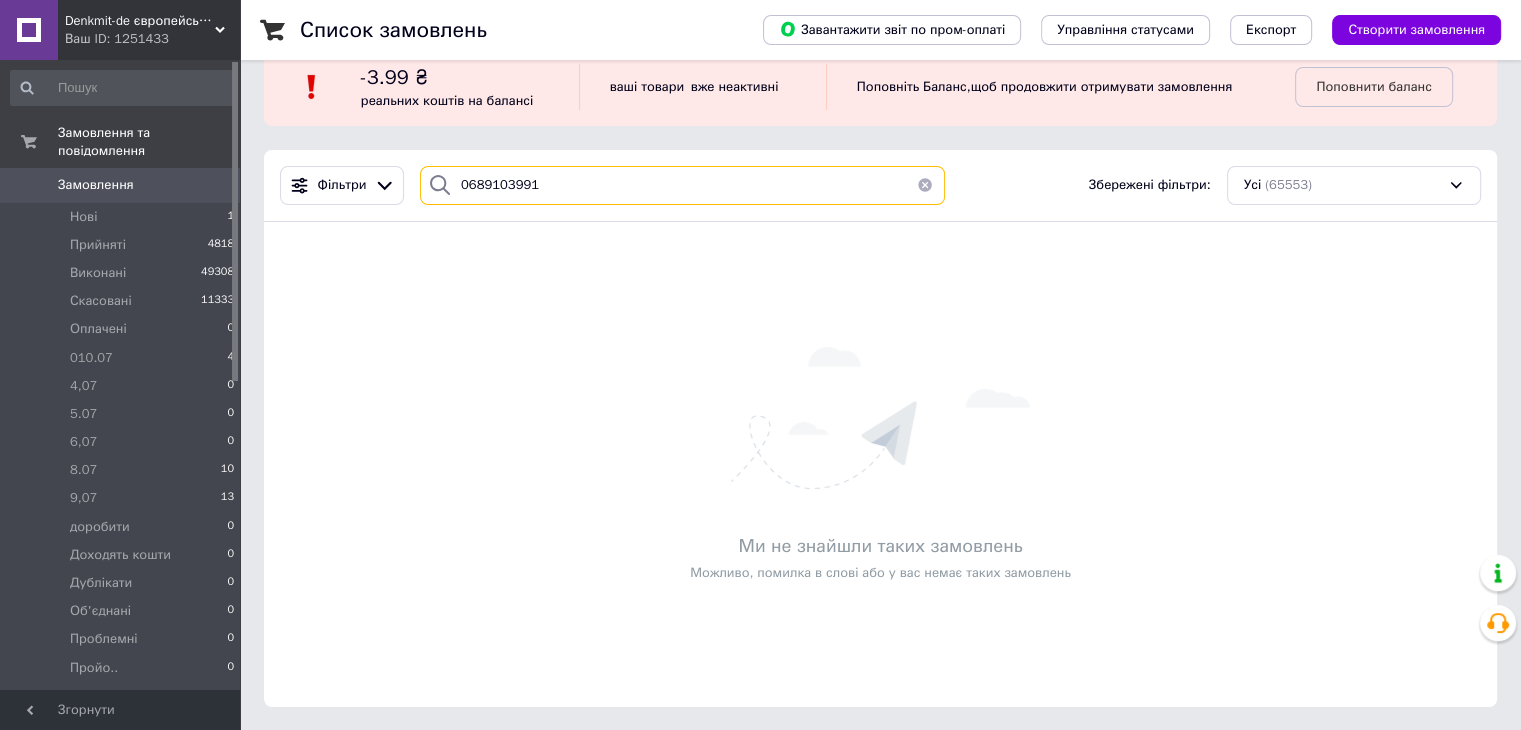 drag, startPoint x: 534, startPoint y: 183, endPoint x: 487, endPoint y: 192, distance: 47.853943 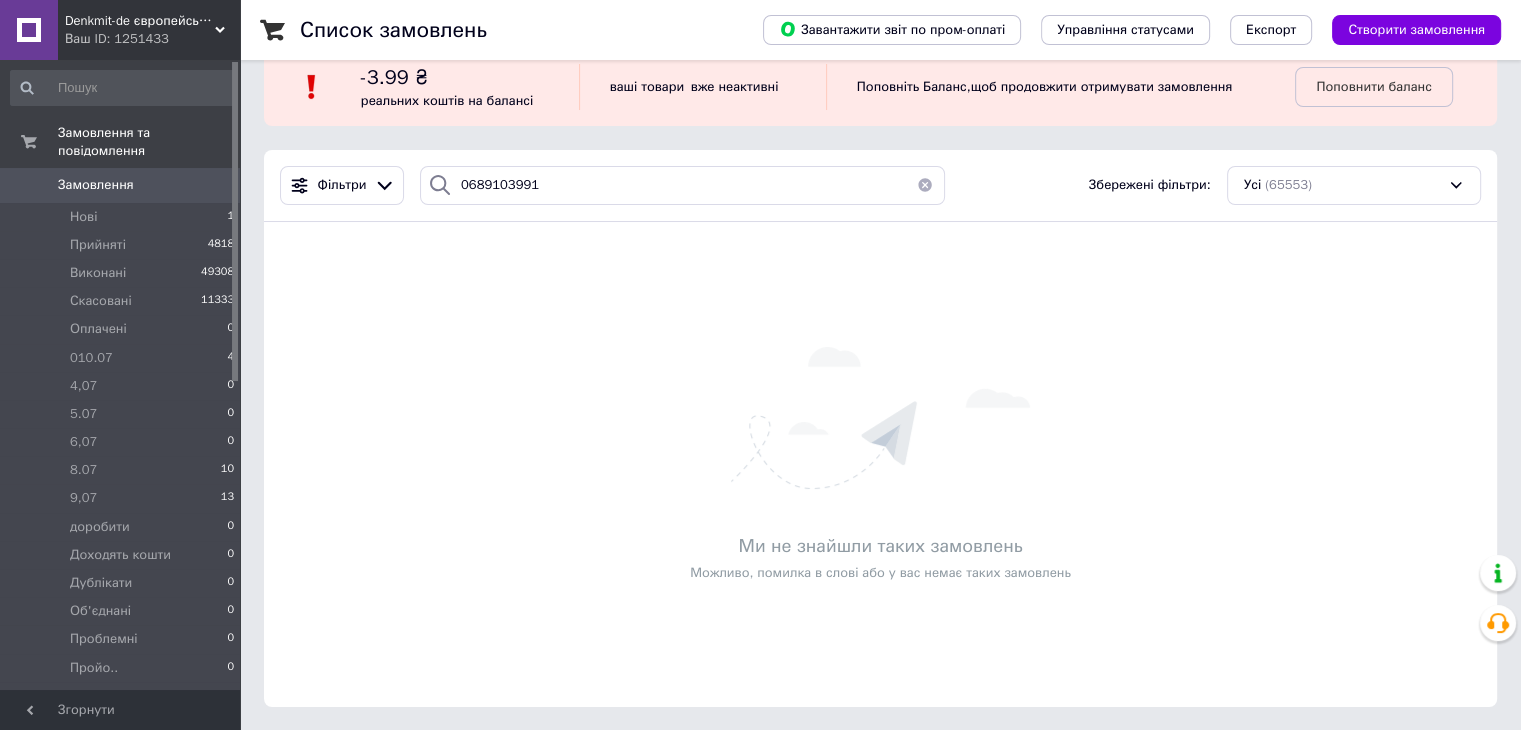 click at bounding box center [925, 185] 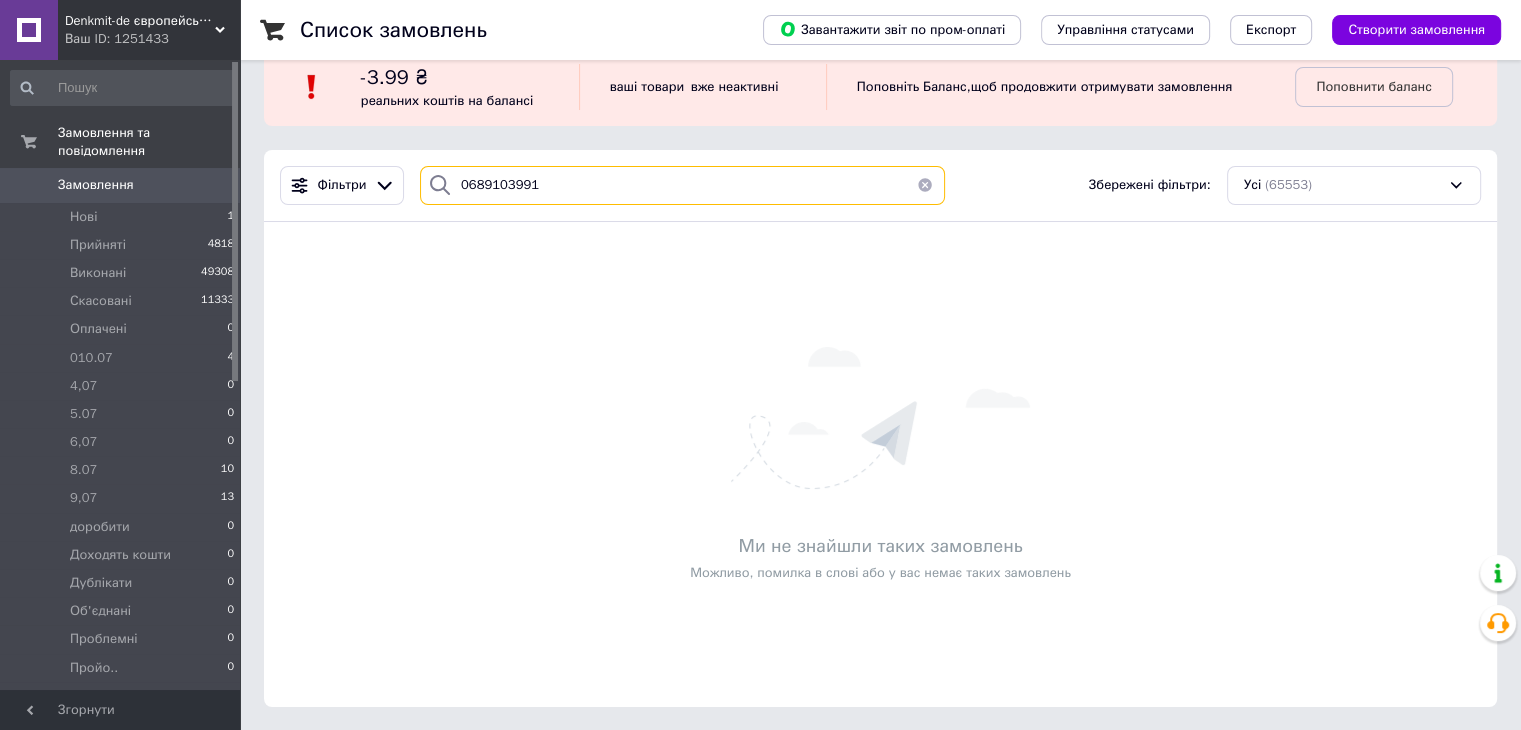 type 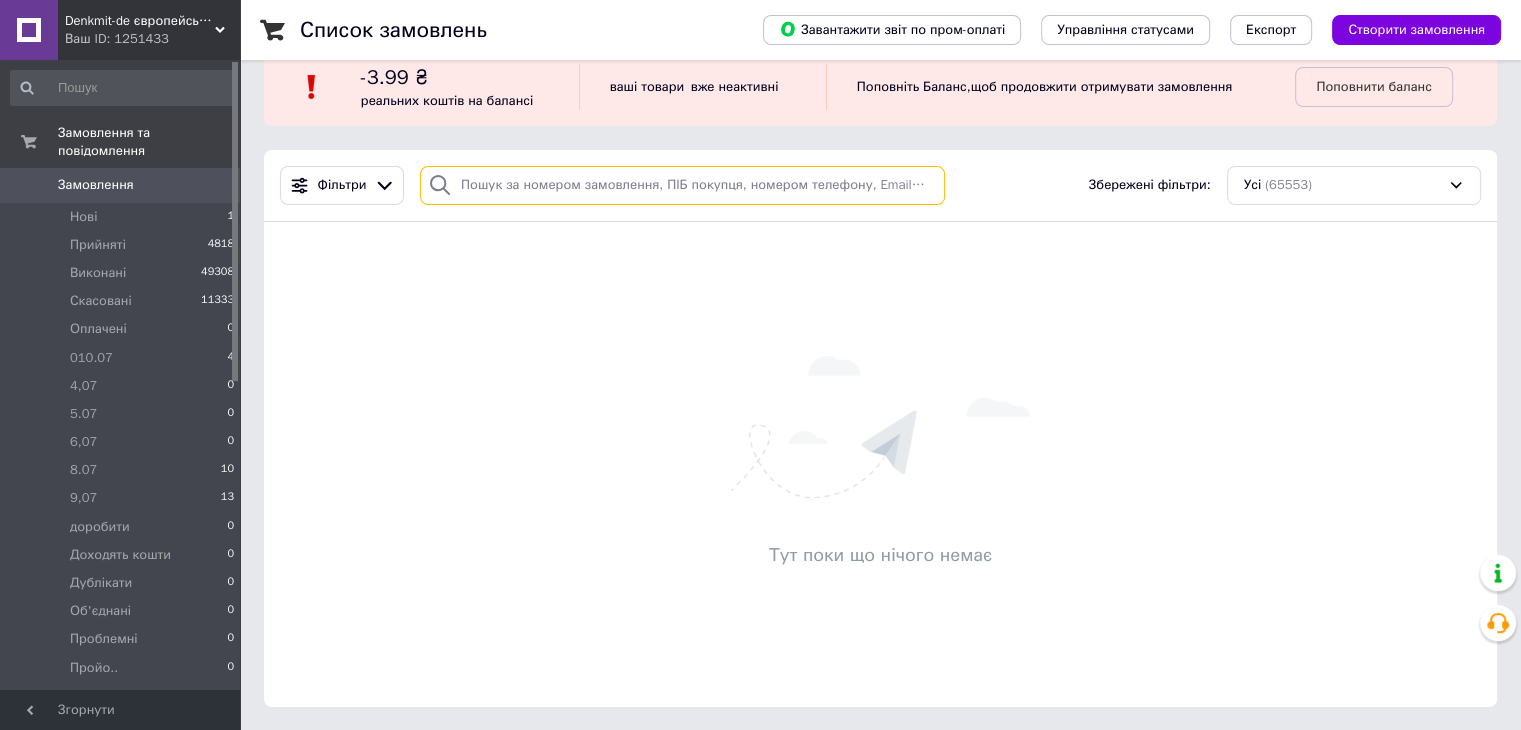 scroll, scrollTop: 0, scrollLeft: 0, axis: both 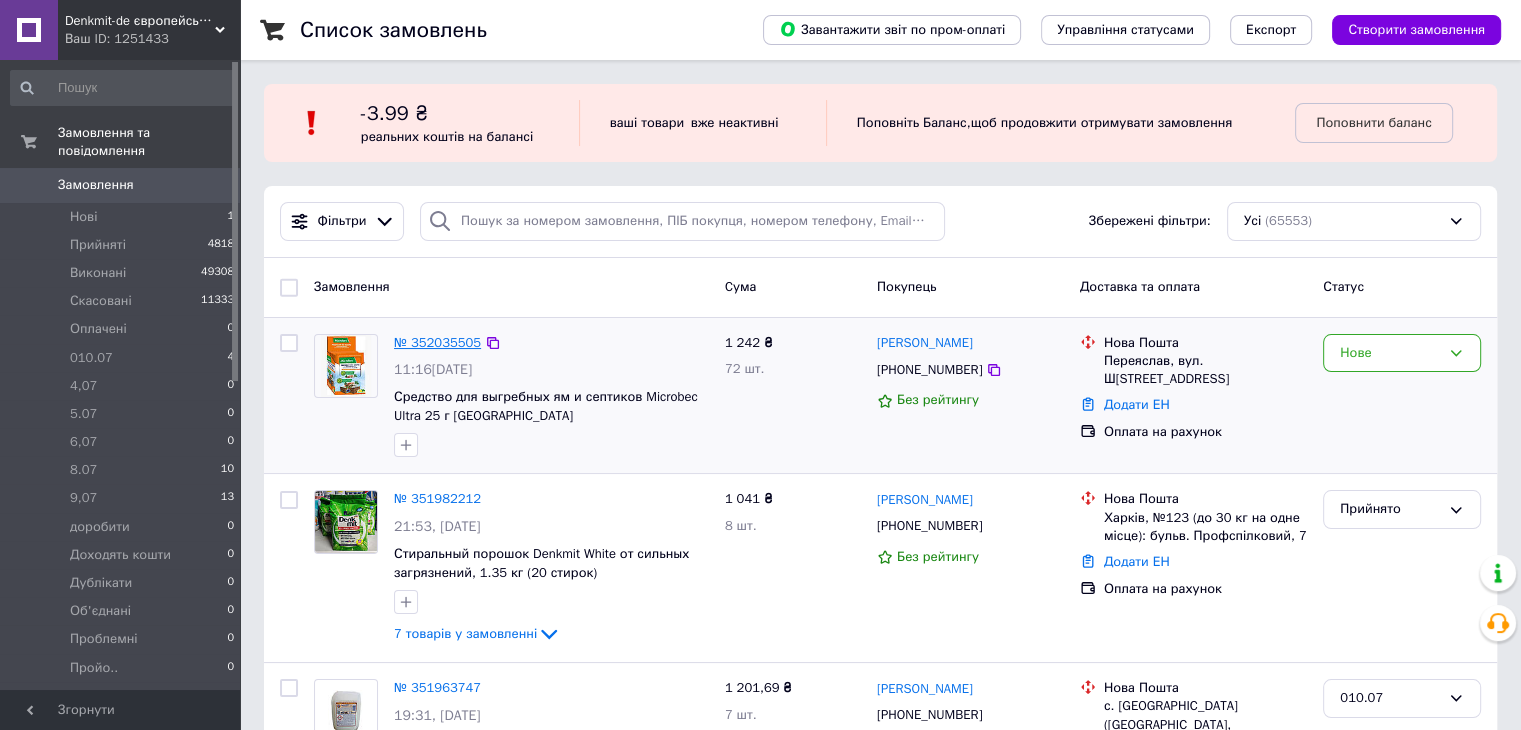 click on "№ 352035505" at bounding box center [437, 342] 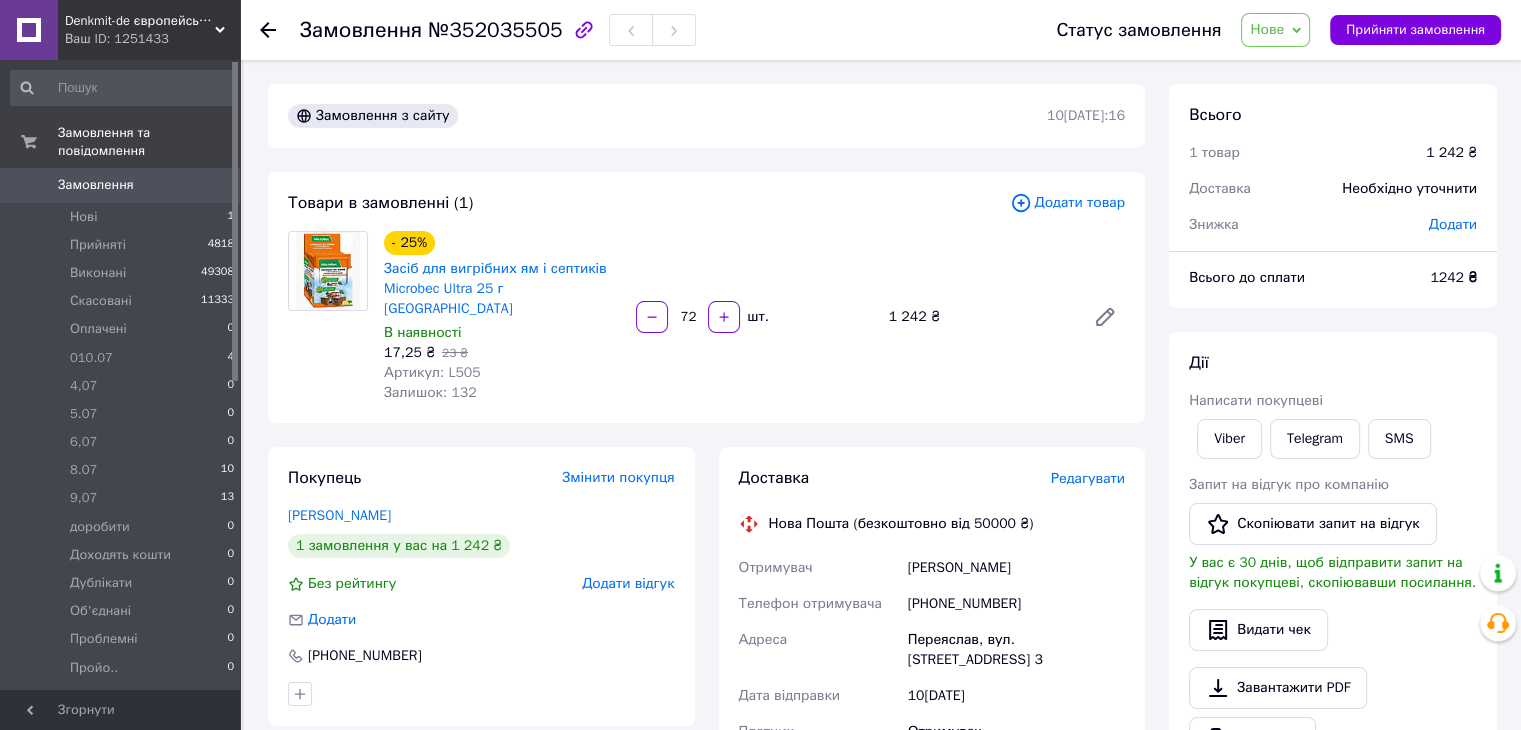 click on "1242 ₴" at bounding box center [1453, 277] 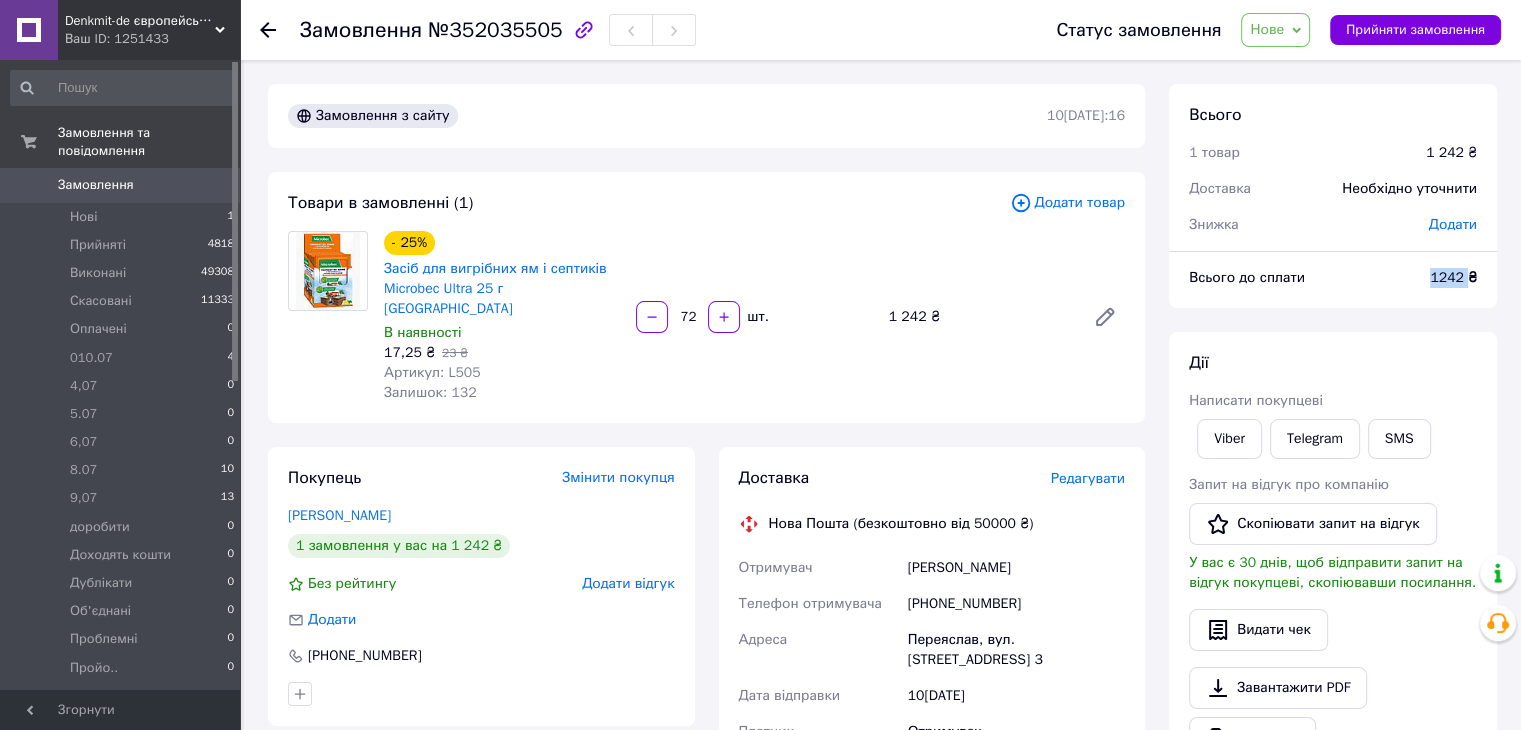 click on "1242 ₴" at bounding box center [1453, 277] 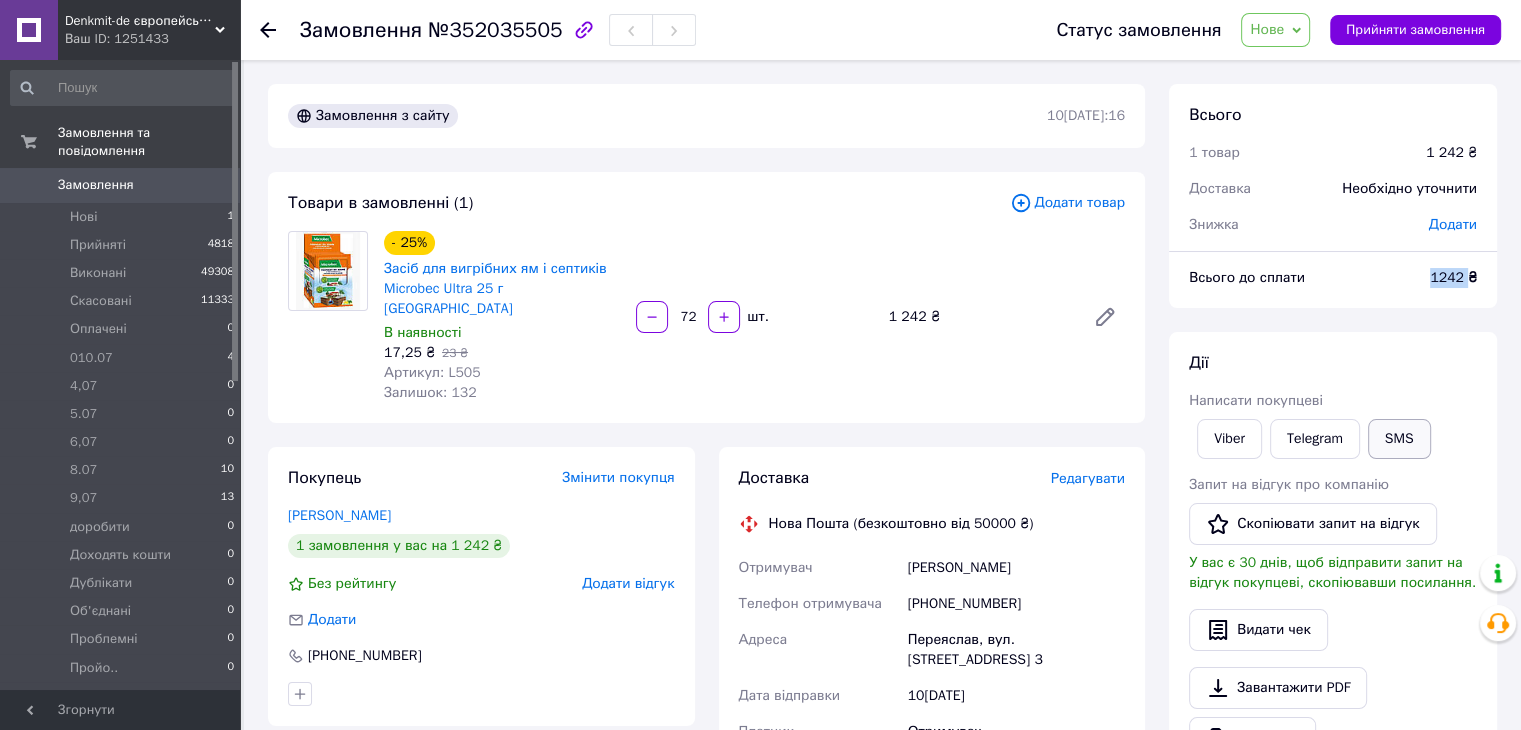click on "SMS" at bounding box center (1399, 439) 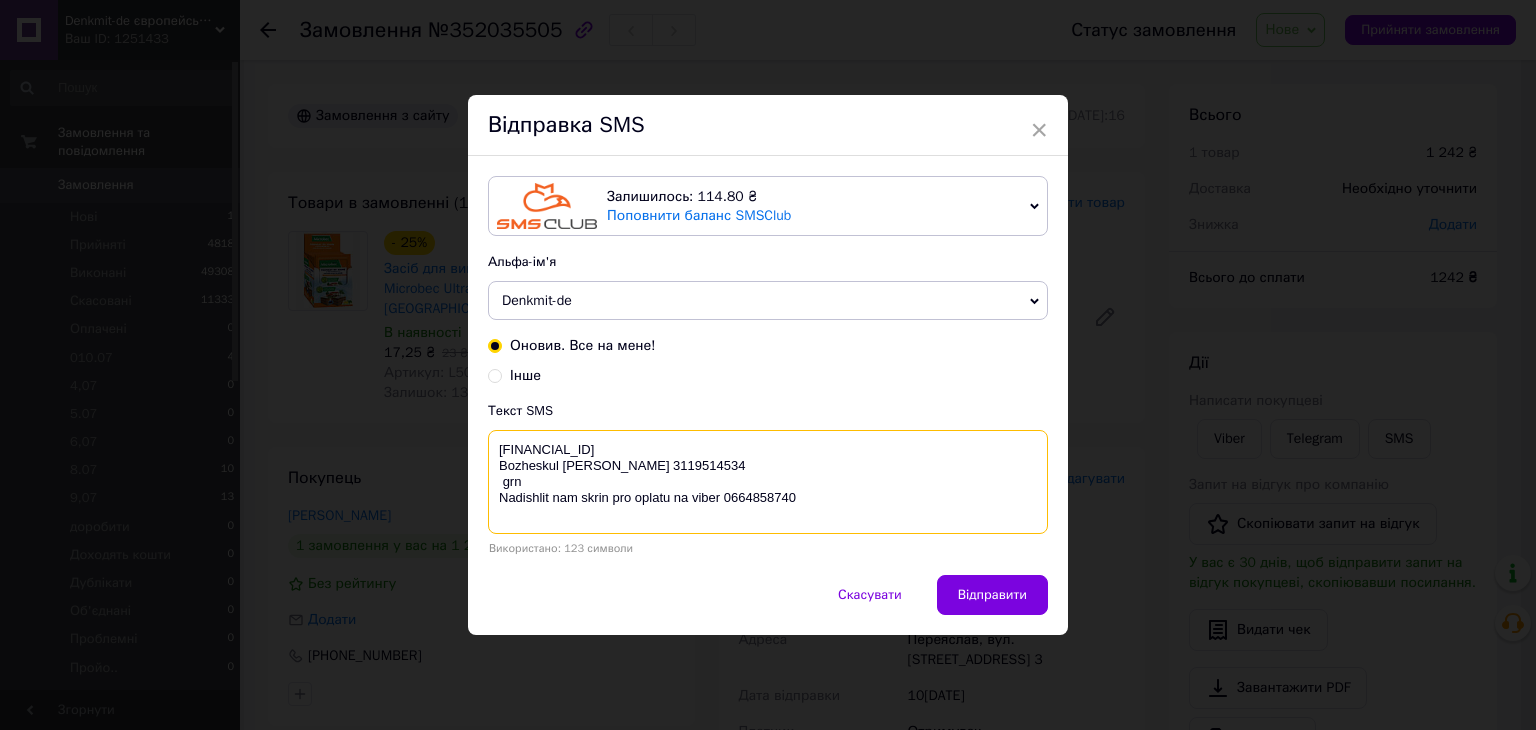 click on "[FINANCIAL_ID]
Bozheskul [PERSON_NAME] 3119514534
grn
Nadishlit nam skrin pro oplatu na viber 0664858740" at bounding box center [768, 482] 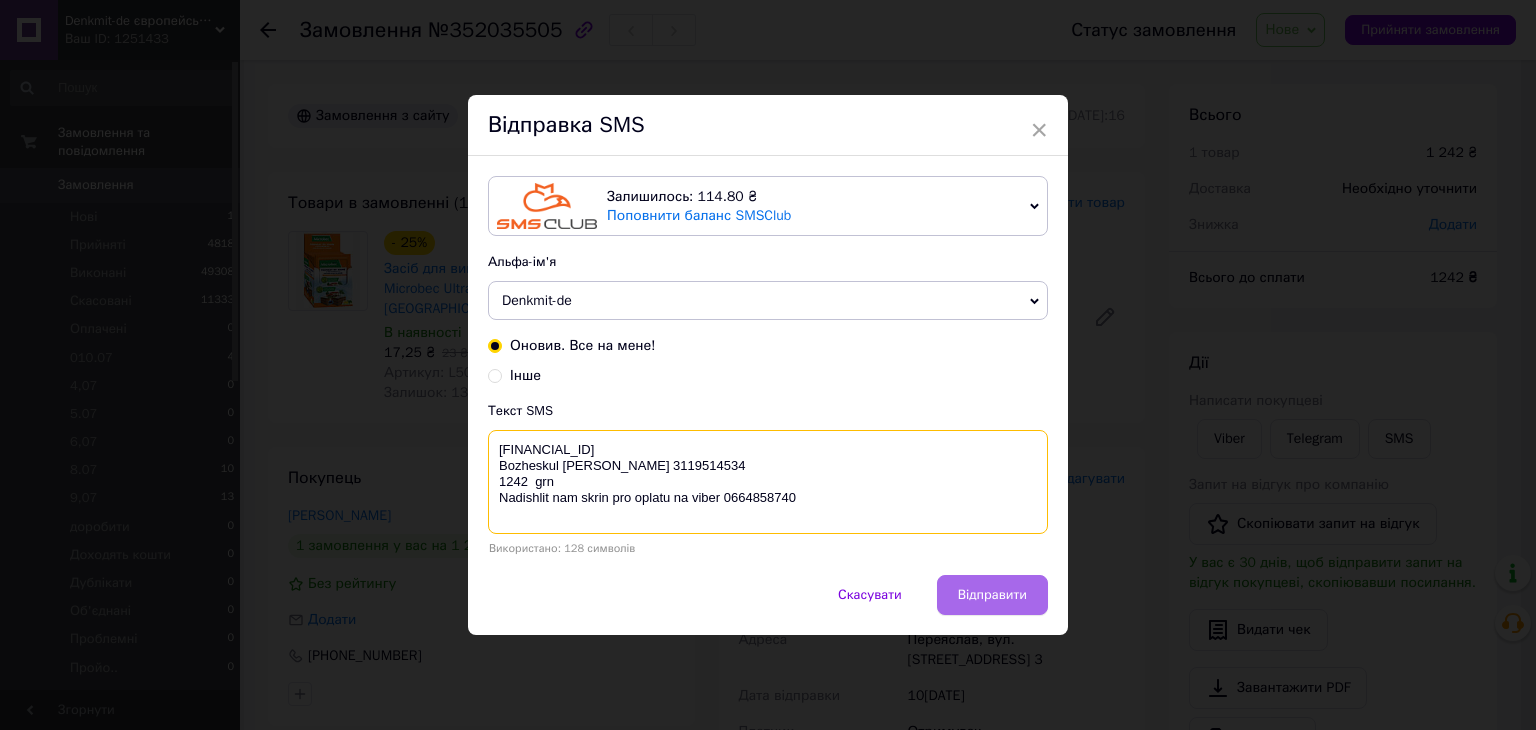 type on "[FINANCIAL_ID]
Bozheskul [PERSON_NAME] 3119514534
1242  grn
Nadishlit nam skrin pro oplatu na viber 0664858740" 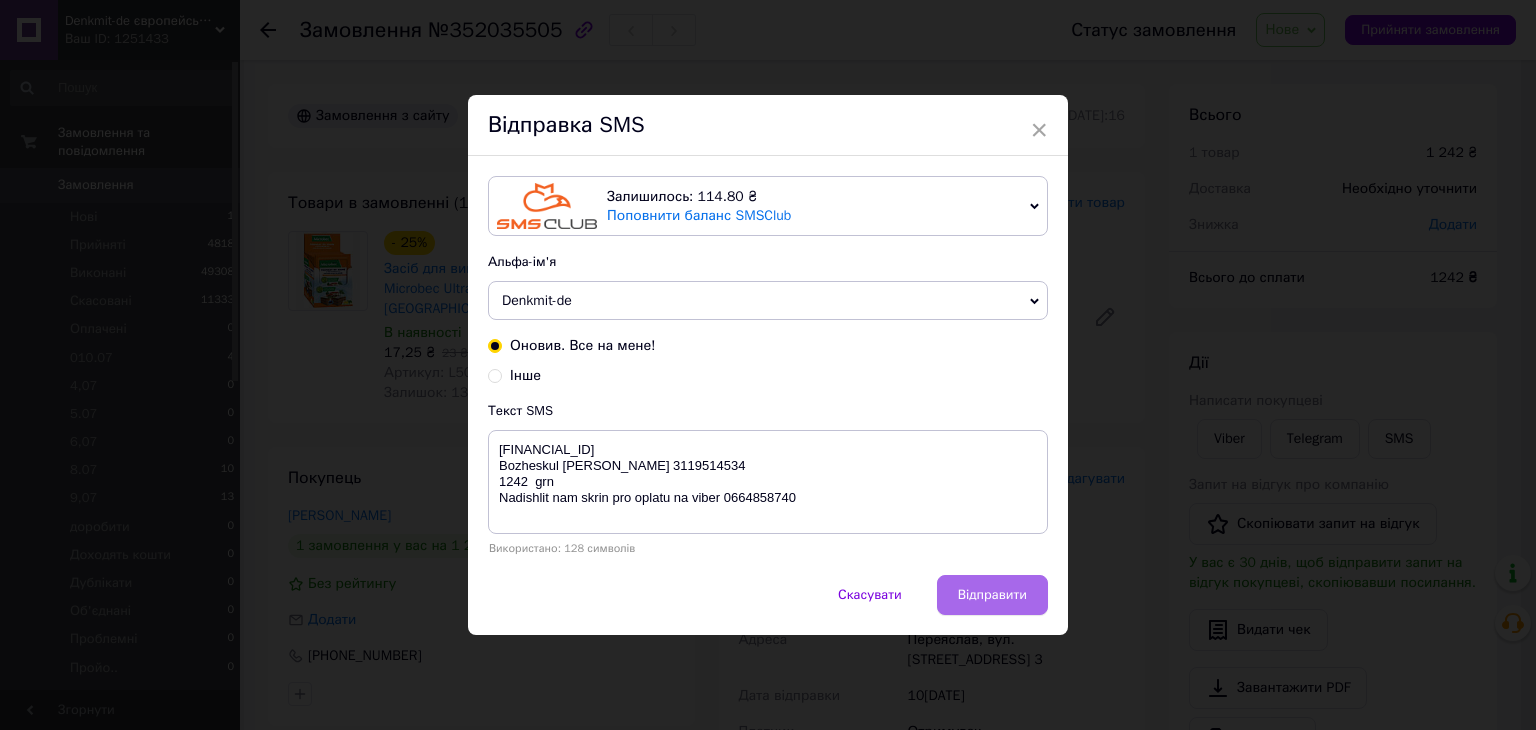 click on "Відправити" at bounding box center (992, 595) 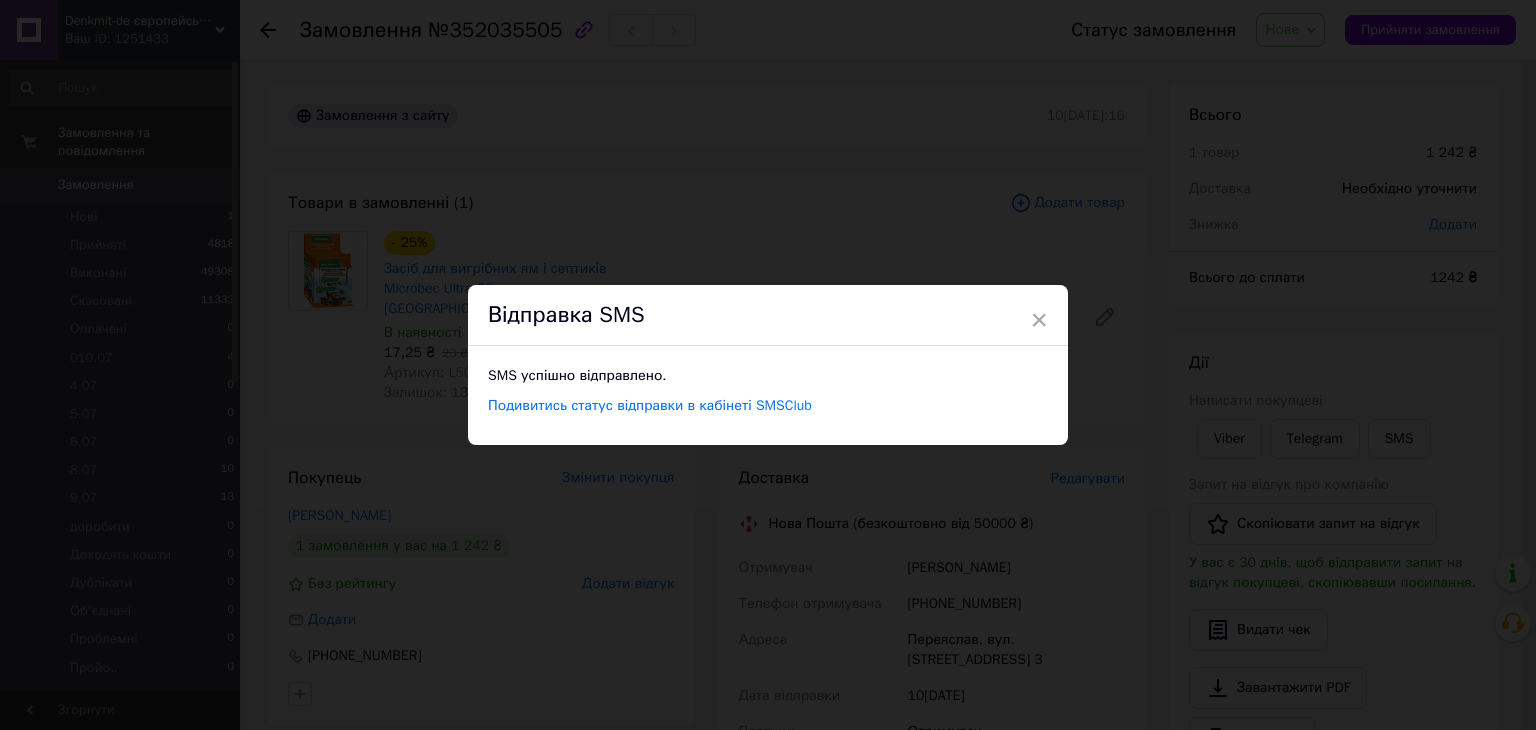 click on "×" at bounding box center [1039, 320] 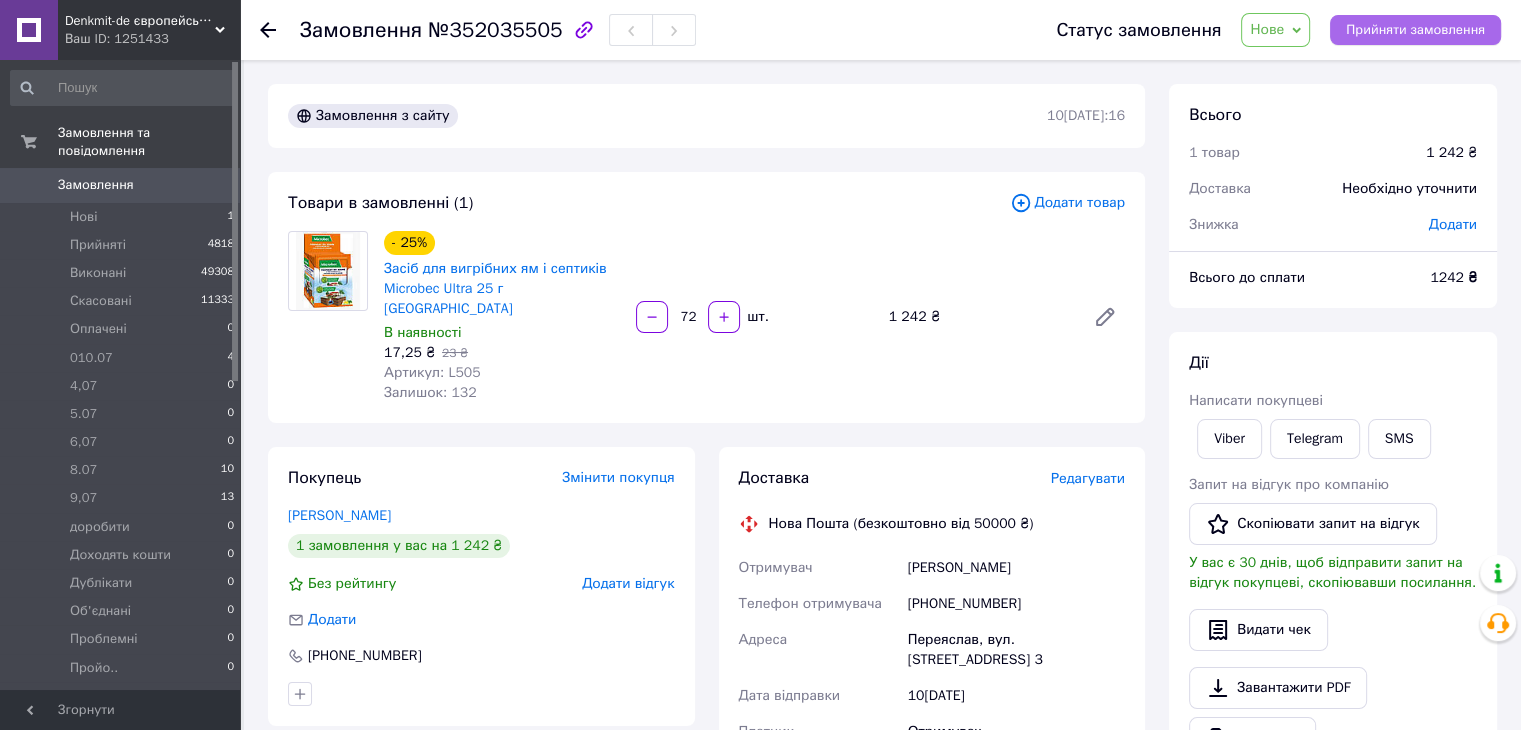 click on "Прийняти замовлення" at bounding box center (1415, 30) 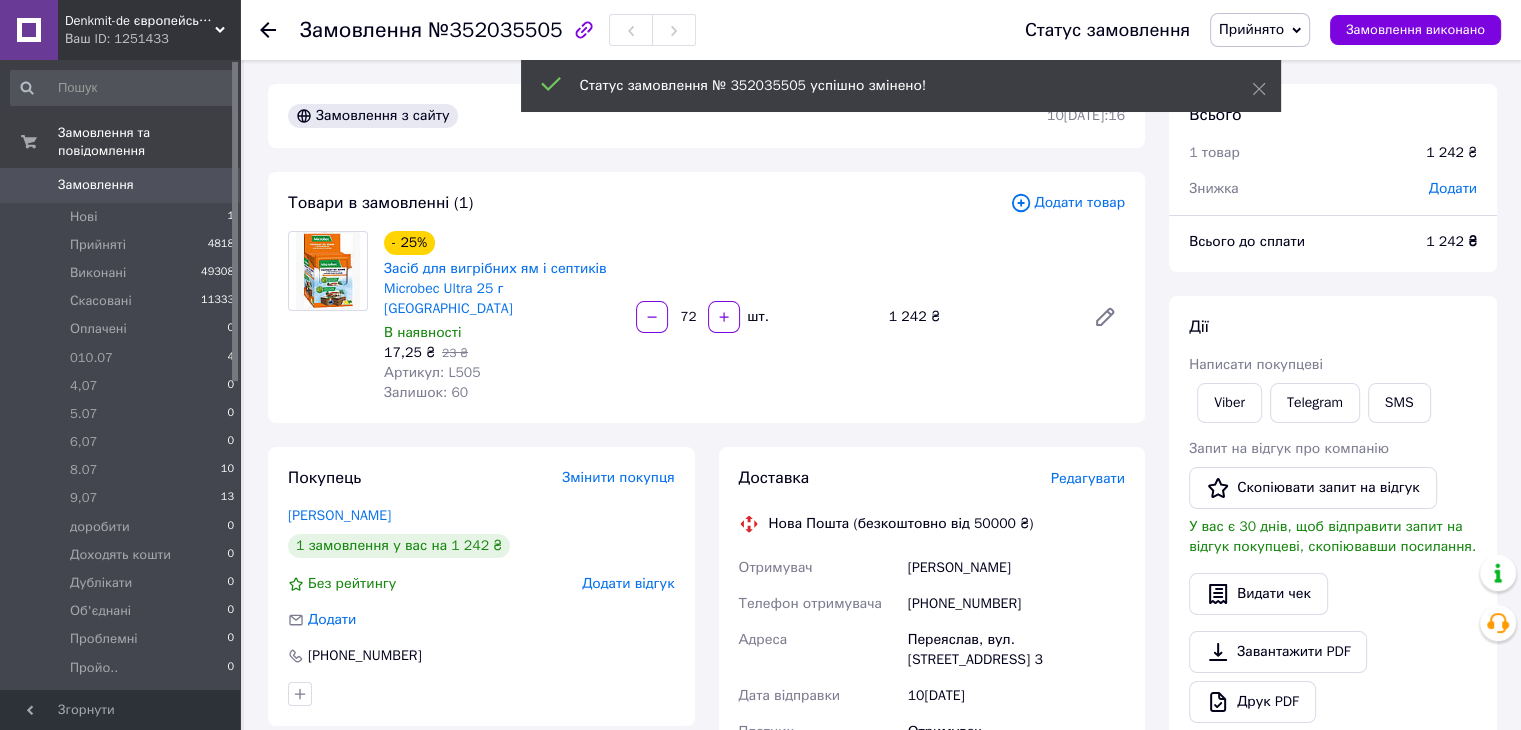 click on "Замовлення" at bounding box center [96, 185] 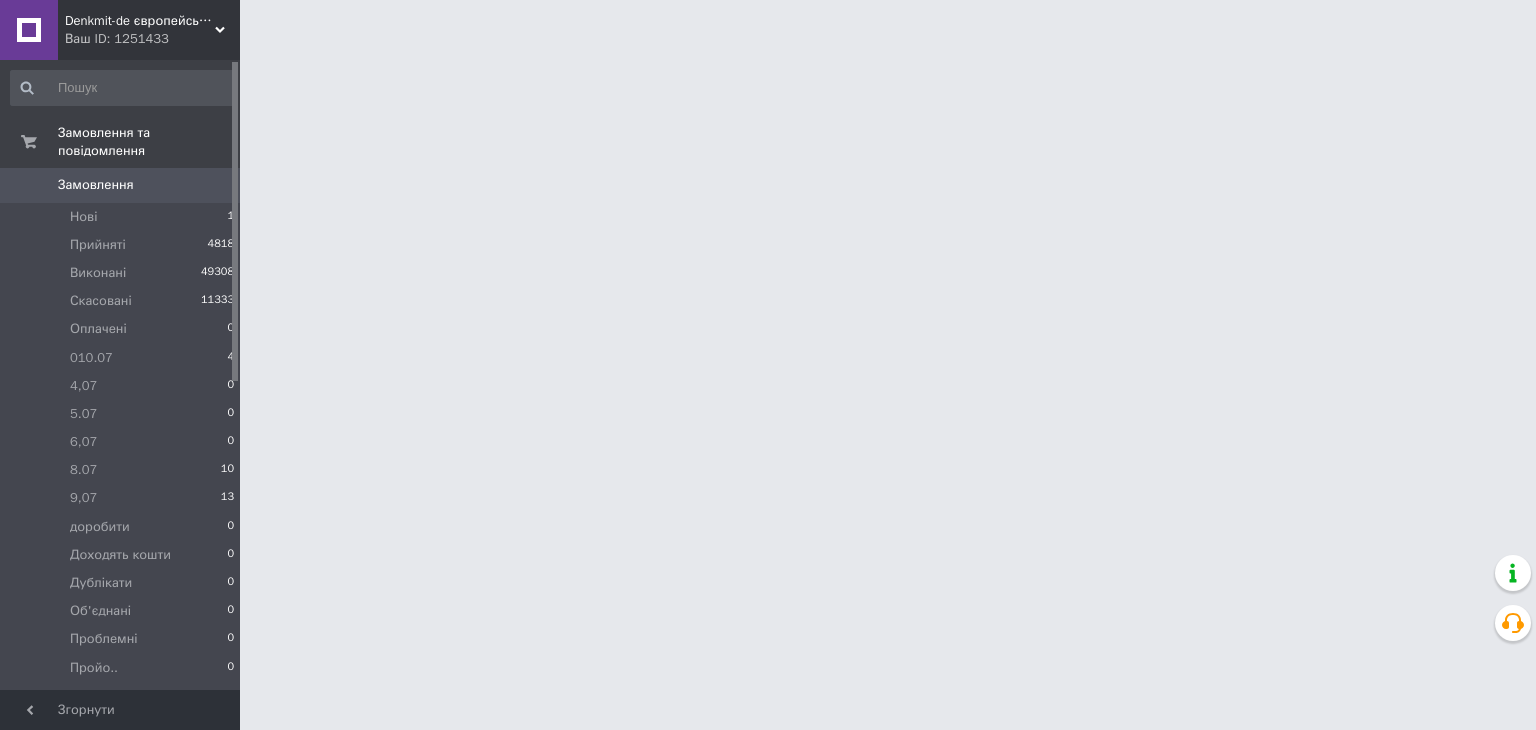 click on "Denkmit-de європейська якість! Ваш ID: 1251433 Сайт Denkmit-de європейська якість! Кабінет покупця Перевірити стан системи Сторінка на порталі Довідка Вийти Замовлення та повідомлення Замовлення 0 Нові 1 Прийняті 4818 Виконані 49308 Скасовані 11333 Оплачені 0 010.07 4 4,07 0 5.07 0 6,07 0 8.07 10 9,07 13 доробити 0 Доходять кошти 0 Дублікати 0 Об'єднані 0 Проблемні 0 Пройо.. 0 [PERSON_NAME] клієнти 66 Терміново!!! 0 Повідомлення 14 Товари та послуги Сповіщення 2 23 Показники роботи компанії Панель управління Відгуки Клієнти Каталог ProSale Аналітика Маркет" at bounding box center (768, 25) 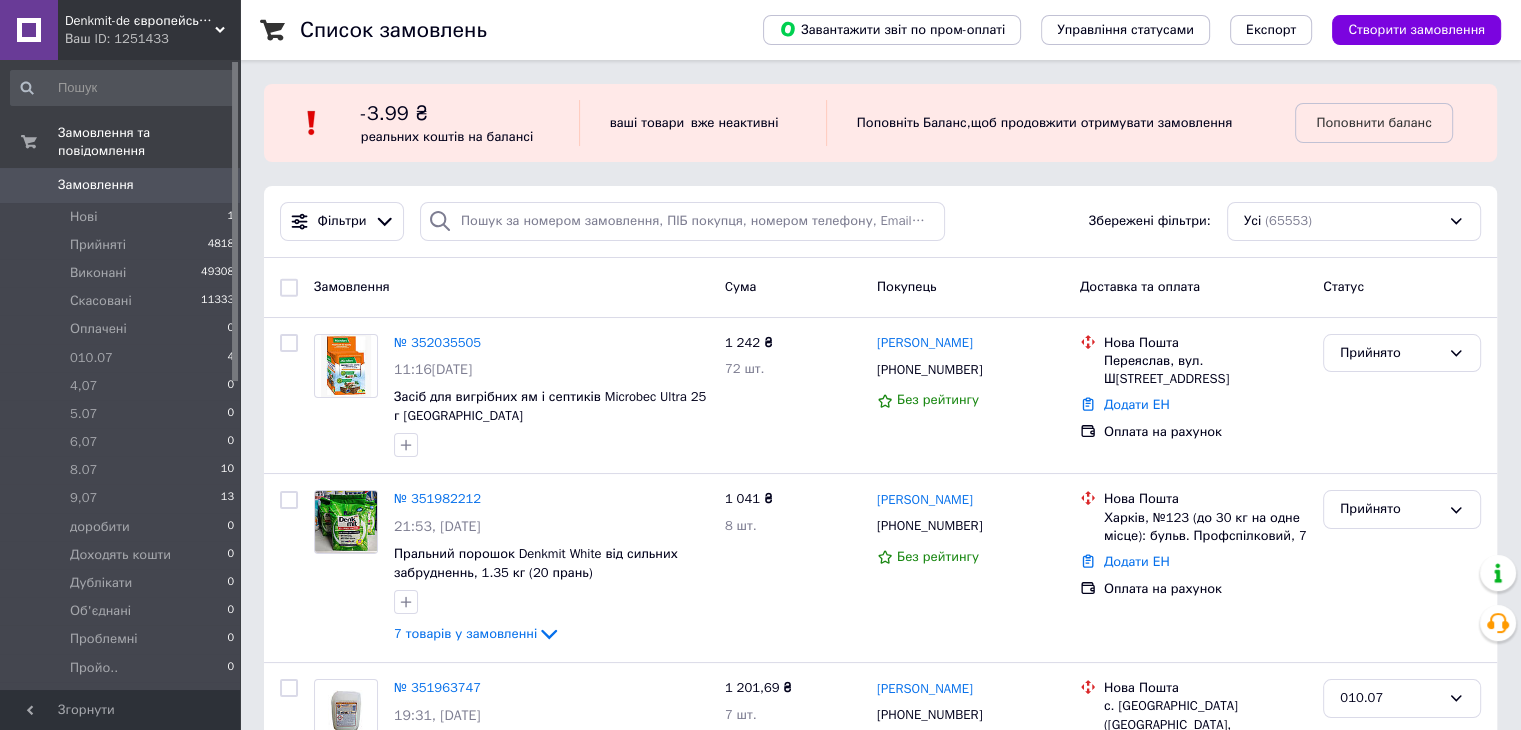 click on "-3.99 ₴ реальних коштів на балансі" at bounding box center [470, 123] 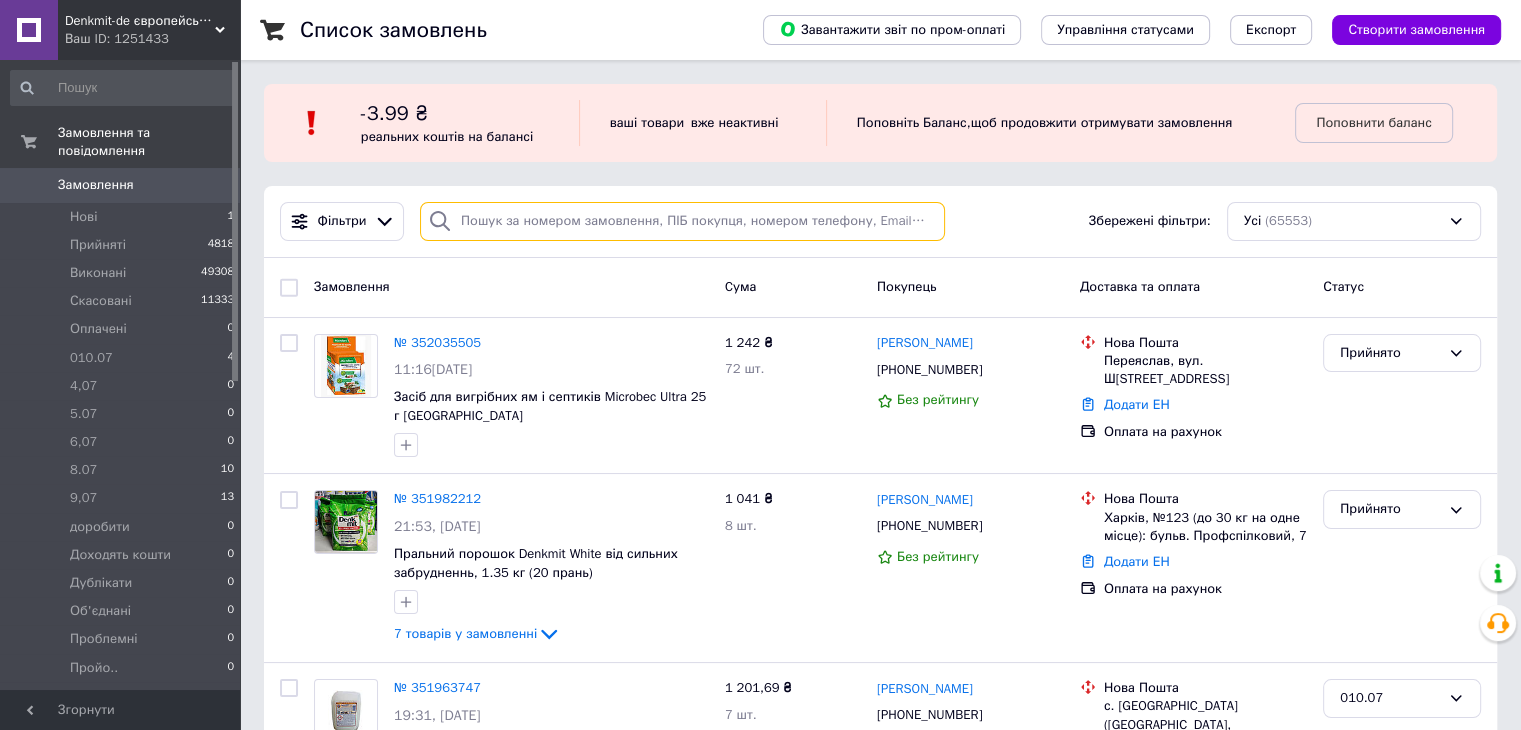 click at bounding box center (682, 221) 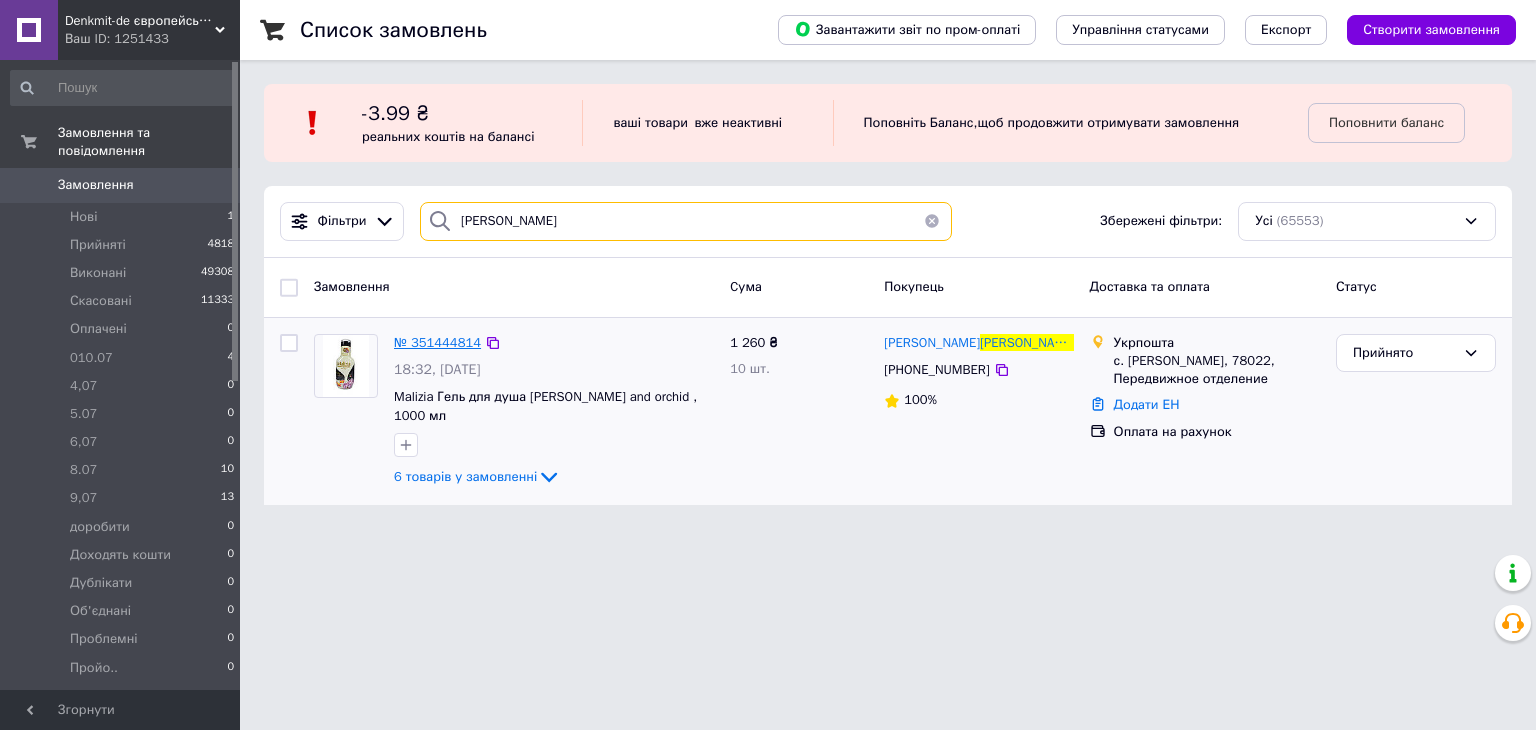 type on "[PERSON_NAME]" 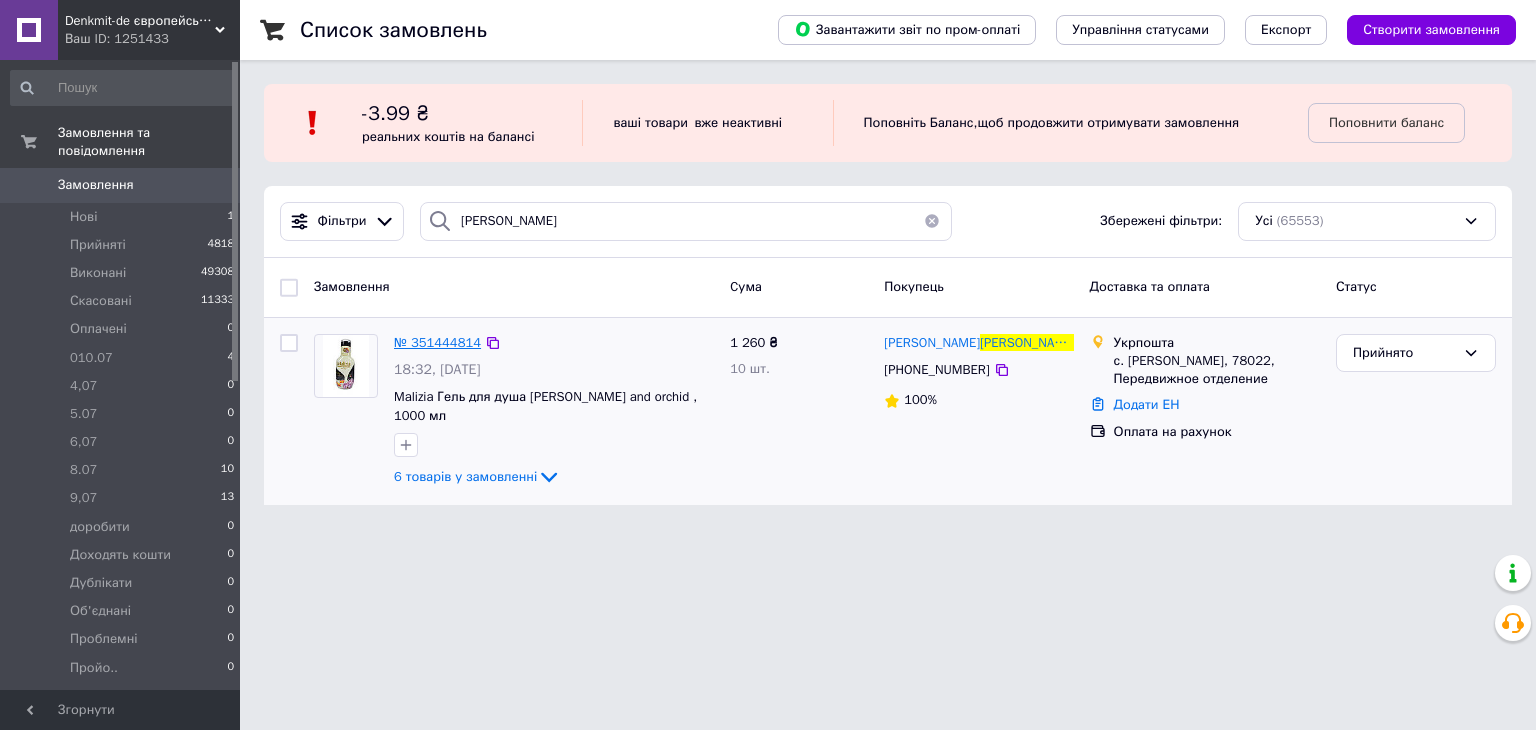 click on "№ 351444814" at bounding box center (437, 342) 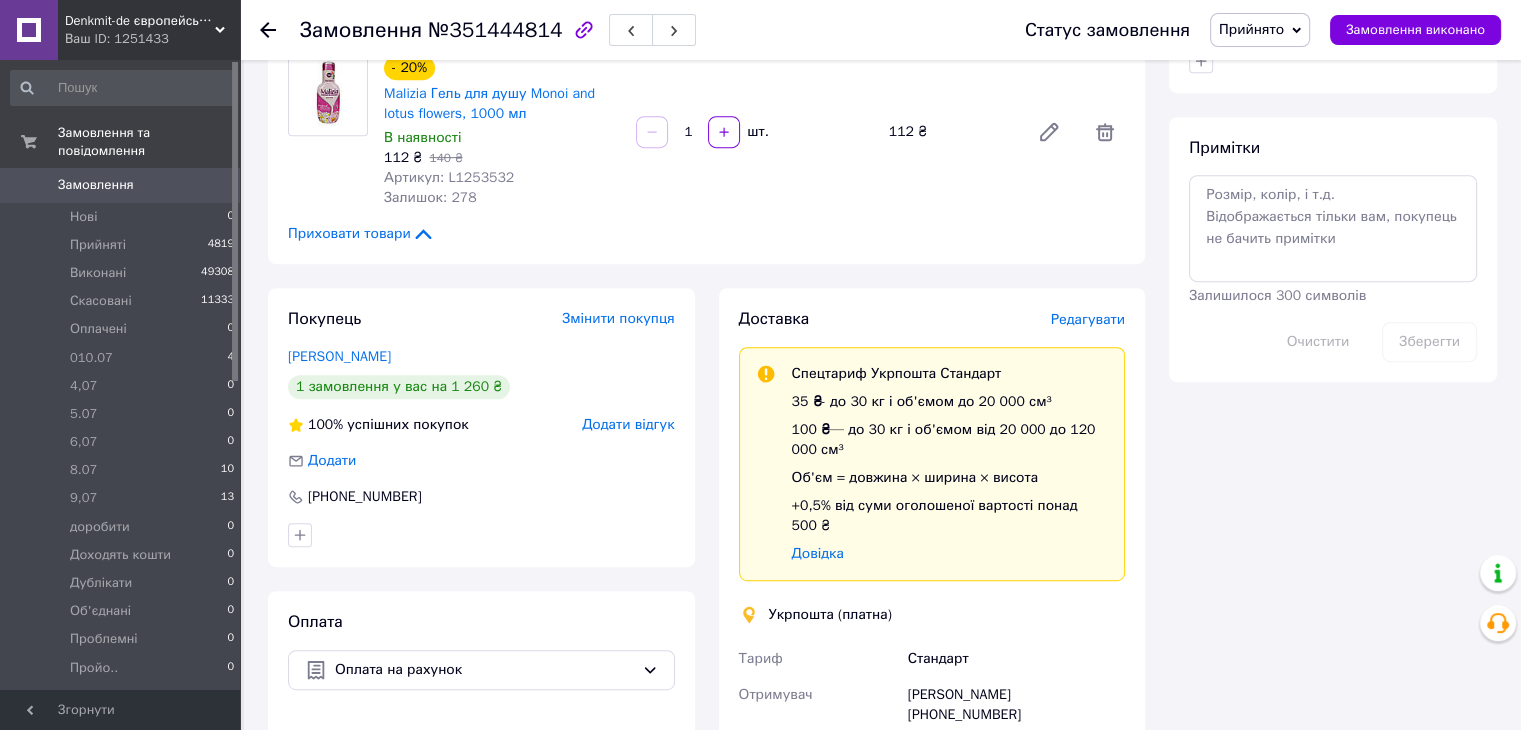 scroll, scrollTop: 900, scrollLeft: 0, axis: vertical 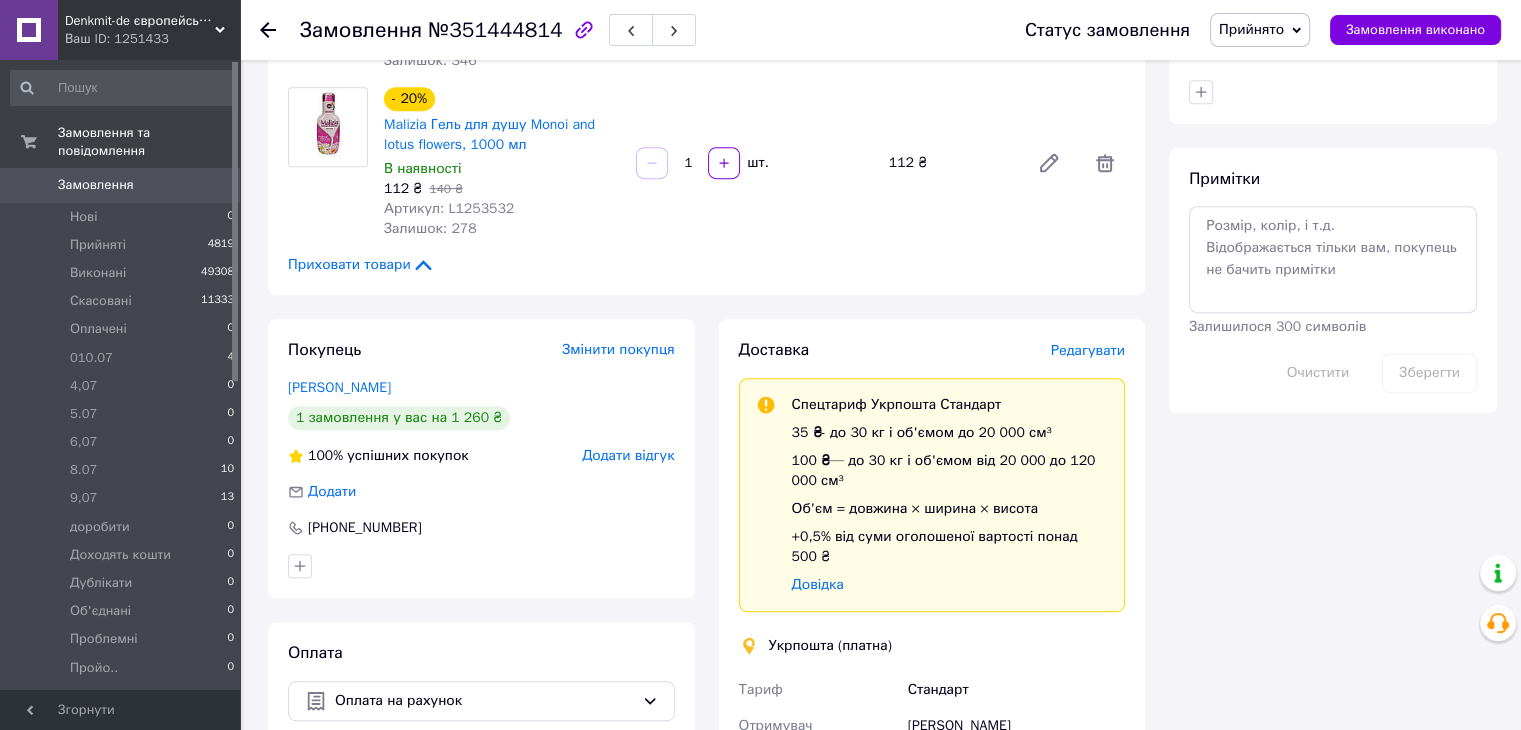 click on "Примітки Залишилося 300 символів Очистити Зберегти" at bounding box center (1333, 280) 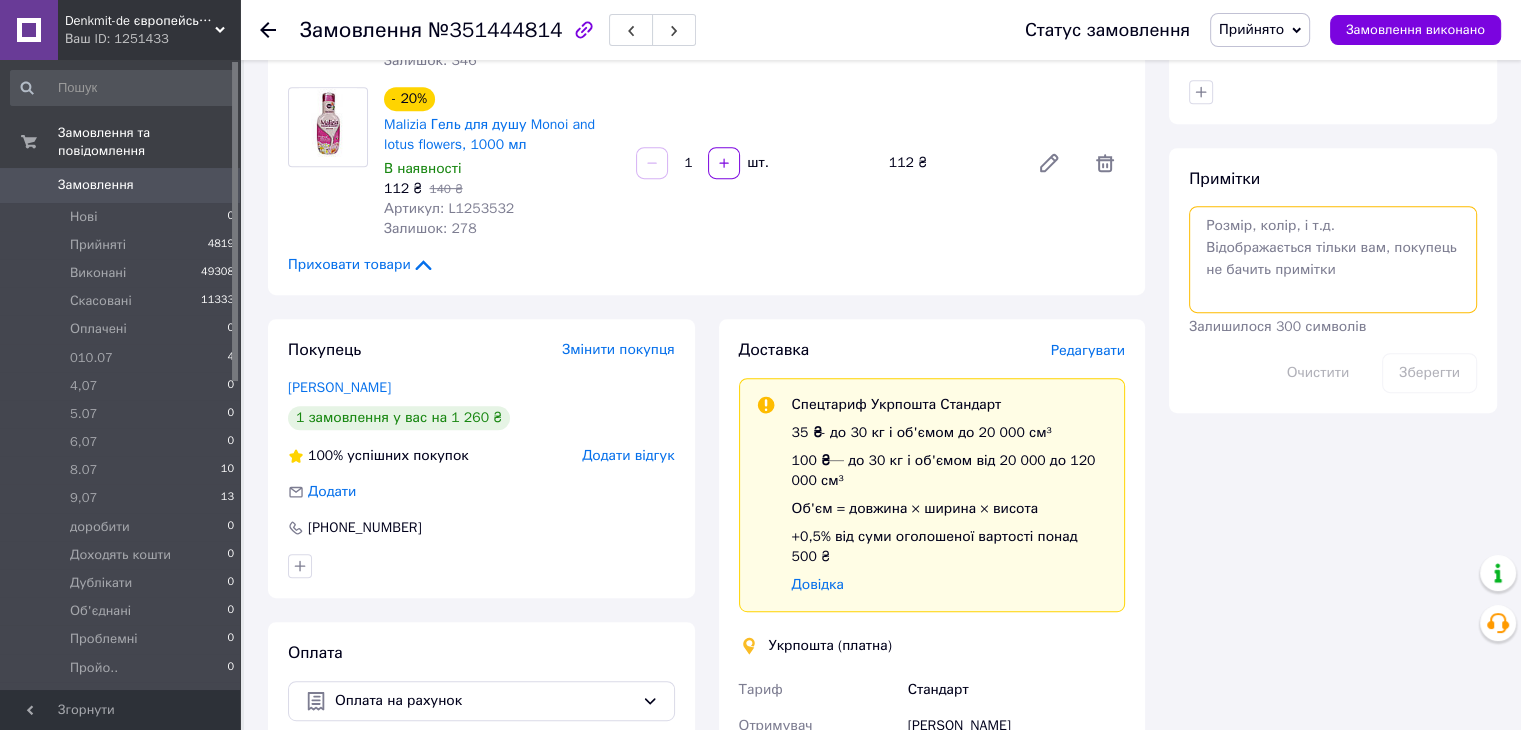 click at bounding box center [1333, 259] 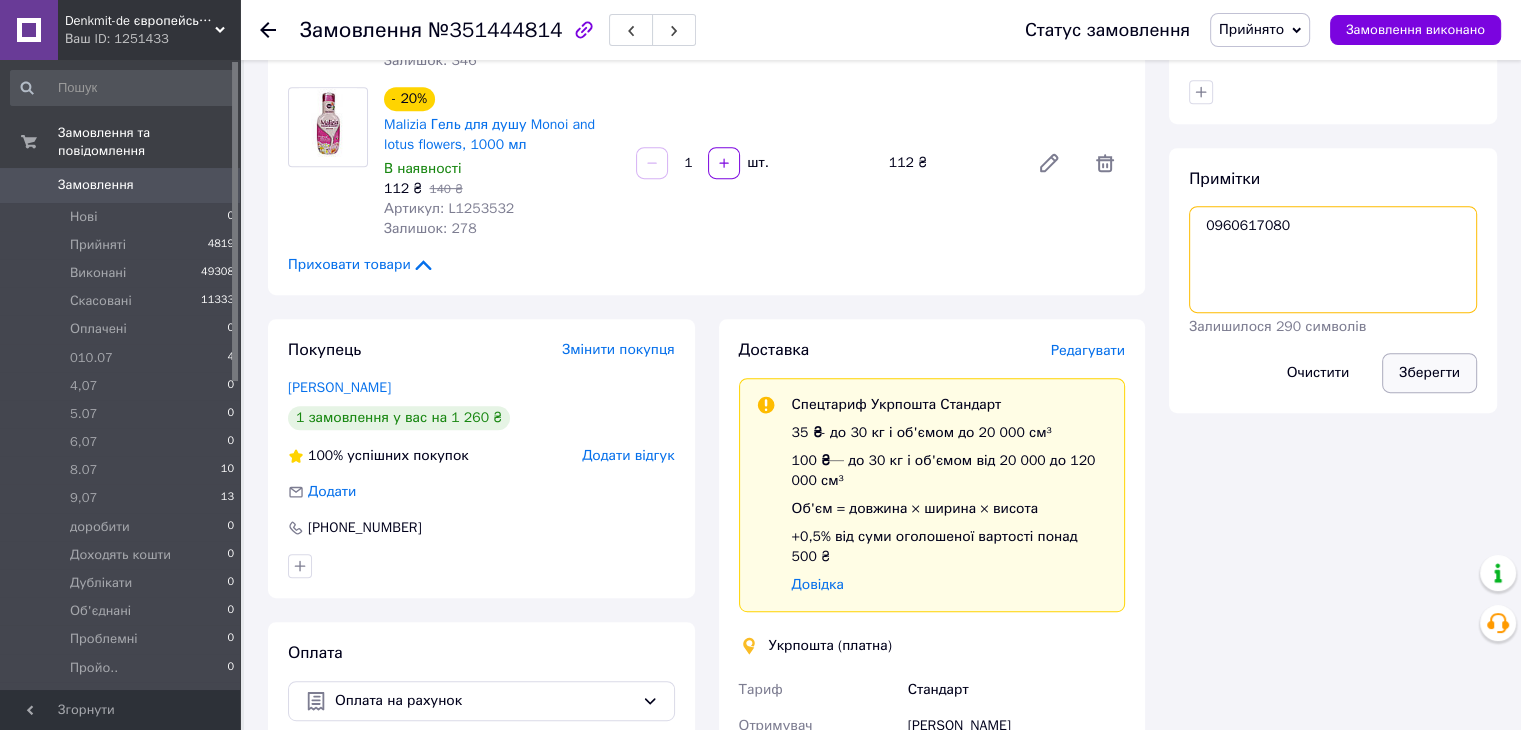 type on "0960617080" 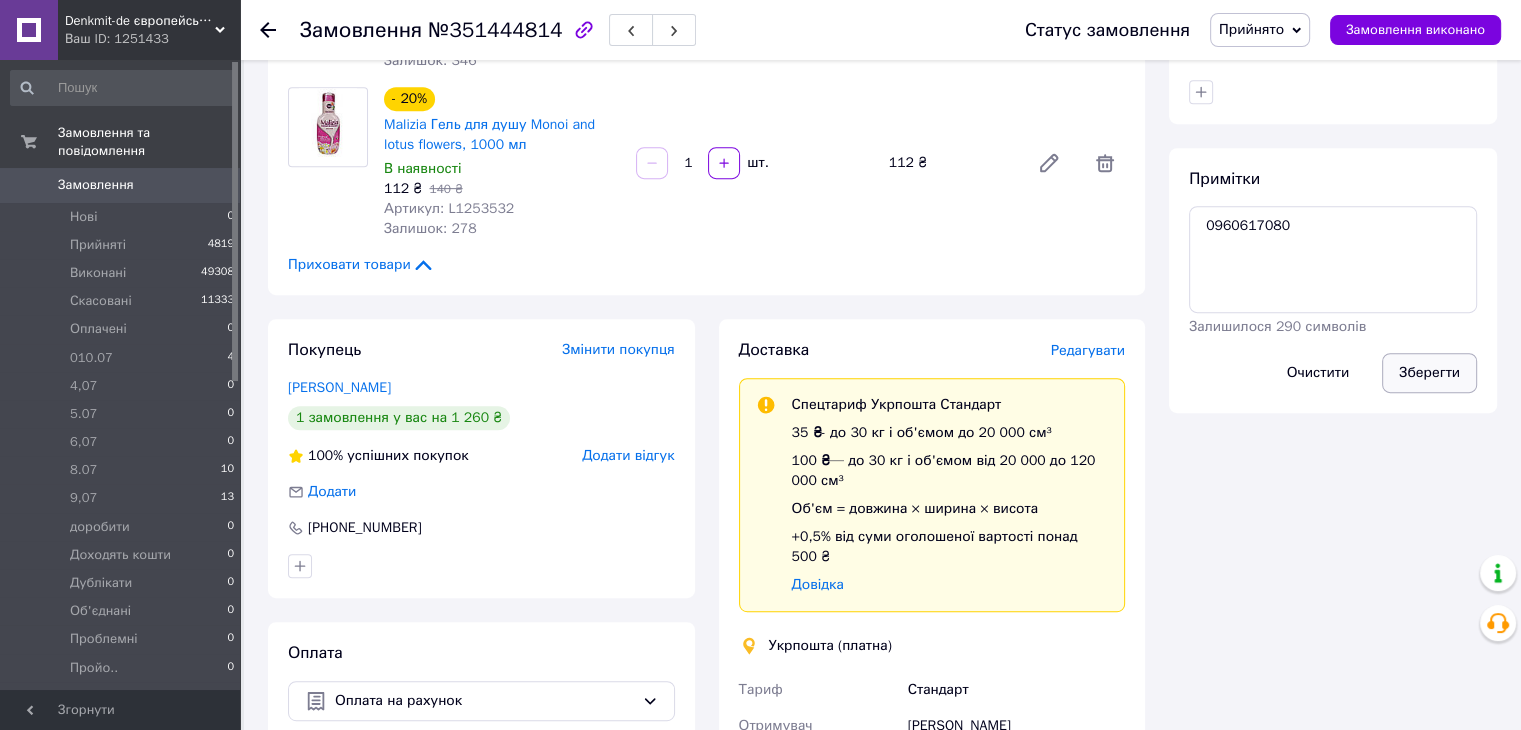 click on "Зберегти" at bounding box center (1429, 373) 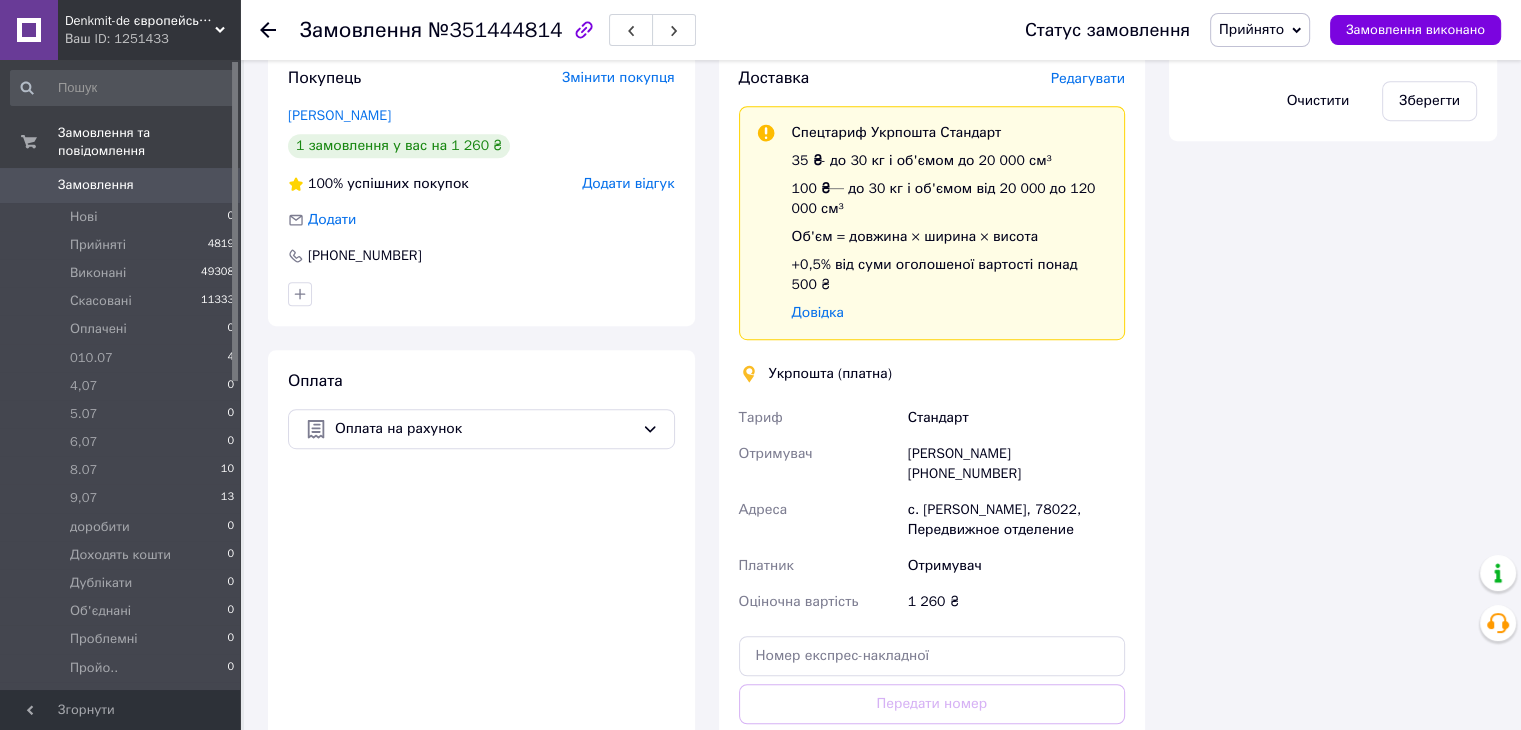 scroll, scrollTop: 1400, scrollLeft: 0, axis: vertical 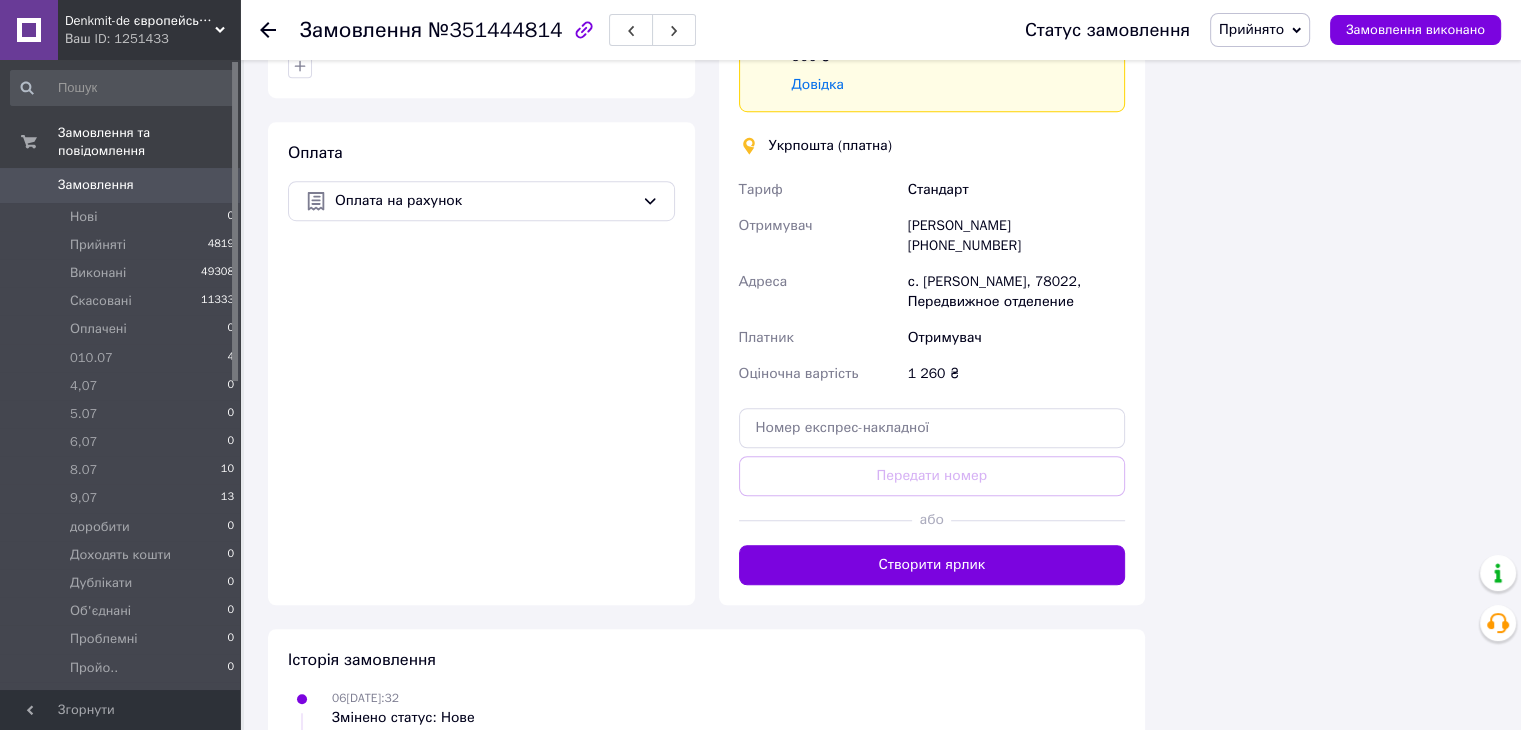click on "Покупець Змінити покупця [PERSON_NAME] 1 замовлення у вас на 1 260 ₴ 100%   успішних покупок Додати відгук Додати [PHONE_NUMBER] Оплата Оплата на рахунок" at bounding box center [481, 212] 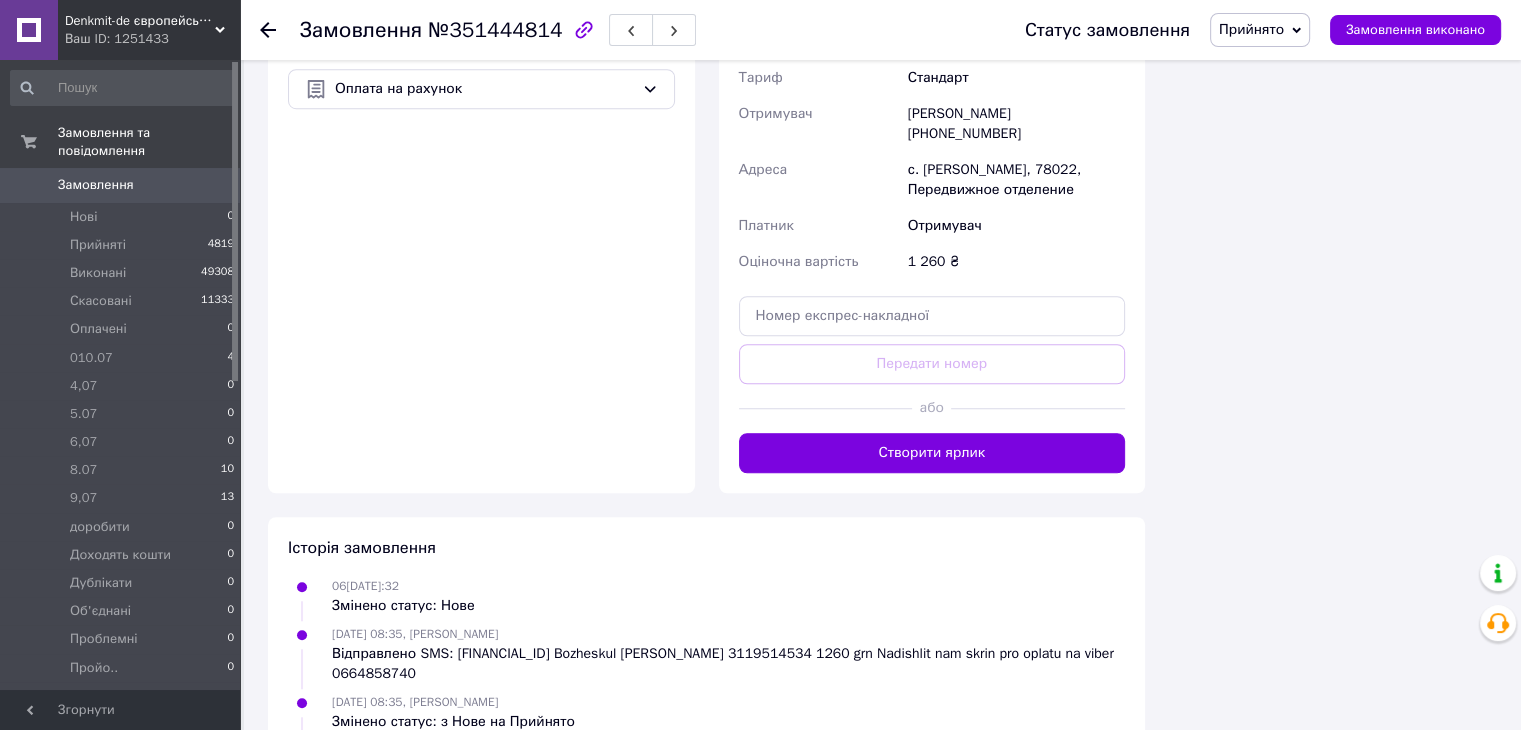 scroll, scrollTop: 1468, scrollLeft: 0, axis: vertical 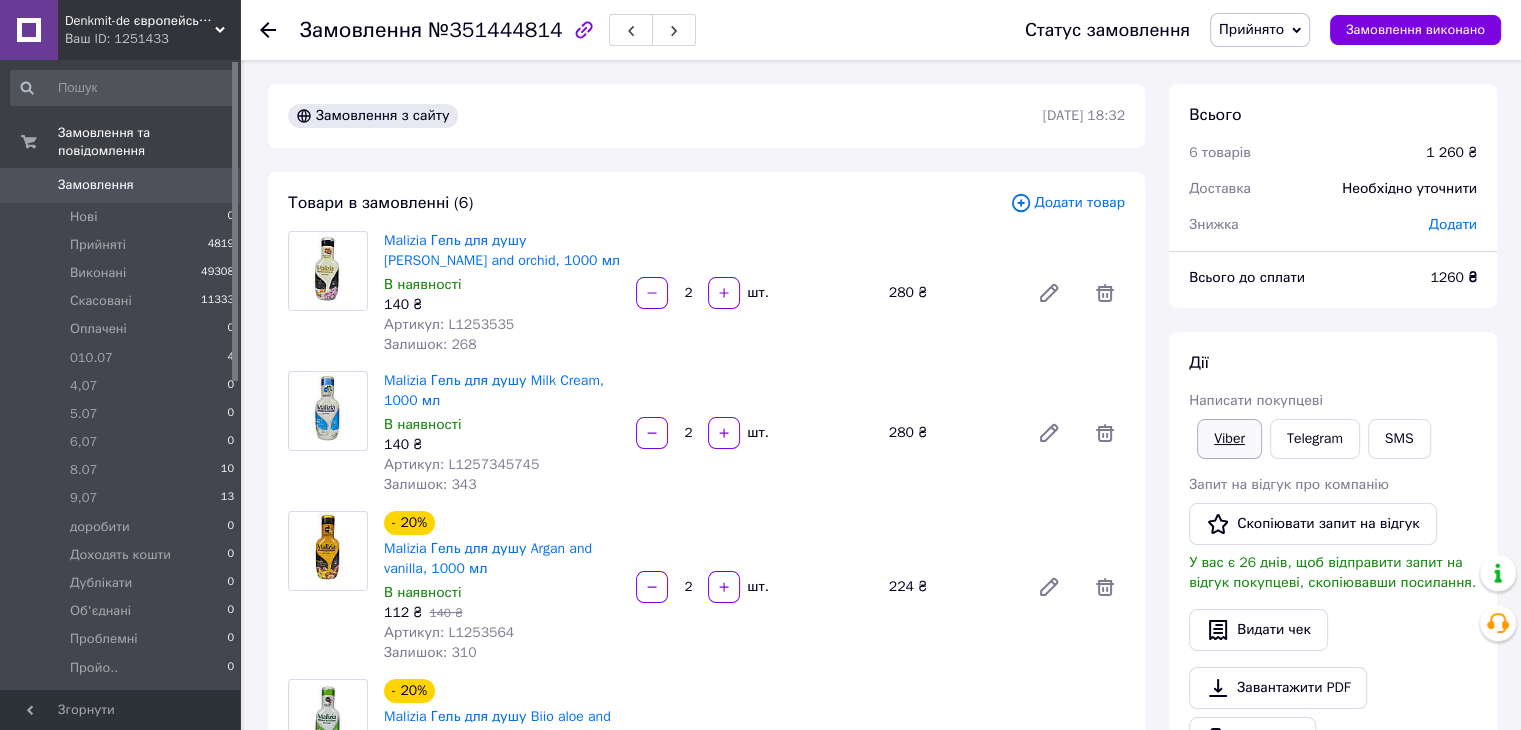 click on "Viber" at bounding box center (1229, 439) 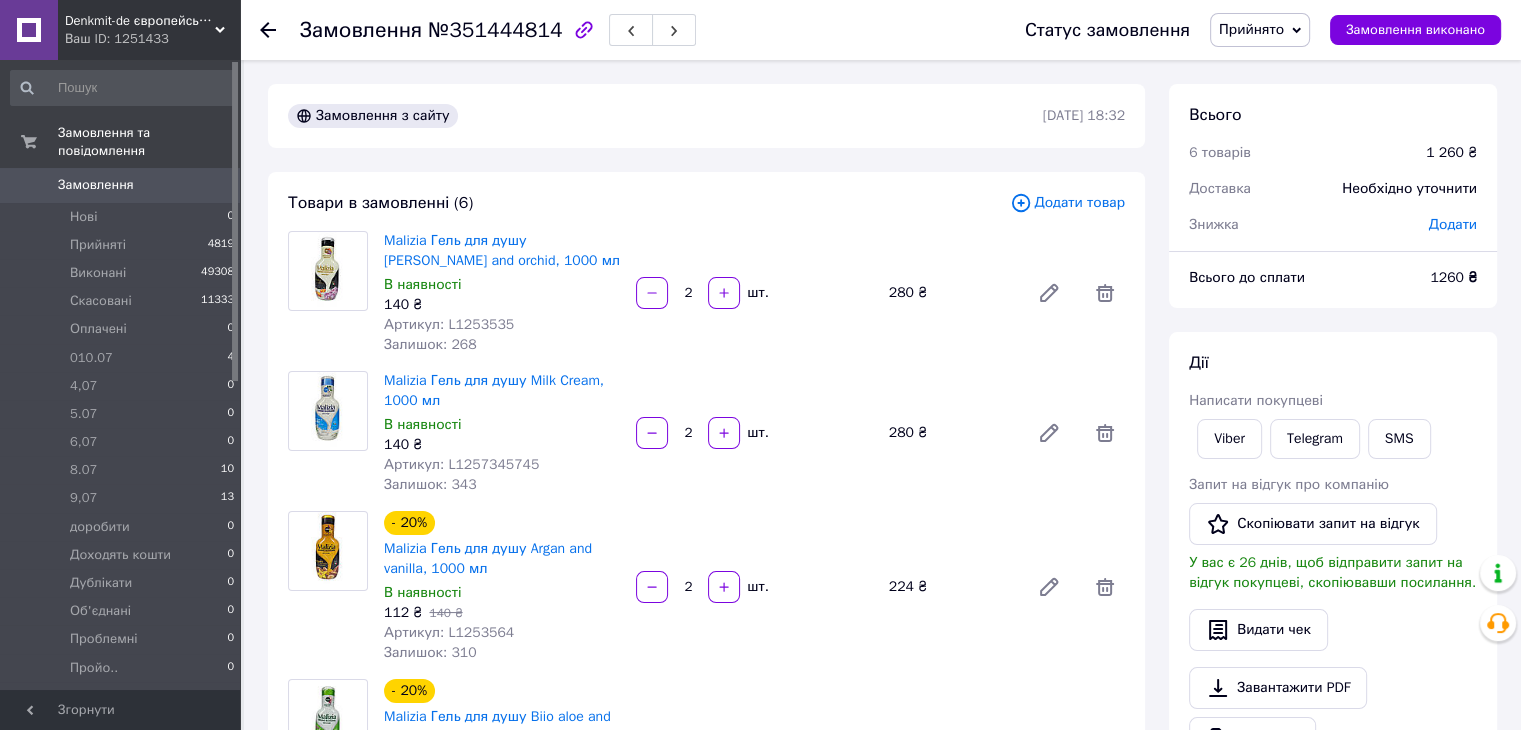 click on "Всього 6 товарів 1 260 ₴ Доставка Необхідно уточнити Знижка Додати Всього до сплати 1260 ₴ Дії Написати покупцеві Viber Telegram SMS Запит на відгук про компанію   Скопіювати запит на відгук У вас є 26 днів, щоб відправити запит на відгук покупцеві, скопіювавши посилання.   Видати чек   Завантажити PDF   Друк PDF   Дублювати замовлення Мітки Особисті нотатки, які бачите лише ви. З їх допомогою можна фільтрувати замовлення Примітки 0960617080 Залишилося 290 символів Очистити Зберегти" at bounding box center [1333, 698] 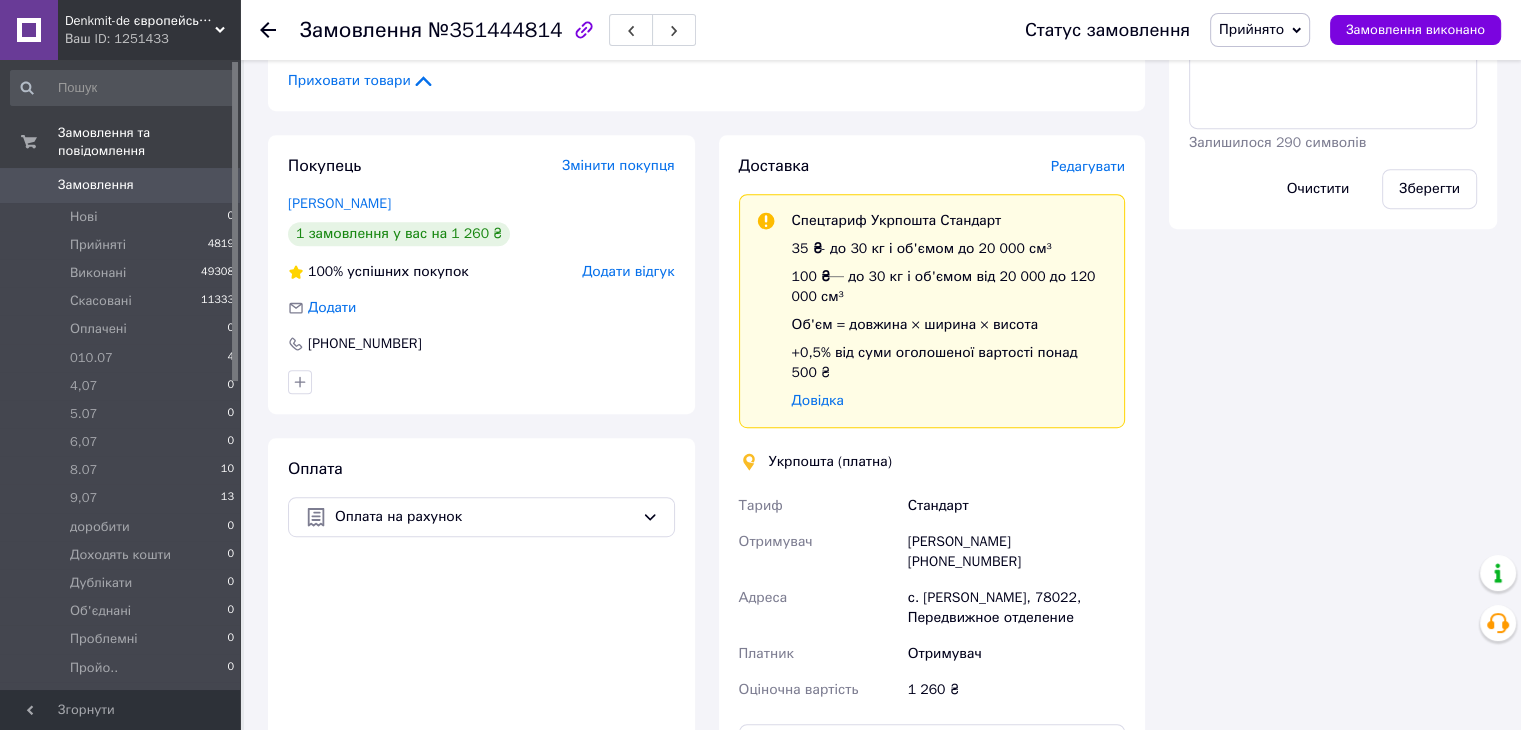 scroll, scrollTop: 1200, scrollLeft: 0, axis: vertical 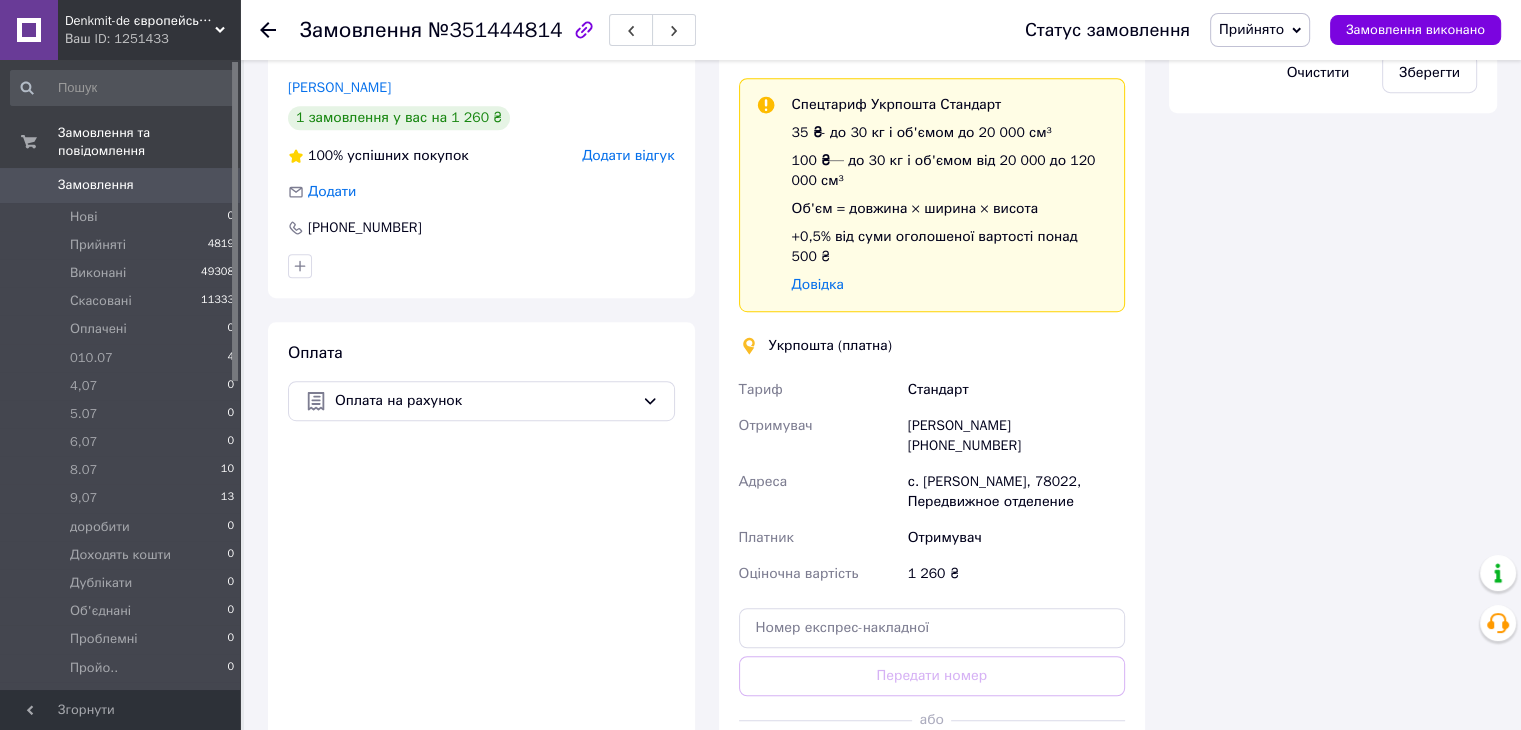 click on "Всього 6 товарів 1 260 ₴ Доставка Необхідно уточнити Знижка Додати Всього до сплати 1260 ₴ Дії Написати покупцеві Viber Telegram SMS Запит на відгук про компанію   Скопіювати запит на відгук У вас є 26 днів, щоб відправити запит на відгук покупцеві, скопіювавши посилання.   Видати чек   Завантажити PDF   Друк PDF   Дублювати замовлення Мітки Особисті нотатки, які бачите лише ви. З їх допомогою можна фільтрувати замовлення Примітки 0960617080 Залишилося 290 символів Очистити Зберегти" at bounding box center (1333, -2) 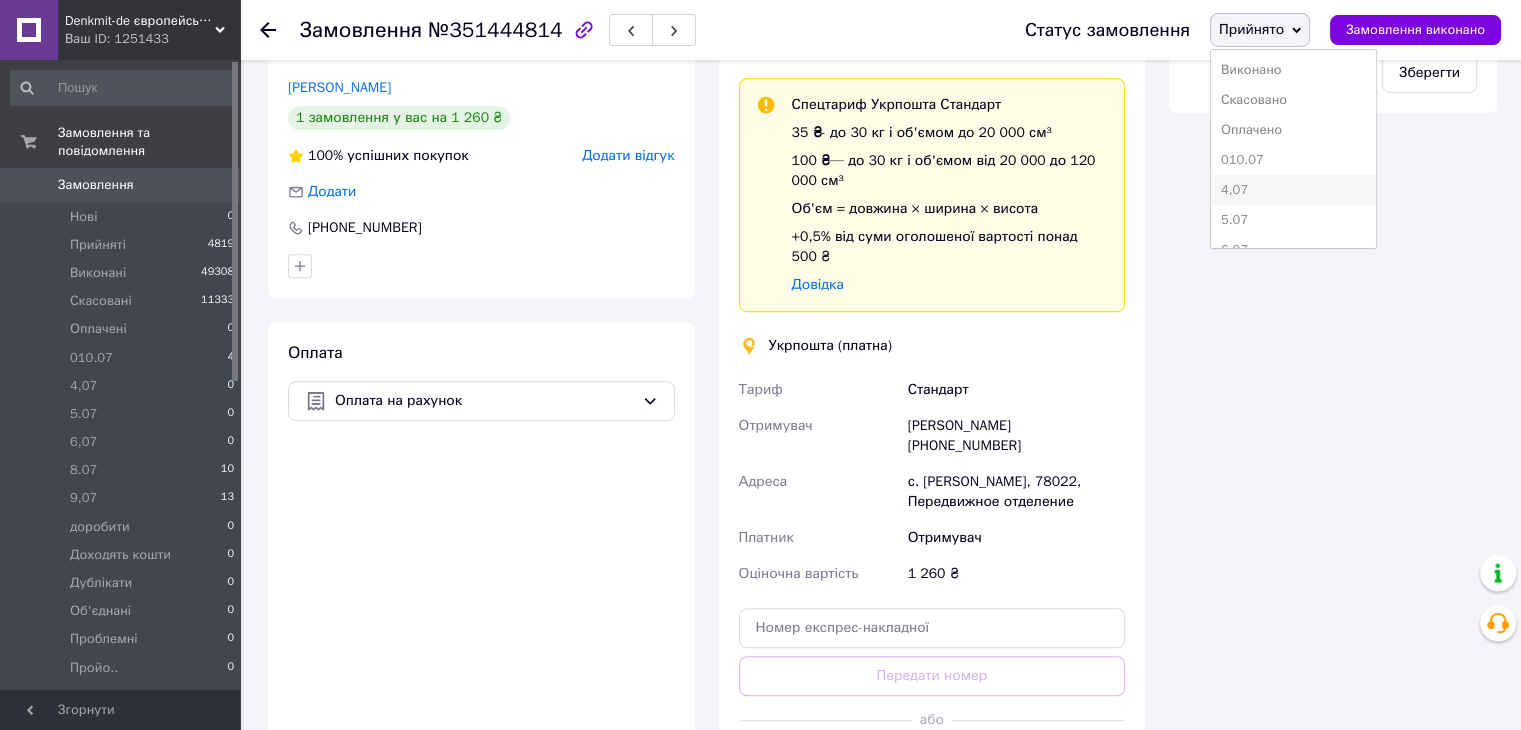 scroll, scrollTop: 200, scrollLeft: 0, axis: vertical 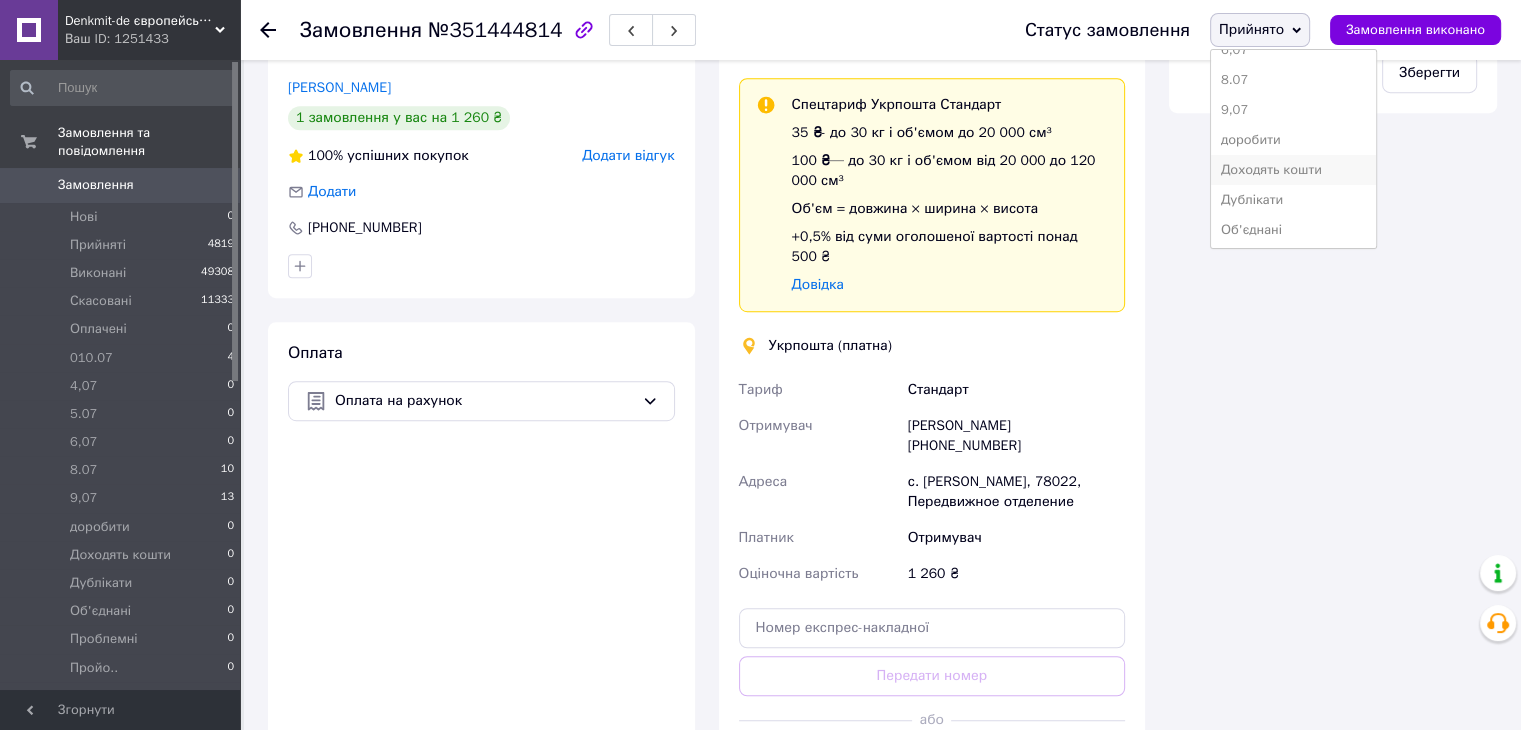click on "Доходять кошти" at bounding box center [1293, 170] 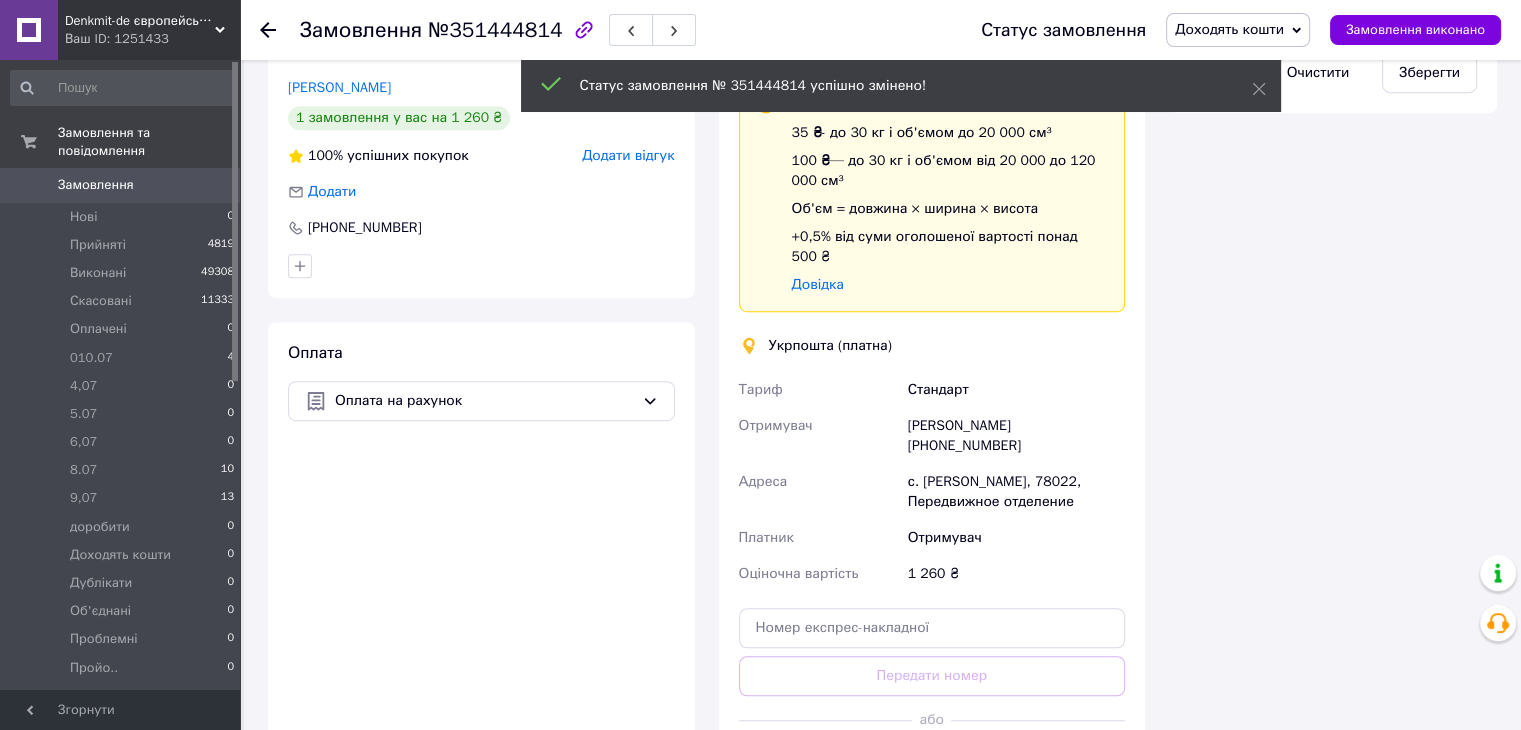 click 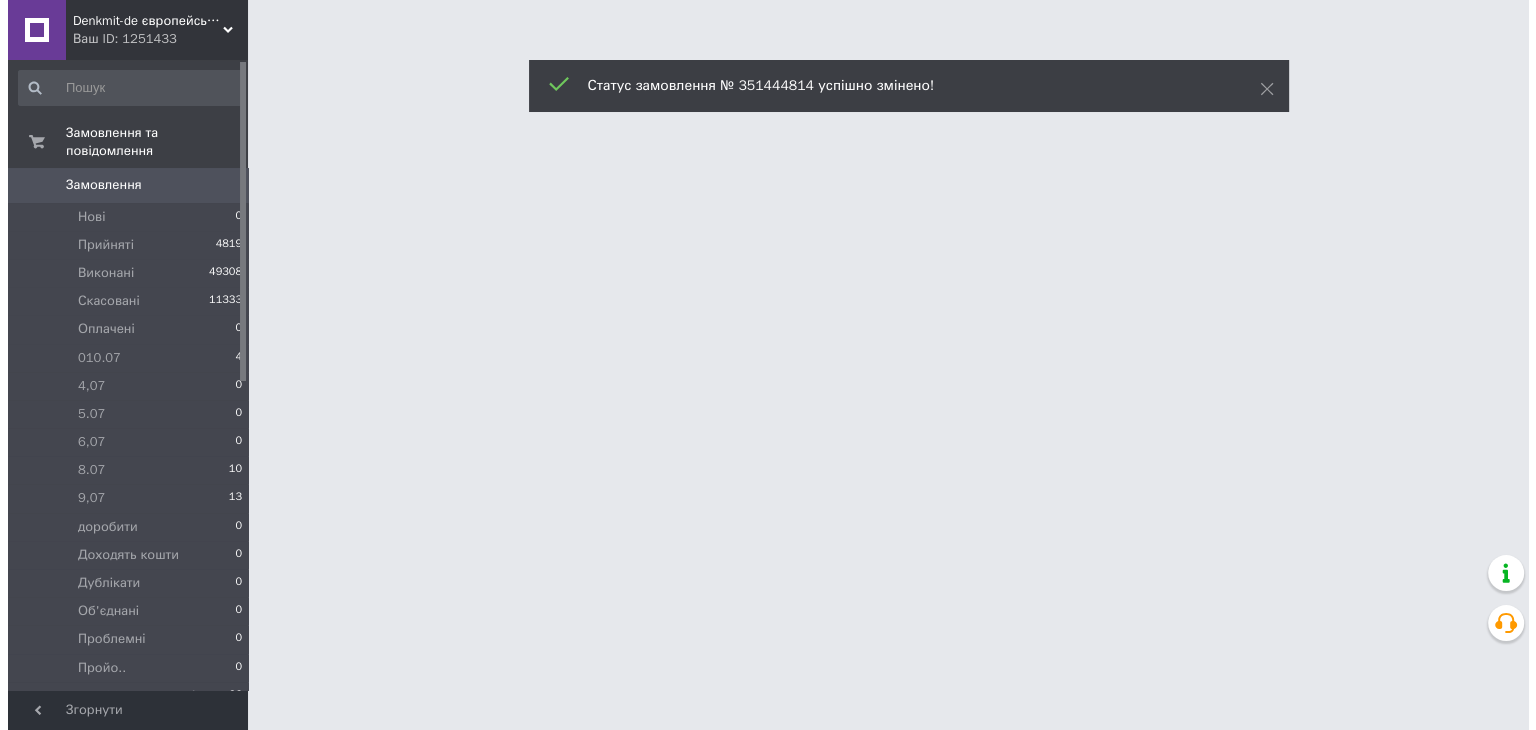 scroll, scrollTop: 0, scrollLeft: 0, axis: both 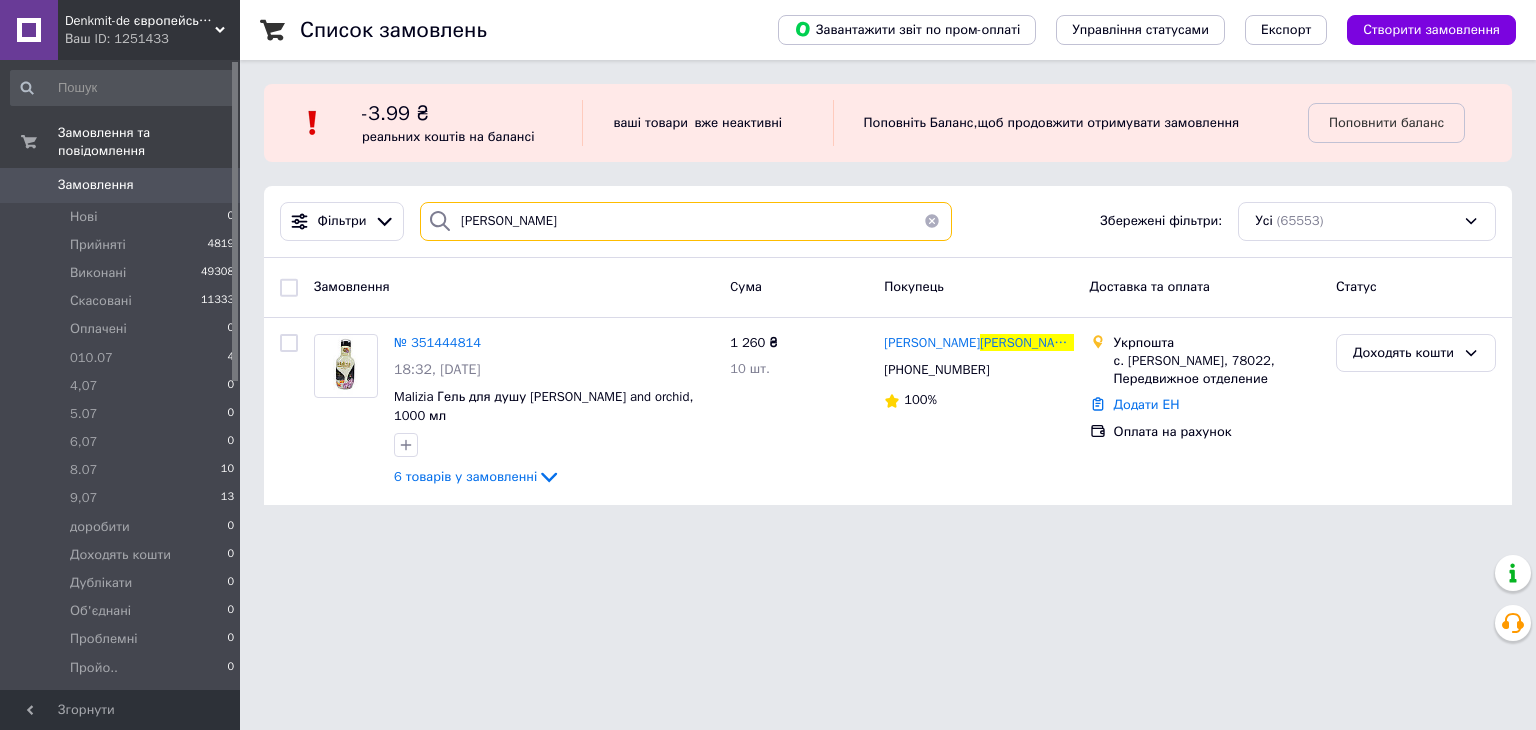 drag, startPoint x: 536, startPoint y: 215, endPoint x: 443, endPoint y: 230, distance: 94.20191 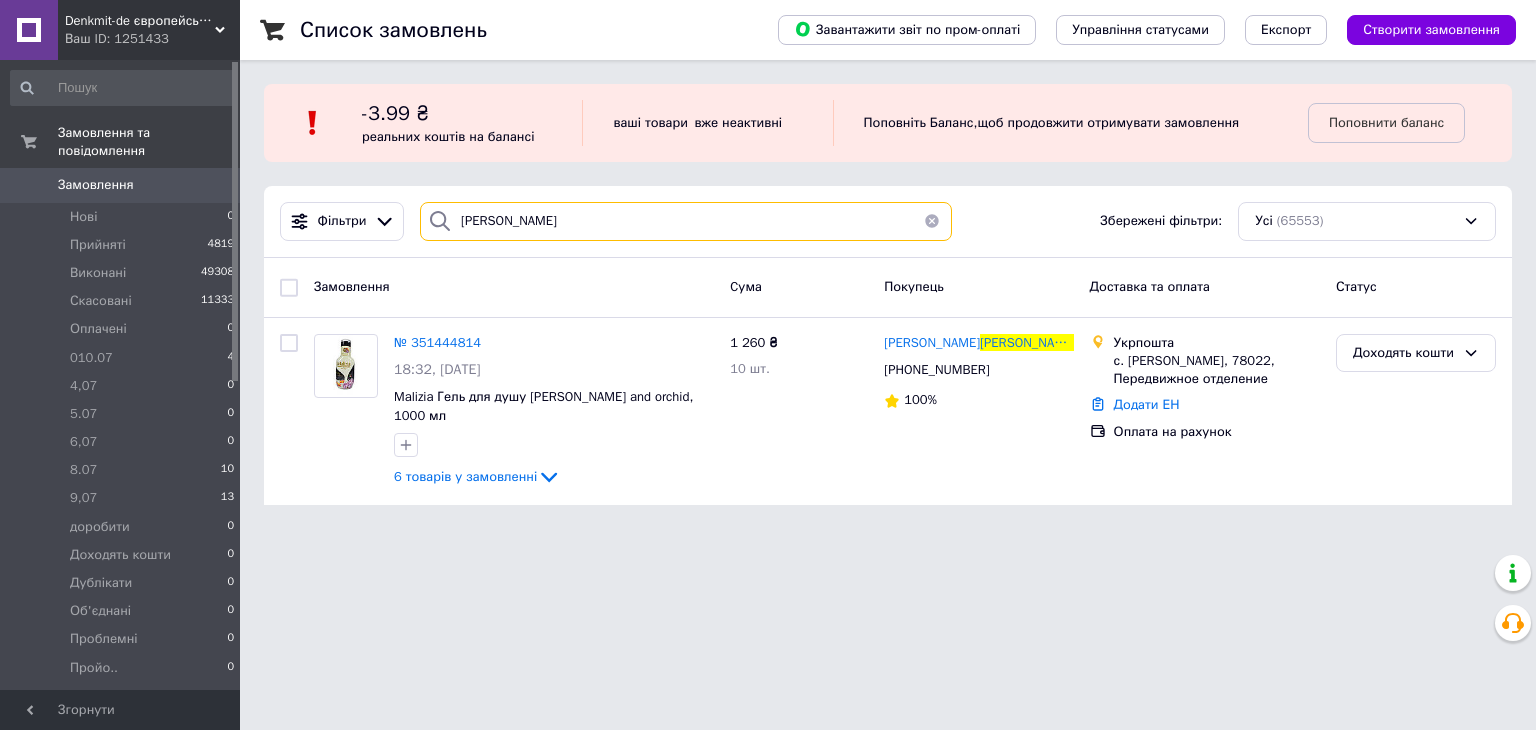 paste on "0977052933" 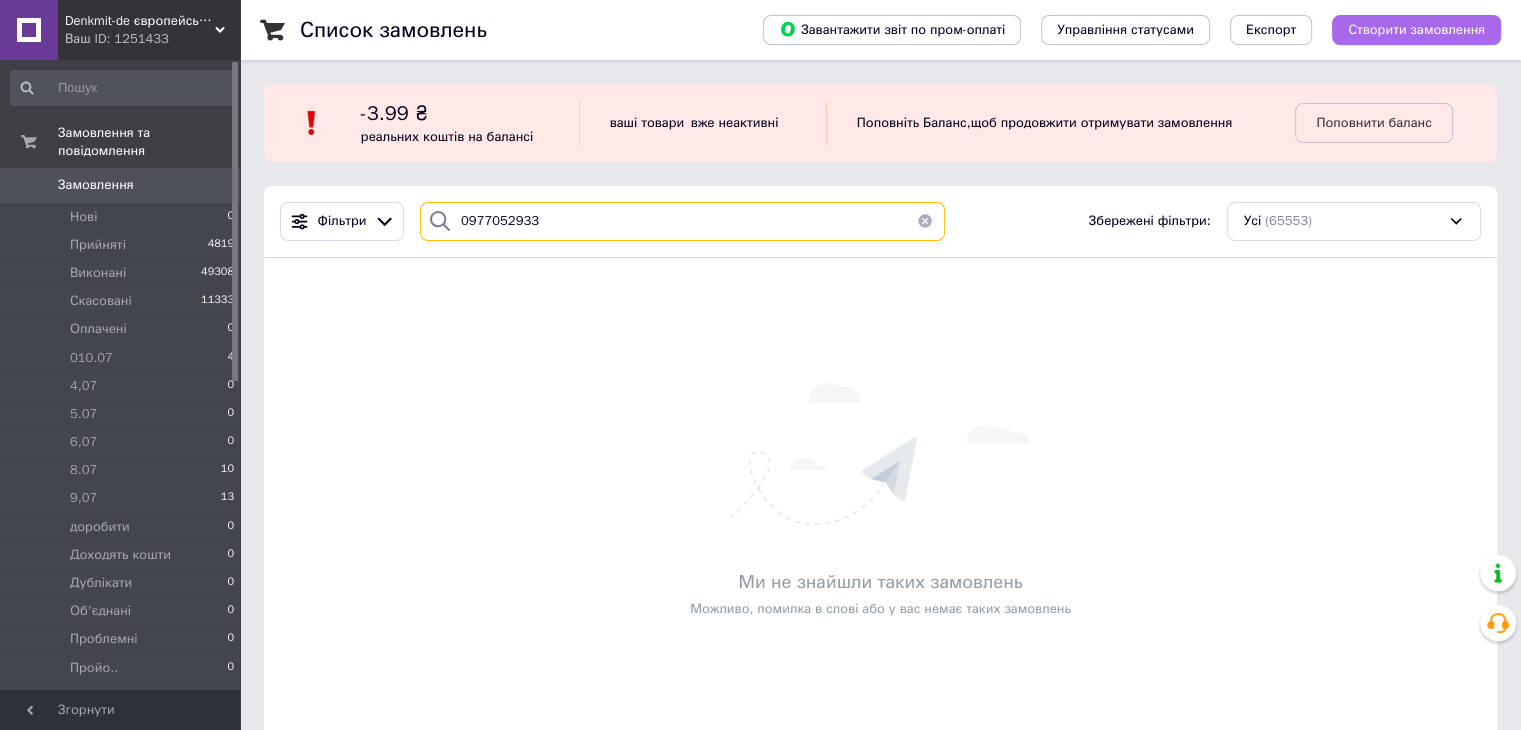 type on "0977052933" 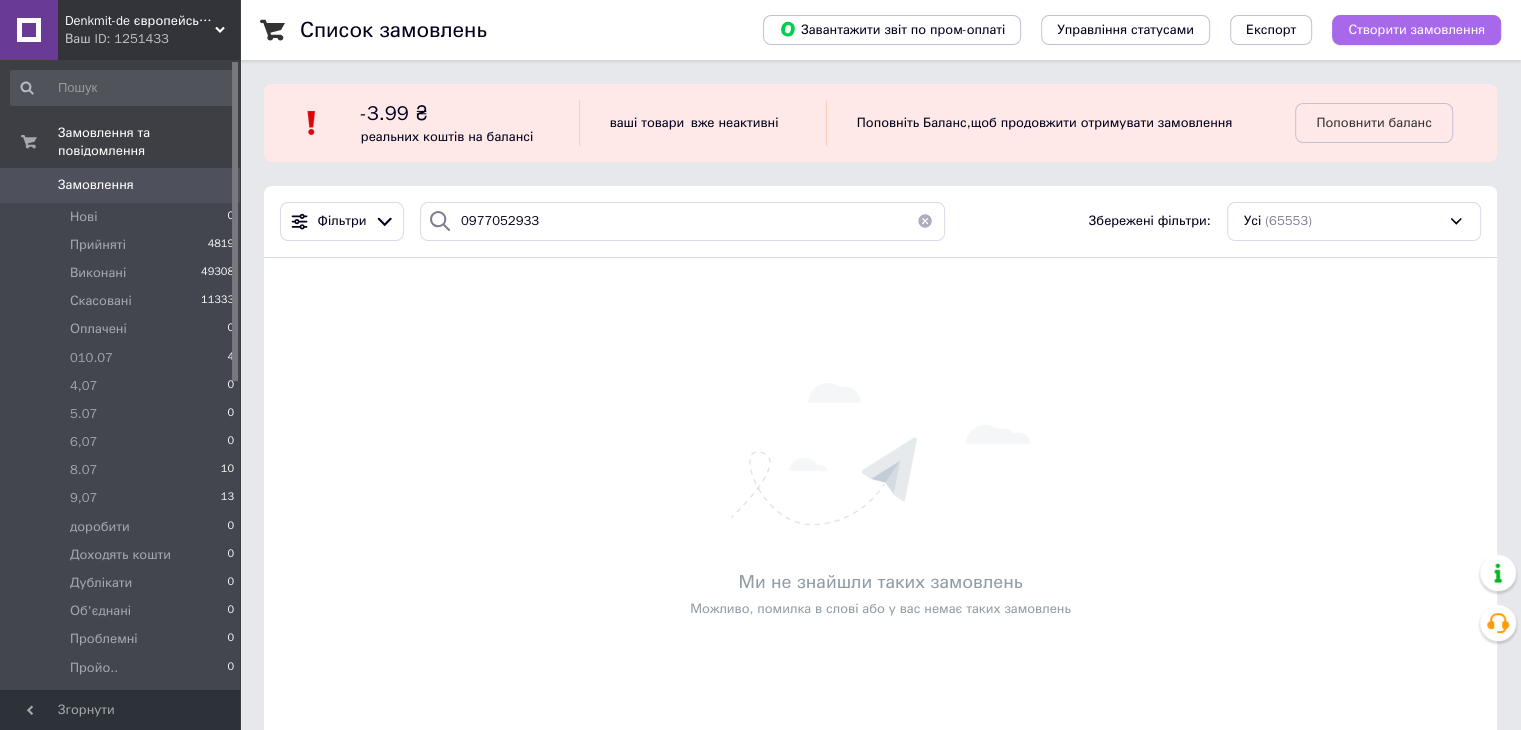 click on "Створити замовлення" at bounding box center (1416, 30) 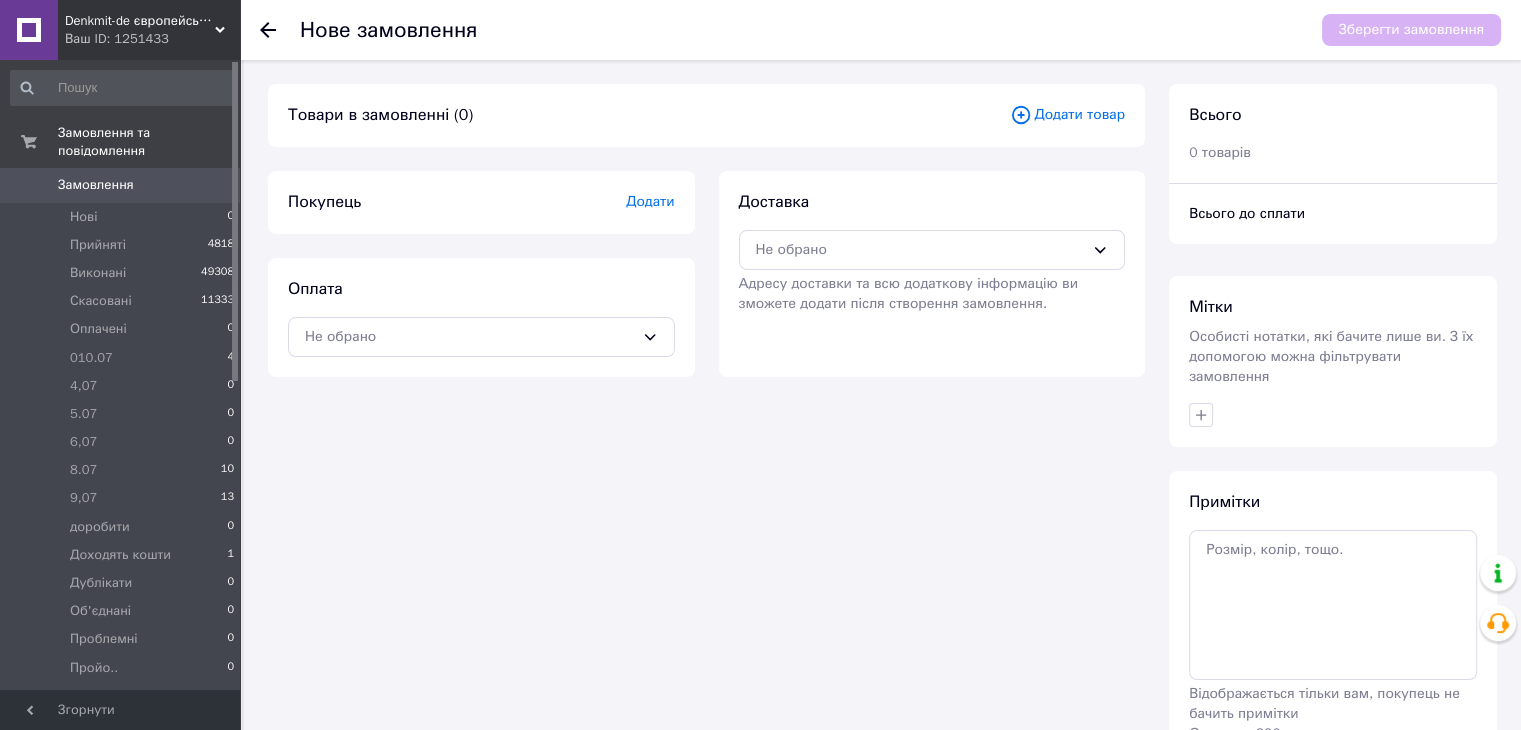 click on "Додати" at bounding box center (650, 201) 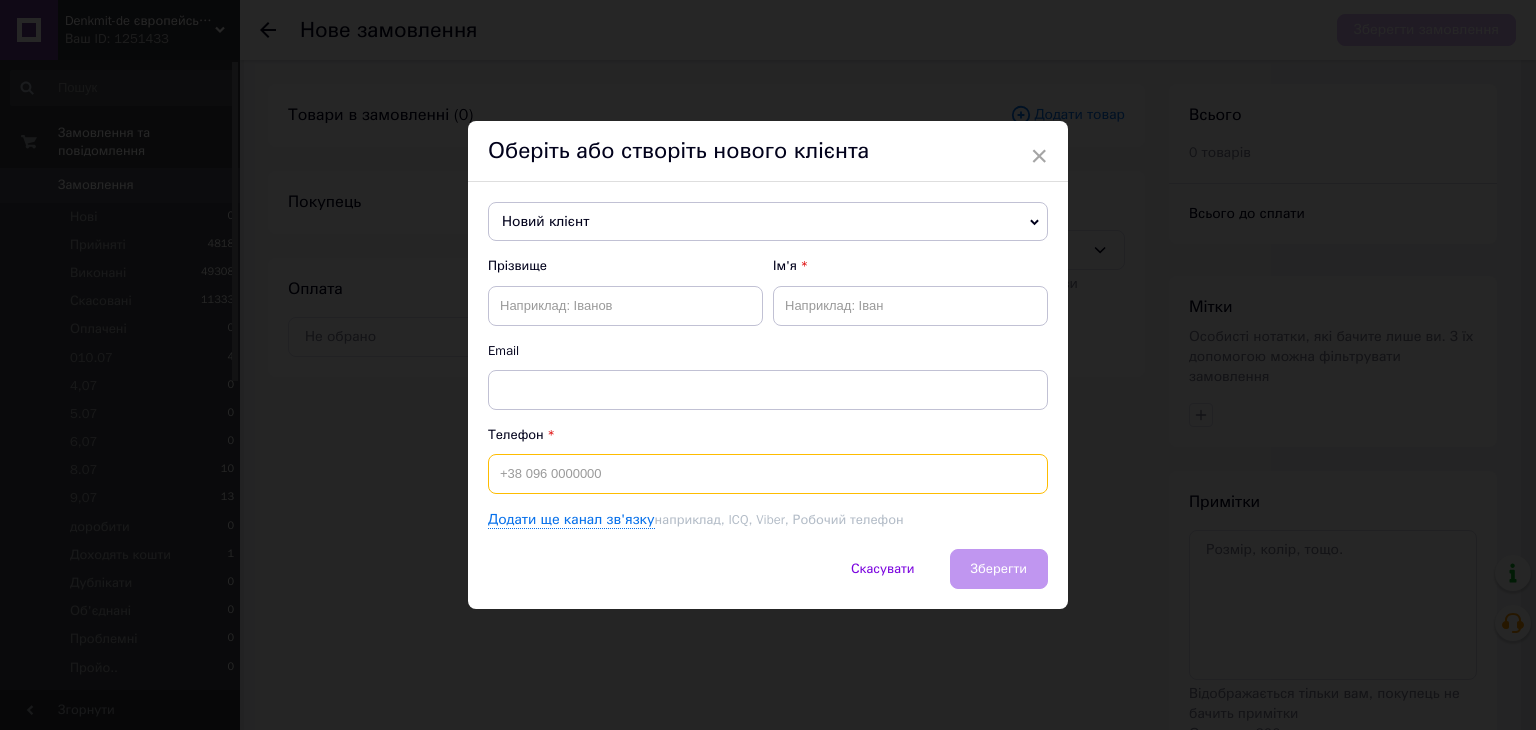 click at bounding box center [768, 474] 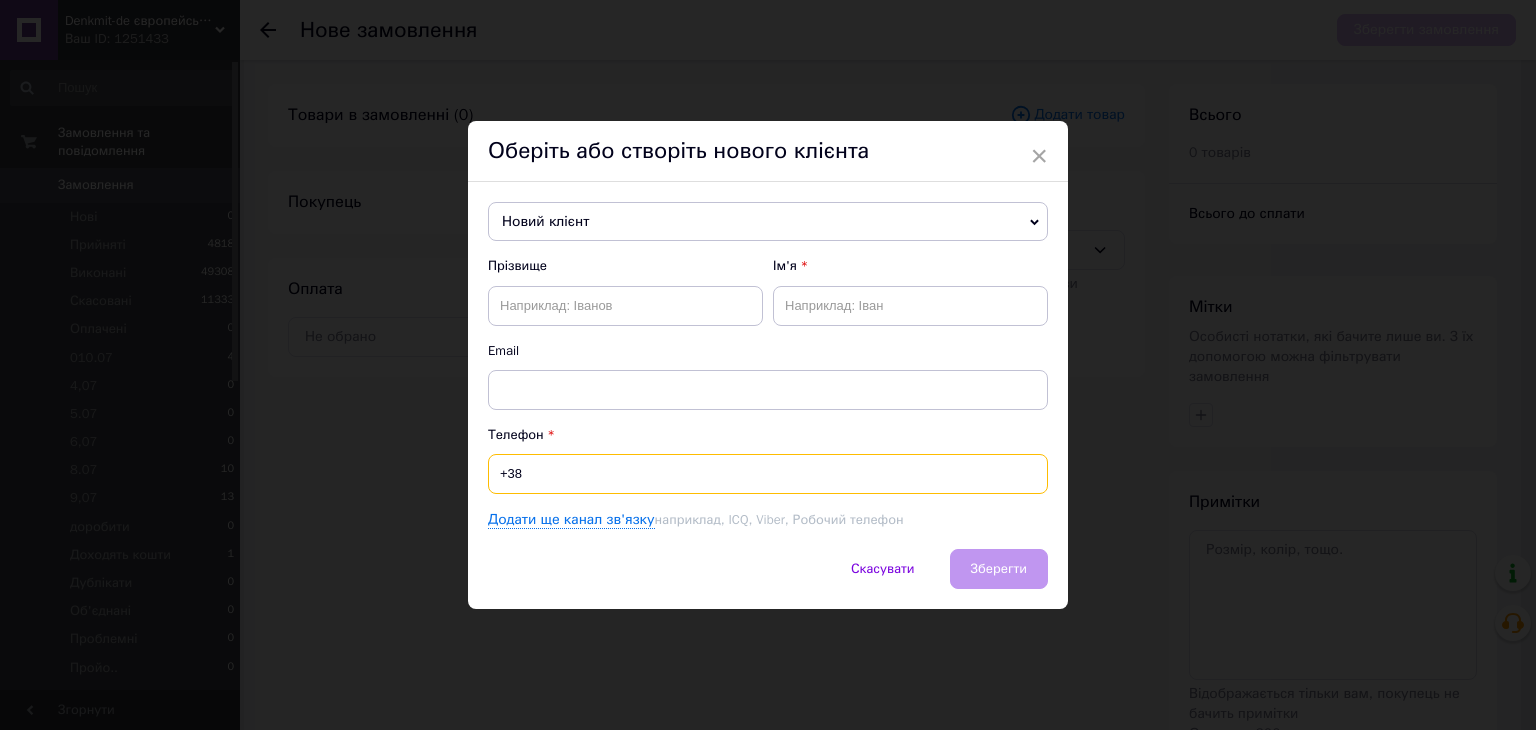paste on "0977052933" 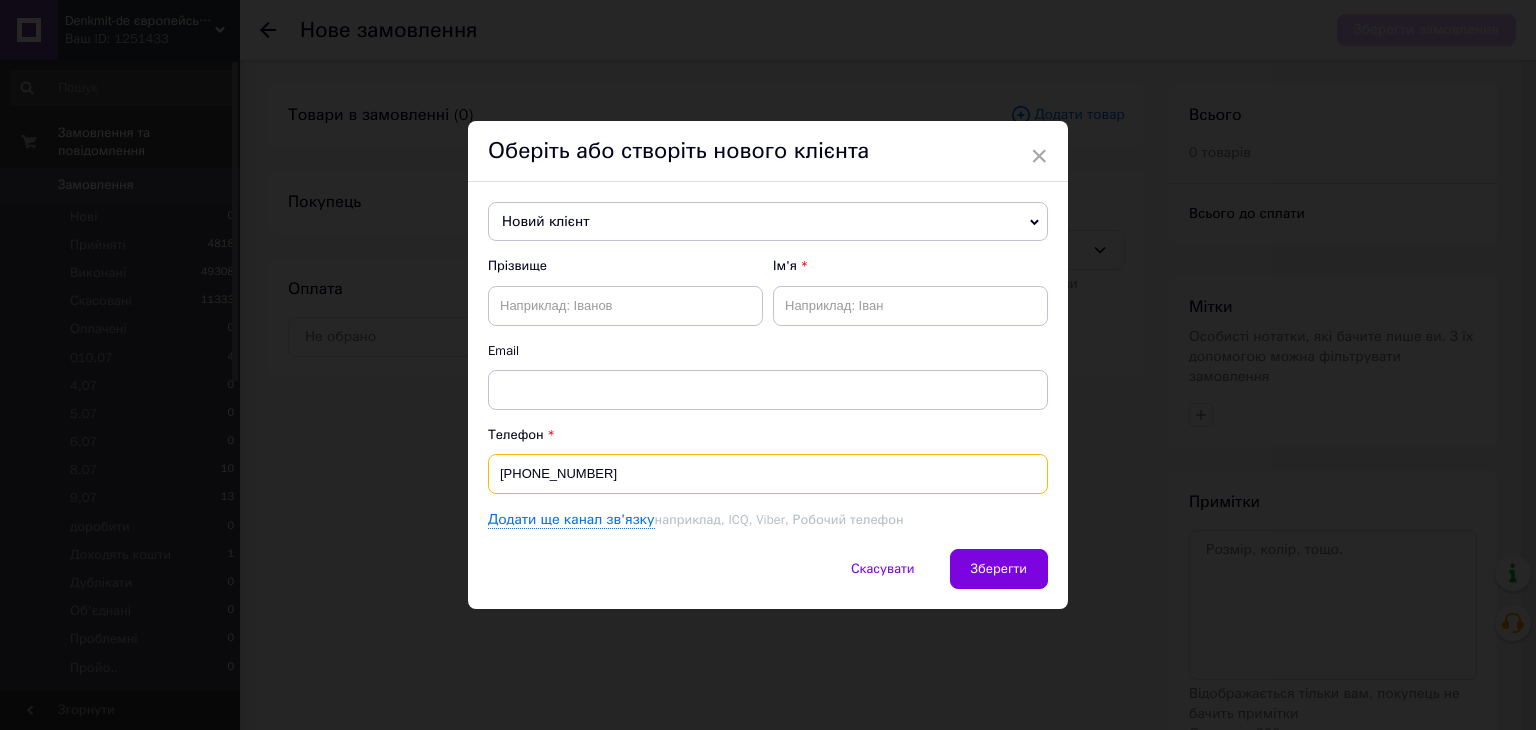 type on "[PHONE_NUMBER]" 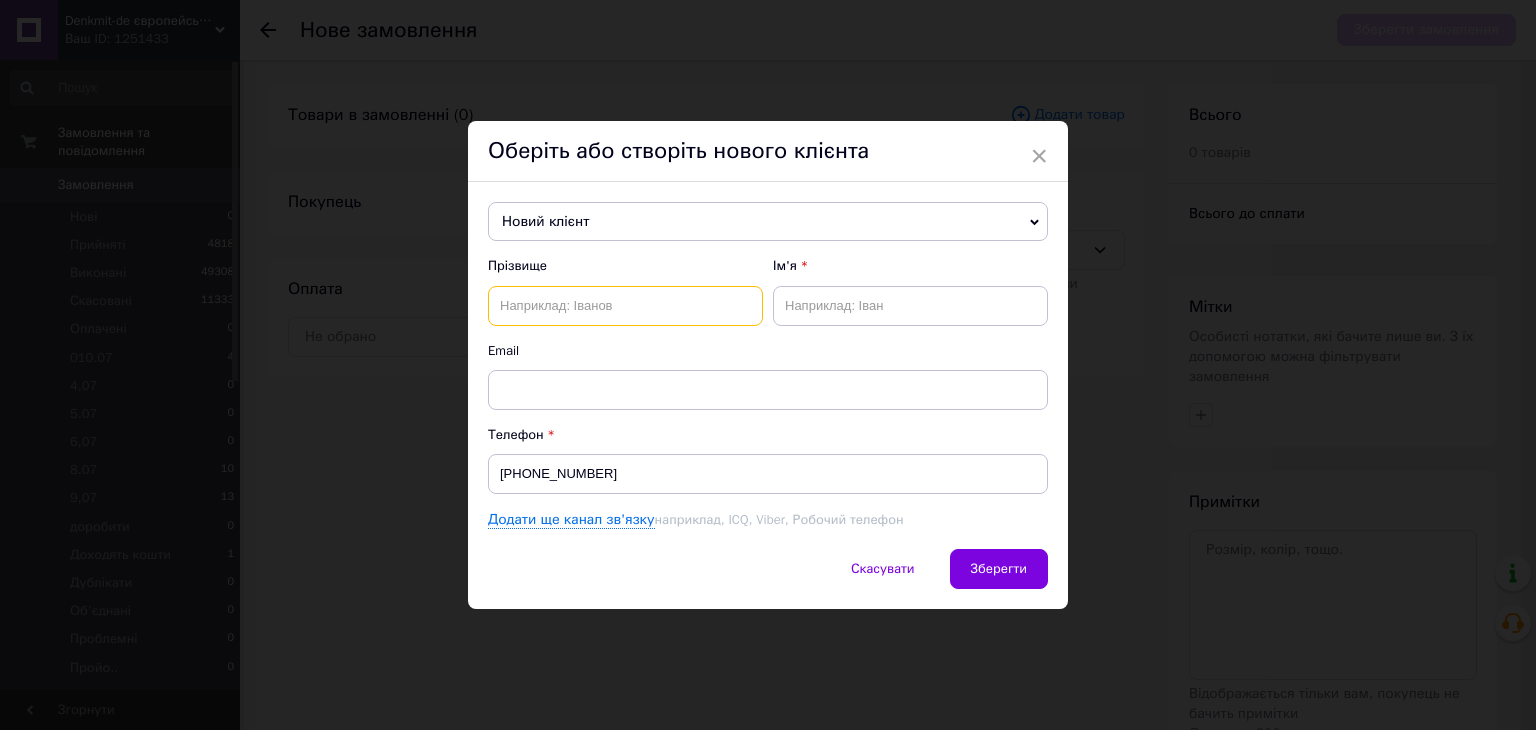 click at bounding box center [625, 306] 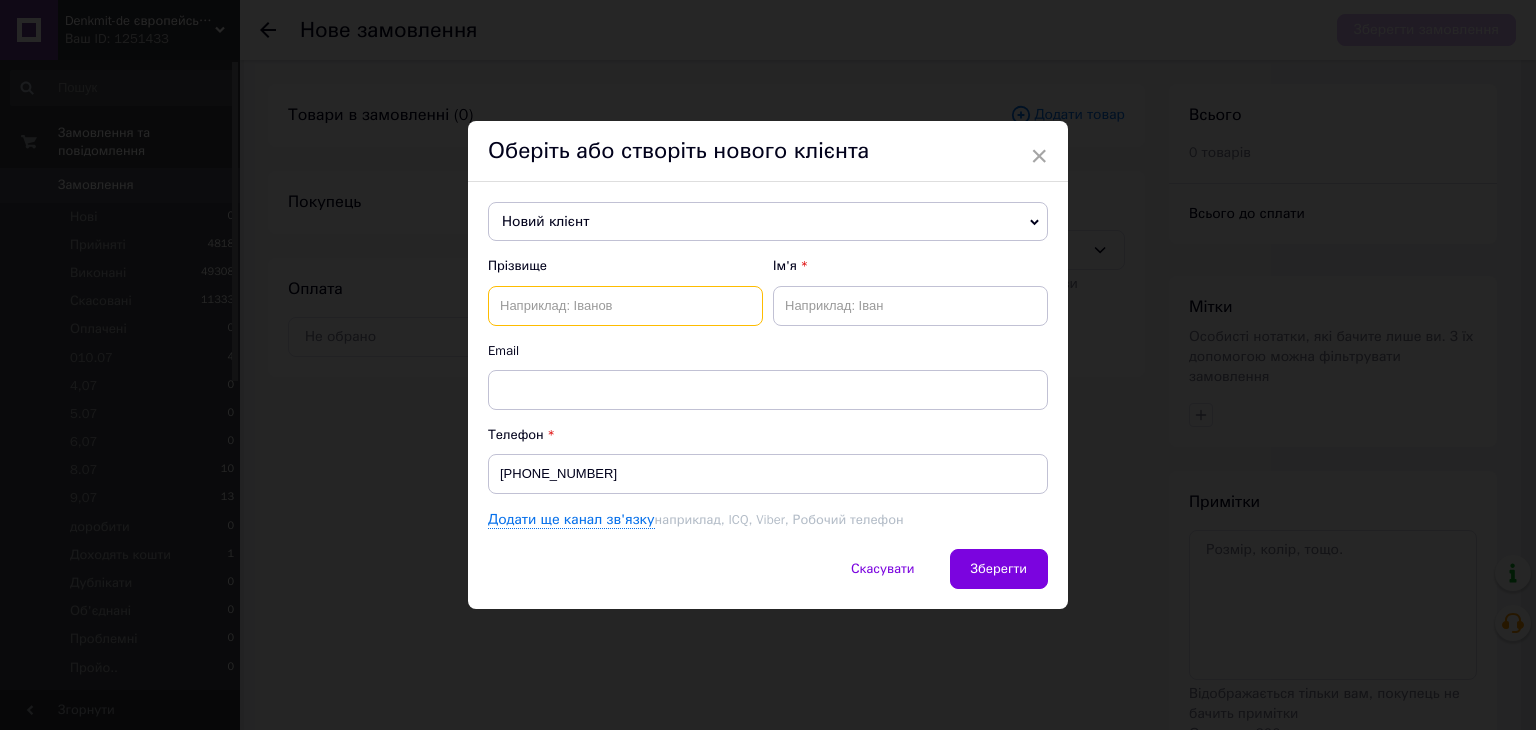 click at bounding box center [625, 306] 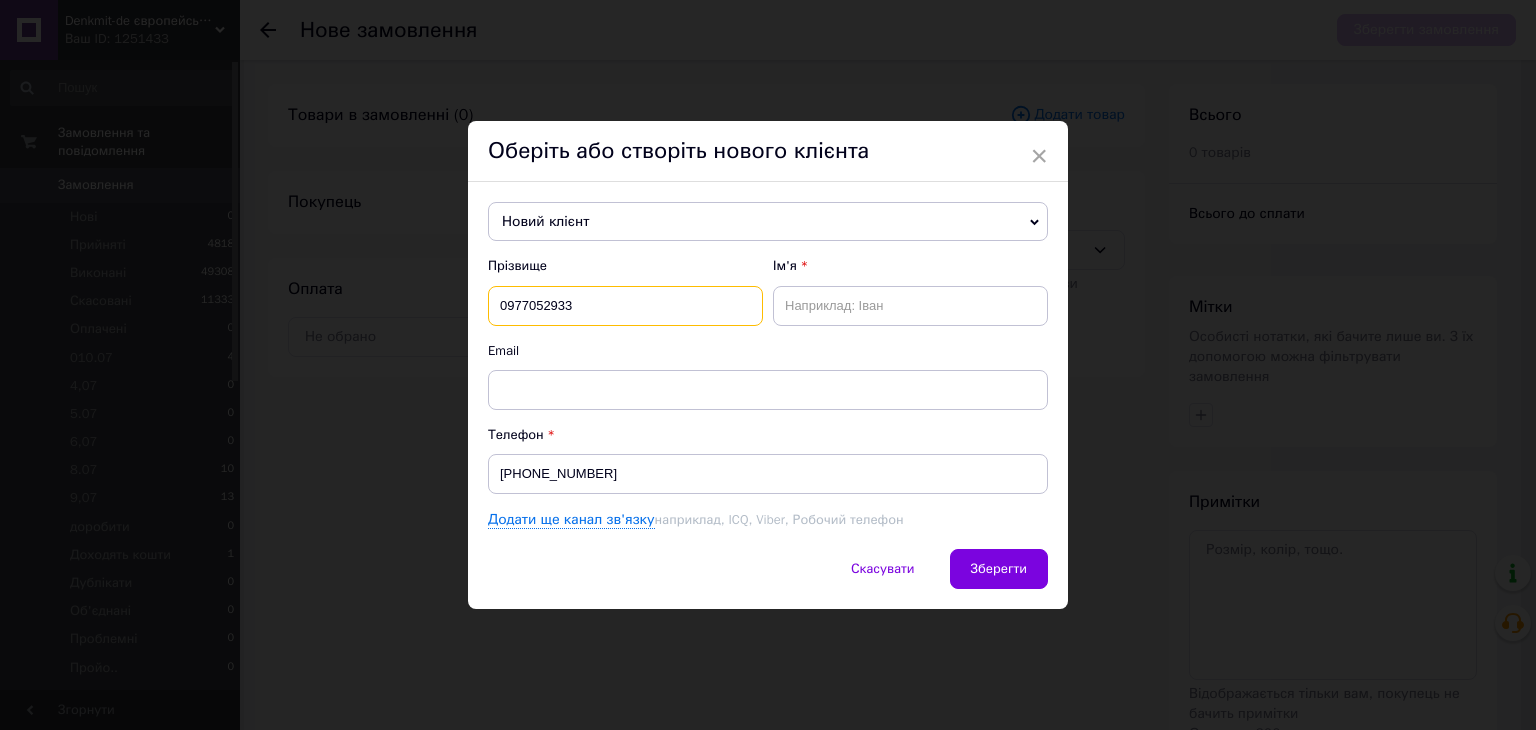 drag, startPoint x: 590, startPoint y: 318, endPoint x: 488, endPoint y: 318, distance: 102 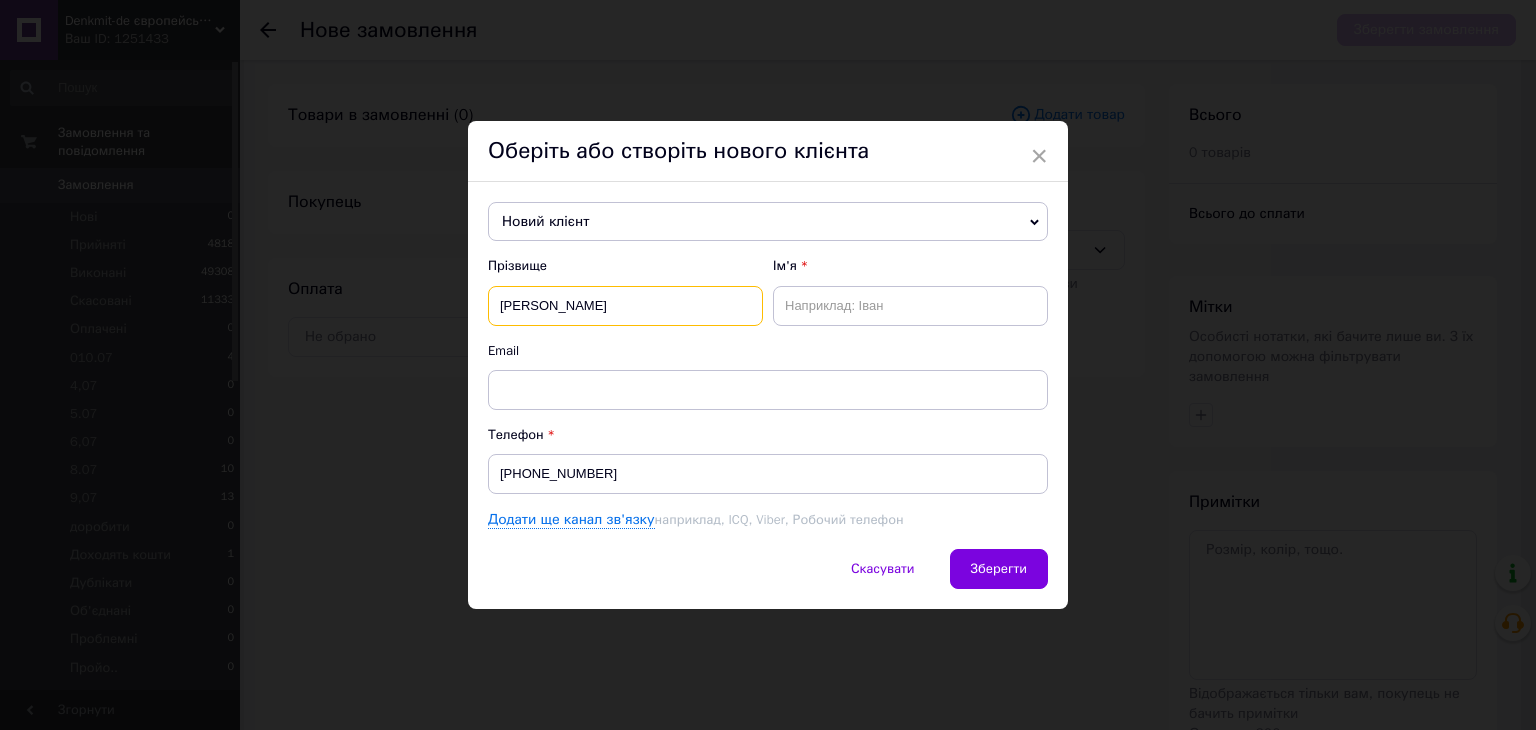 drag, startPoint x: 504, startPoint y: 308, endPoint x: 487, endPoint y: 307, distance: 17.029387 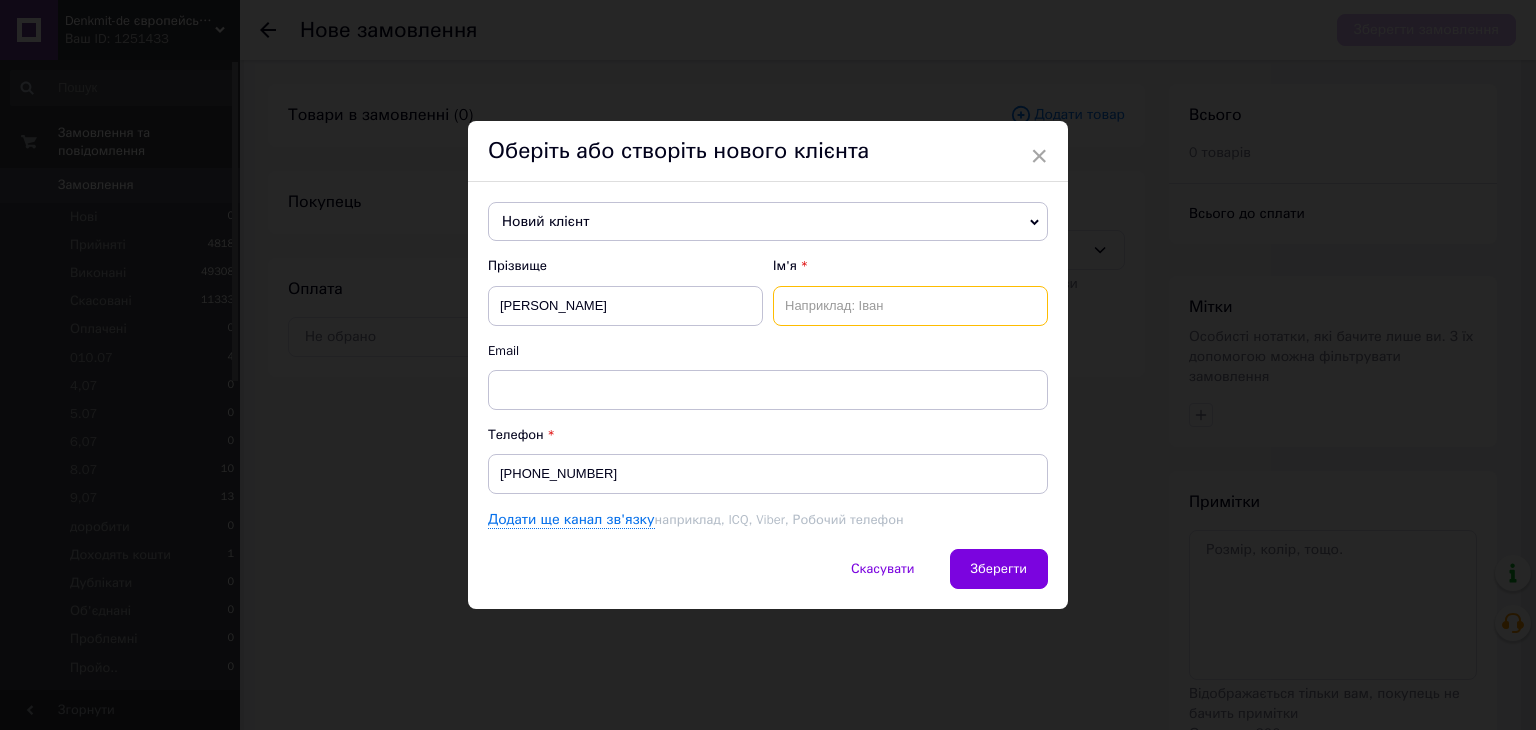 click at bounding box center [910, 306] 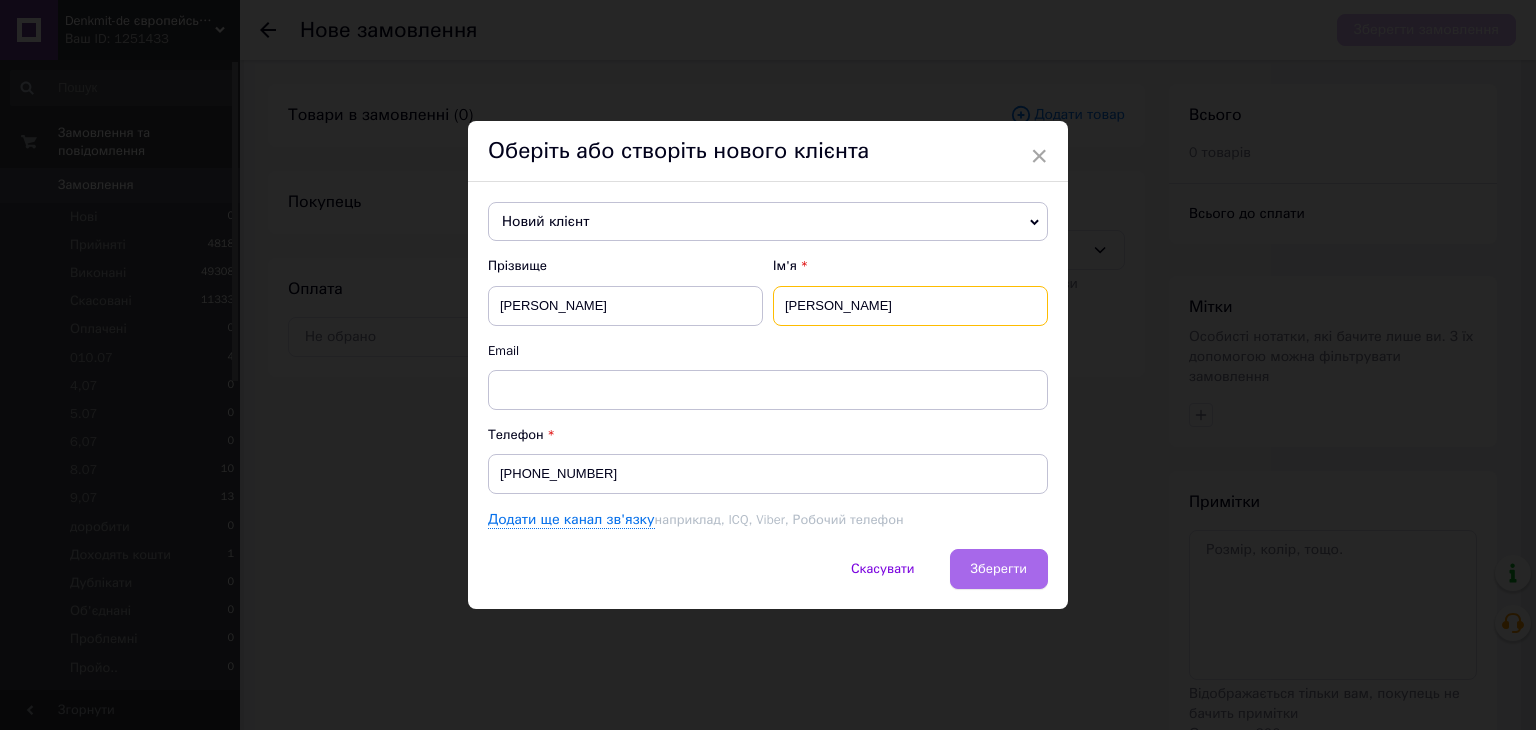 type on "[PERSON_NAME]" 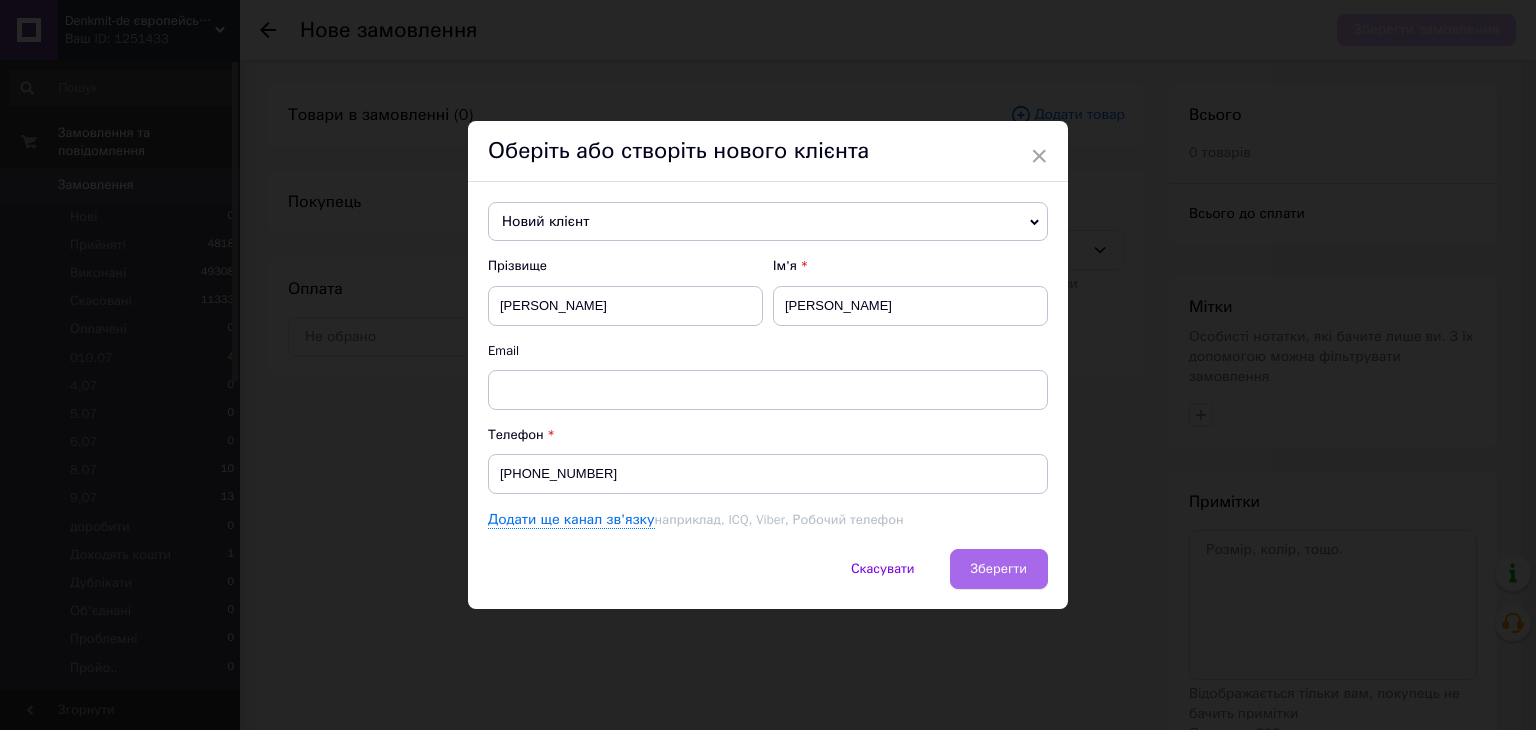 click on "Зберегти" at bounding box center [999, 568] 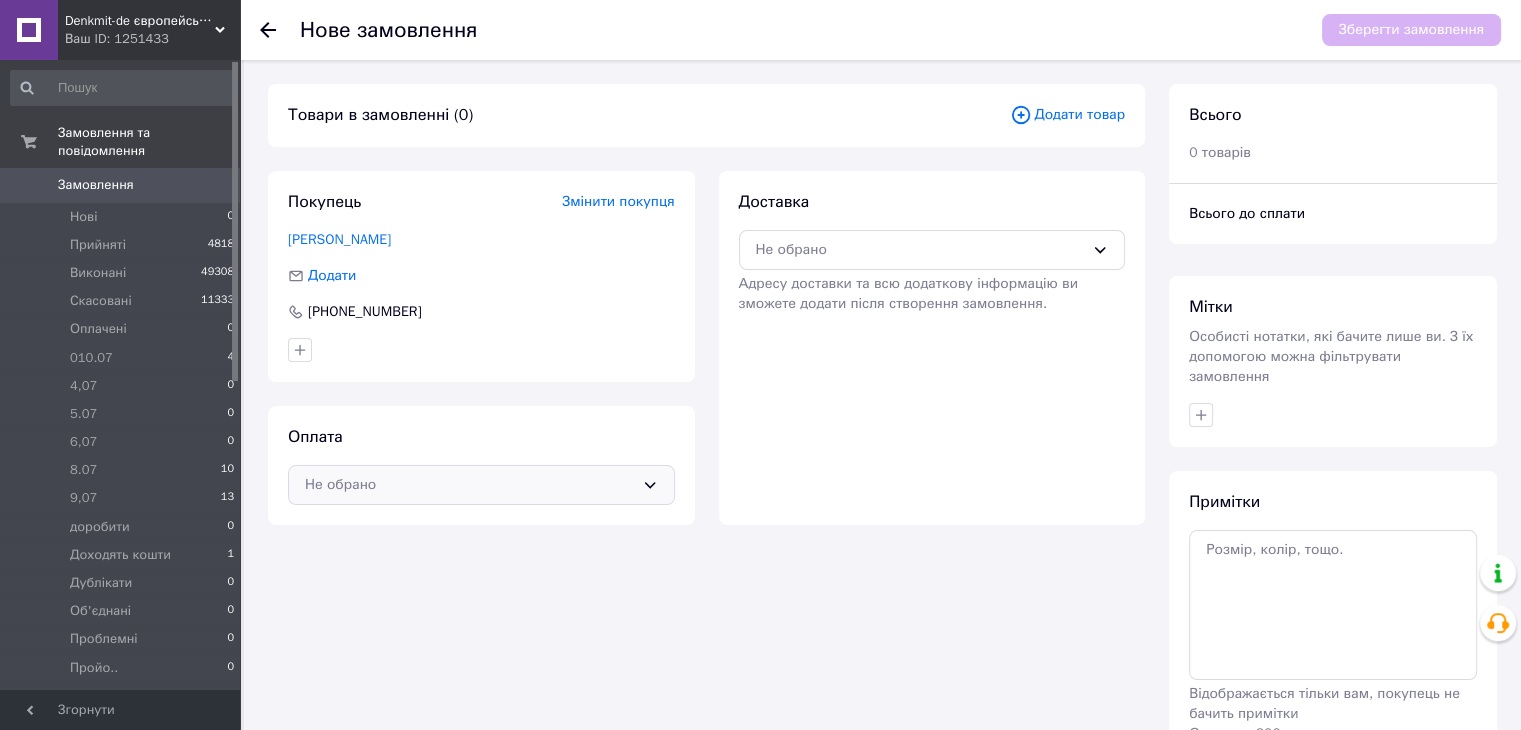 click 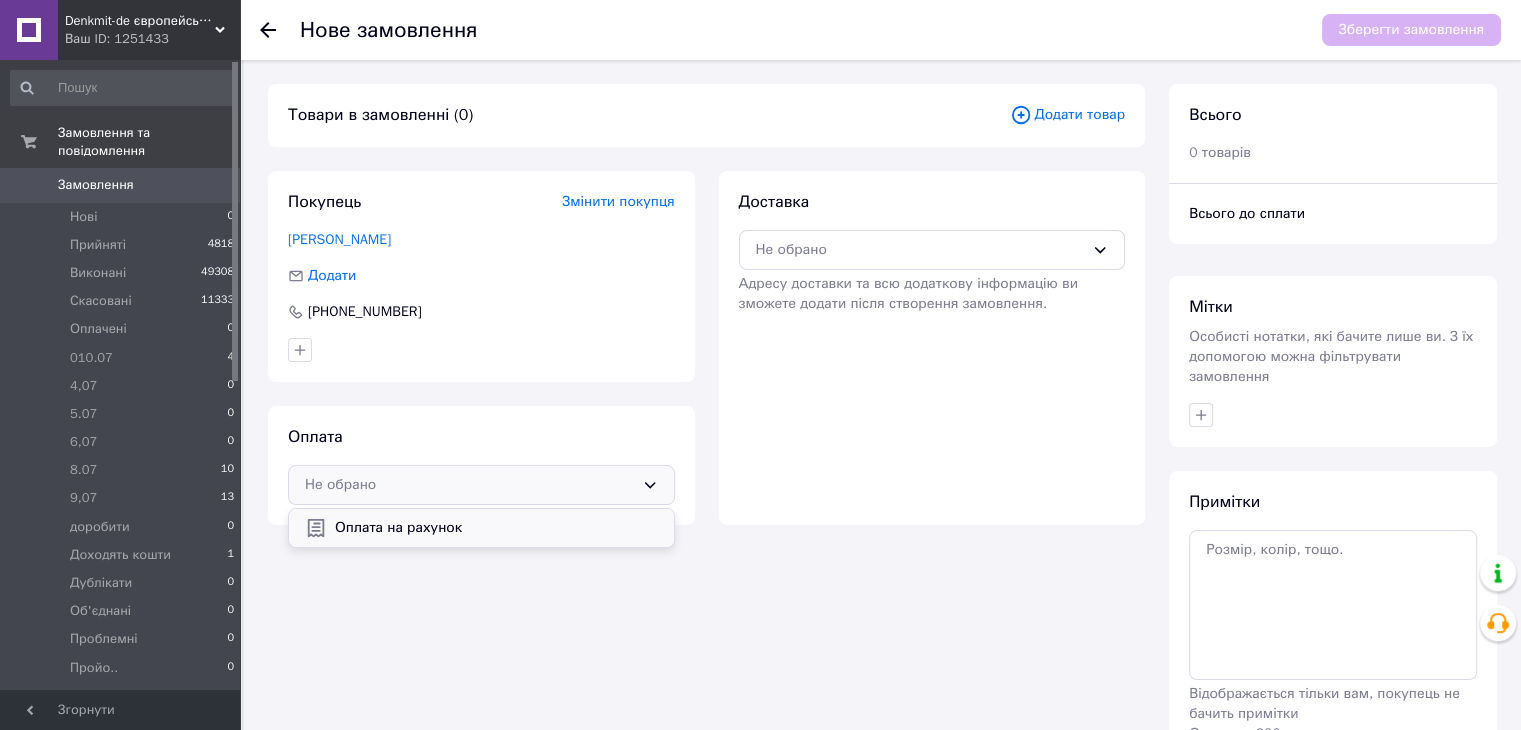 click on "Оплата на рахунок" at bounding box center (496, 528) 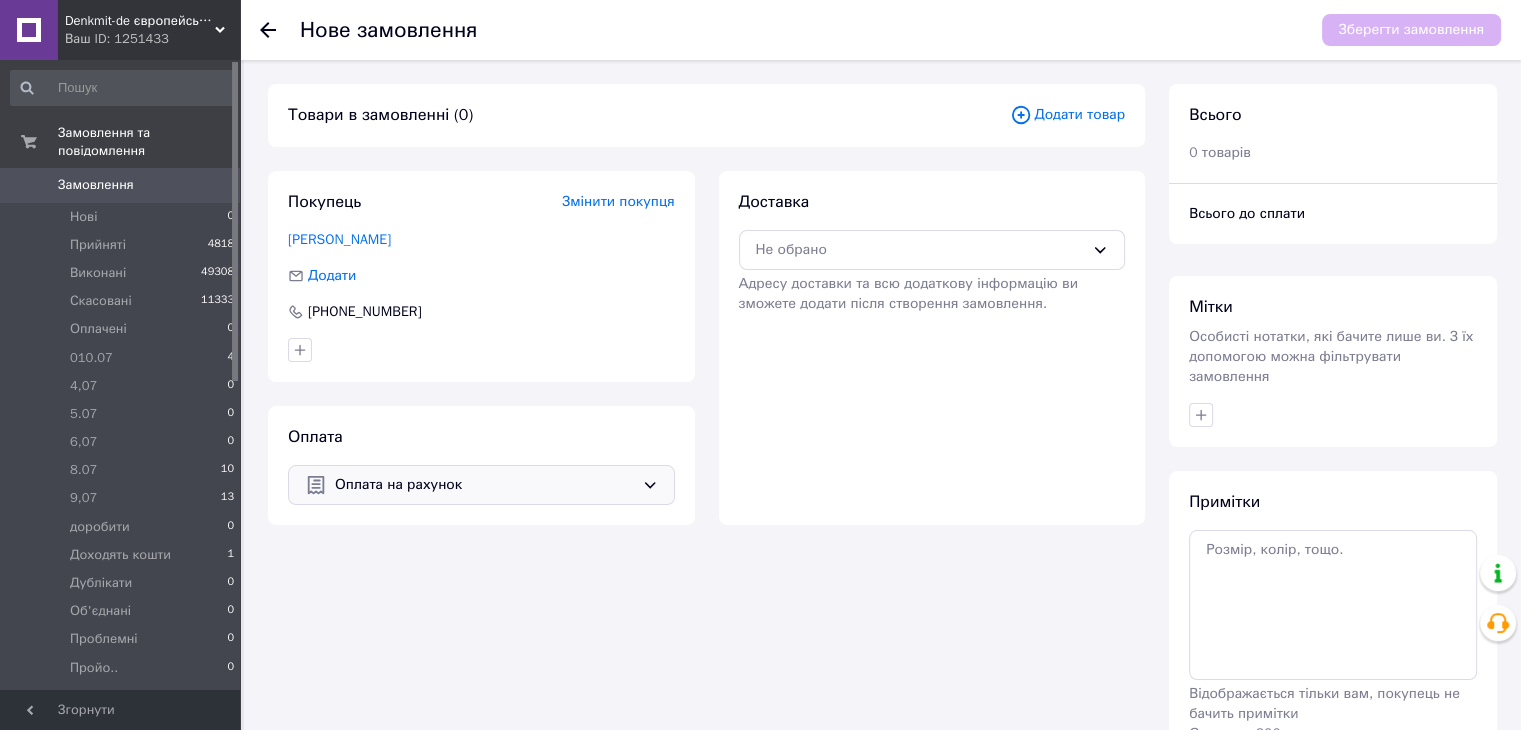 click on "Додати товар" at bounding box center [1067, 115] 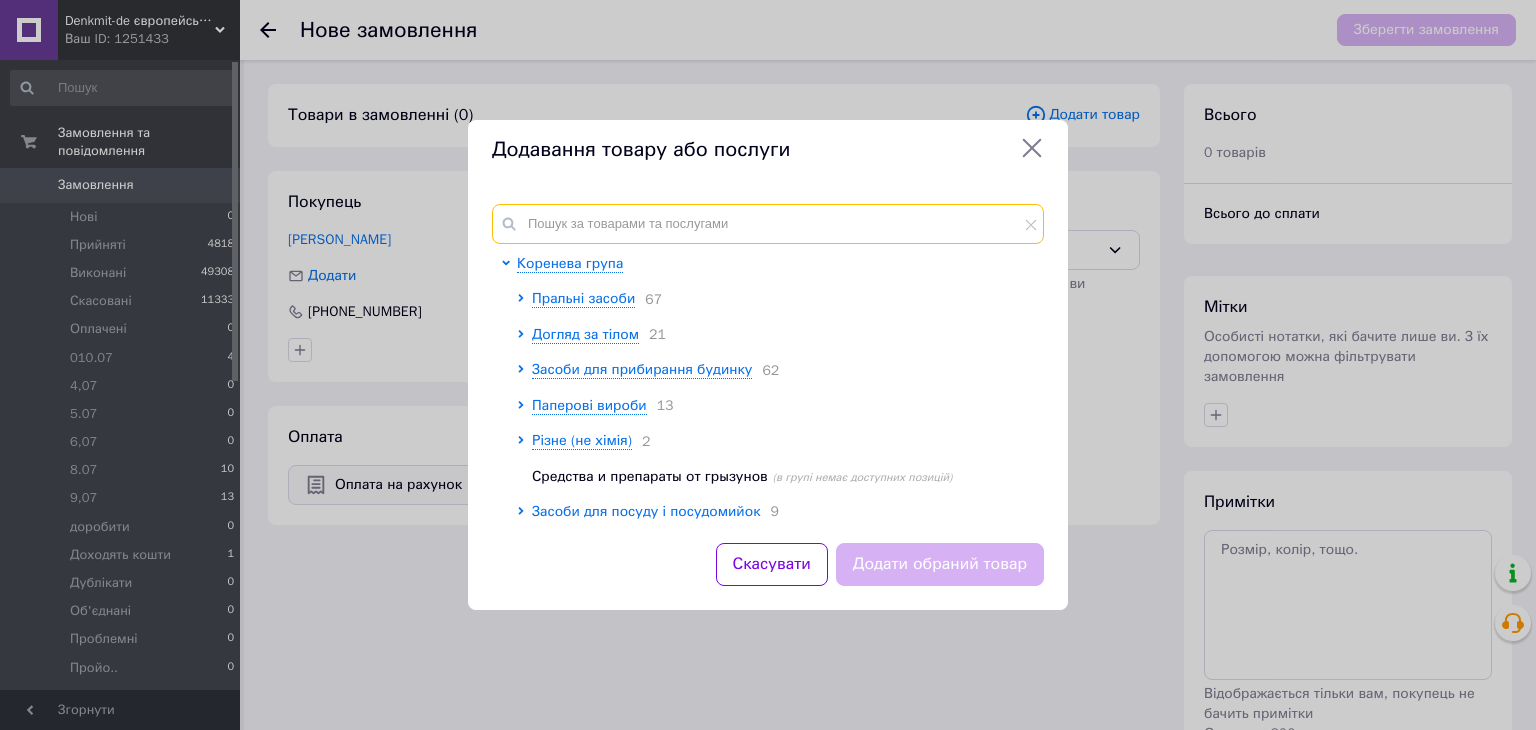 click at bounding box center (768, 224) 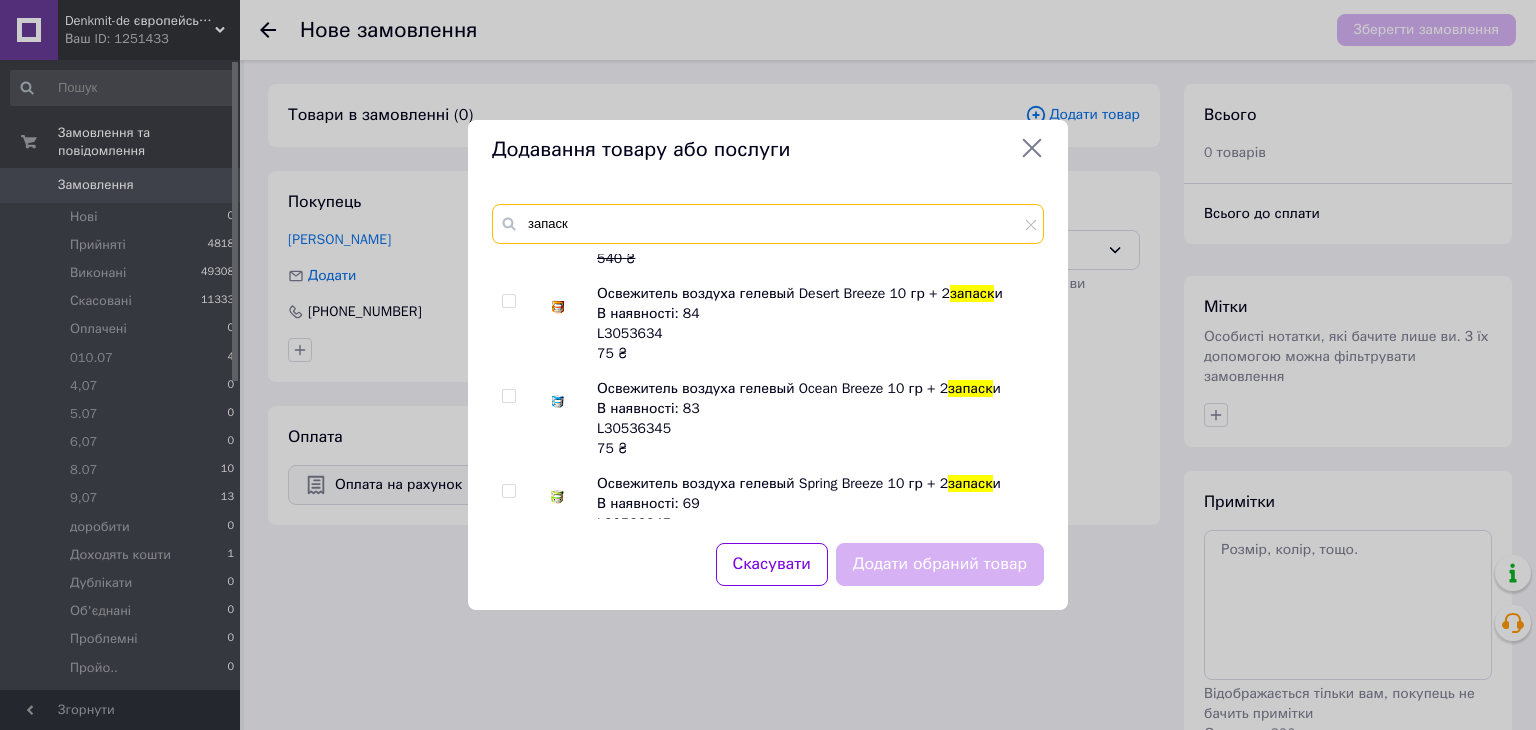 scroll, scrollTop: 100, scrollLeft: 0, axis: vertical 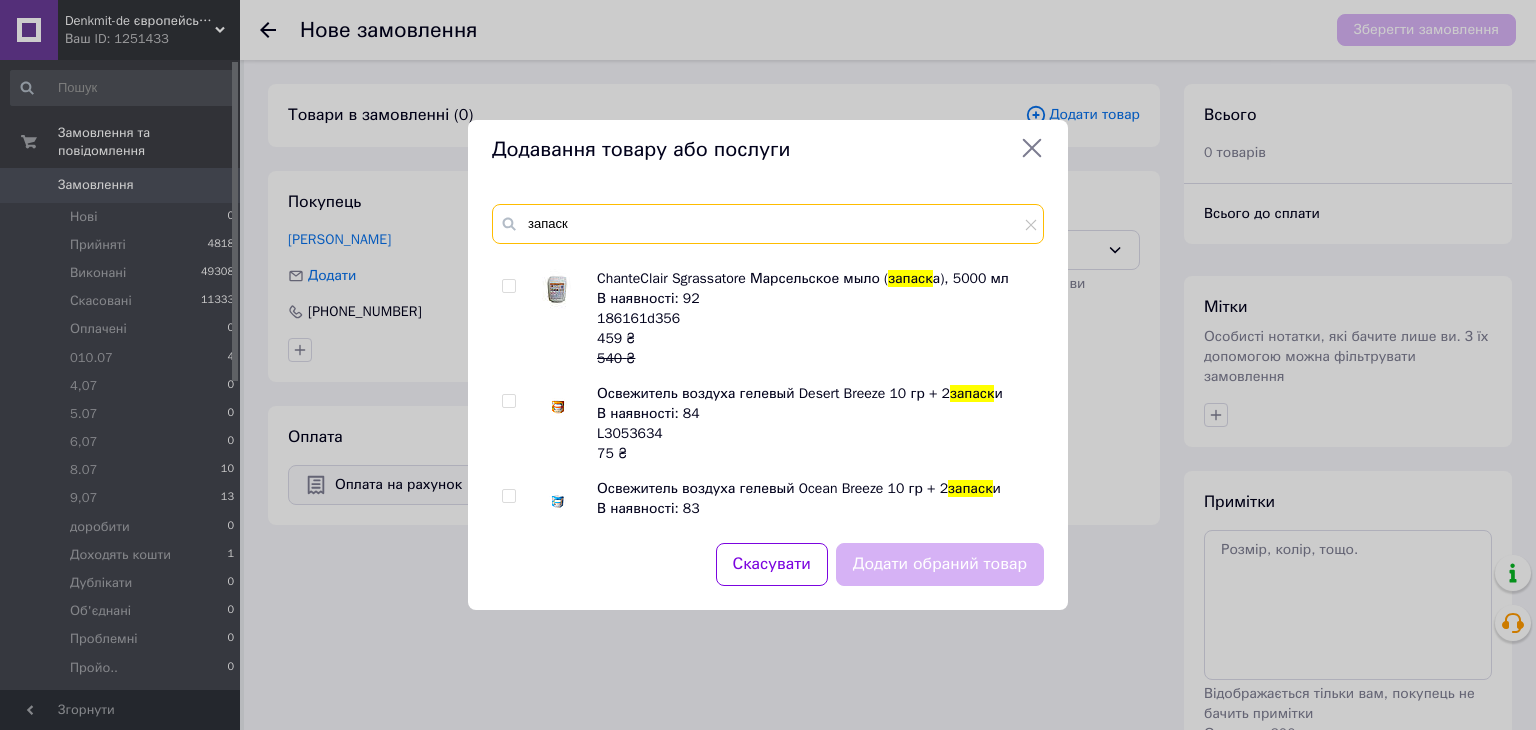type on "запаск" 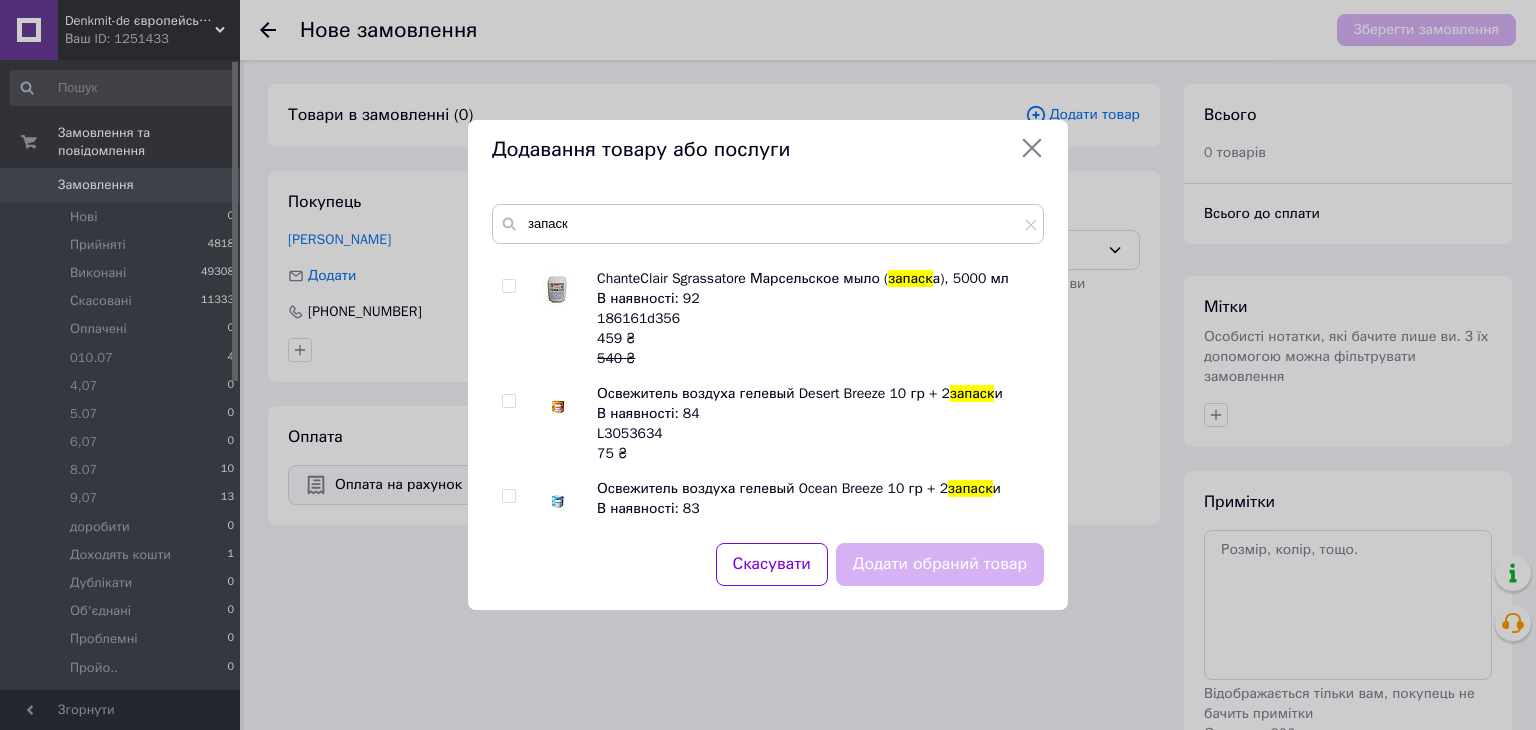 click on "Губки для мытья посуды Profissimo Geschirr-und Topfschwamme  запаск и, 3 шт Немає в наявності L172 101   ₴ ChanteClair Sgrassatore Марсельское мыло ( запаск а), 5000 мл В наявності: 92 186161d356 459   ₴ 540   ₴ Освежитель воздуха гелевый Desert Breeze 10 гр + 2  запаск и В наявності: 84 L3053634 75   ₴ Освежитель воздуха гелевый Ocean Breeze 10 гр + 2  запаск и В наявності: 83 L30536345 75   ₴ Освежитель воздуха гелевый Spring Breeze 10 гр + 2  запаск и В наявності: 69 L30536345 75   ₴ Отбеливающий пятновыводитель [PERSON_NAME] Sgrassatore Candeggina ,625 мл.  запаск а В наявності: 102 51352845 130   ₴ Дезинфицирующий обезжириватель ChanteClair, 600 мл  запаск а В наявності: 106 5135284535 104   ₴" at bounding box center [767, 386] 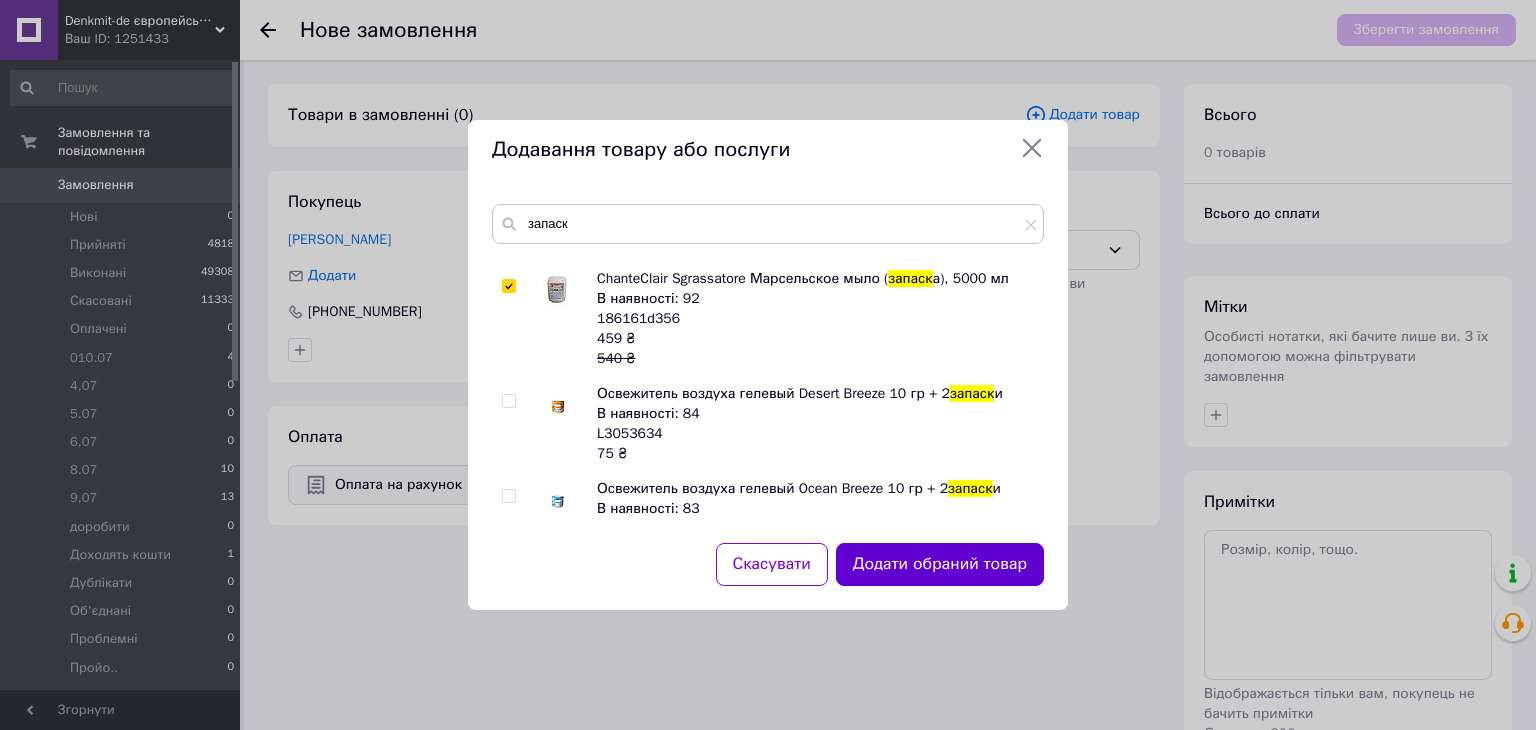 click on "Додати обраний товар" at bounding box center (940, 564) 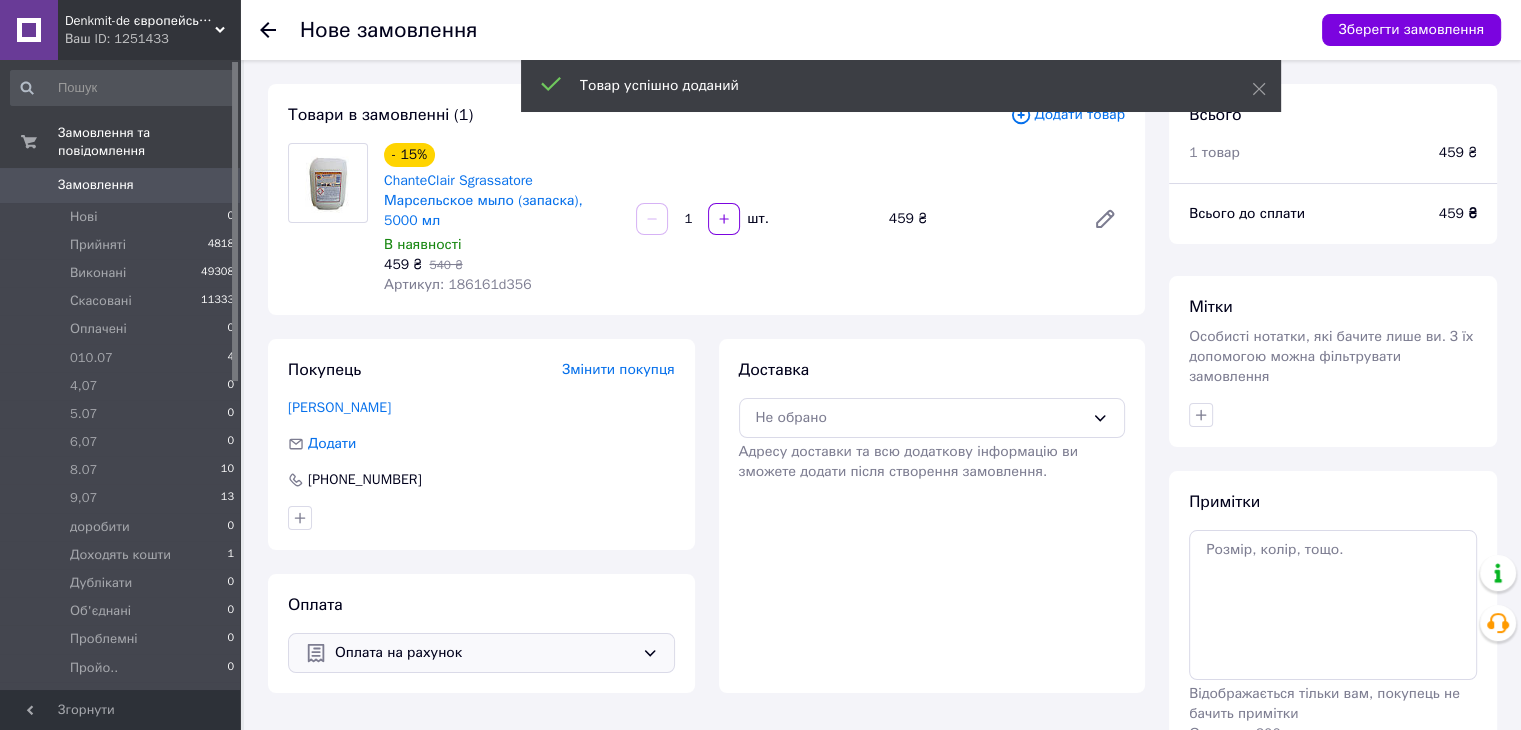 click on "1" at bounding box center [688, 219] 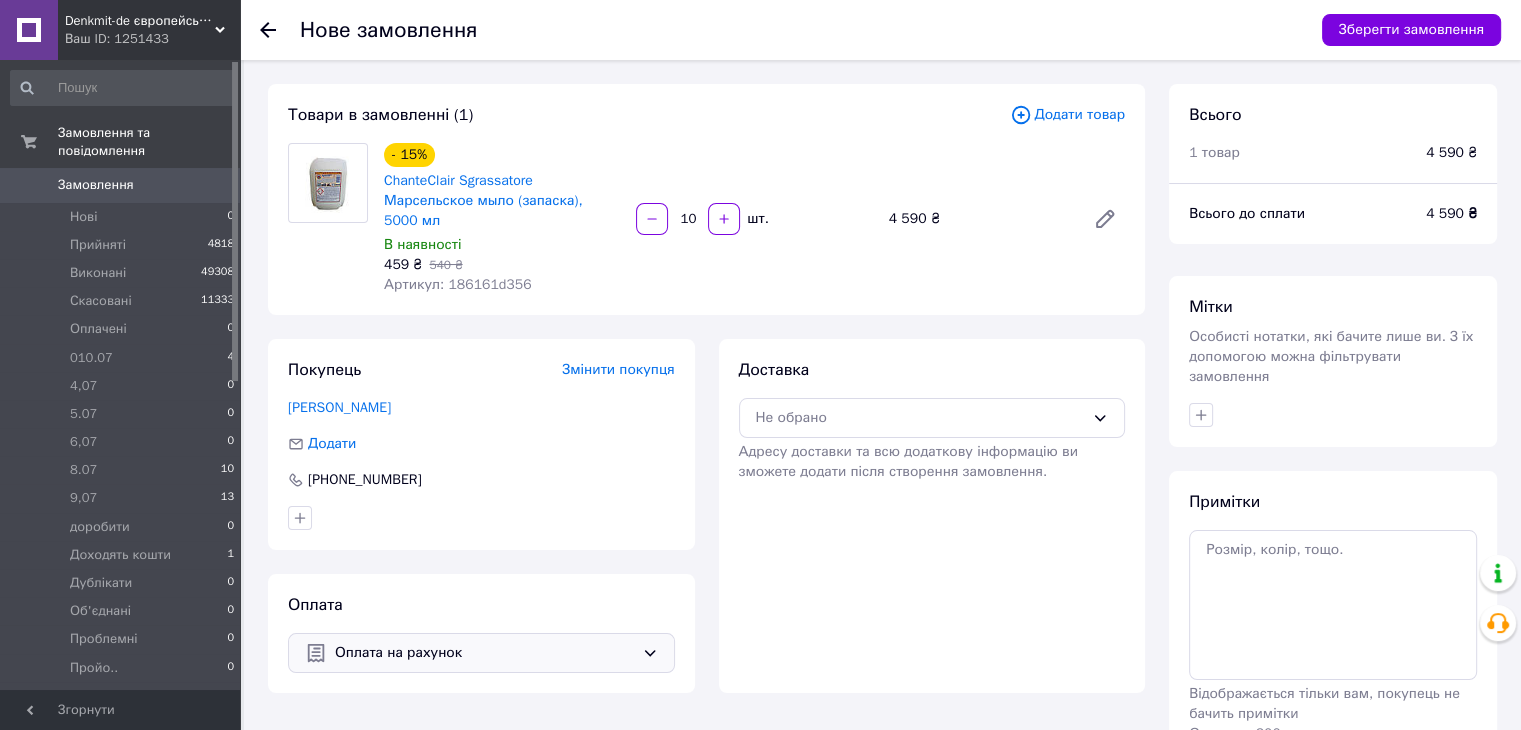 type on "10" 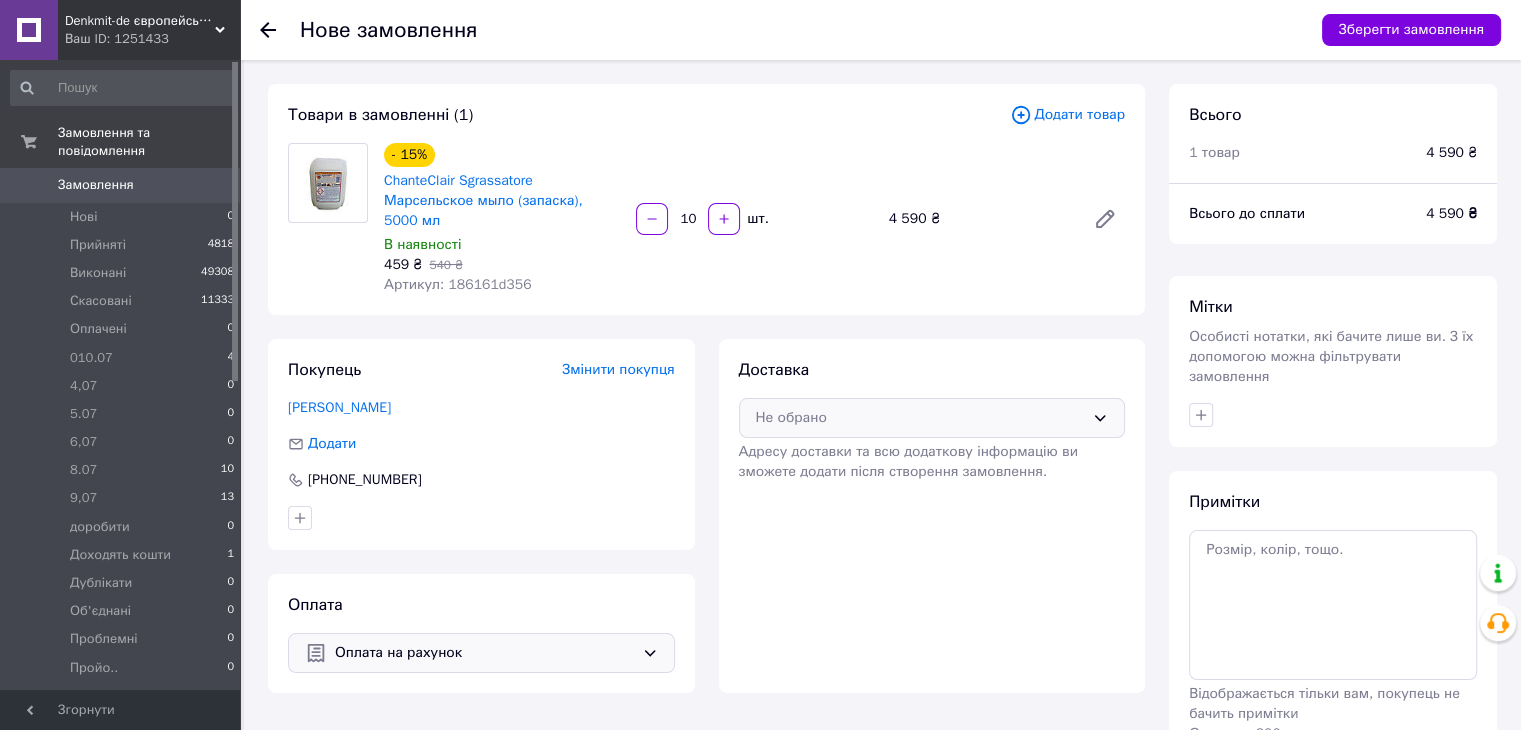 click on "Не обрано" at bounding box center (920, 418) 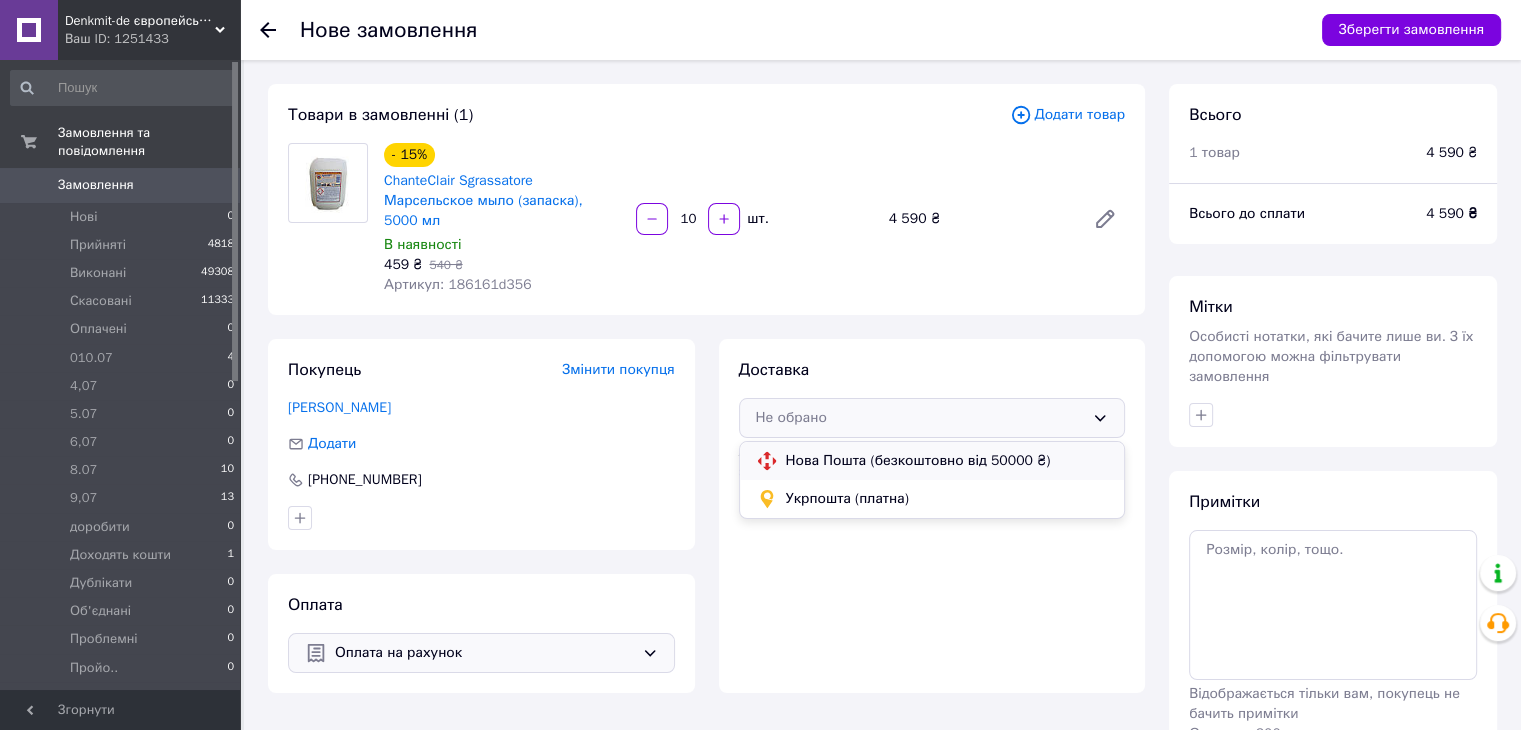 click on "Нова Пошта (безкоштовно від 50000 ₴)" at bounding box center (947, 461) 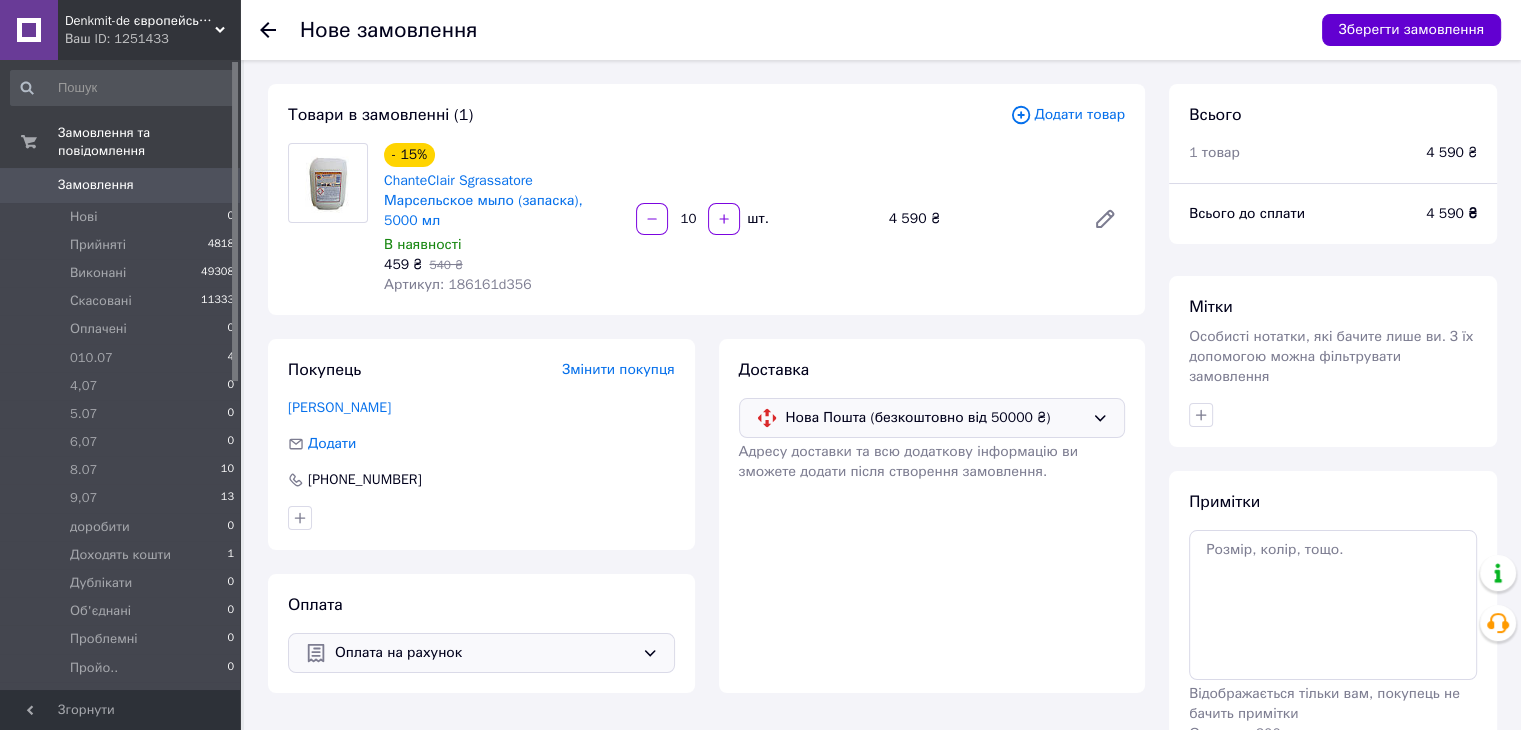 click on "Зберегти замовлення" at bounding box center [1411, 30] 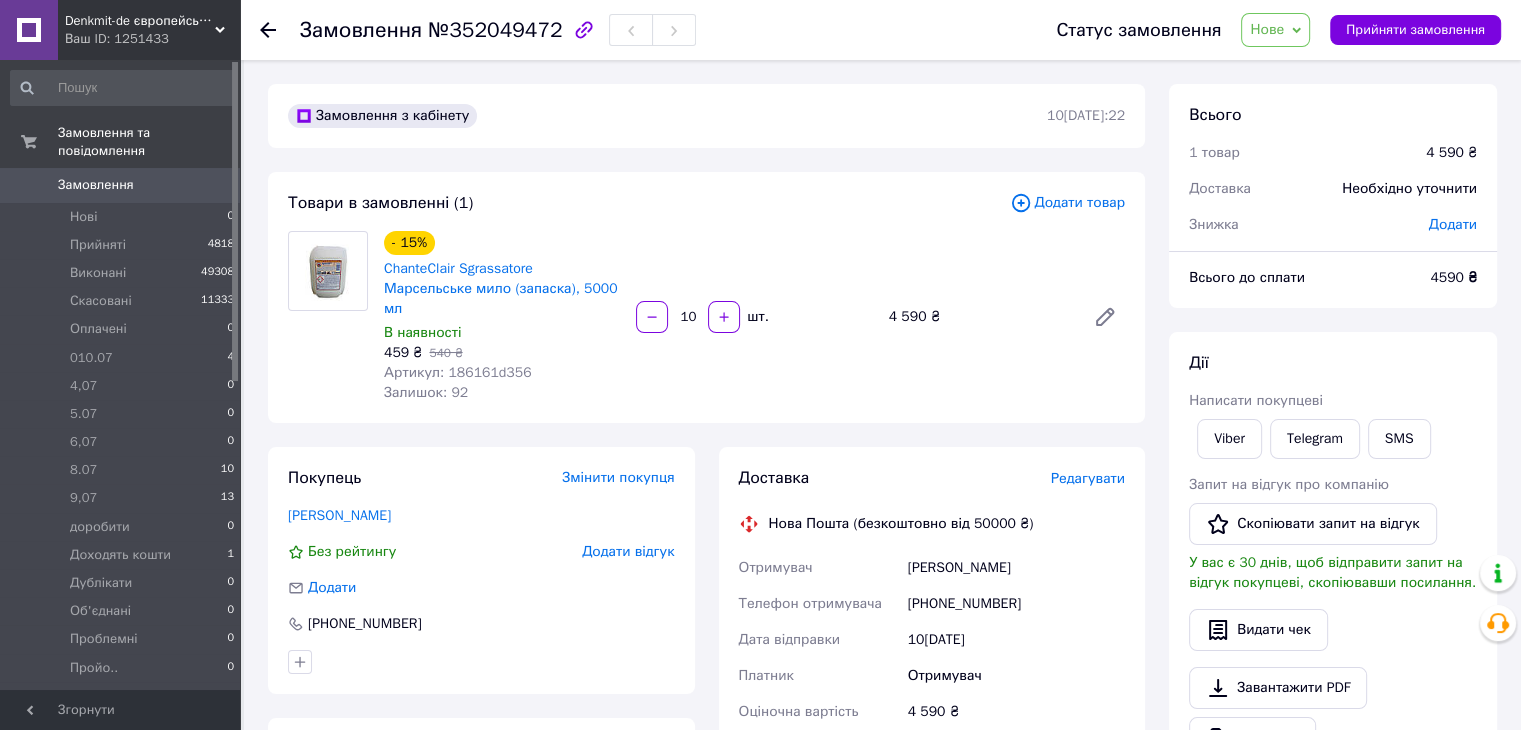 click on "Редагувати" at bounding box center [1088, 478] 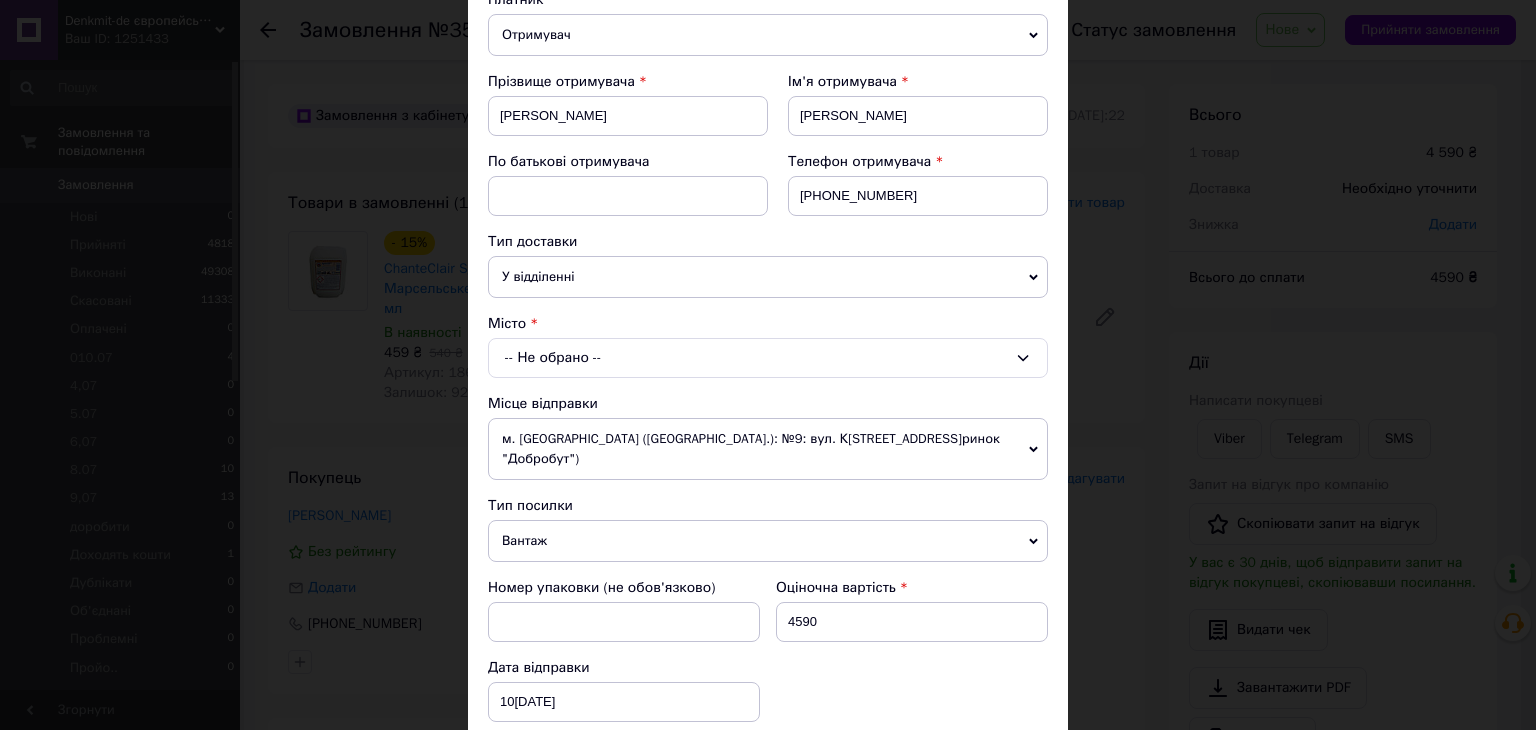 scroll, scrollTop: 300, scrollLeft: 0, axis: vertical 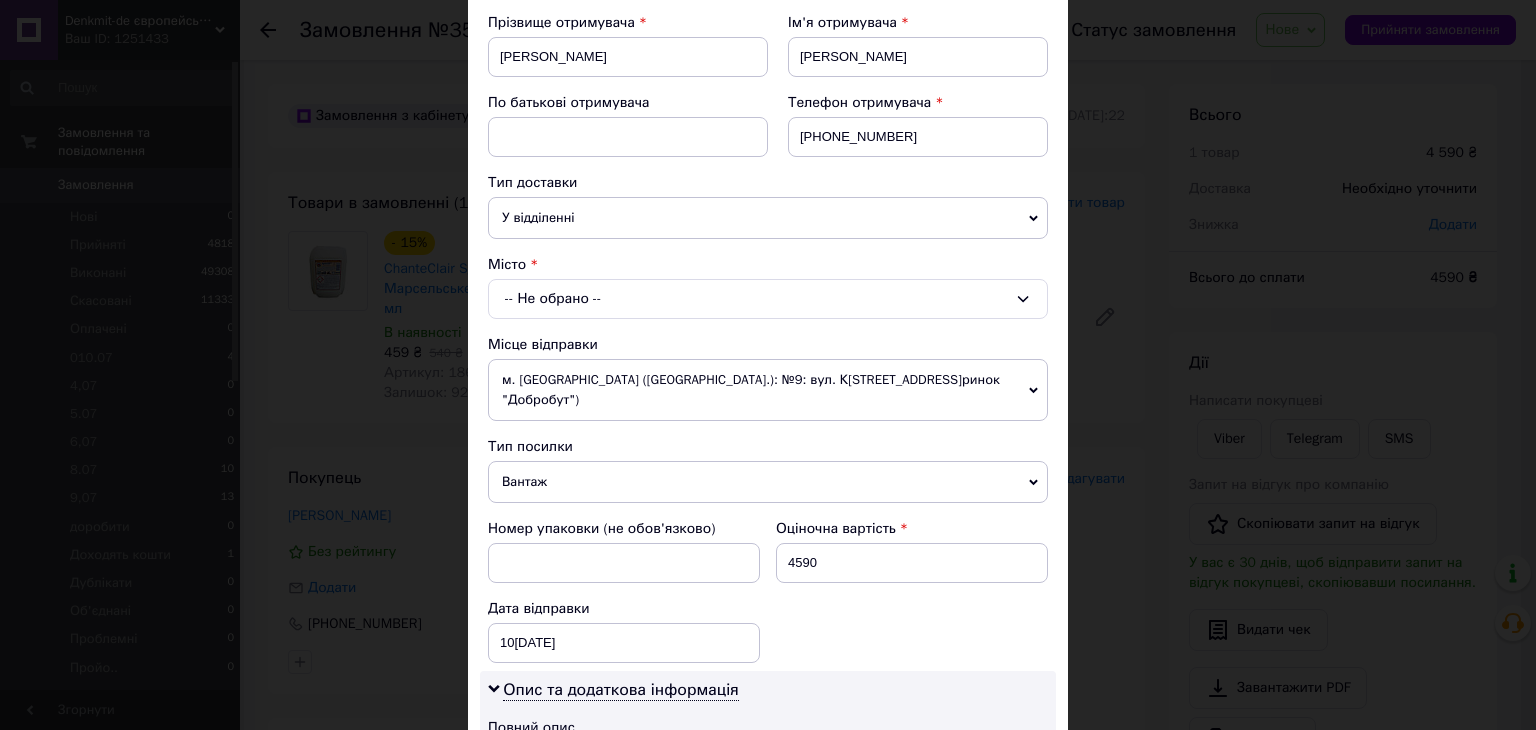 click on "-- Не обрано --" at bounding box center (768, 299) 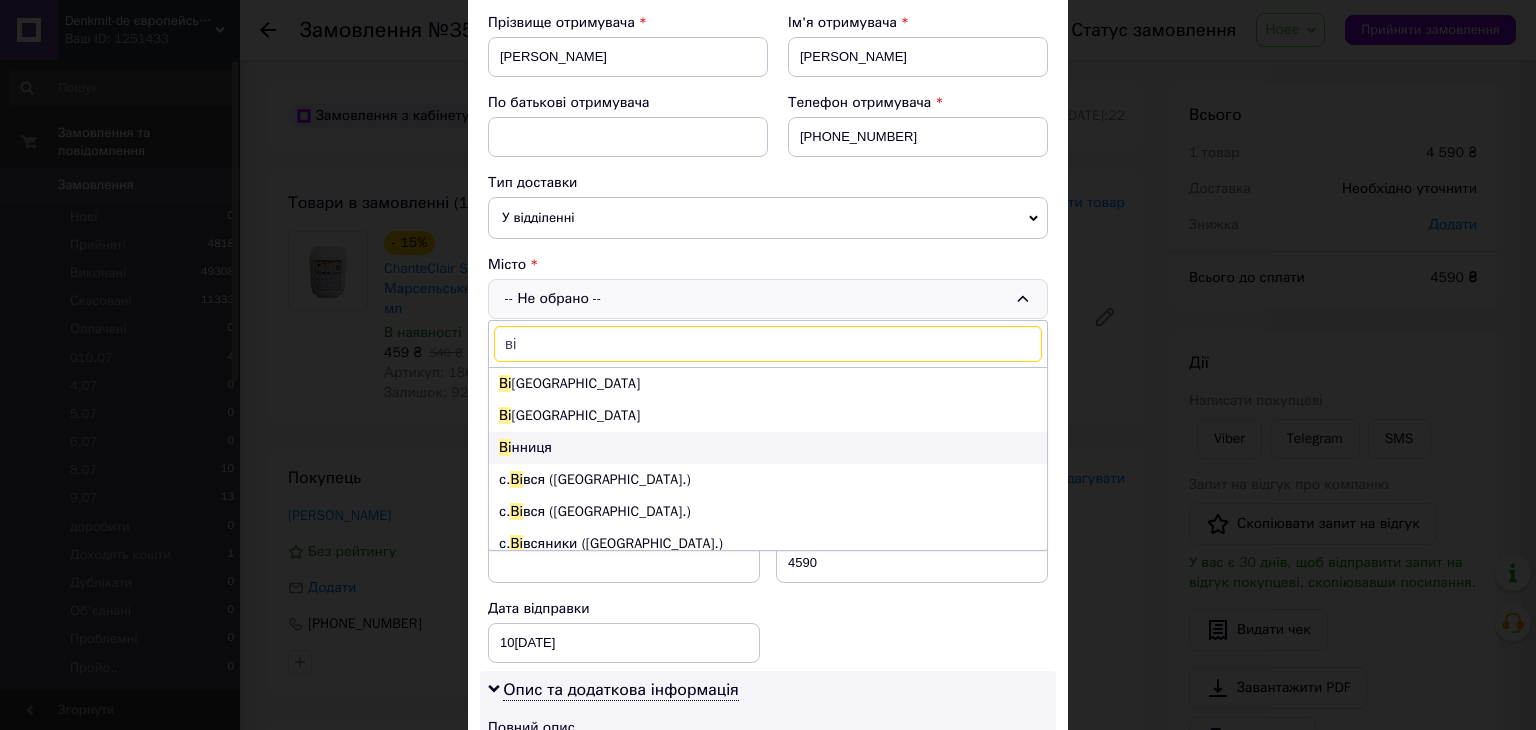type on "ві" 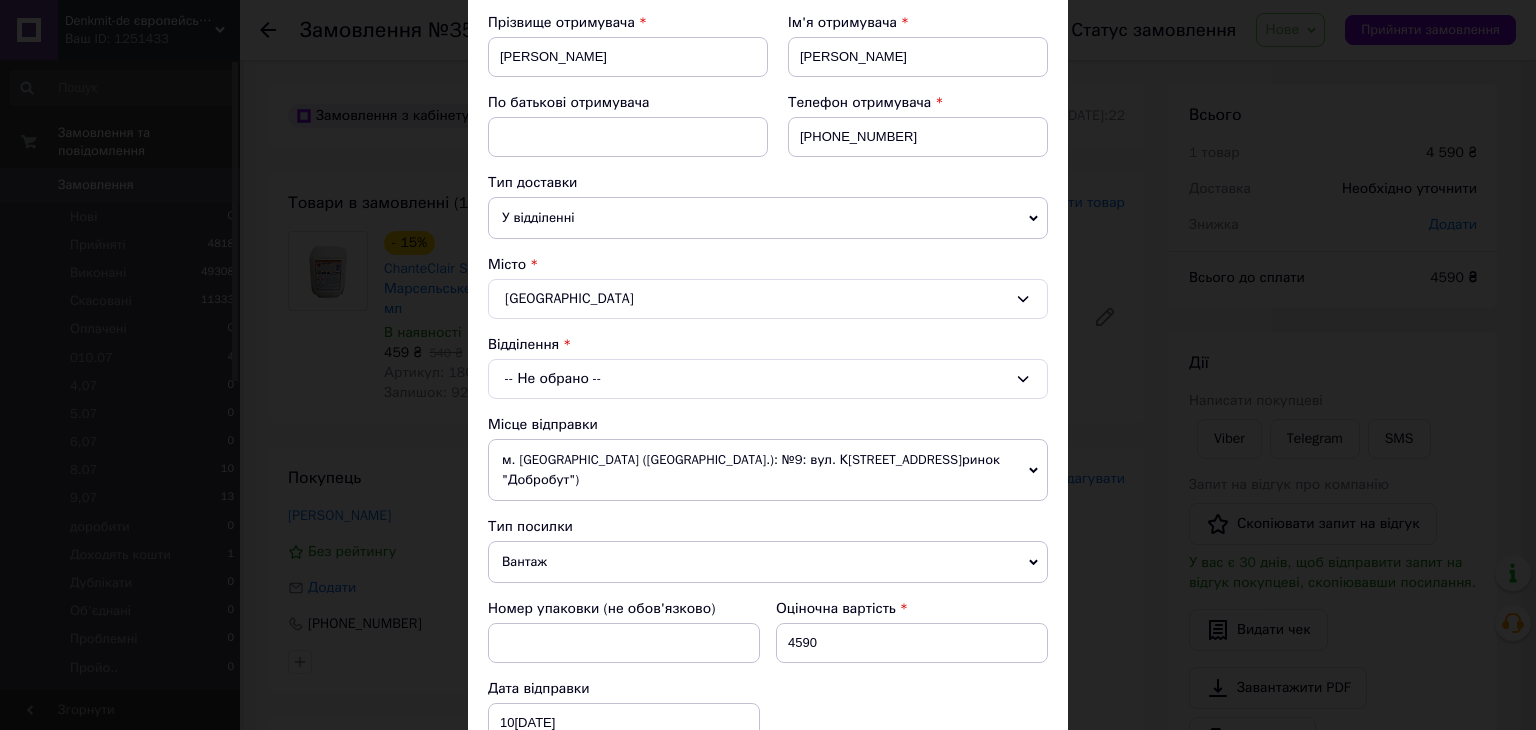 click on "-- Не обрано --" at bounding box center (768, 379) 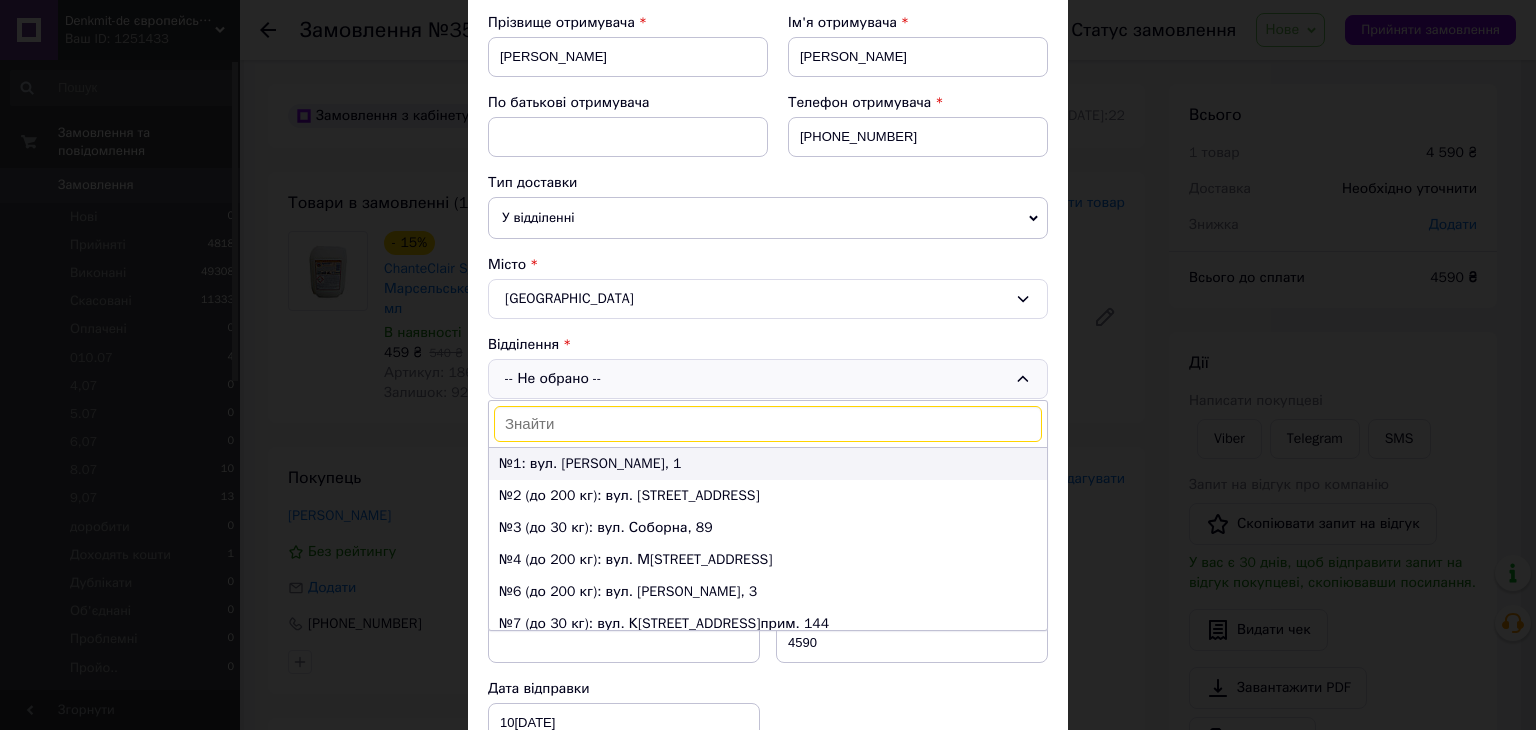 click on "№1: вул. [PERSON_NAME], 1" at bounding box center [768, 464] 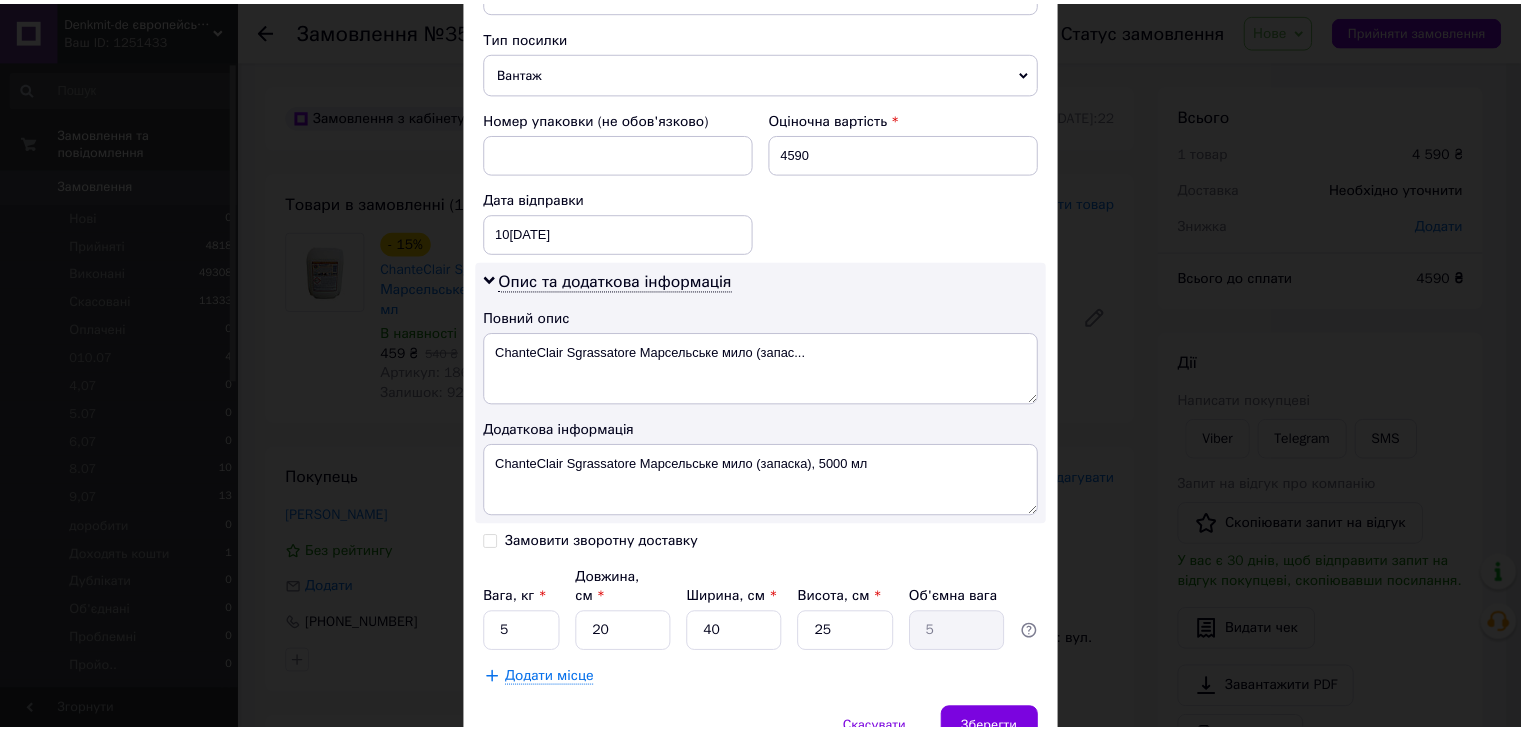 scroll, scrollTop: 800, scrollLeft: 0, axis: vertical 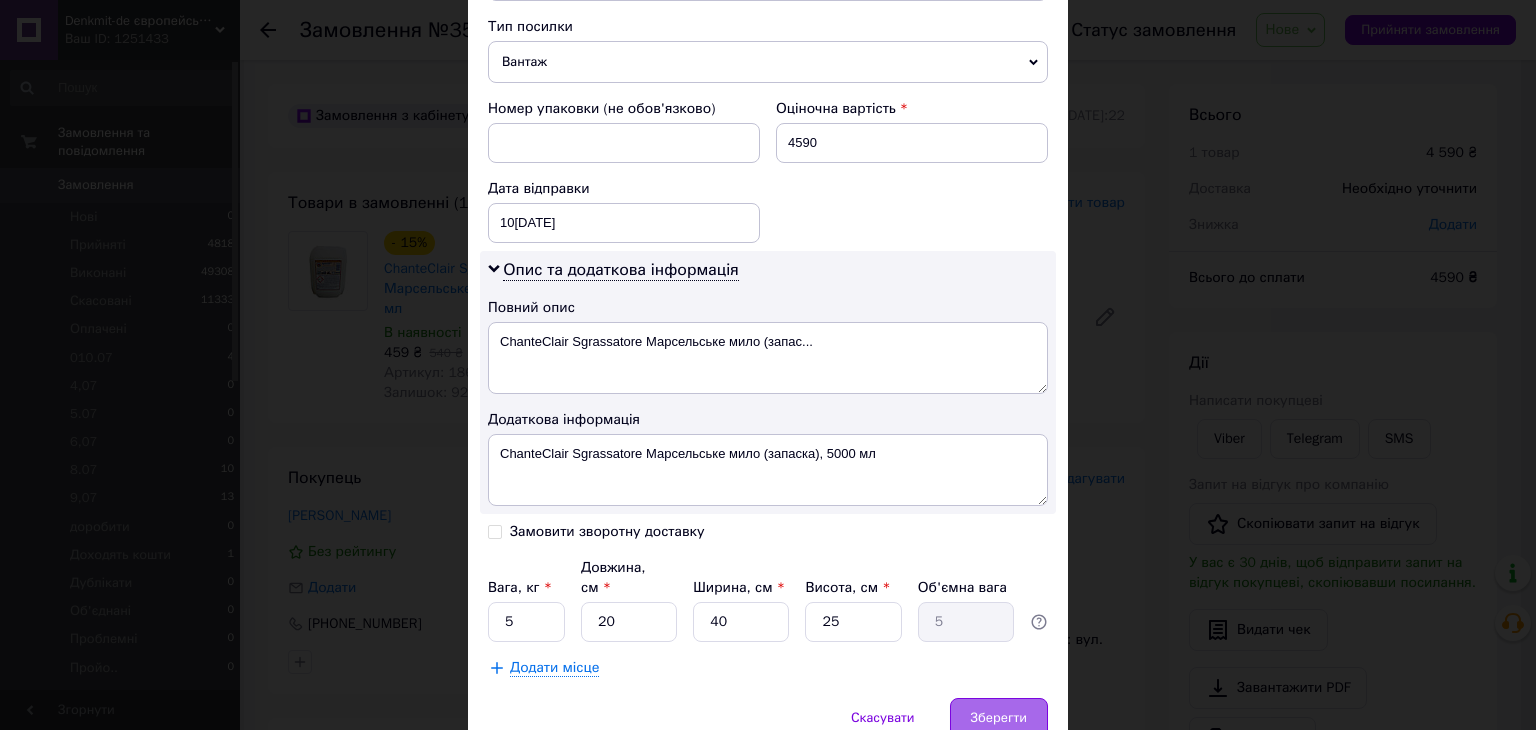 click on "Зберегти" at bounding box center (999, 718) 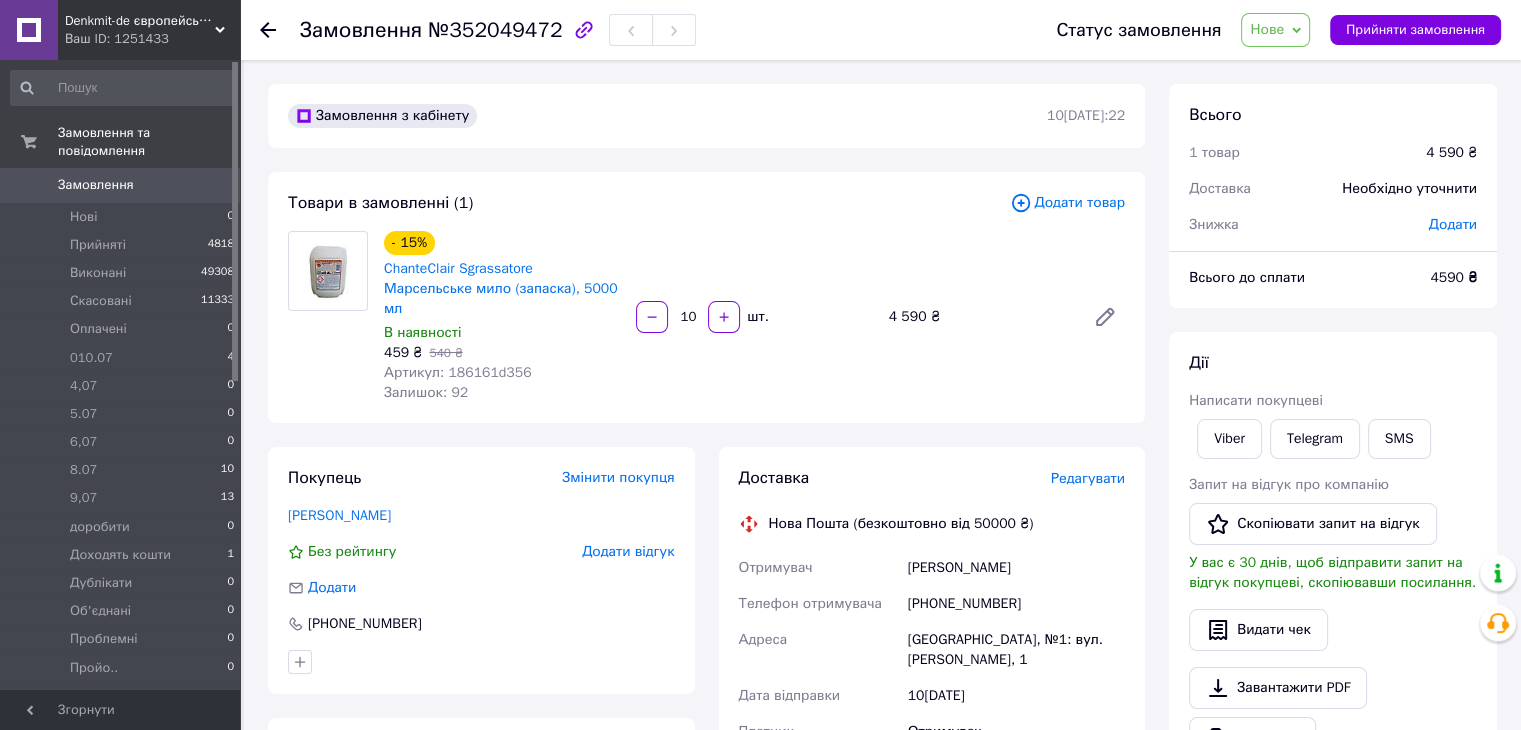 scroll, scrollTop: 100, scrollLeft: 0, axis: vertical 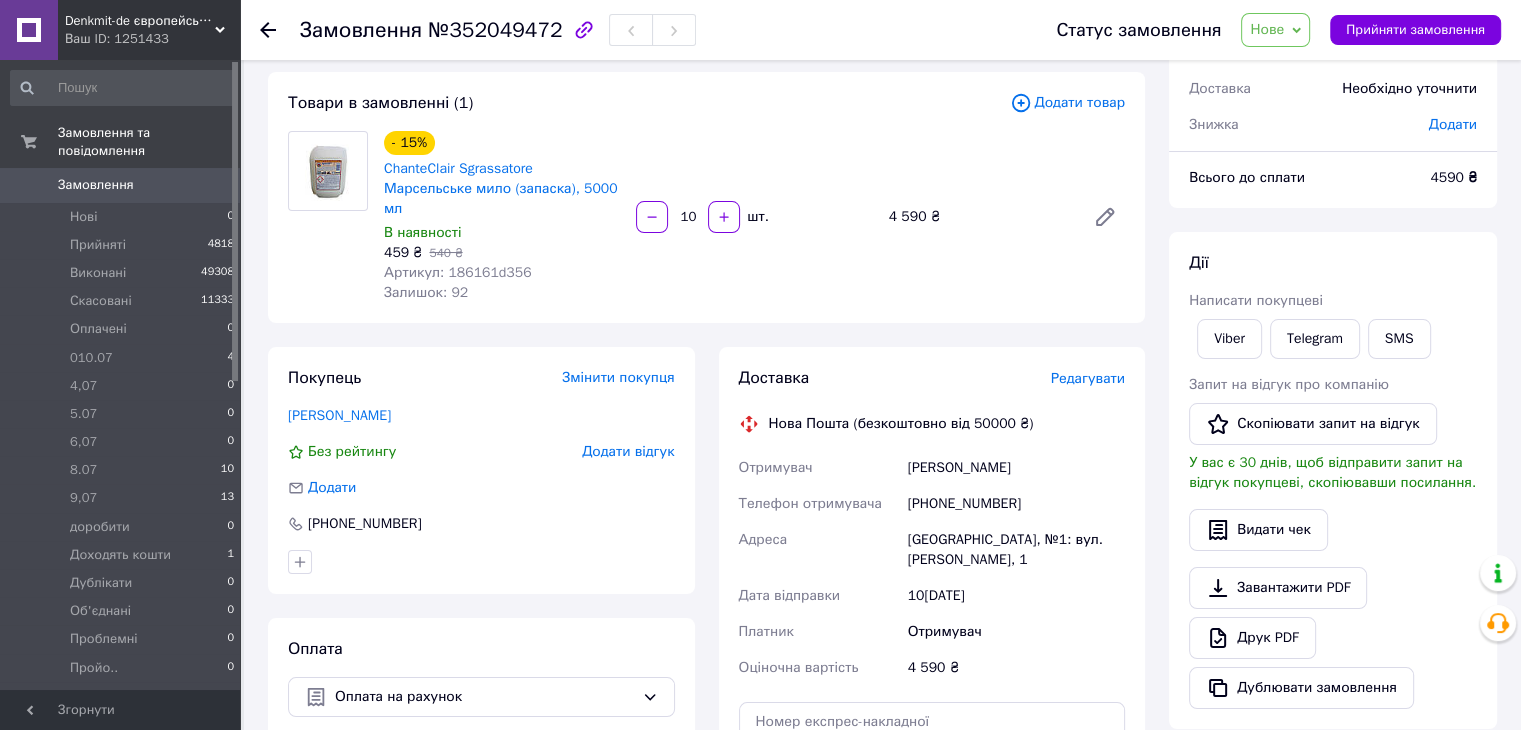 click on "Всього 1 товар 4 590 ₴ Доставка Необхідно уточнити Знижка Додати Всього до сплати 4590 ₴ Дії Написати покупцеві Viber Telegram SMS Запит на відгук про компанію   Скопіювати запит на відгук У вас є 30 днів, щоб відправити запит на відгук покупцеві, скопіювавши посилання.   Видати чек   Завантажити PDF   Друк PDF   Дублювати замовлення Мітки Особисті нотатки, які бачите лише ви. З їх допомогою можна фільтрувати замовлення Примітки Залишилося 300 символів Очистити Зберегти" at bounding box center (1333, 598) 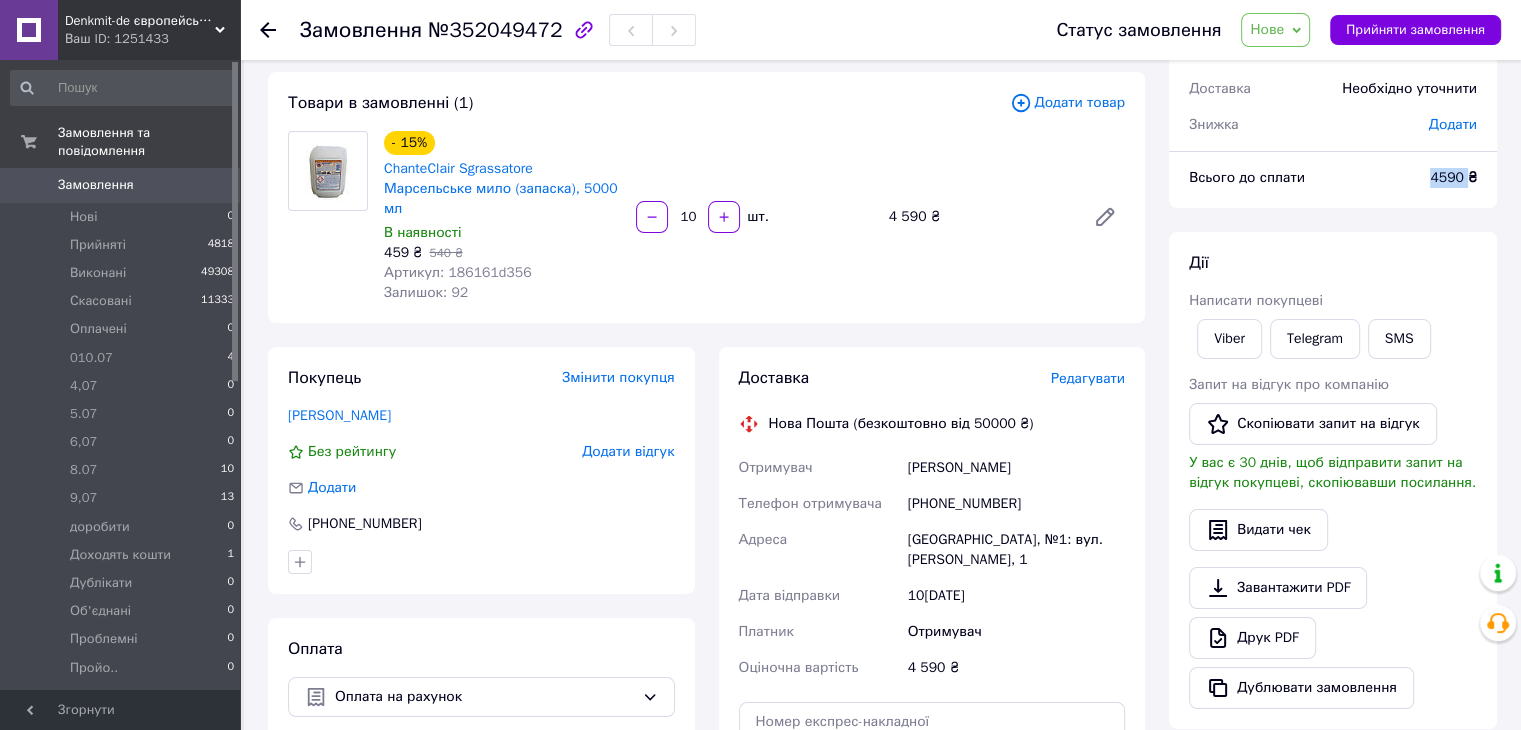 click on "4590 ₴" at bounding box center [1453, 177] 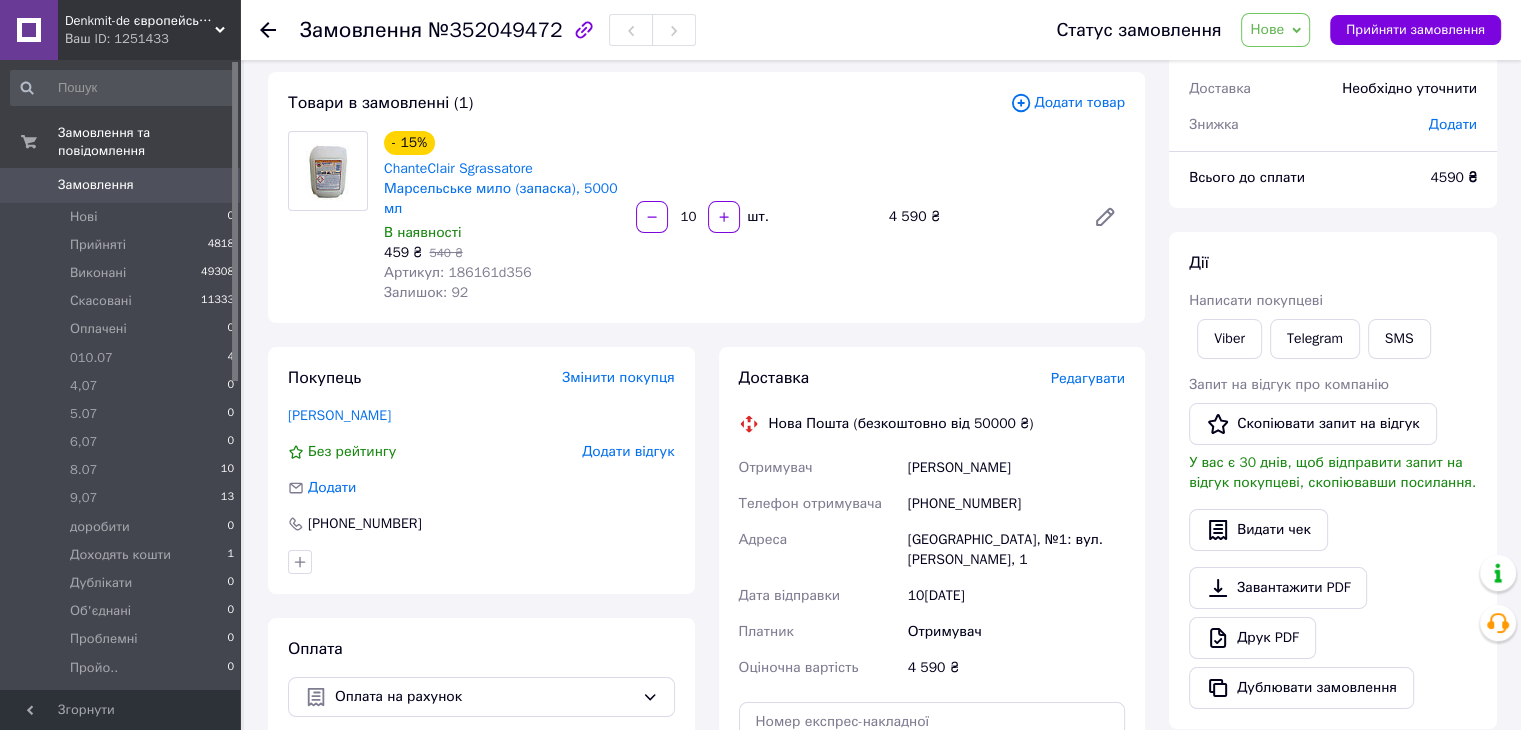 click on "Замовлення №352049472 Статус замовлення [GEOGRAPHIC_DATA] Скасовано Оплачено 010.07 4,07 5.07 6,07 8.07 9,07 доробити Доходять кошти Дублікати Об'єднані Проблемні Пройо.. [PERSON_NAME] клієнти Терміново!!! Прийняти замовлення Замовлення з кабінету 10[DATE]:22 Товари в замовленні (1) Додати товар - 15% ChanteClair Sgrassatore Марсельське мило (запаска), 5000 мл В наявності 459 ₴   540 ₴ Артикул: 186161d356 Залишок: 92 10   шт. 4 590 ₴ Покупець Змінити покупця [PERSON_NAME] рейтингу   Додати відгук Додати [PHONE_NUMBER] Оплата Оплата на рахунок Доставка Редагувати Нова Пошта (безкоштовно від 50000 ₴) [PHONE_NUMBER] <" at bounding box center (882, 611) 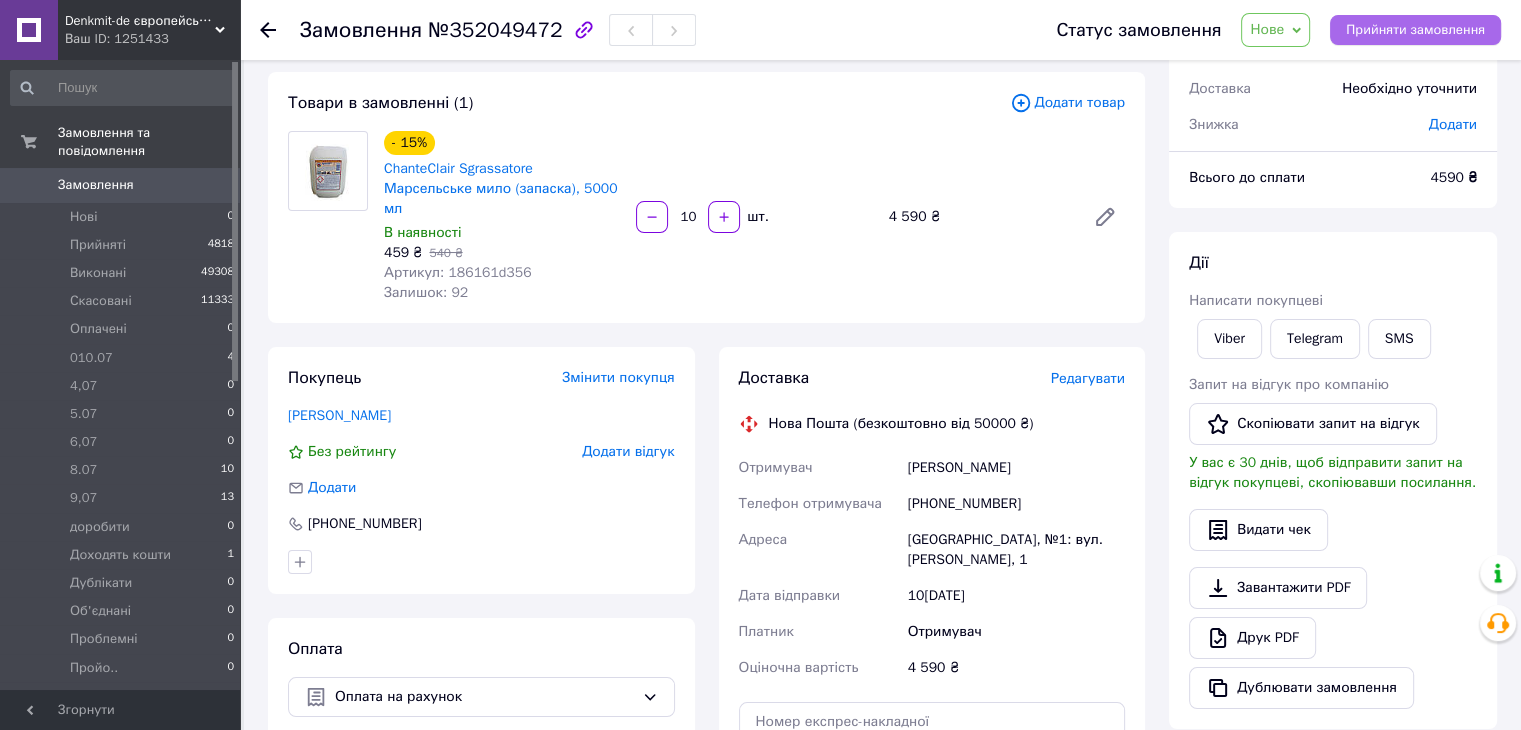 click on "Прийняти замовлення" at bounding box center (1415, 30) 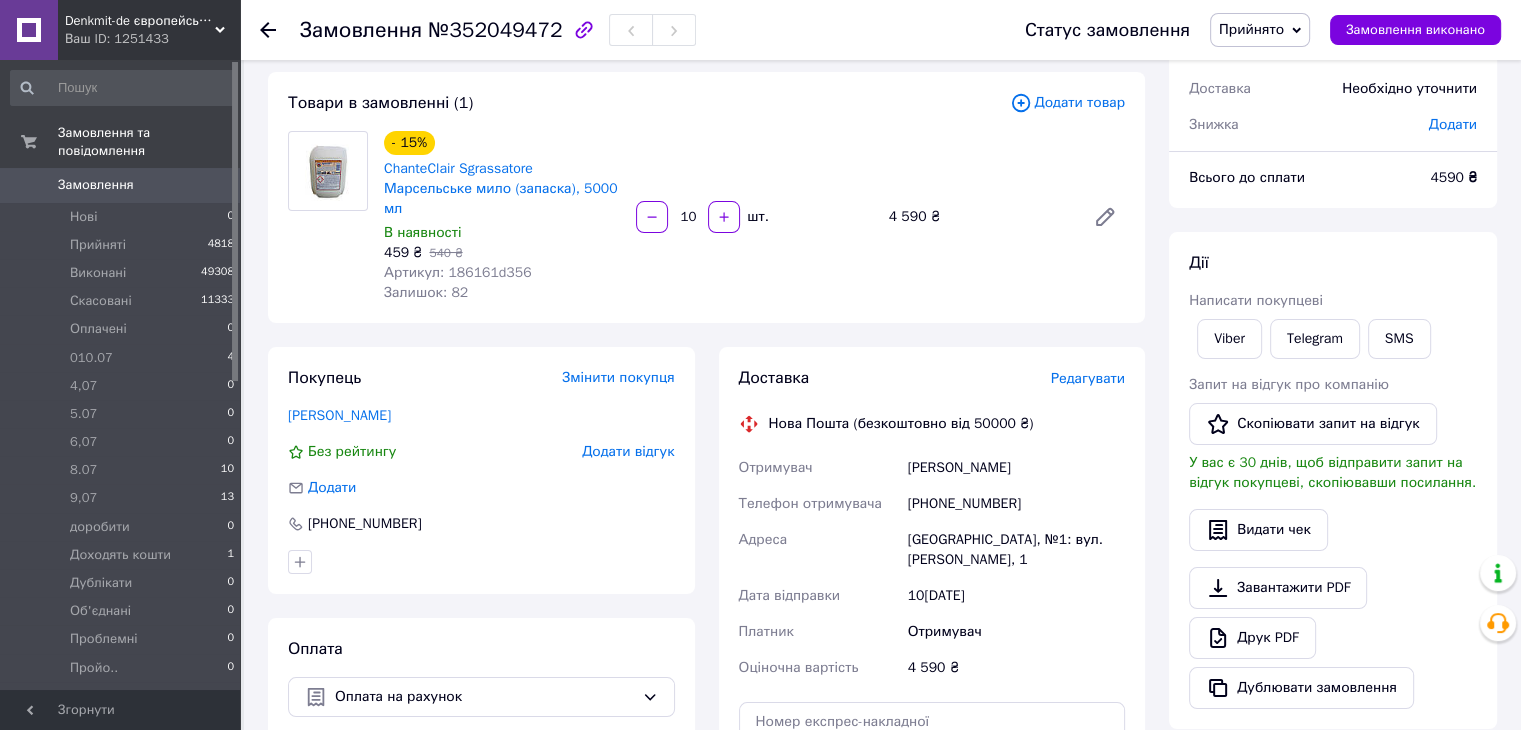 drag, startPoint x: 252, startPoint y: 61, endPoint x: 265, endPoint y: 38, distance: 26.41969 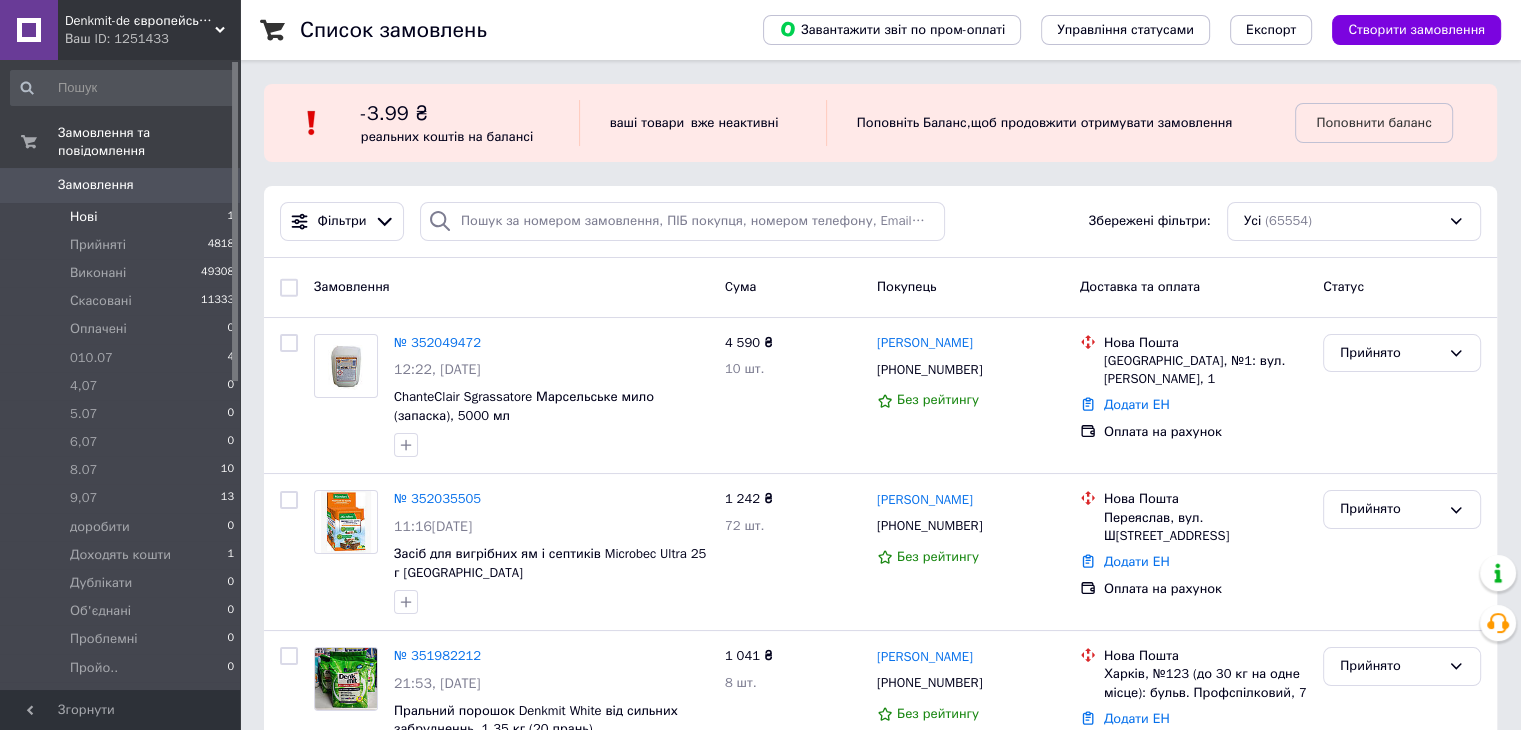 click on "Нові" at bounding box center [83, 217] 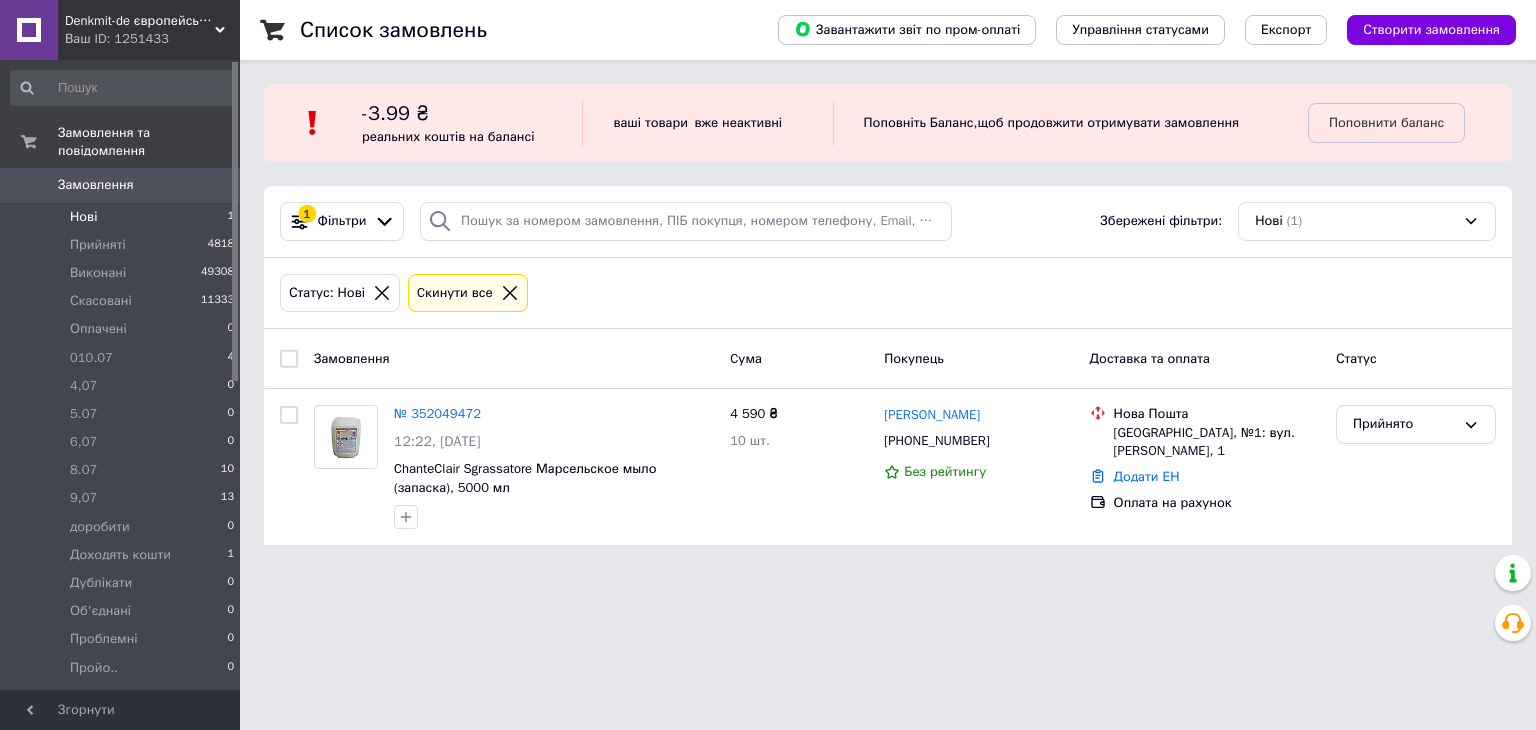 click on "Замовлення" at bounding box center [96, 185] 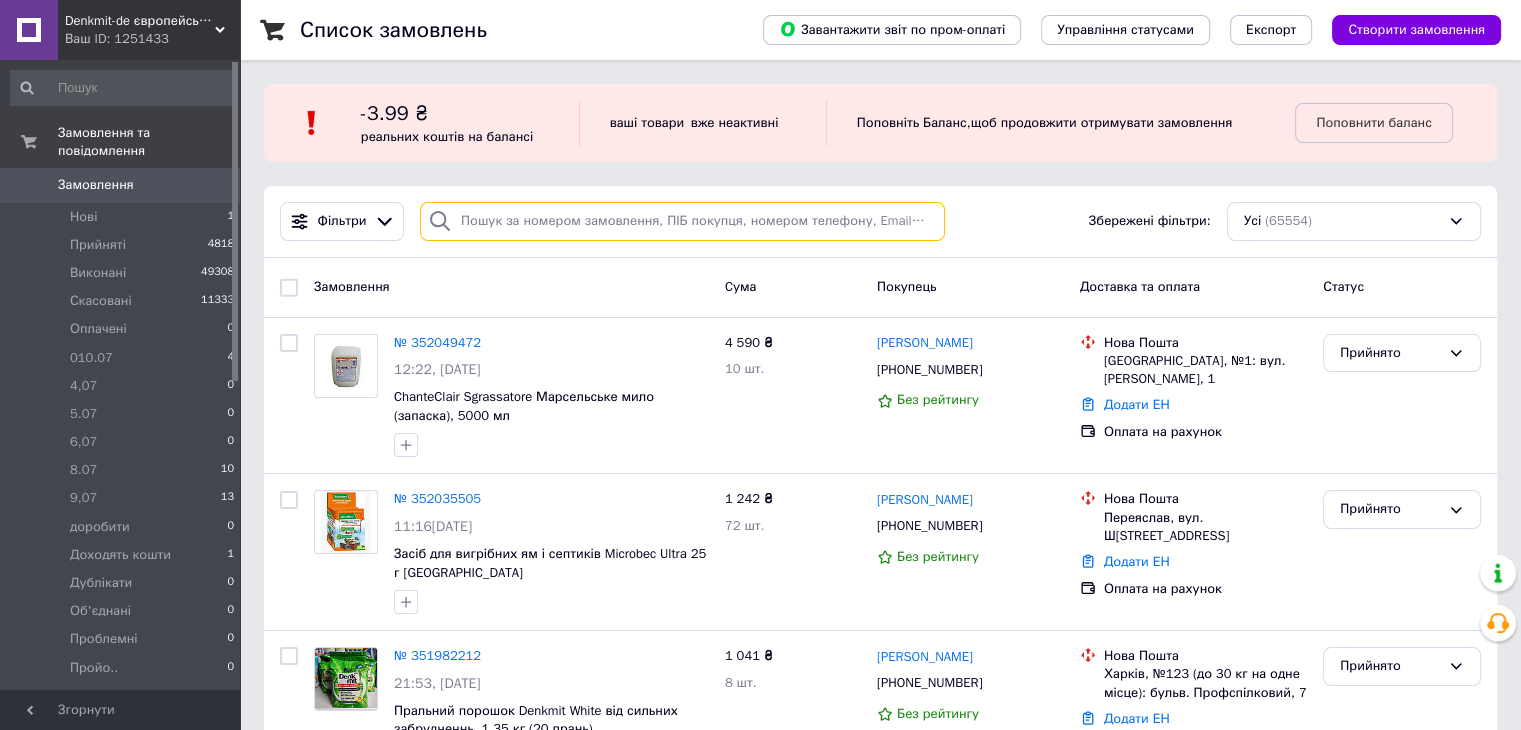 click at bounding box center [682, 221] 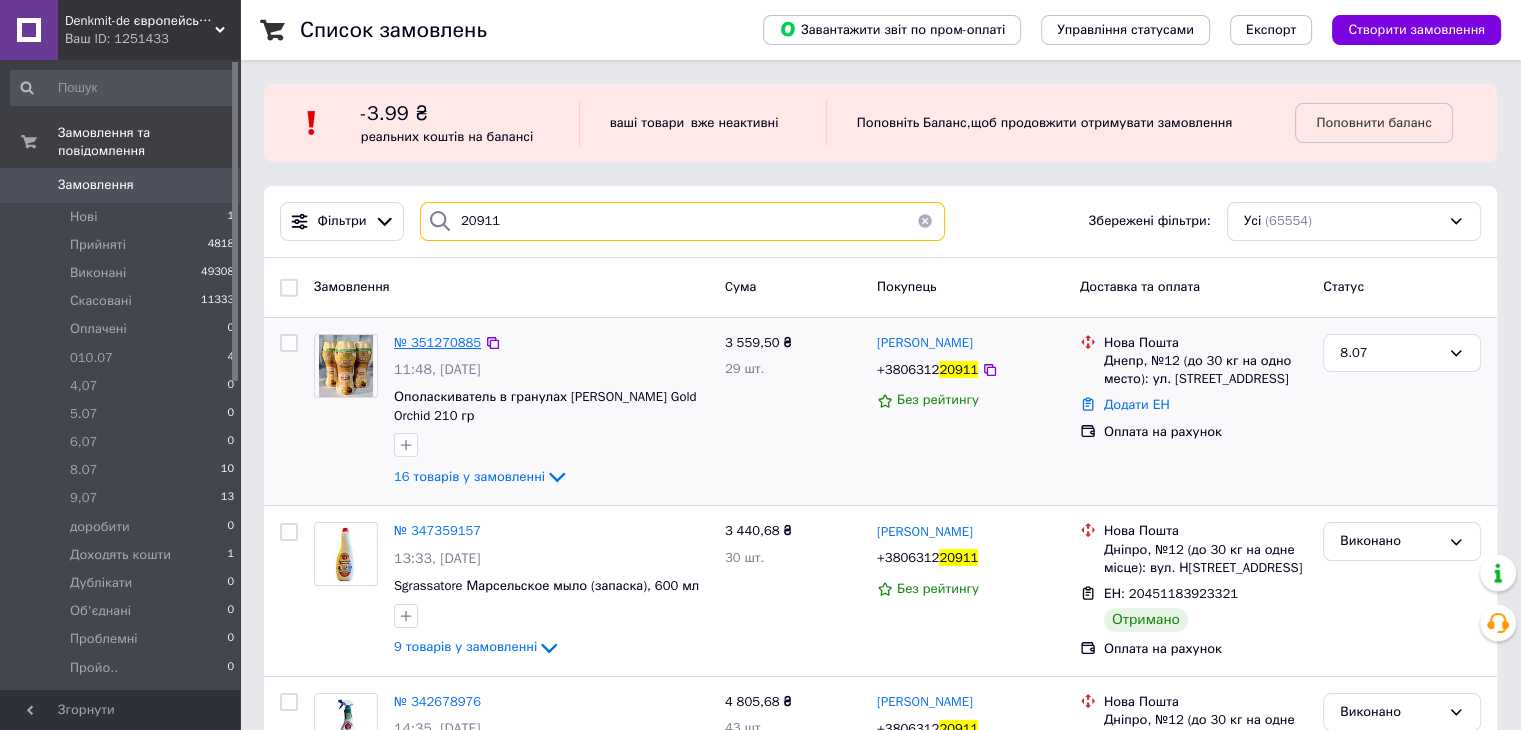type on "20911" 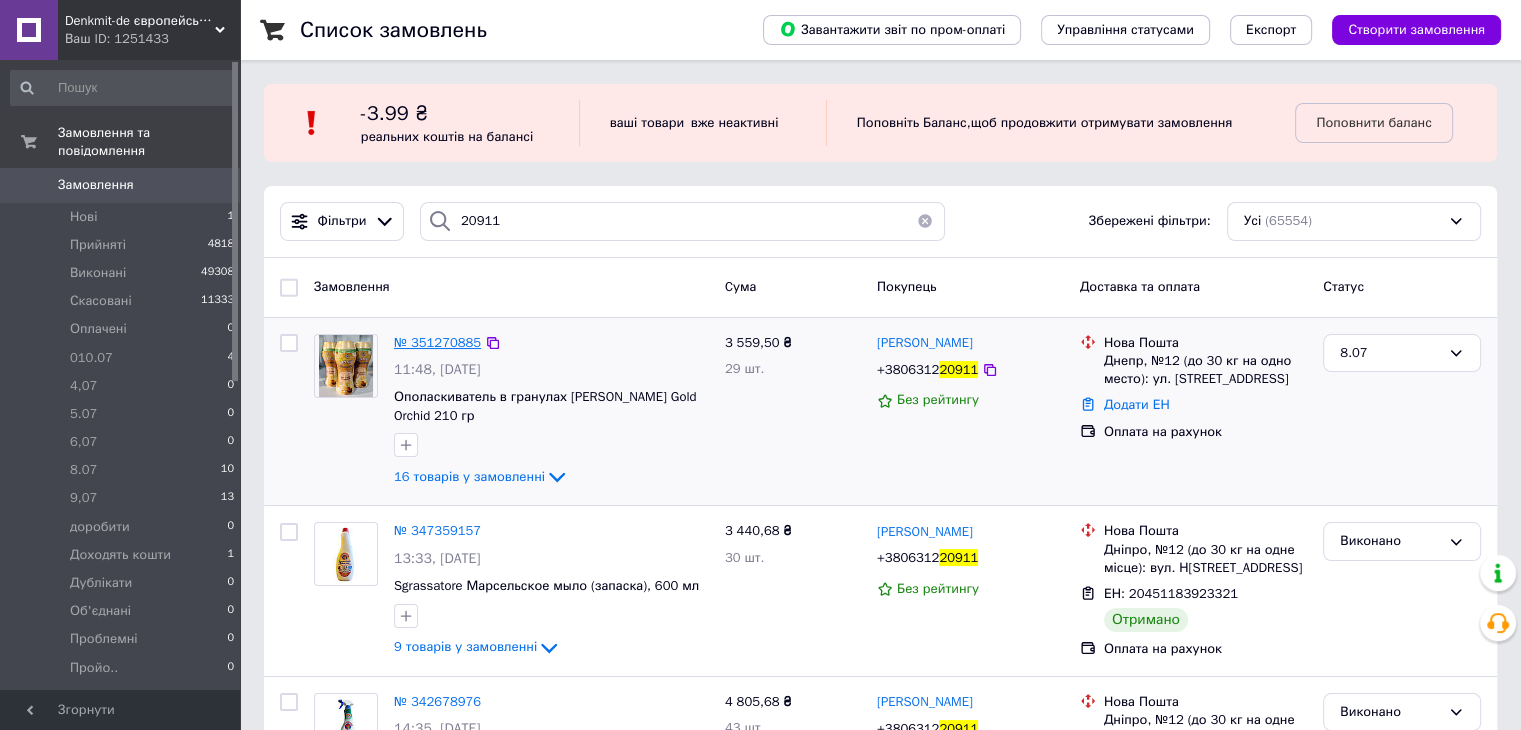 click on "№ 351270885" at bounding box center [437, 342] 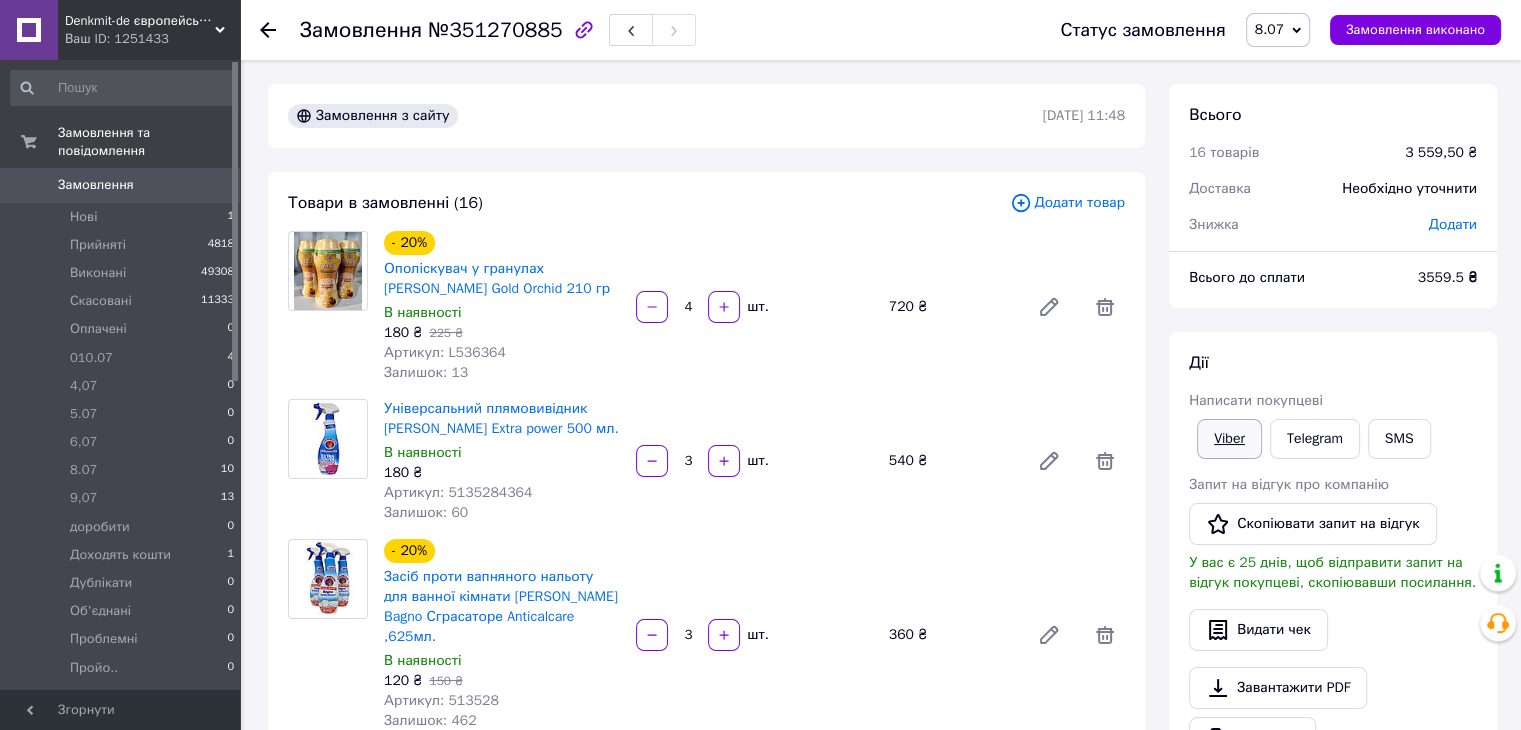 click on "Viber" at bounding box center (1229, 439) 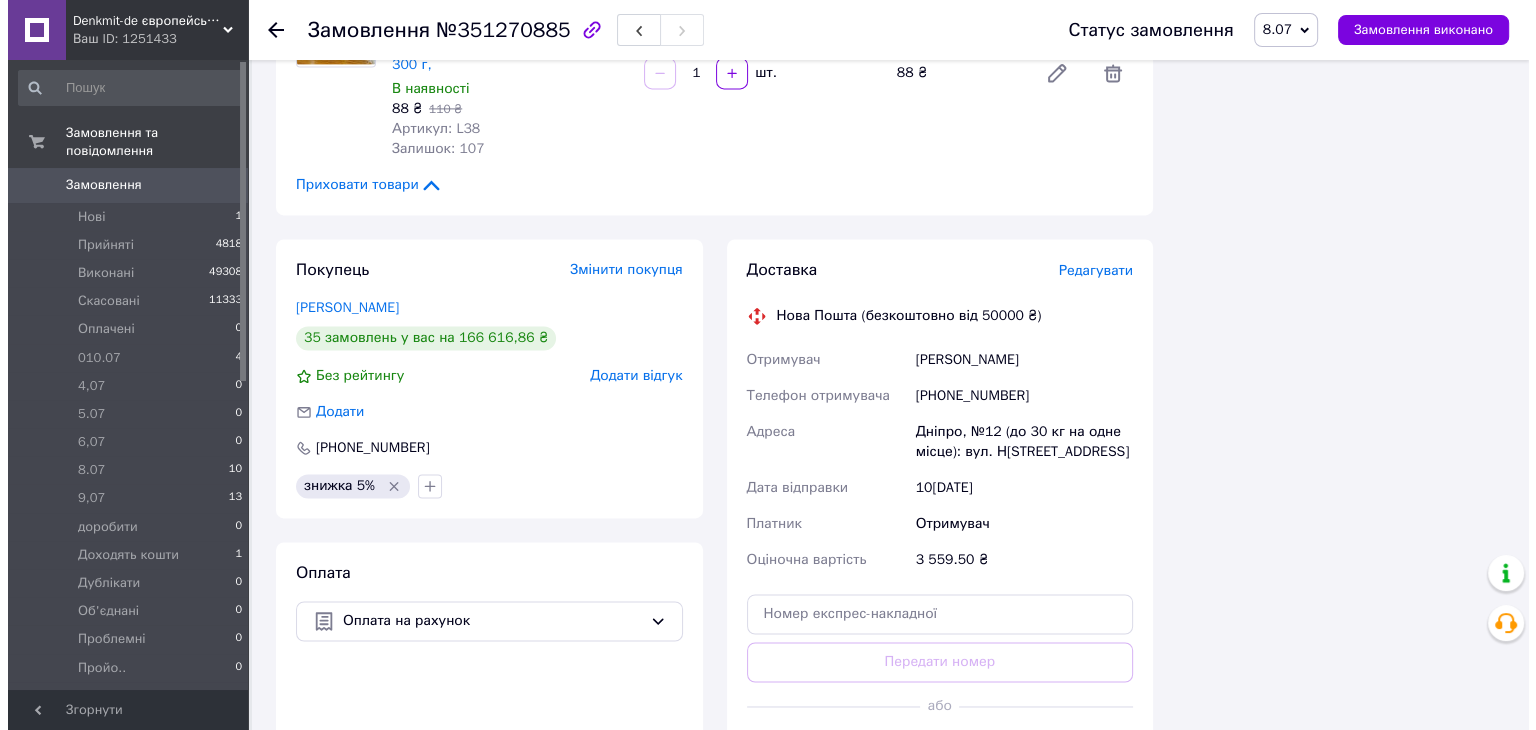 scroll, scrollTop: 3000, scrollLeft: 0, axis: vertical 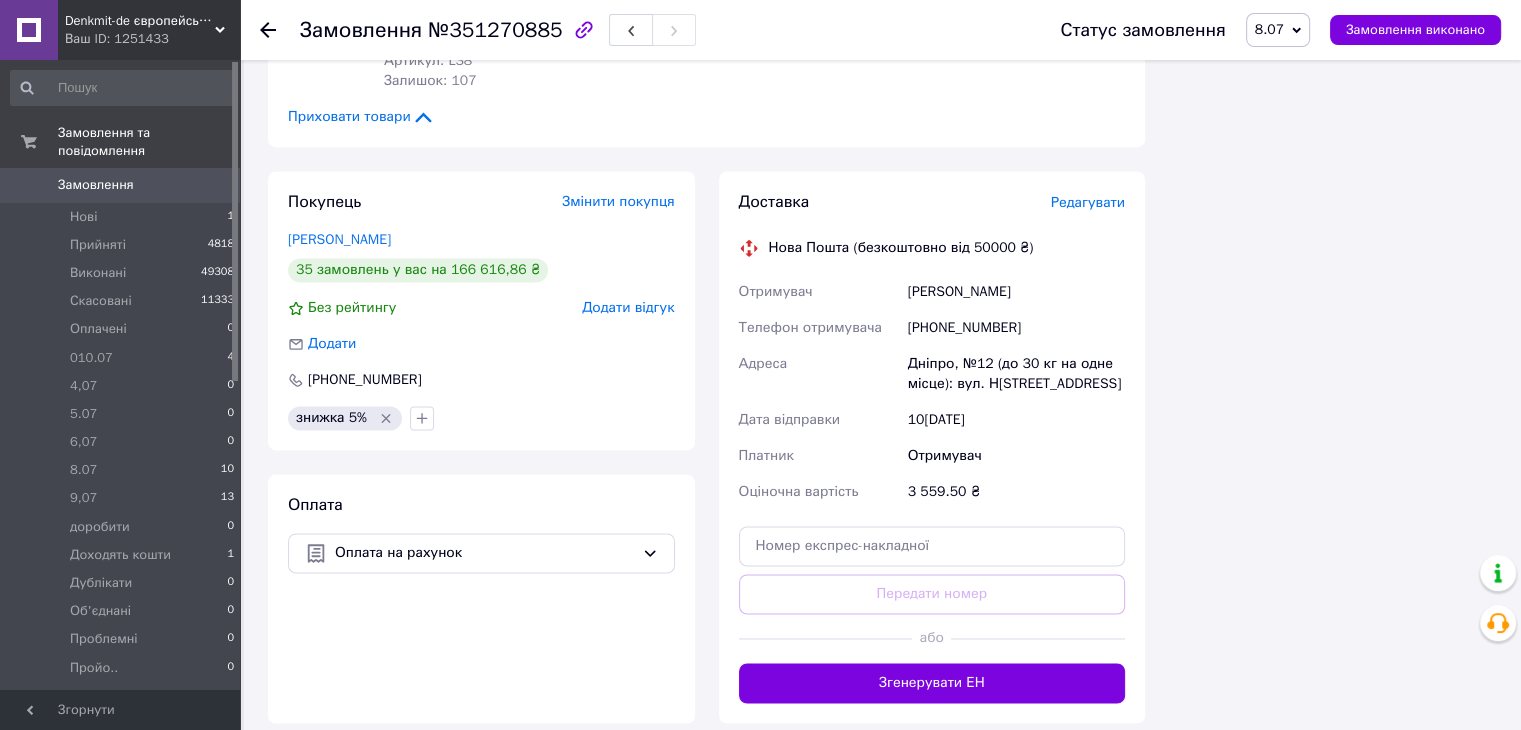 click on "Редагувати" at bounding box center (1088, 202) 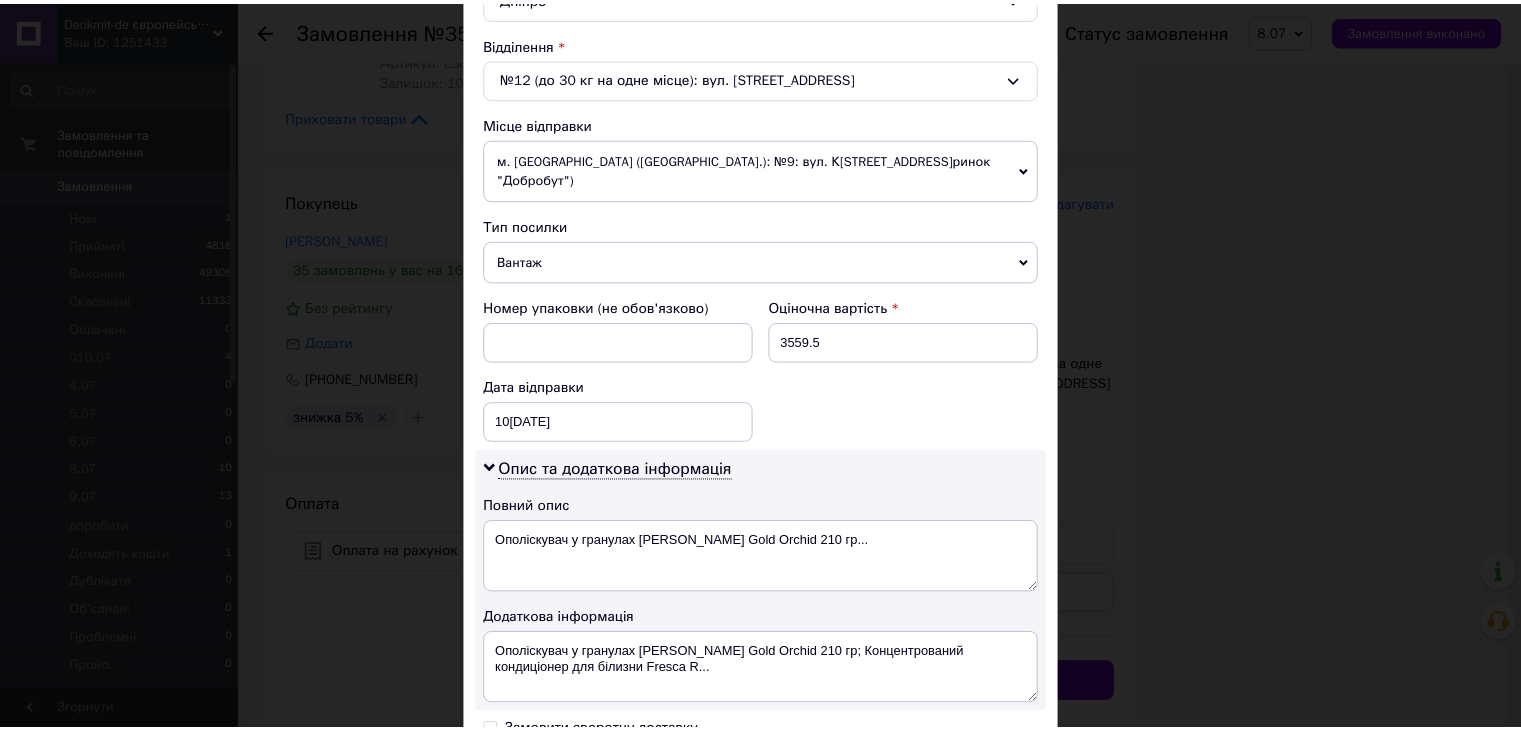scroll, scrollTop: 852, scrollLeft: 0, axis: vertical 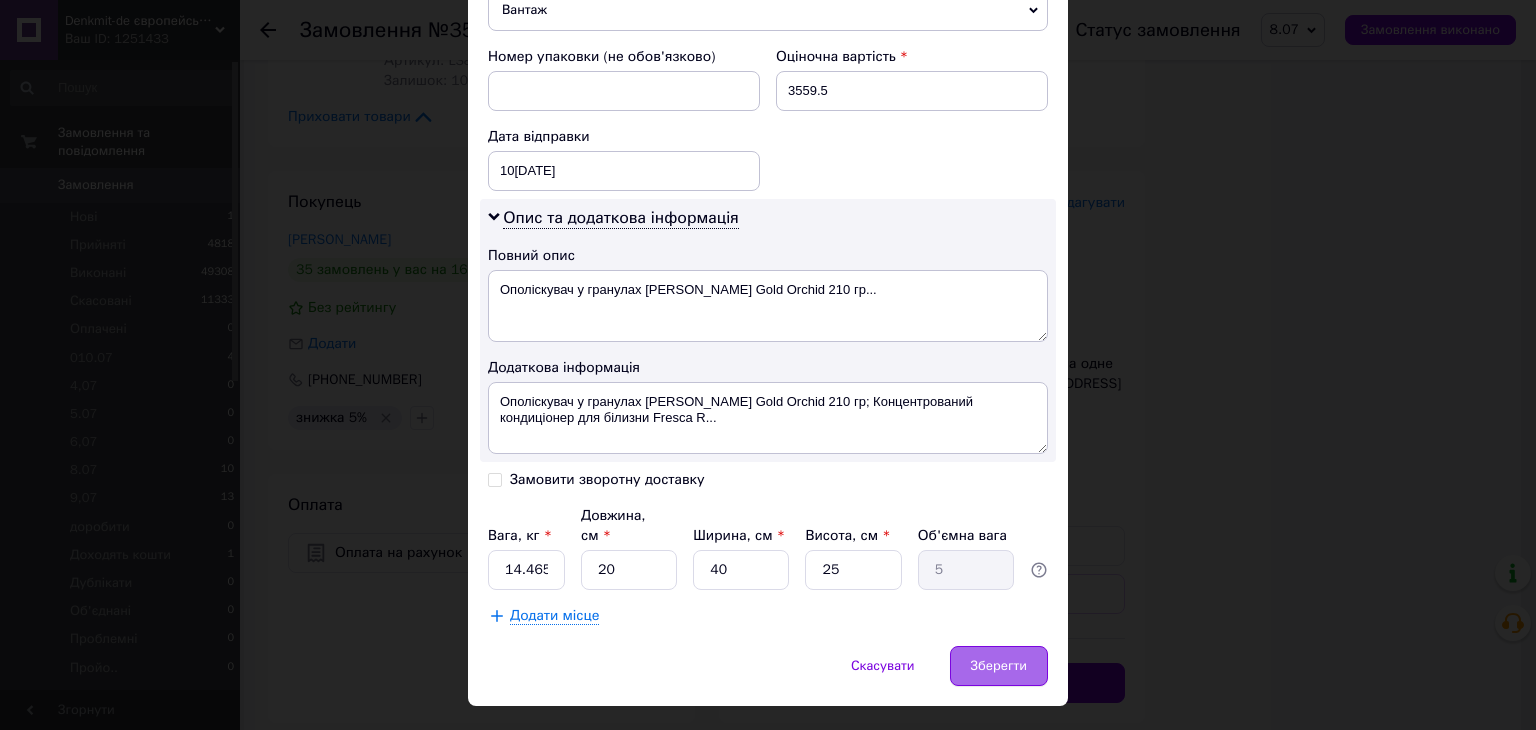 click on "Зберегти" at bounding box center [999, 666] 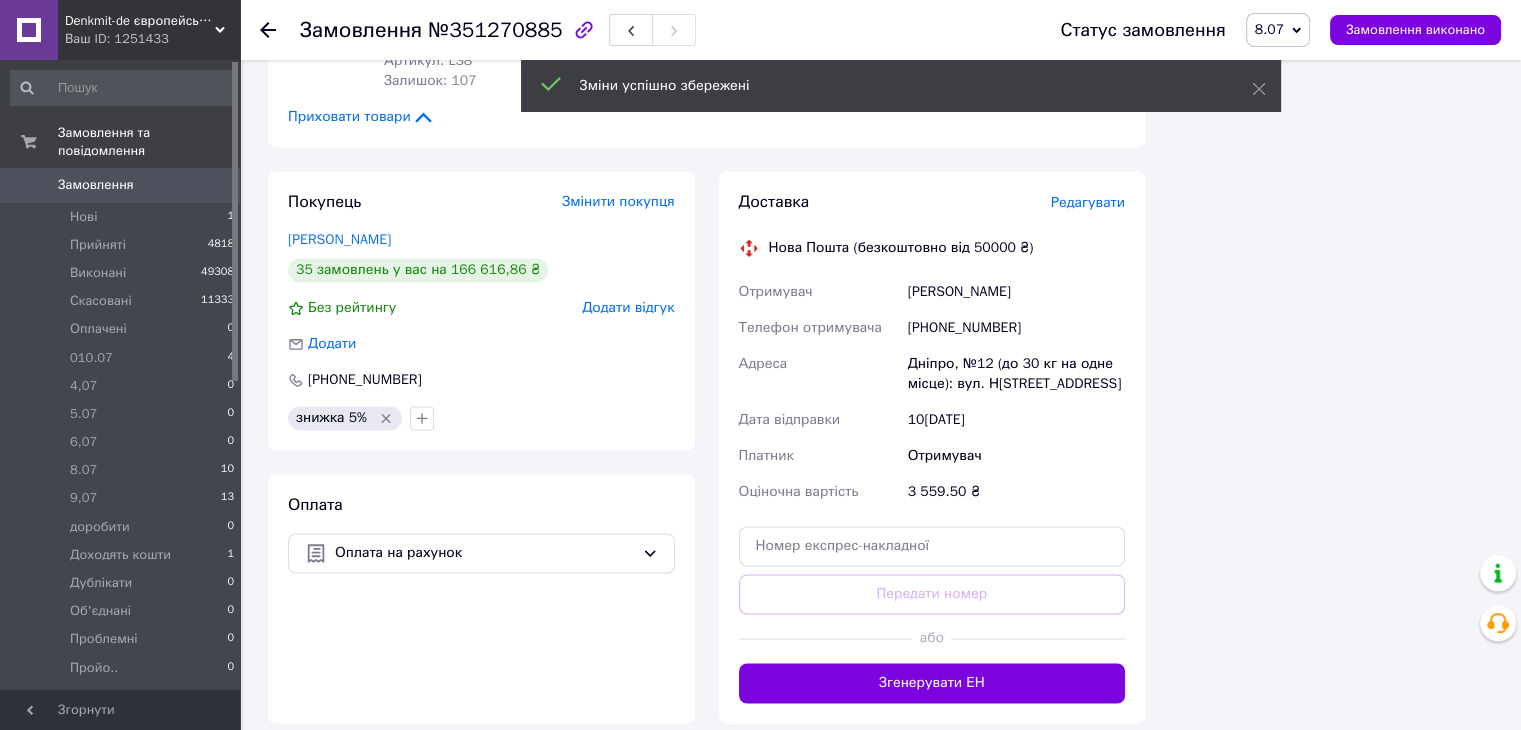 click on "Згенерувати ЕН" at bounding box center [932, 683] 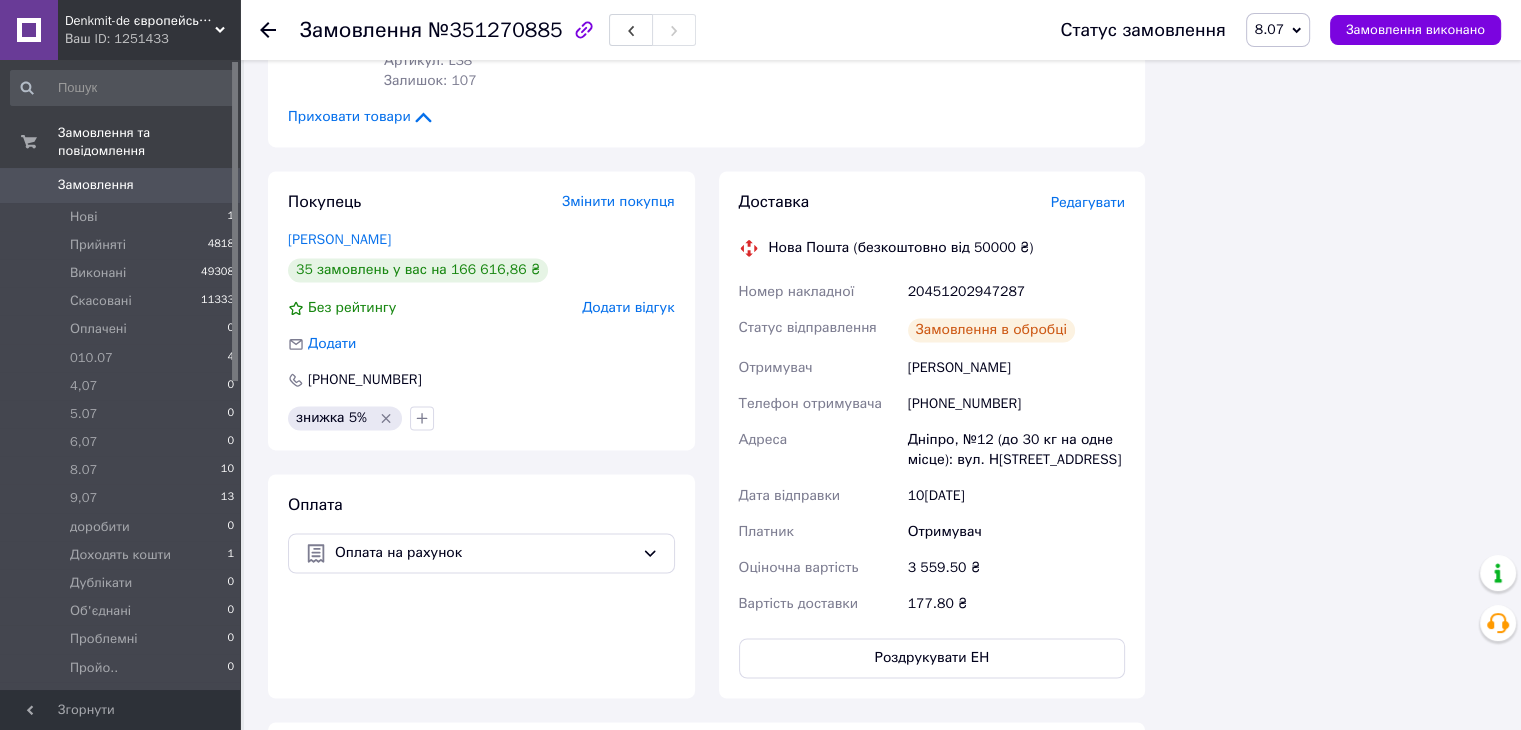 click on "20451202947287" at bounding box center [1016, 292] 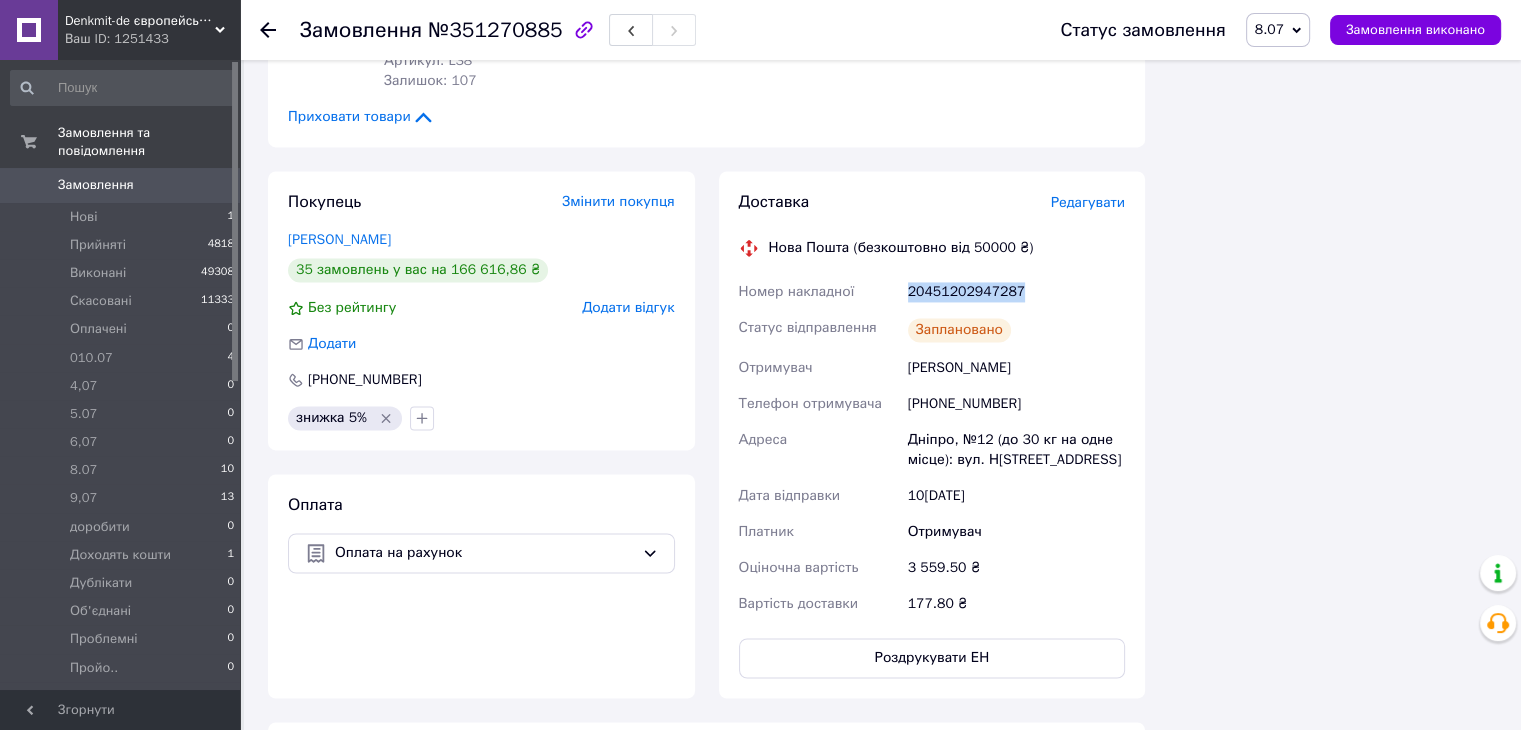 click on "20451202947287" at bounding box center (1016, 292) 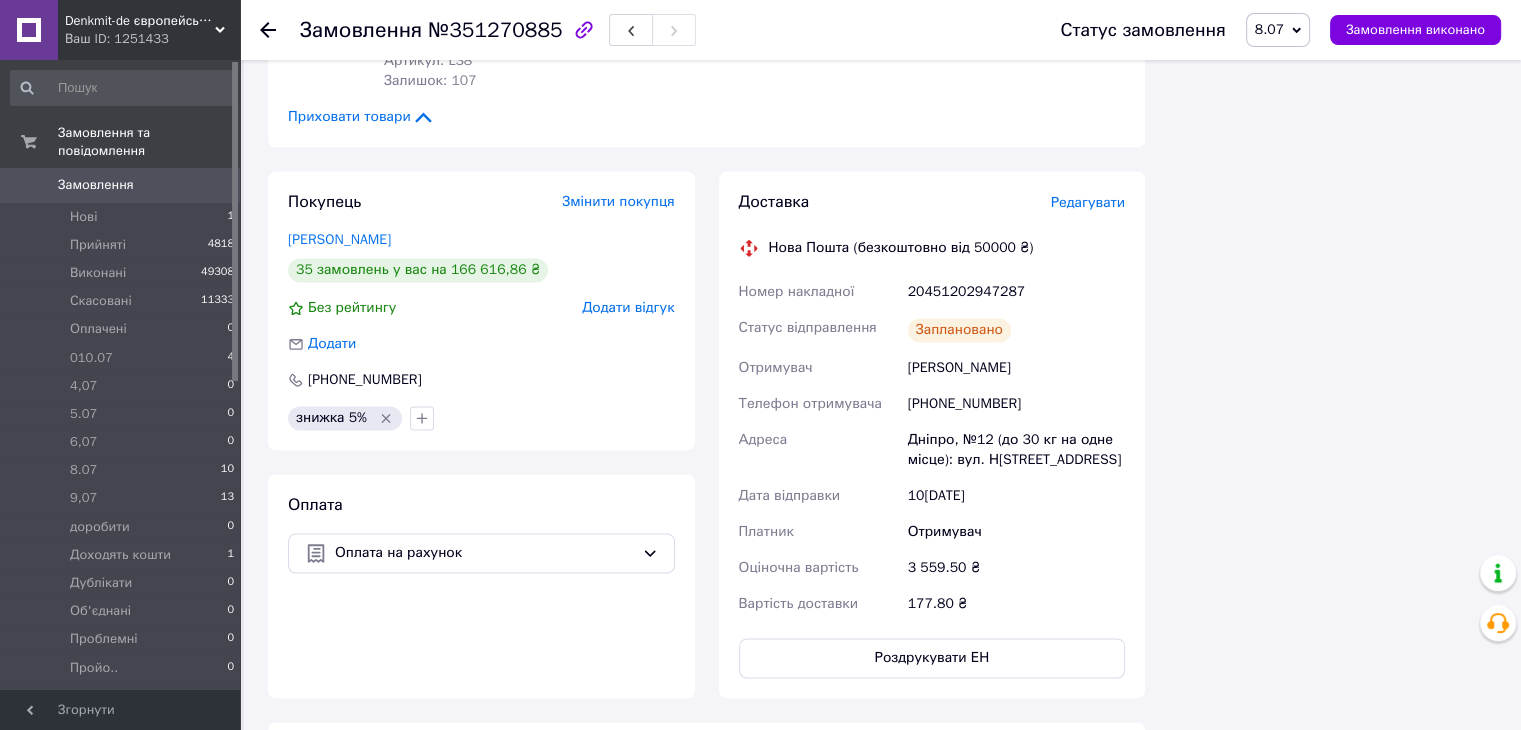 click on "Всього 16 товарів 3 559,50 ₴ Доставка 177.8 ₴ Знижка Додати Всього до сплати 3559.5 ₴ Дії Написати покупцеві Viber Telegram SMS Запит на відгук про компанію   Скопіювати запит на відгук У вас є 25 днів, щоб відправити запит на відгук покупцеві, скопіювавши посилання.   Видати чек   Завантажити PDF   Друк PDF   Дублювати замовлення Мітки Особисті нотатки, які бачите лише ви. З їх допомогою можна фільтрувати замовлення Примітки Залишилося 300 символів Очистити Зберегти" at bounding box center [1333, -882] 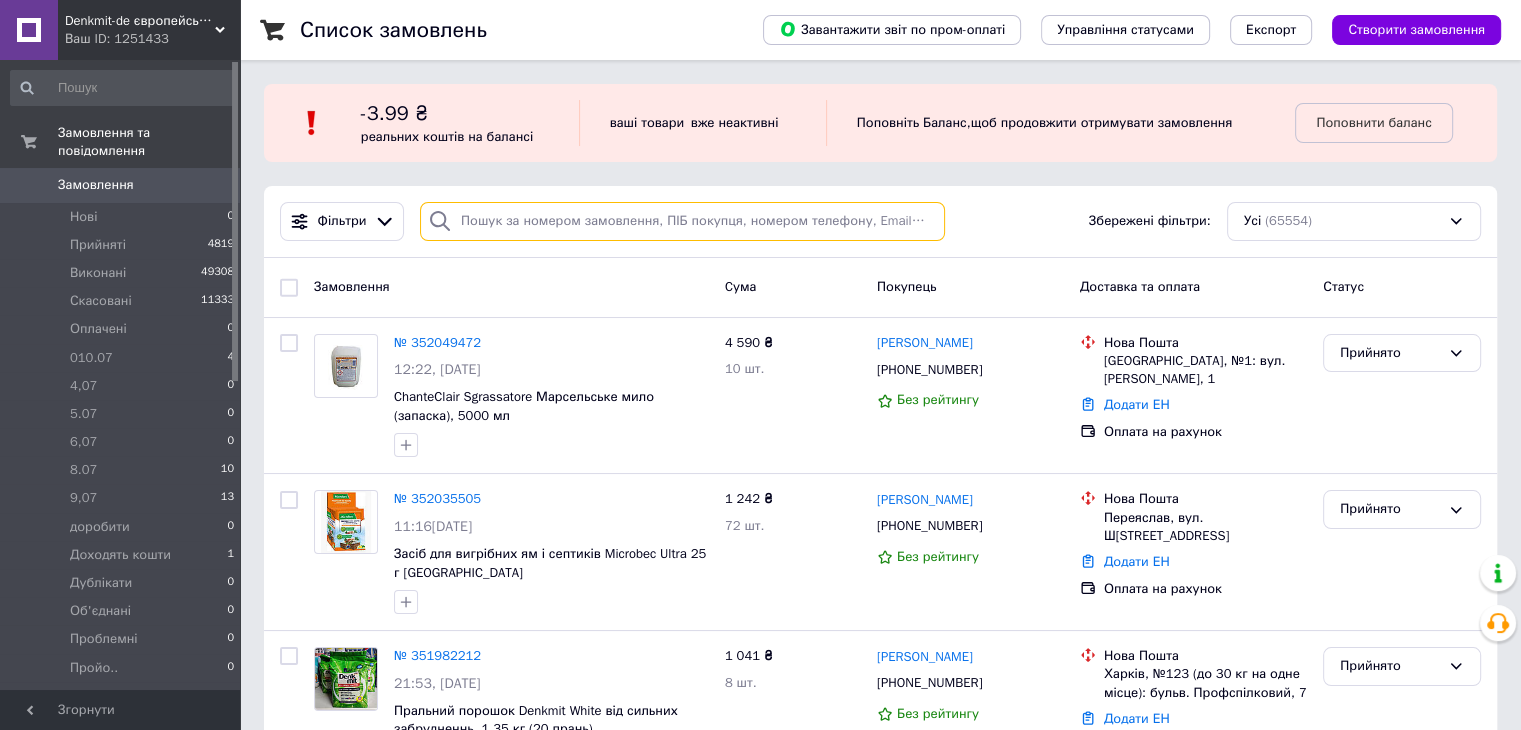 click at bounding box center (682, 221) 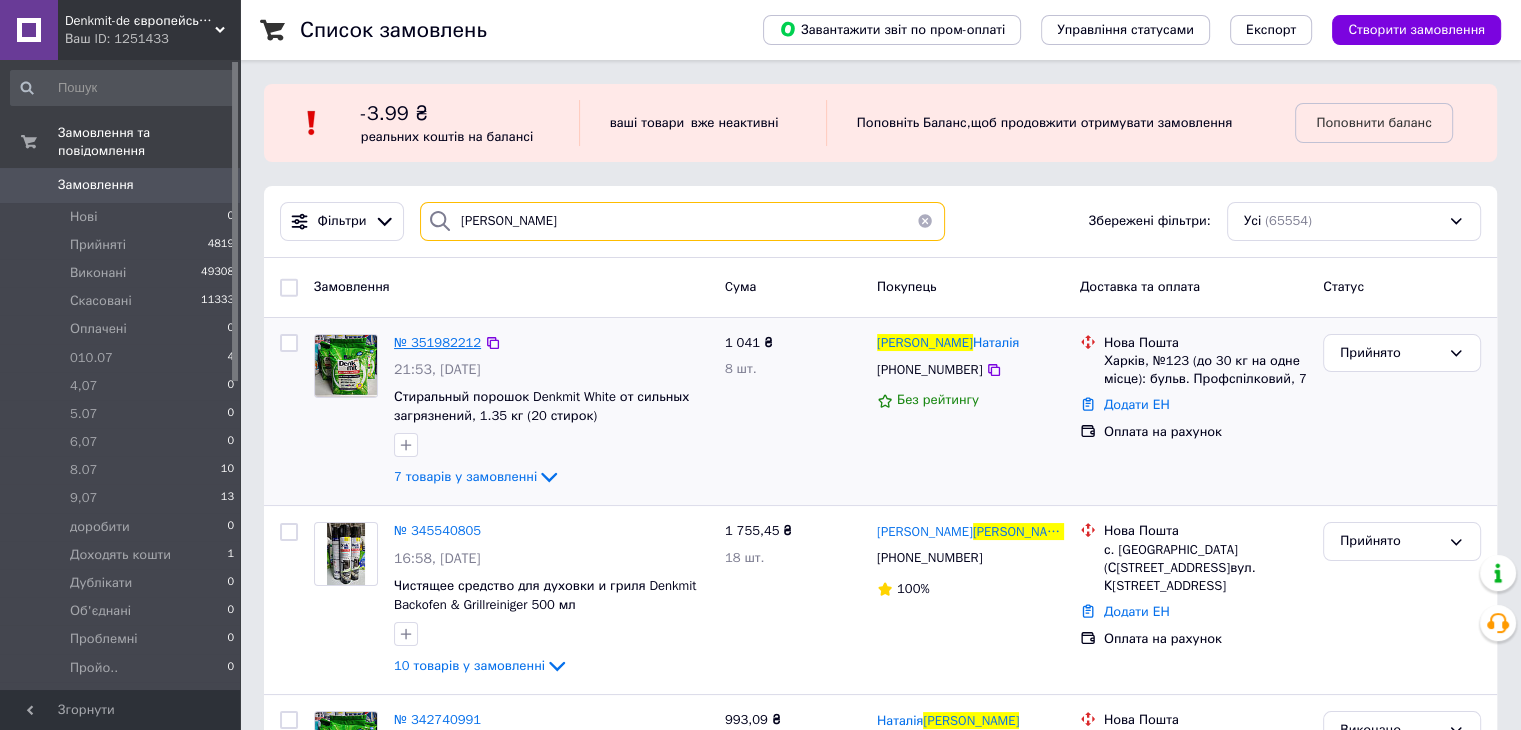 type on "[PERSON_NAME]" 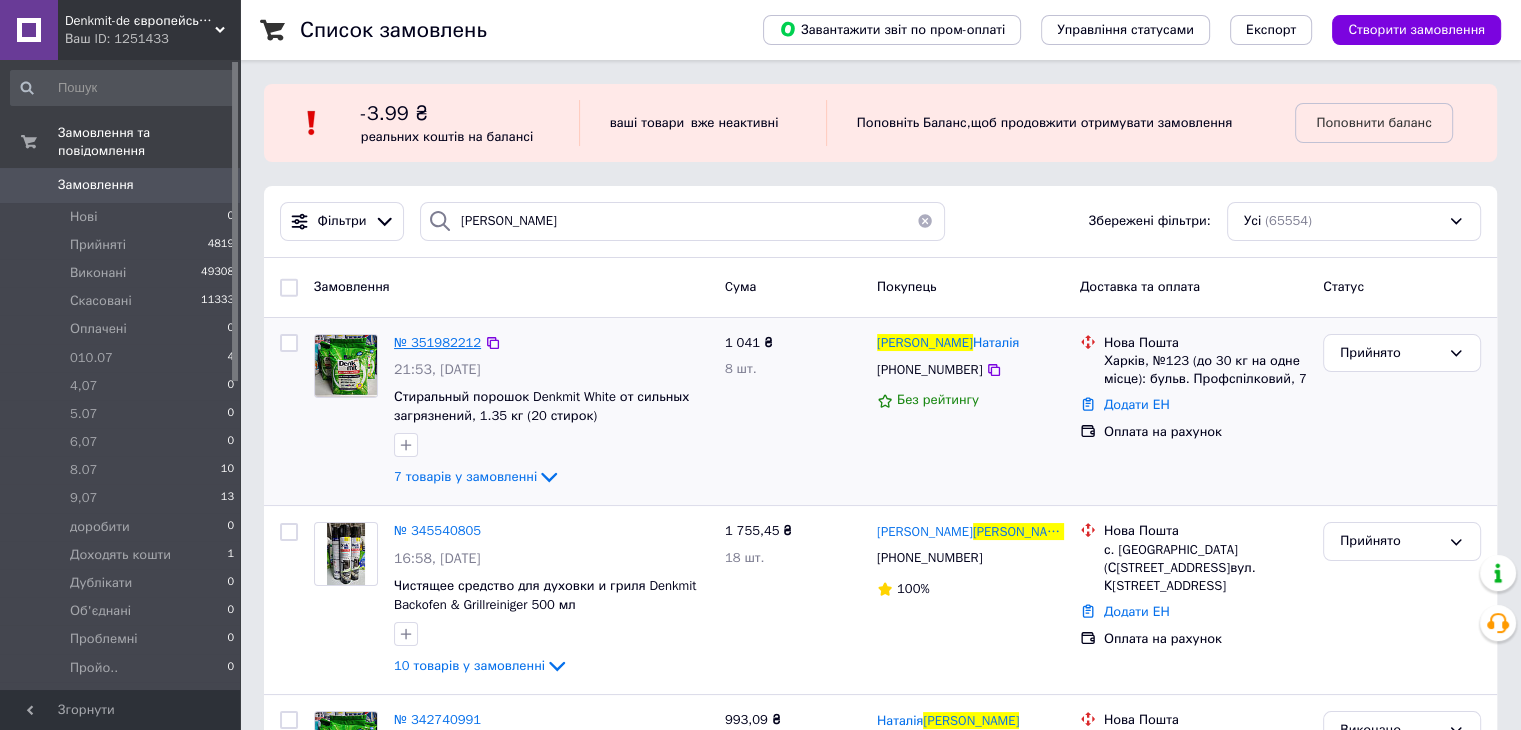 click on "№ 351982212" at bounding box center (437, 342) 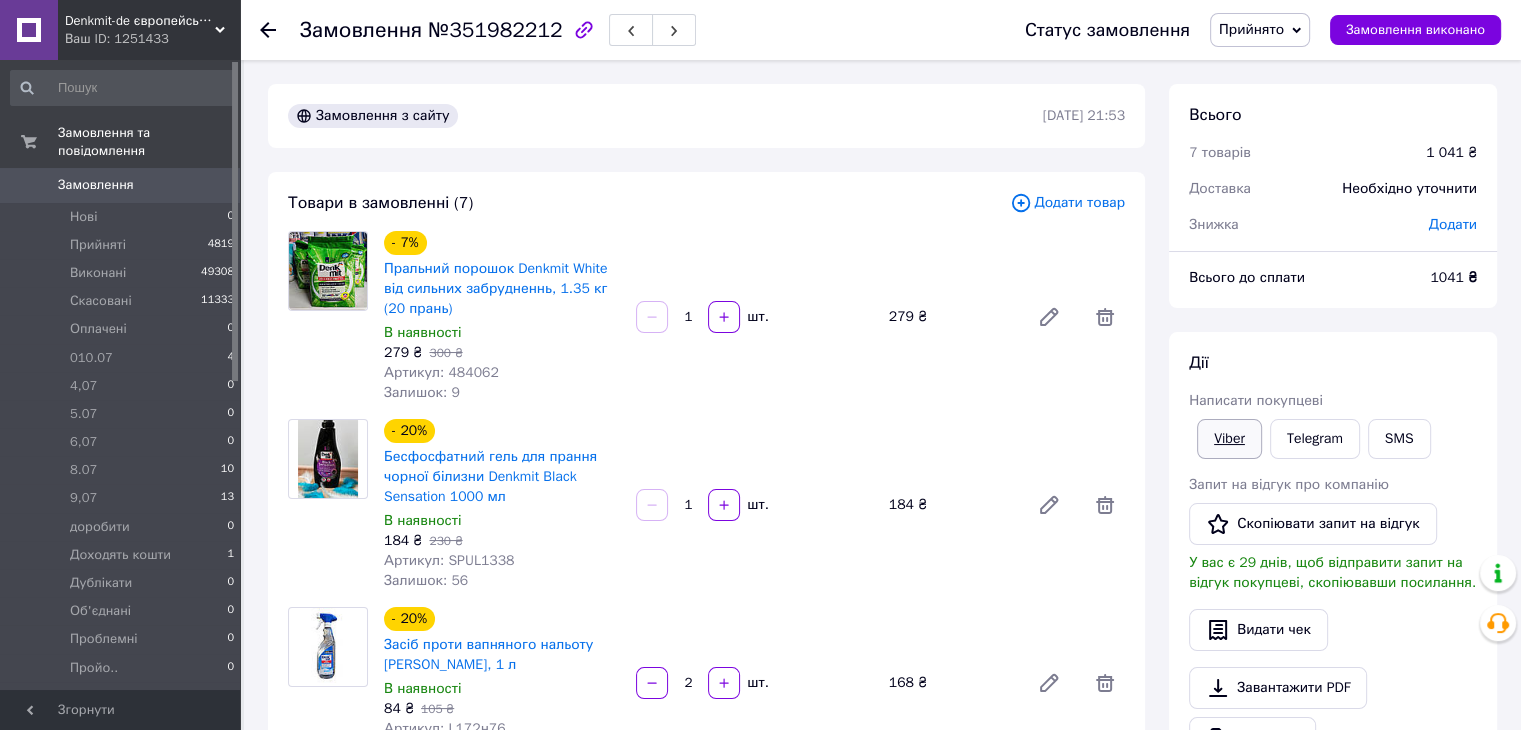 click on "Viber" at bounding box center (1229, 439) 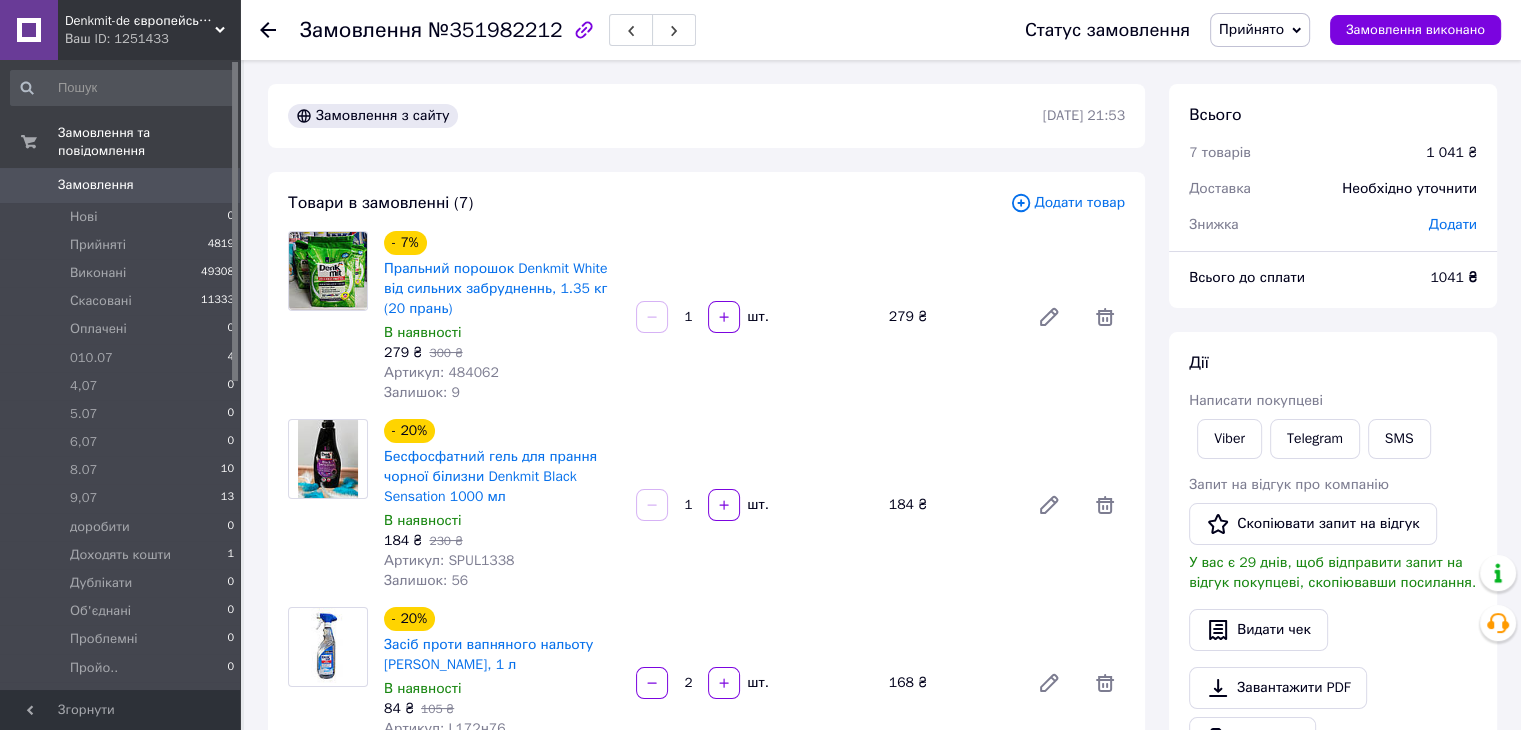 click on "Замовлення з сайту 09[DATE]:53 Товари в замовленні (7) Додати товар - 7% Пральний порошок Denkmit White від сильних забрудненнь, 1.35 кг (20 прань) В наявності 279 ₴   300 ₴ Артикул: 484062 Залишок: 9 1   шт. 279 ₴ - 20% Бесфосфатний гель  для прання чорної білизни  Denkmit Black Sensation 1000 мл В наявності 184 ₴   230 ₴ Артикул: SPUL1338 Залишок: 56 1   шт. 184 ₴ - 20% Засіб проти вапняного нальоту Denkmit Badreiniger, 1 л В наявності 84 ₴   105 ₴ Артикул: L172н76 Залишок: 65 2   шт. 168 ₴ - 20% Denk mit Плямовивідник спрей Denkmit 500 мл. В наявності 112 ₴   140 ₴ Артикул: 513528 Залишок: 80 1   шт. 112 ₴ В наявності 110 ₴ Артикул: S28298461 Залишок: 9315 1 1" at bounding box center [706, 1219] 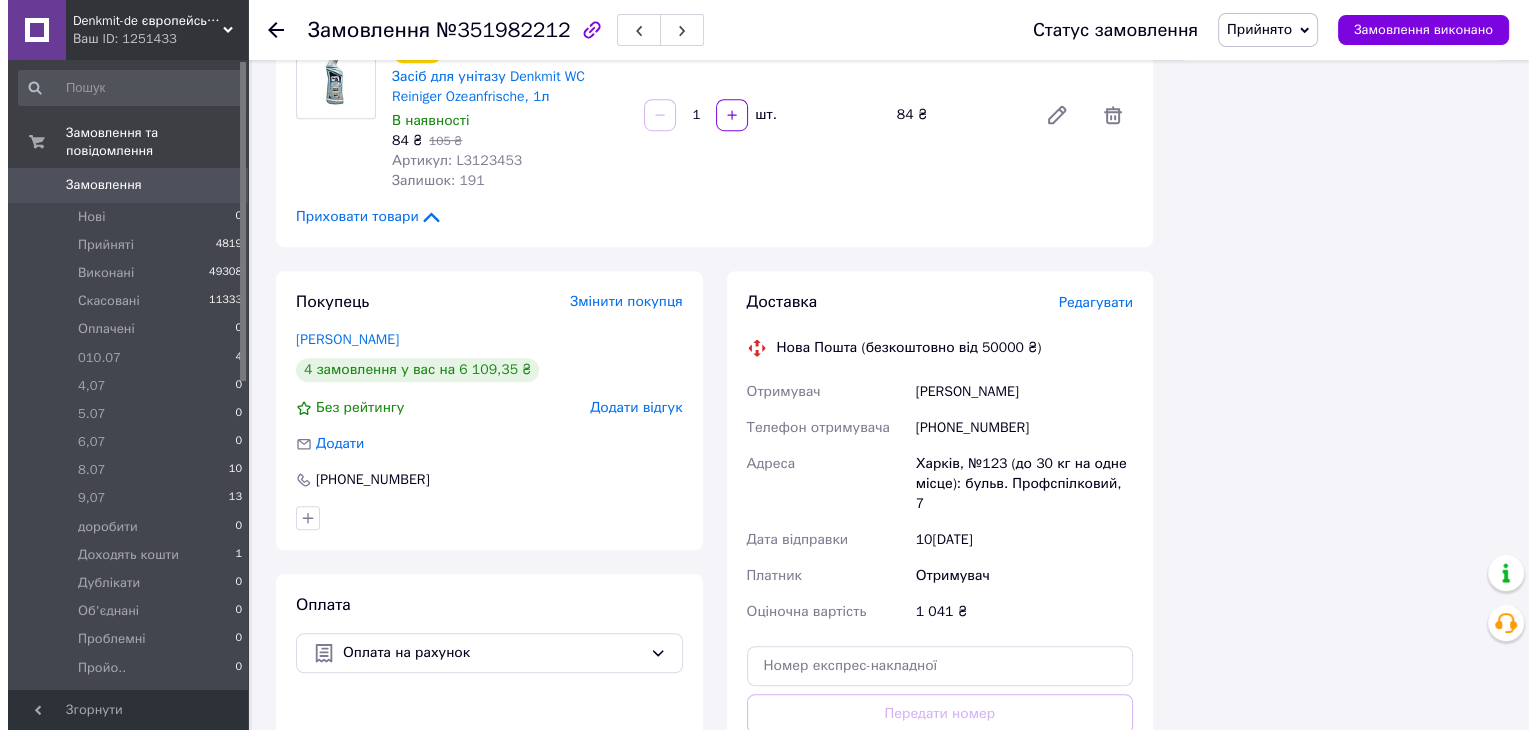 scroll, scrollTop: 1300, scrollLeft: 0, axis: vertical 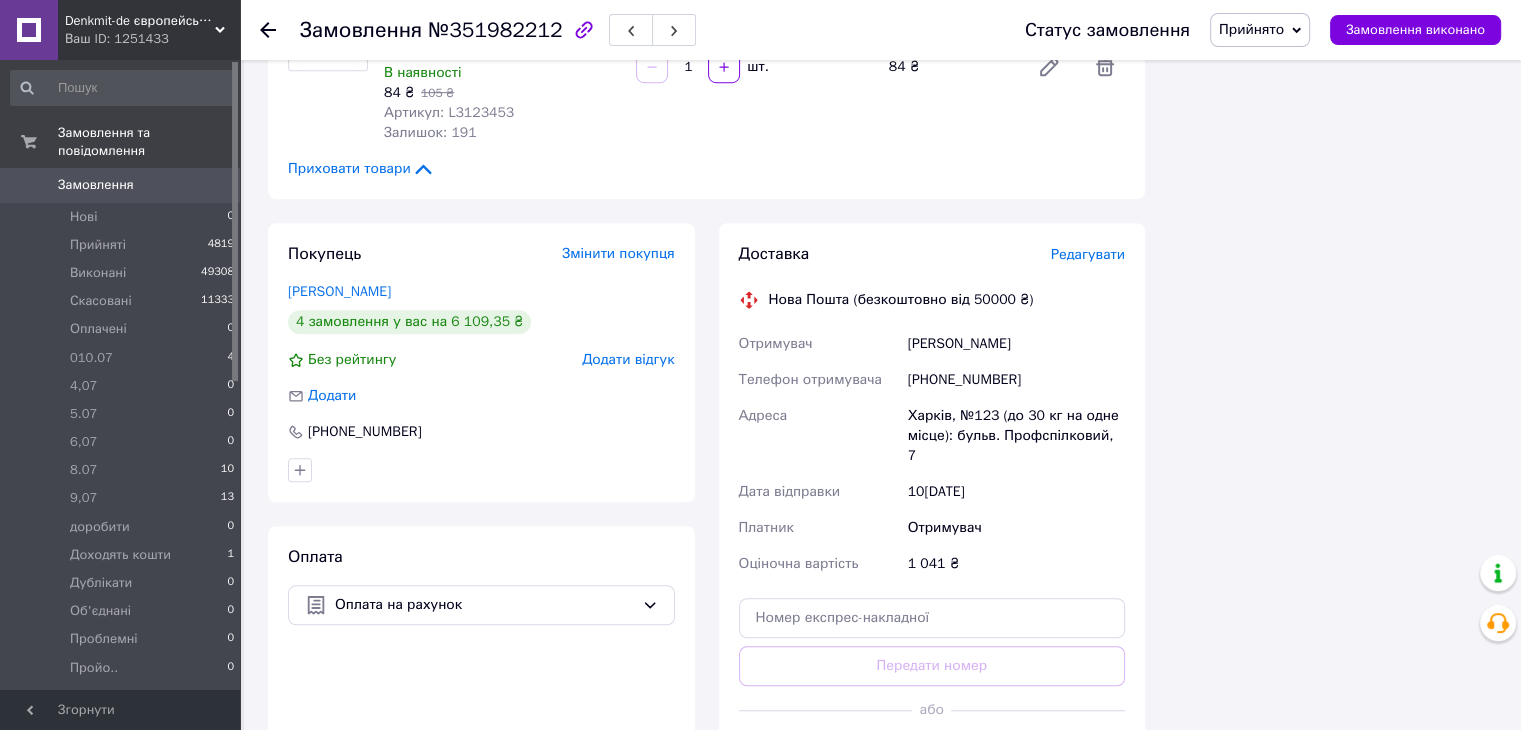click on "Редагувати" at bounding box center [1088, 254] 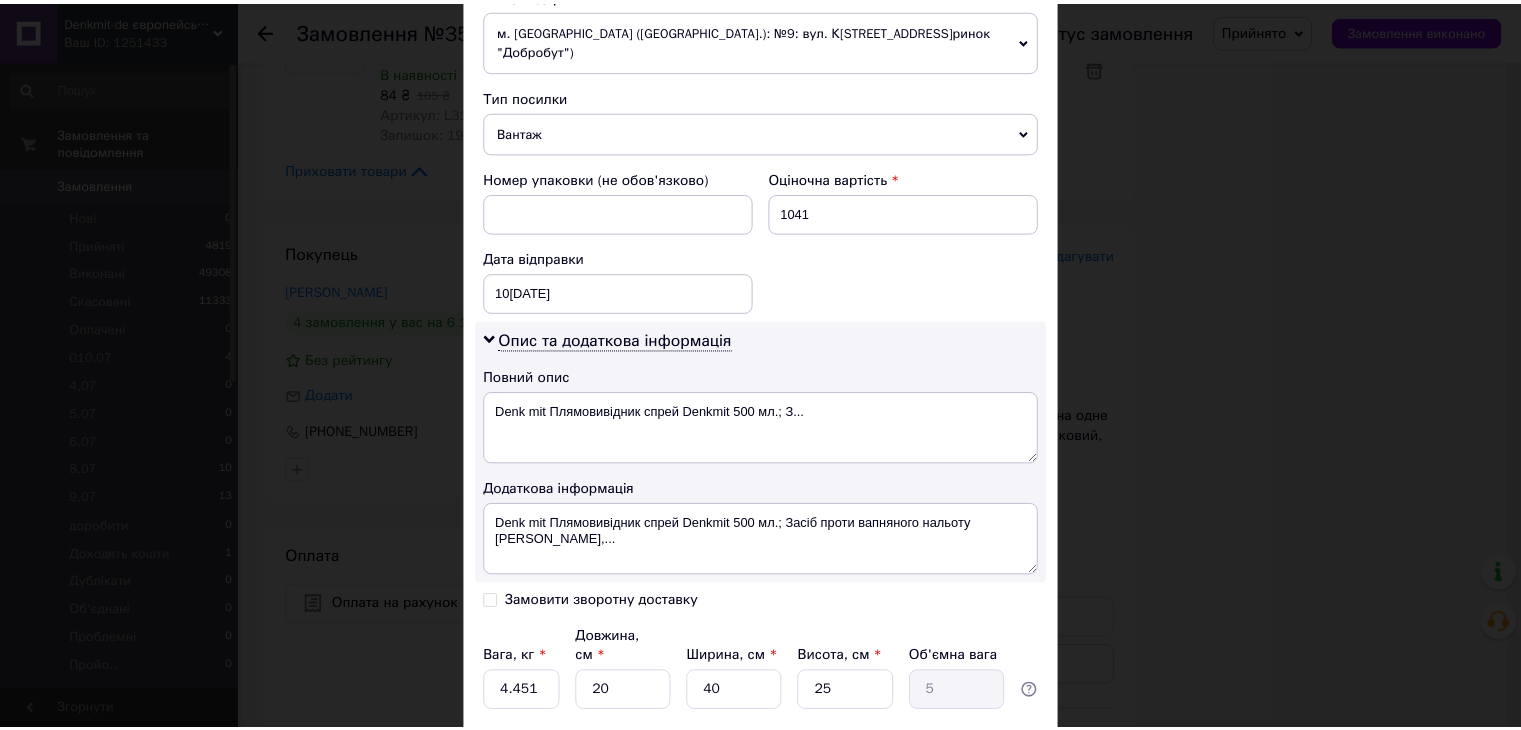 scroll, scrollTop: 852, scrollLeft: 0, axis: vertical 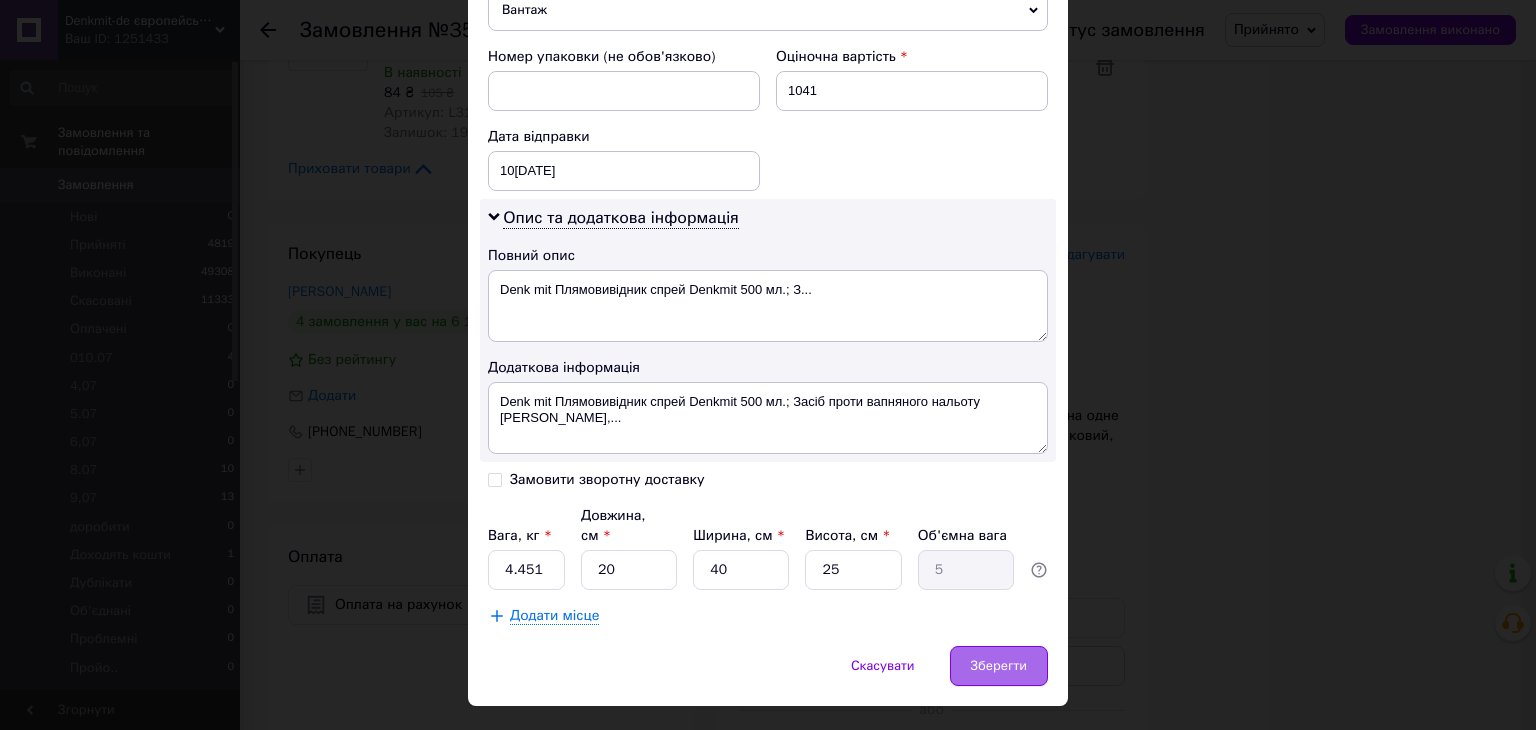 click on "Зберегти" at bounding box center (999, 666) 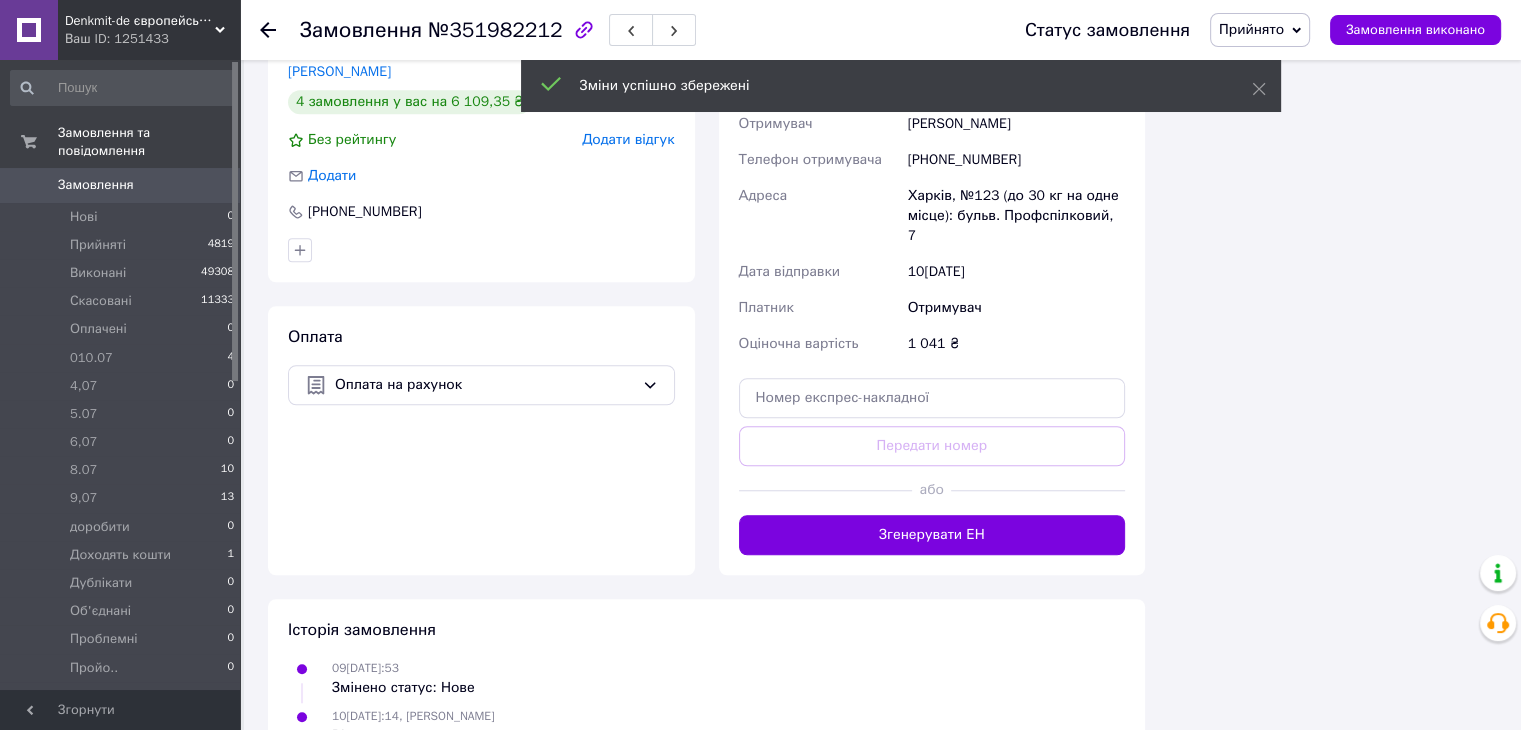 scroll, scrollTop: 1600, scrollLeft: 0, axis: vertical 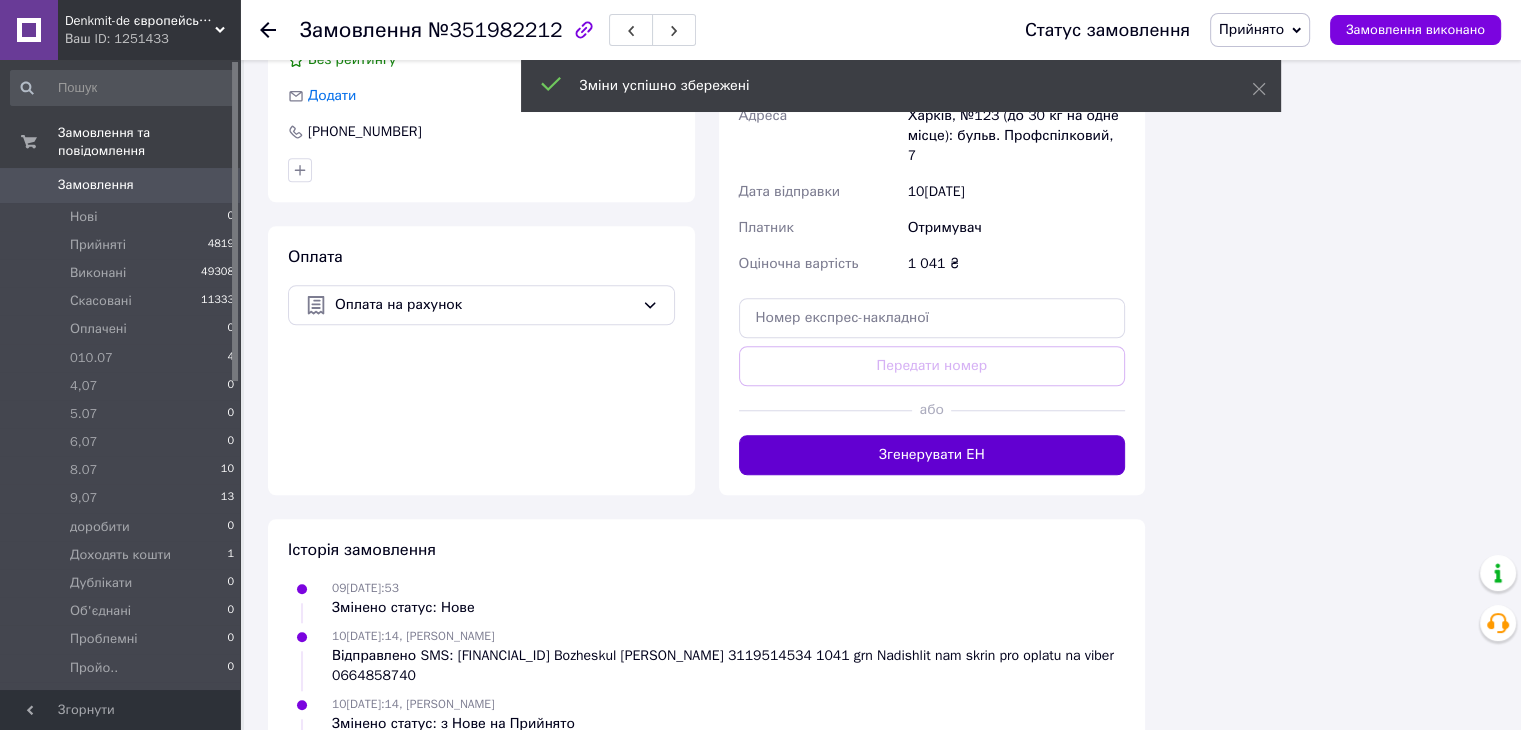 click on "Згенерувати ЕН" at bounding box center (932, 455) 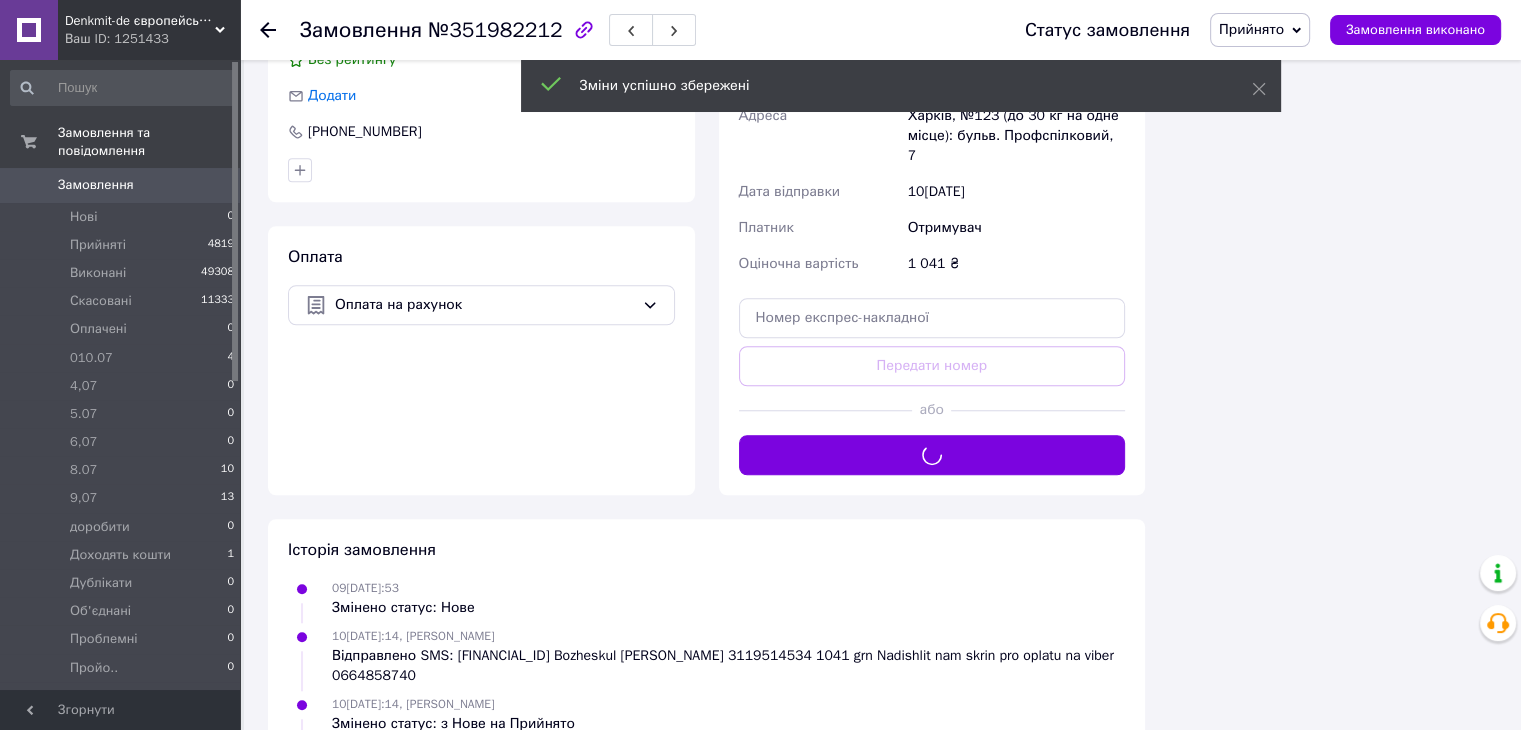 click on "Прийнято" at bounding box center [1251, 29] 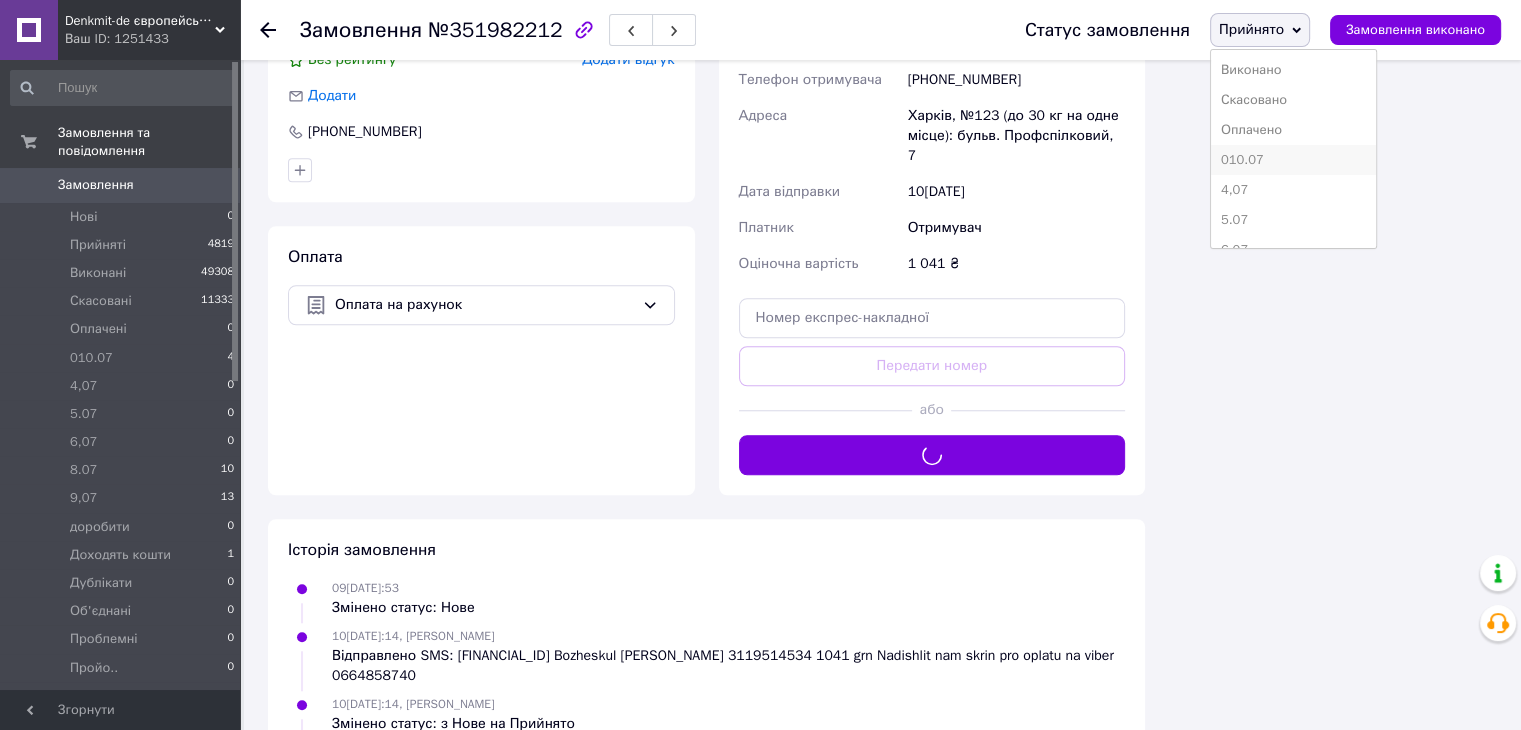 click on "010.07" at bounding box center (1293, 160) 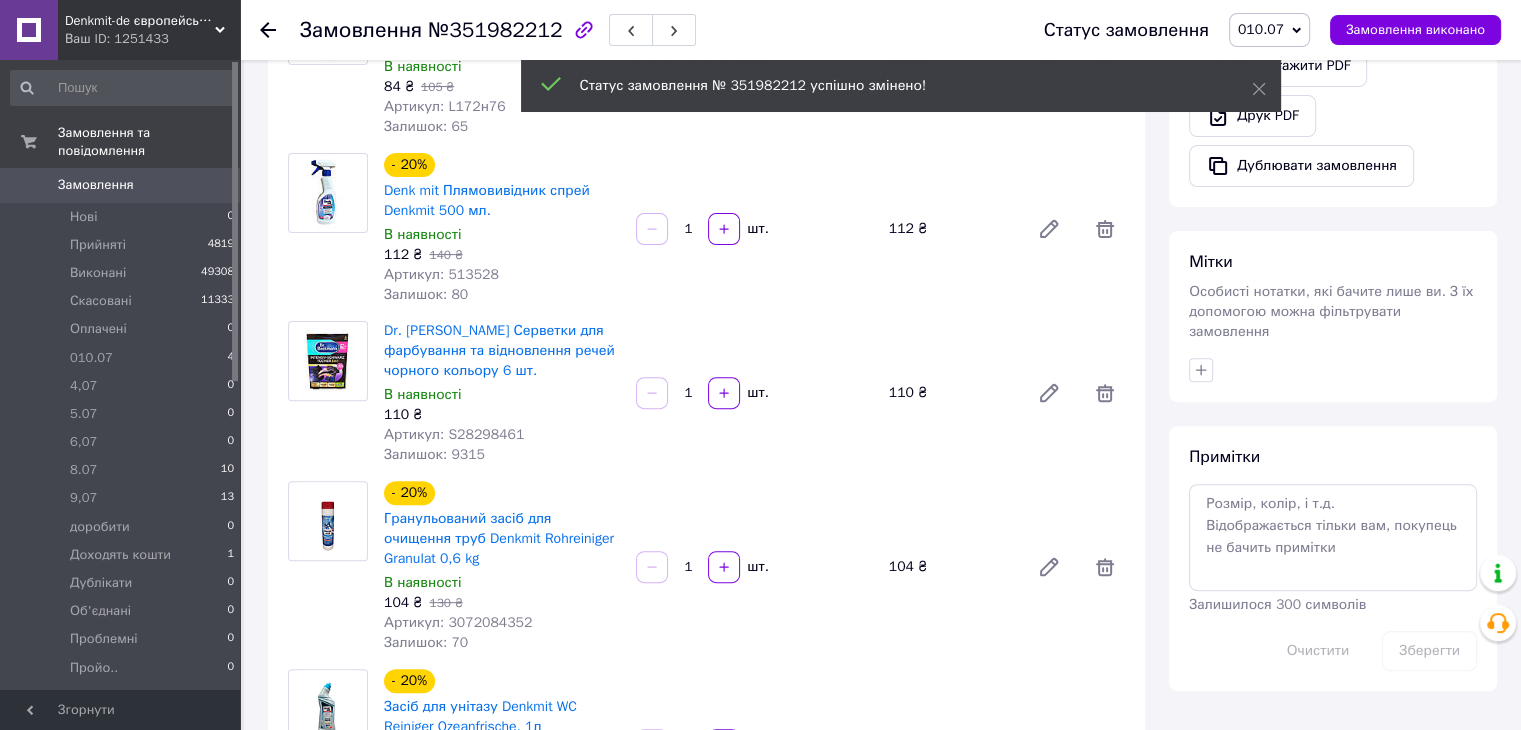 scroll, scrollTop: 500, scrollLeft: 0, axis: vertical 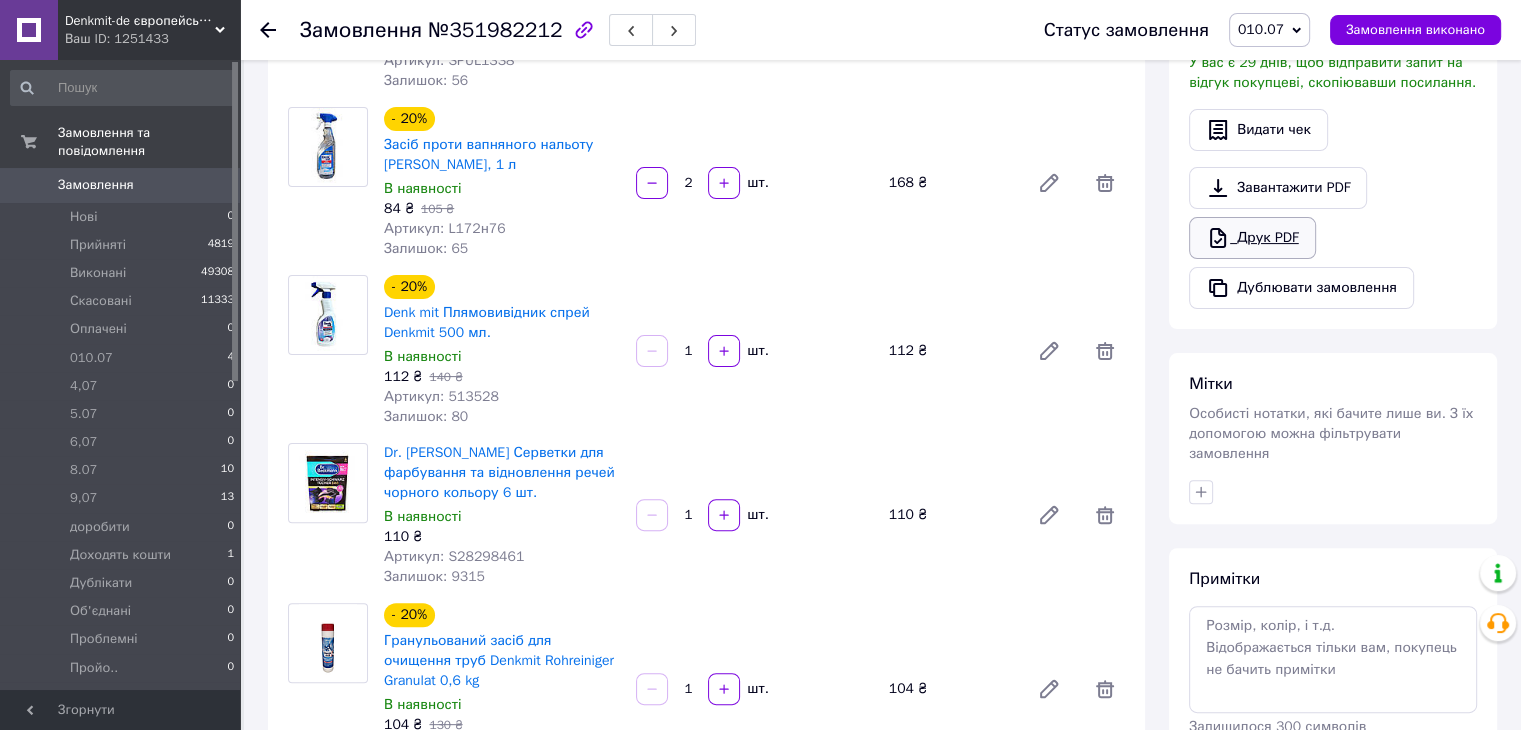 click on "Друк PDF" at bounding box center (1252, 238) 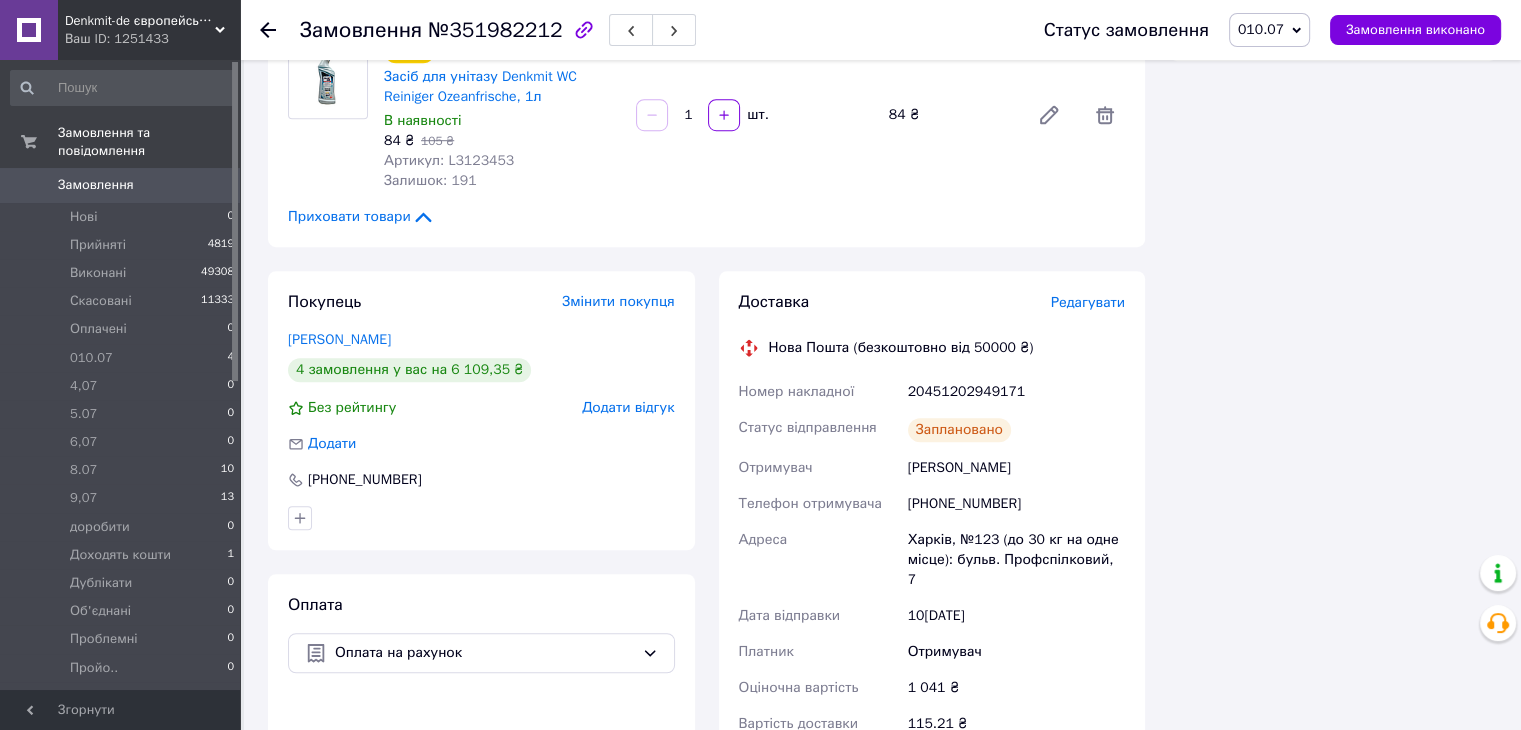 scroll, scrollTop: 1400, scrollLeft: 0, axis: vertical 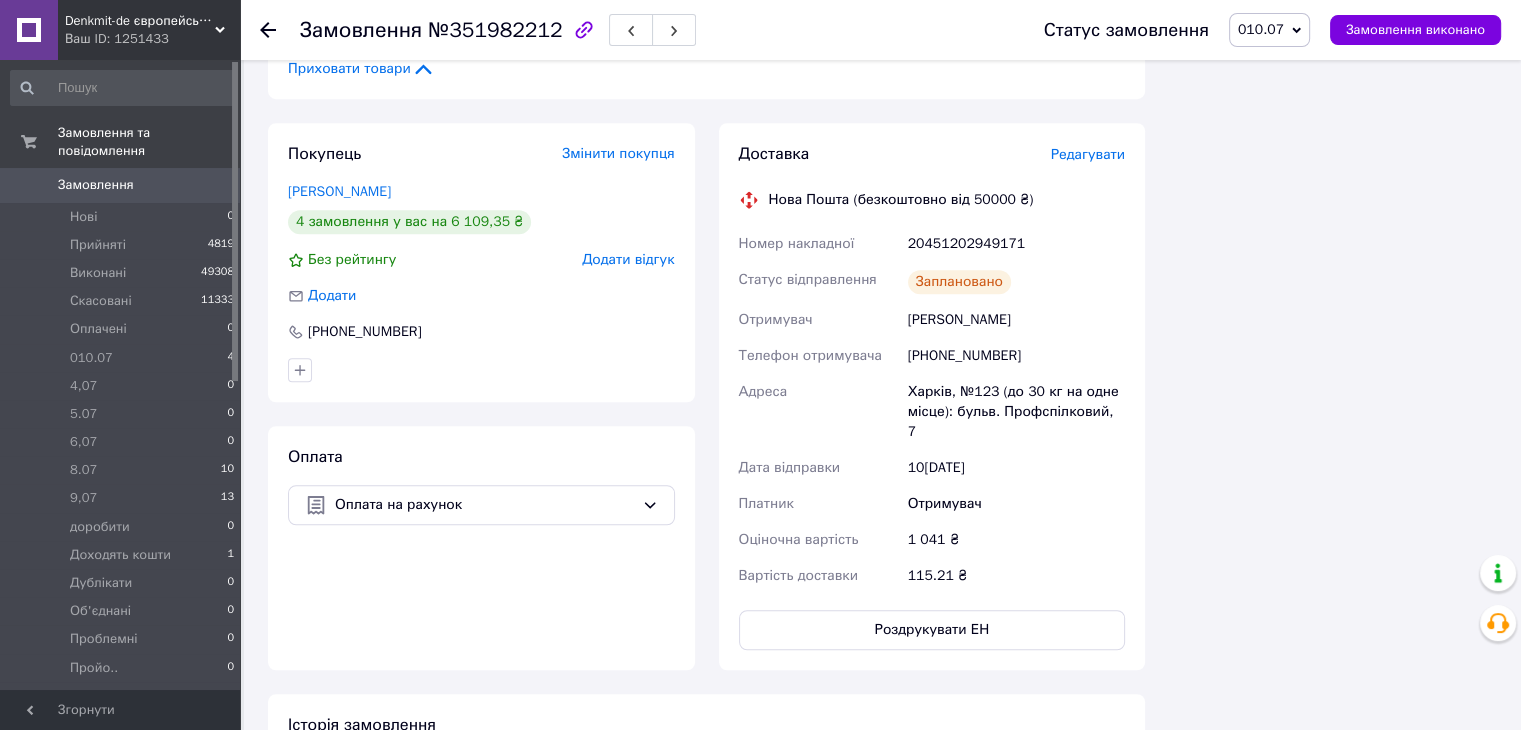 click on "20451202949171" at bounding box center (1016, 244) 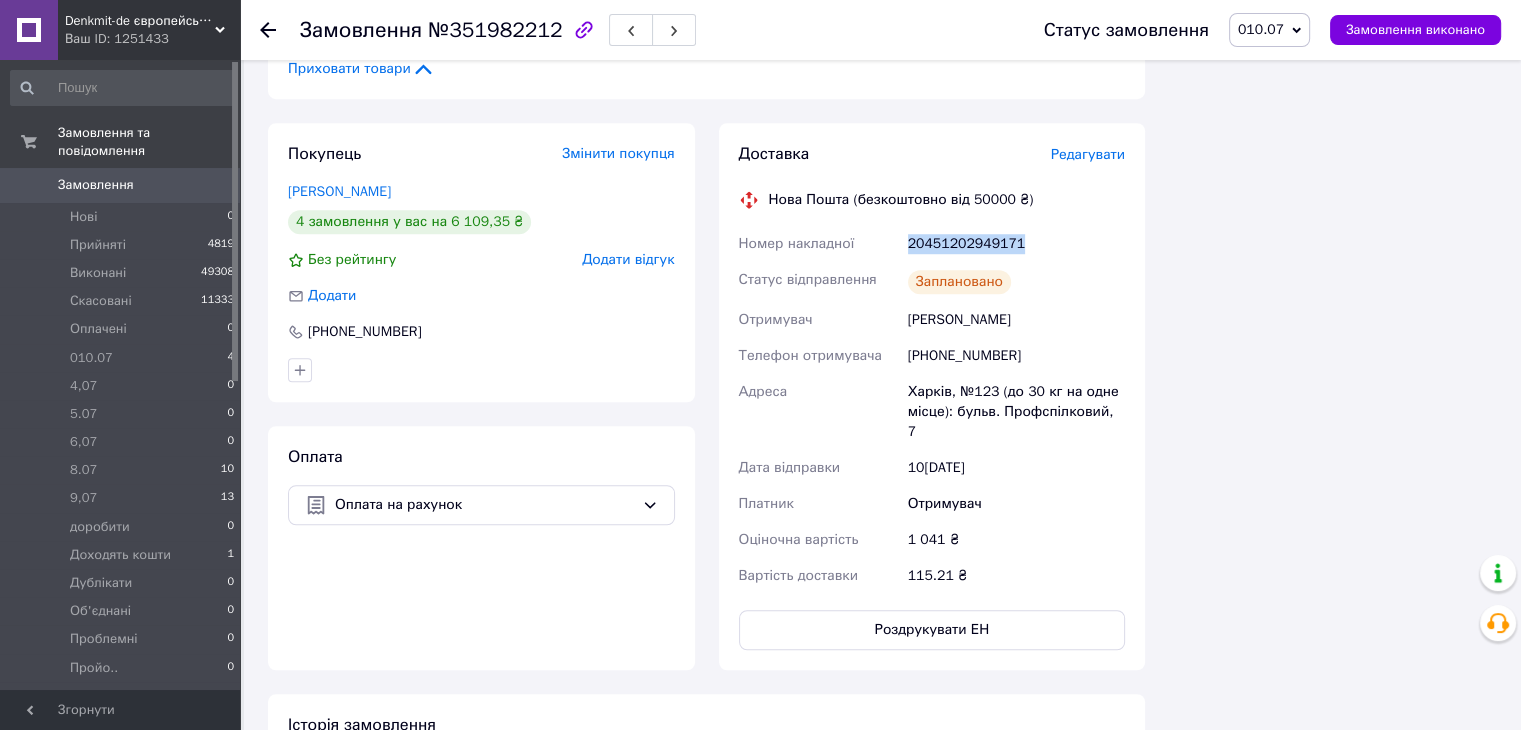 click on "20451202949171" at bounding box center (1016, 244) 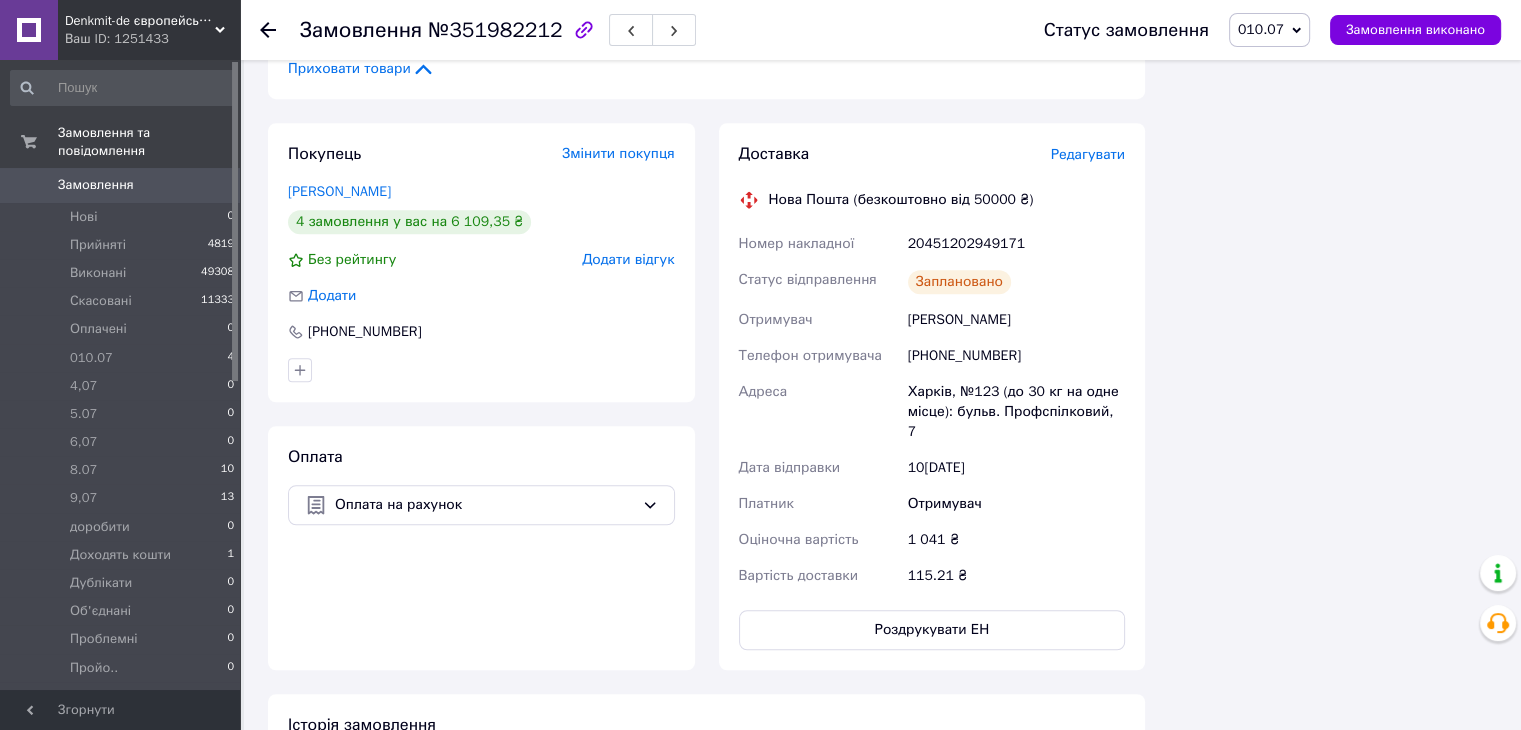 drag, startPoint x: 1236, startPoint y: 254, endPoint x: 1226, endPoint y: 256, distance: 10.198039 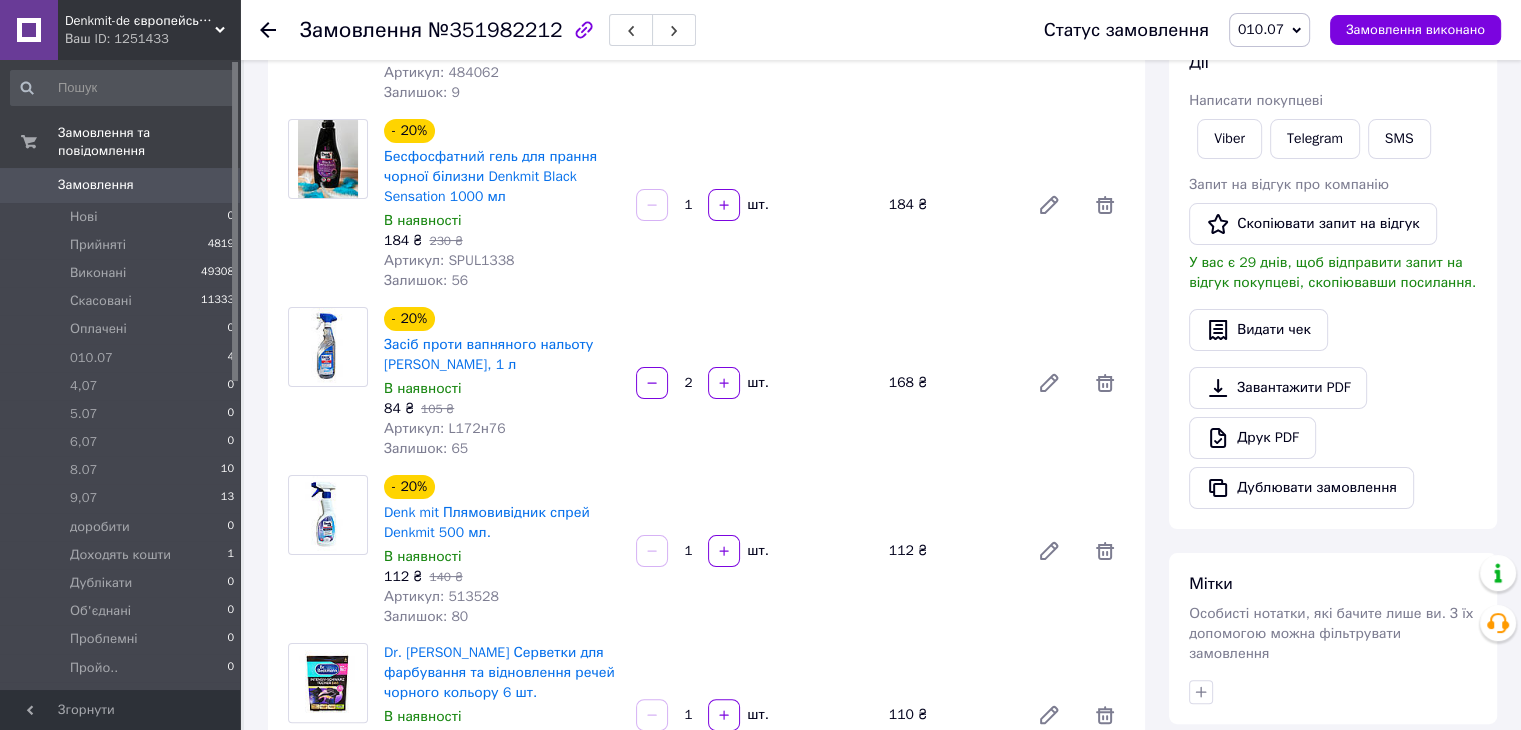 scroll, scrollTop: 300, scrollLeft: 0, axis: vertical 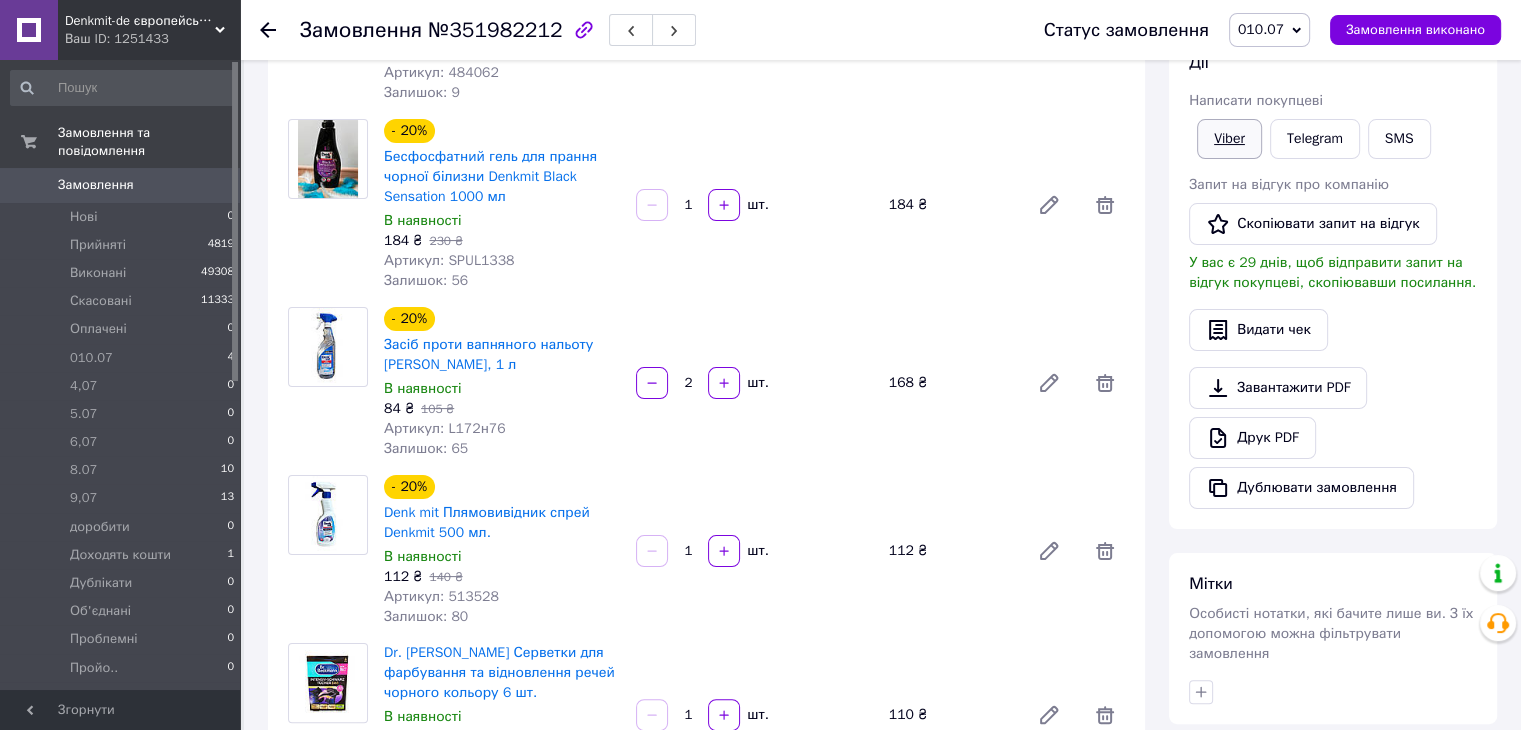 click on "Viber" at bounding box center [1229, 139] 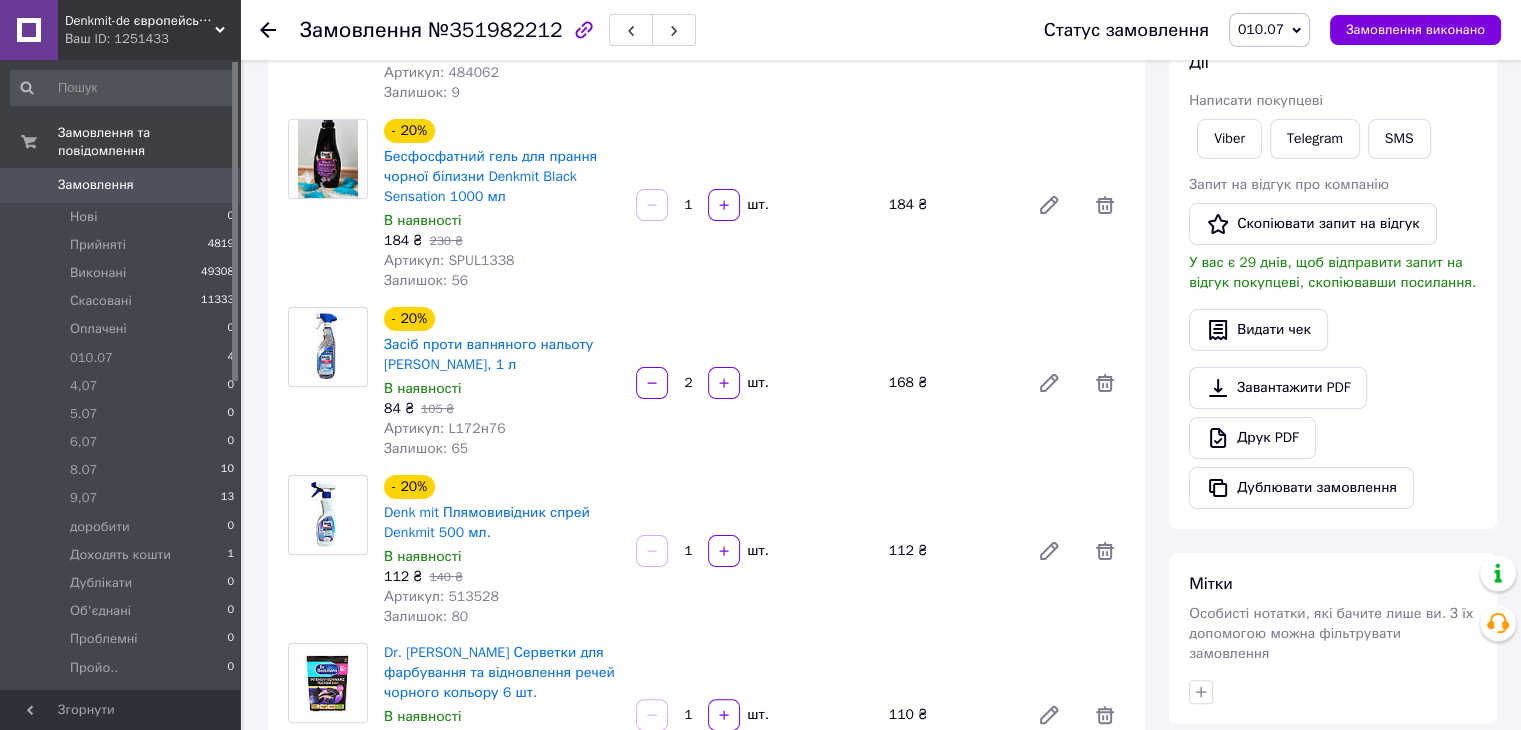 click on "Замовлення" at bounding box center (96, 185) 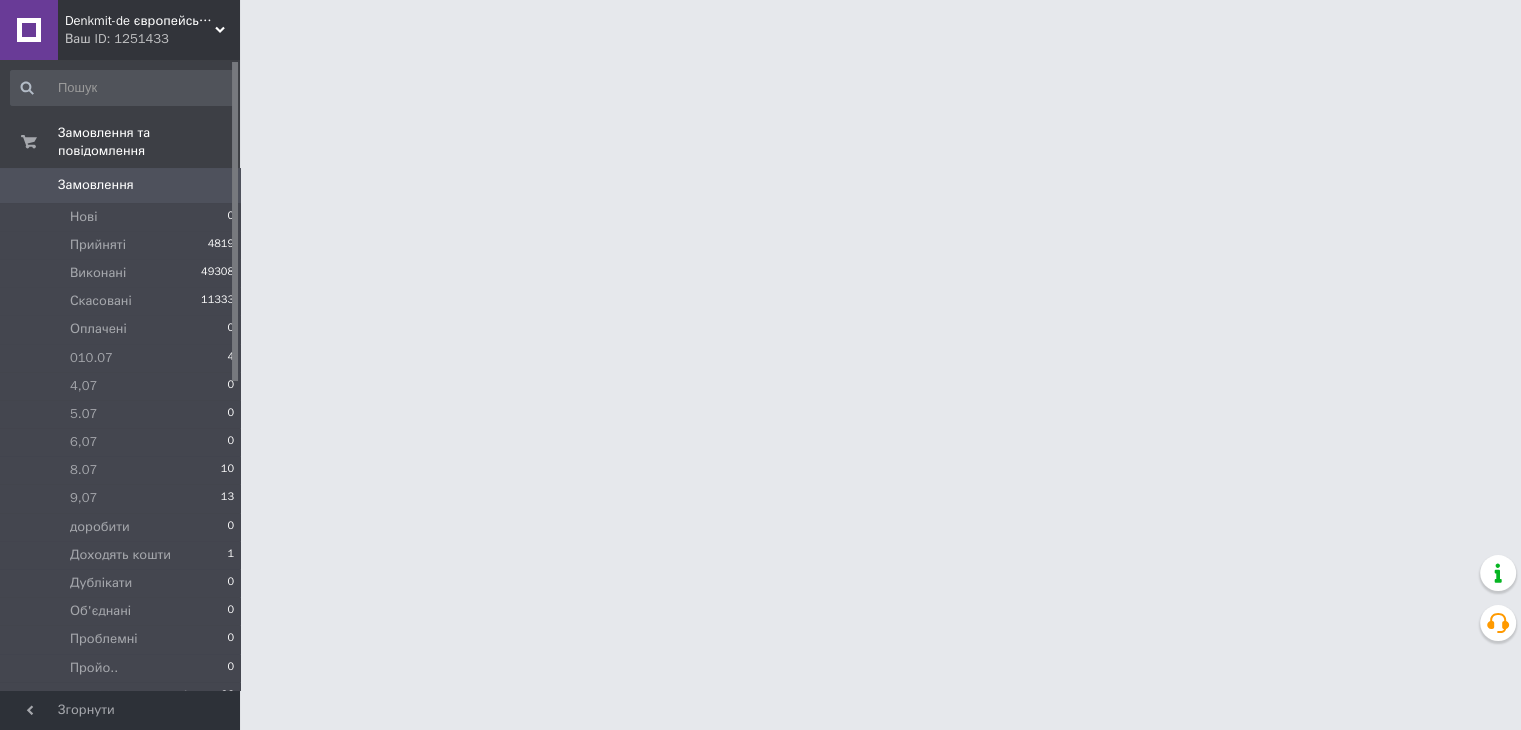 scroll, scrollTop: 0, scrollLeft: 0, axis: both 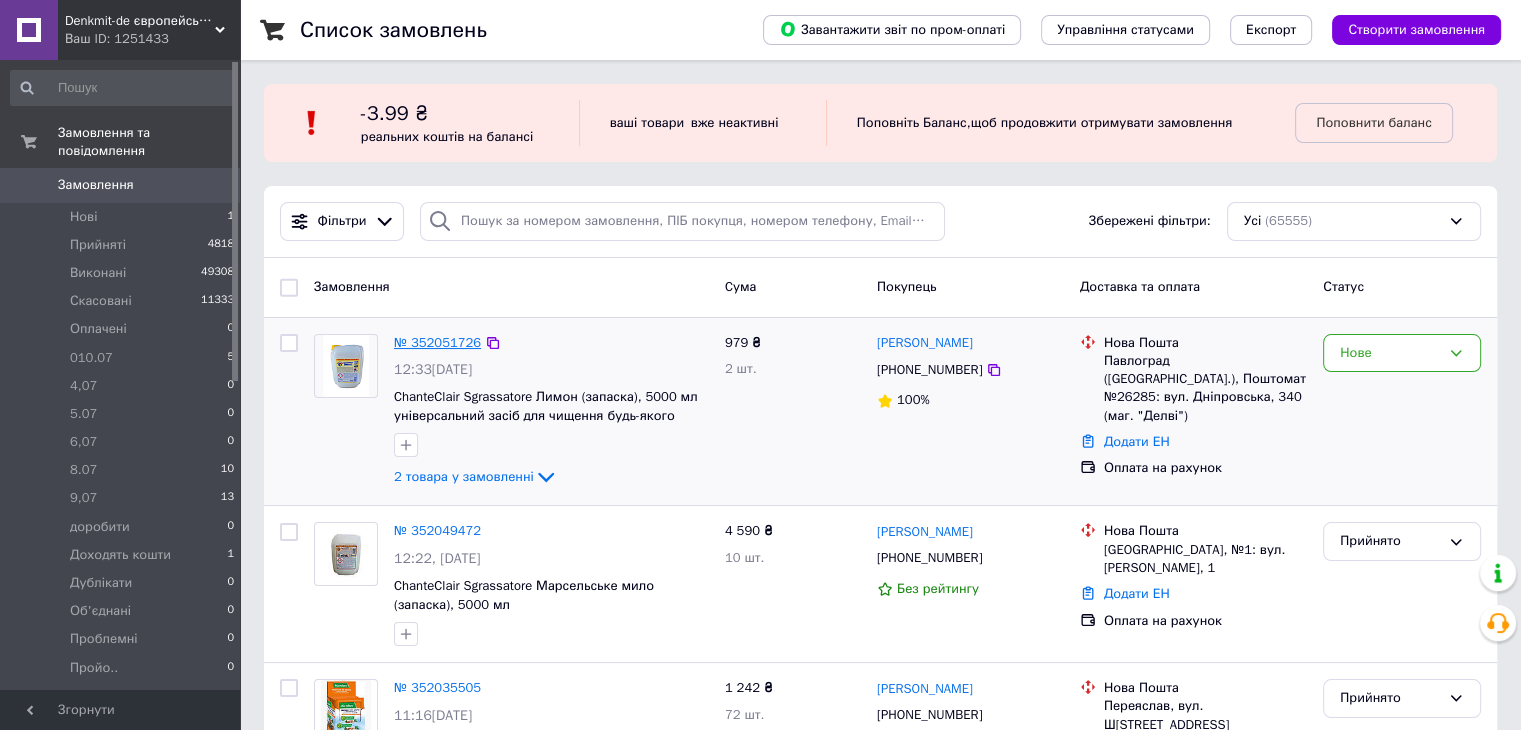 click on "№ 352051726" at bounding box center (437, 342) 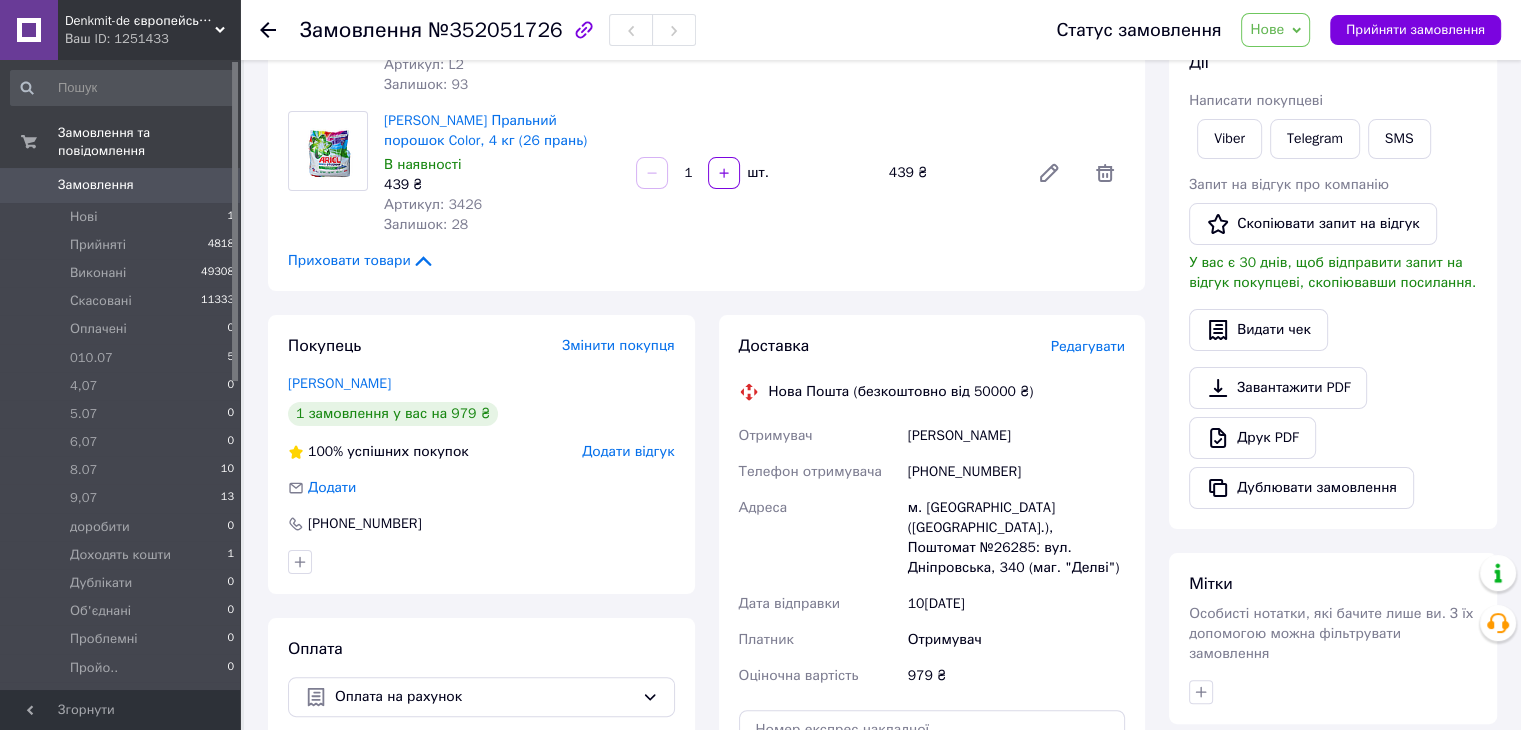 scroll, scrollTop: 0, scrollLeft: 0, axis: both 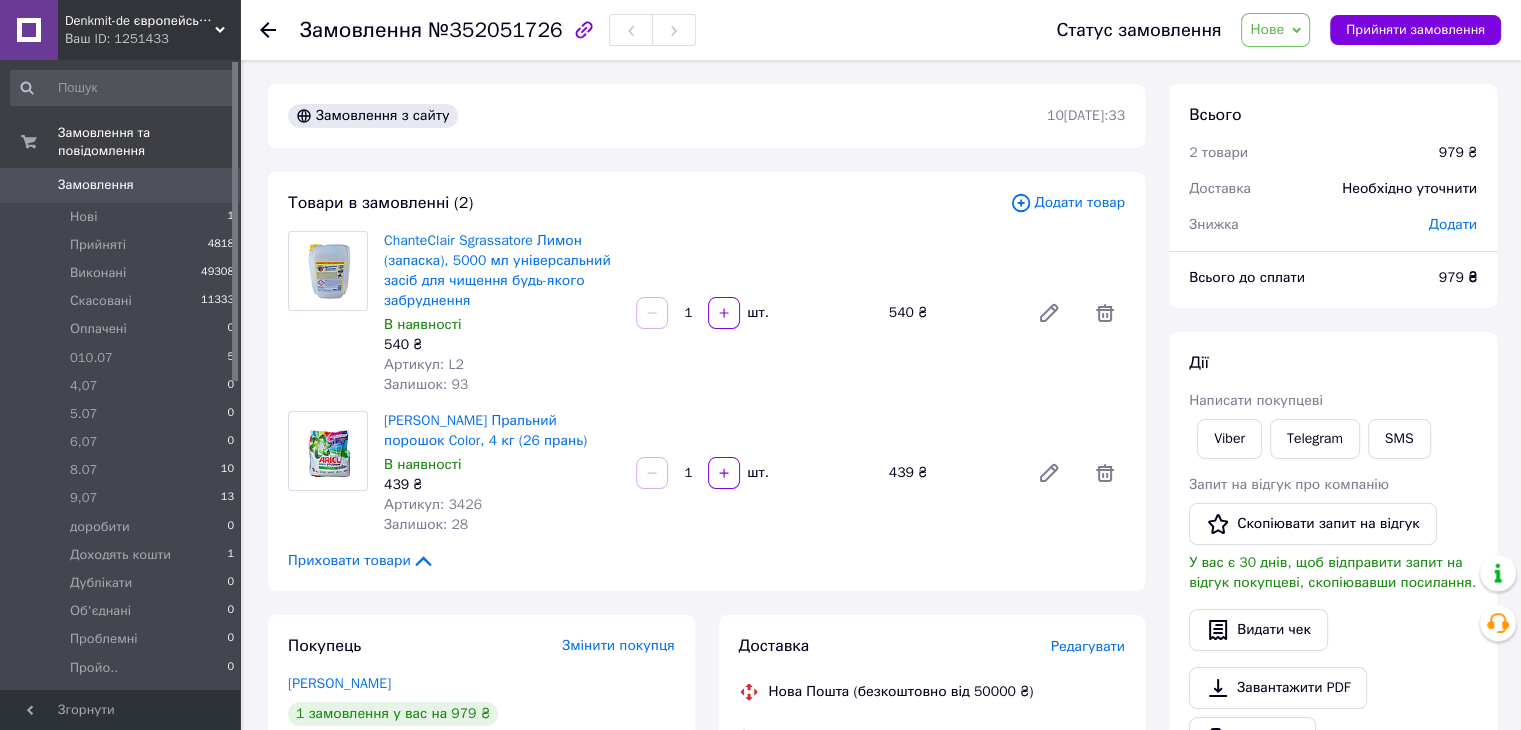 click on "979 ₴" at bounding box center [1458, 277] 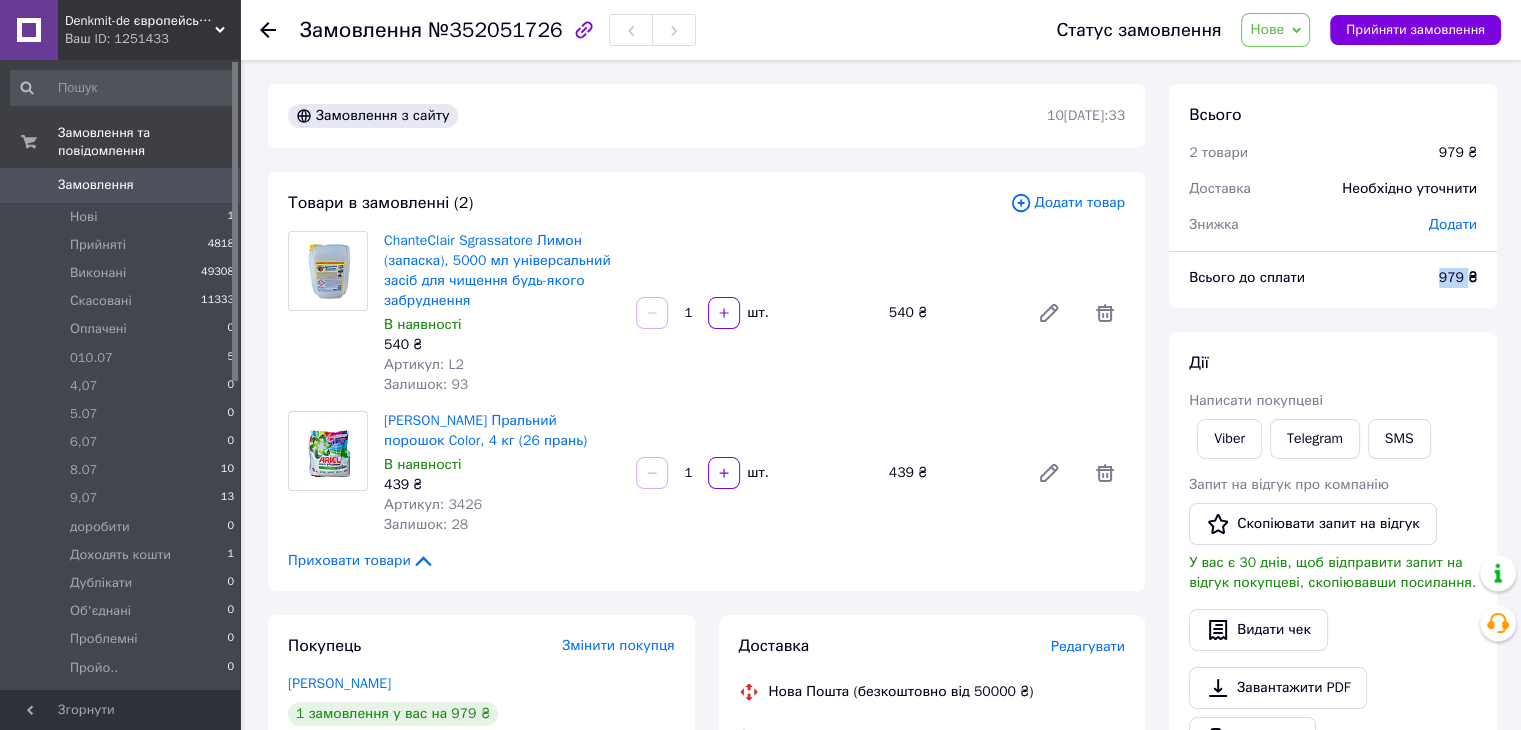 click on "979 ₴" at bounding box center [1458, 277] 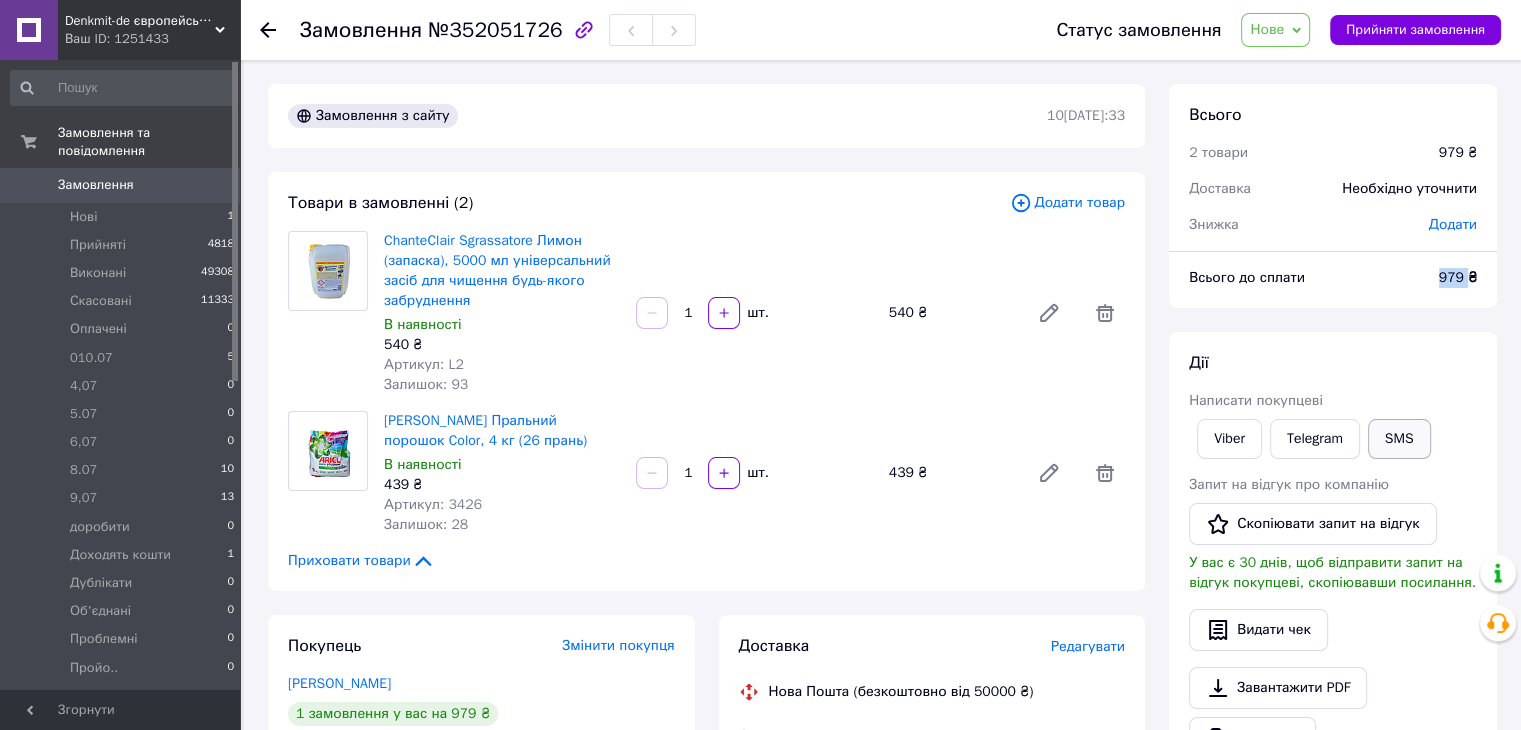 click on "SMS" at bounding box center [1399, 439] 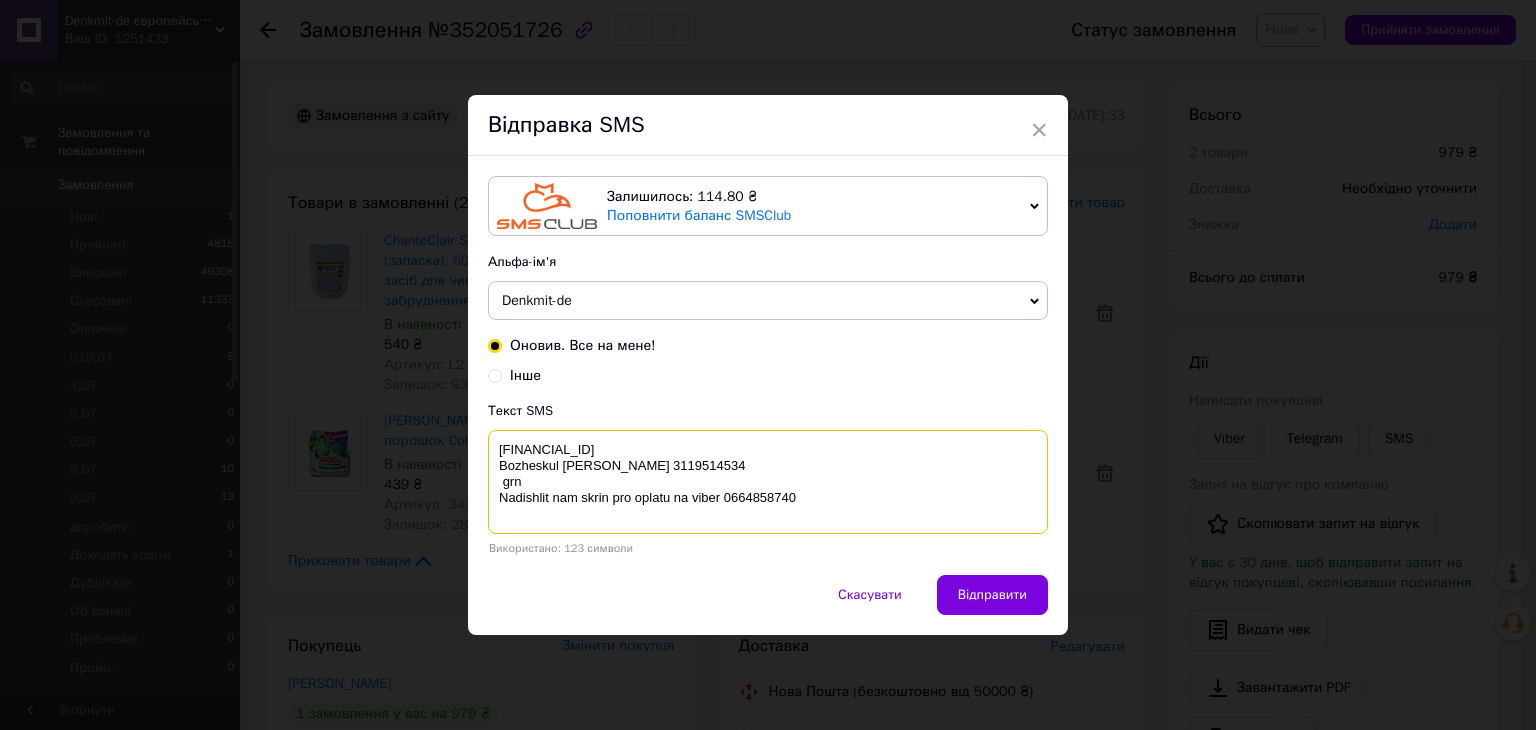 click on "[FINANCIAL_ID]
Bozheskul [PERSON_NAME] 3119514534
grn
Nadishlit nam skrin pro oplatu na viber 0664858740" at bounding box center (768, 482) 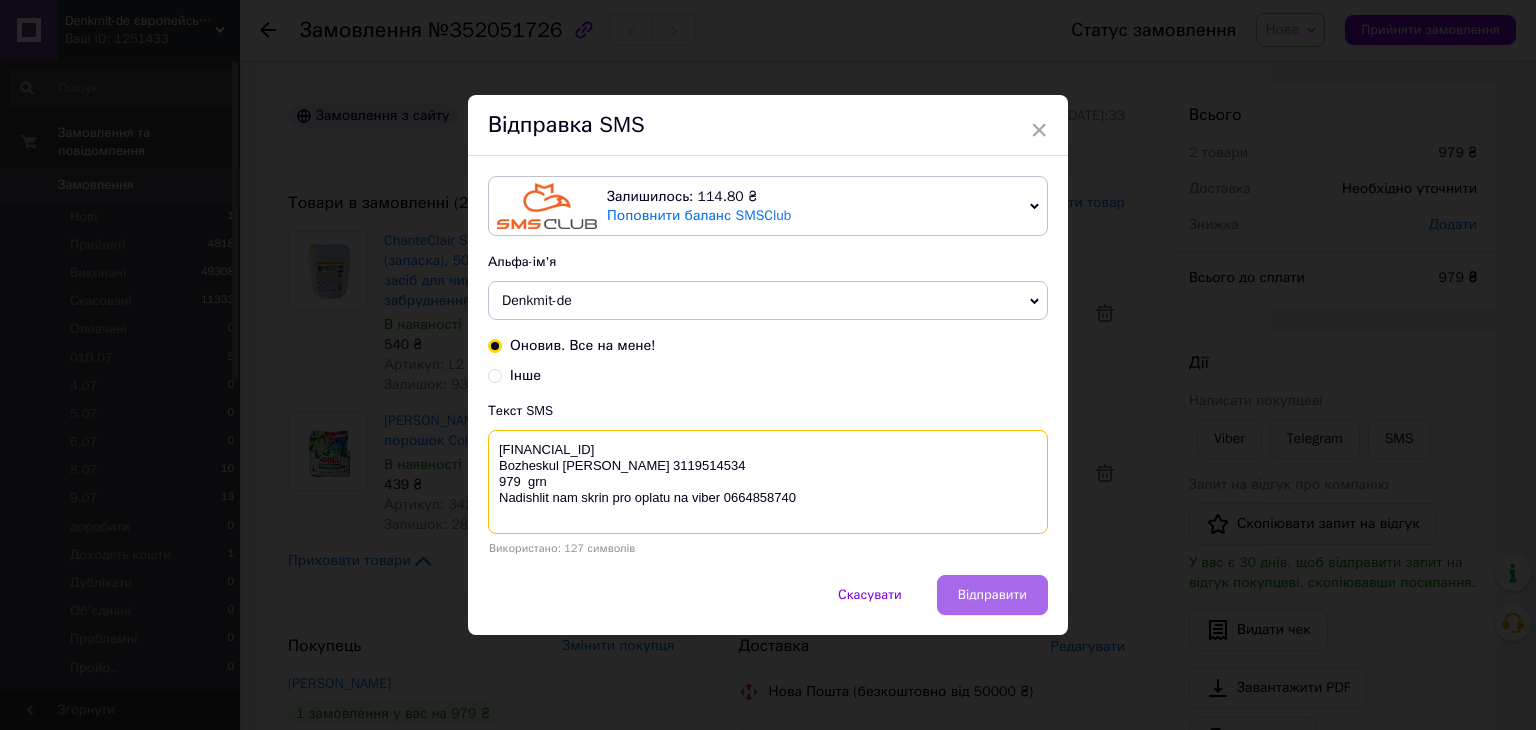 type on "[FINANCIAL_ID]
Bozheskul [PERSON_NAME] 3119514534
979  grn
Nadishlit nam skrin pro oplatu na viber 0664858740" 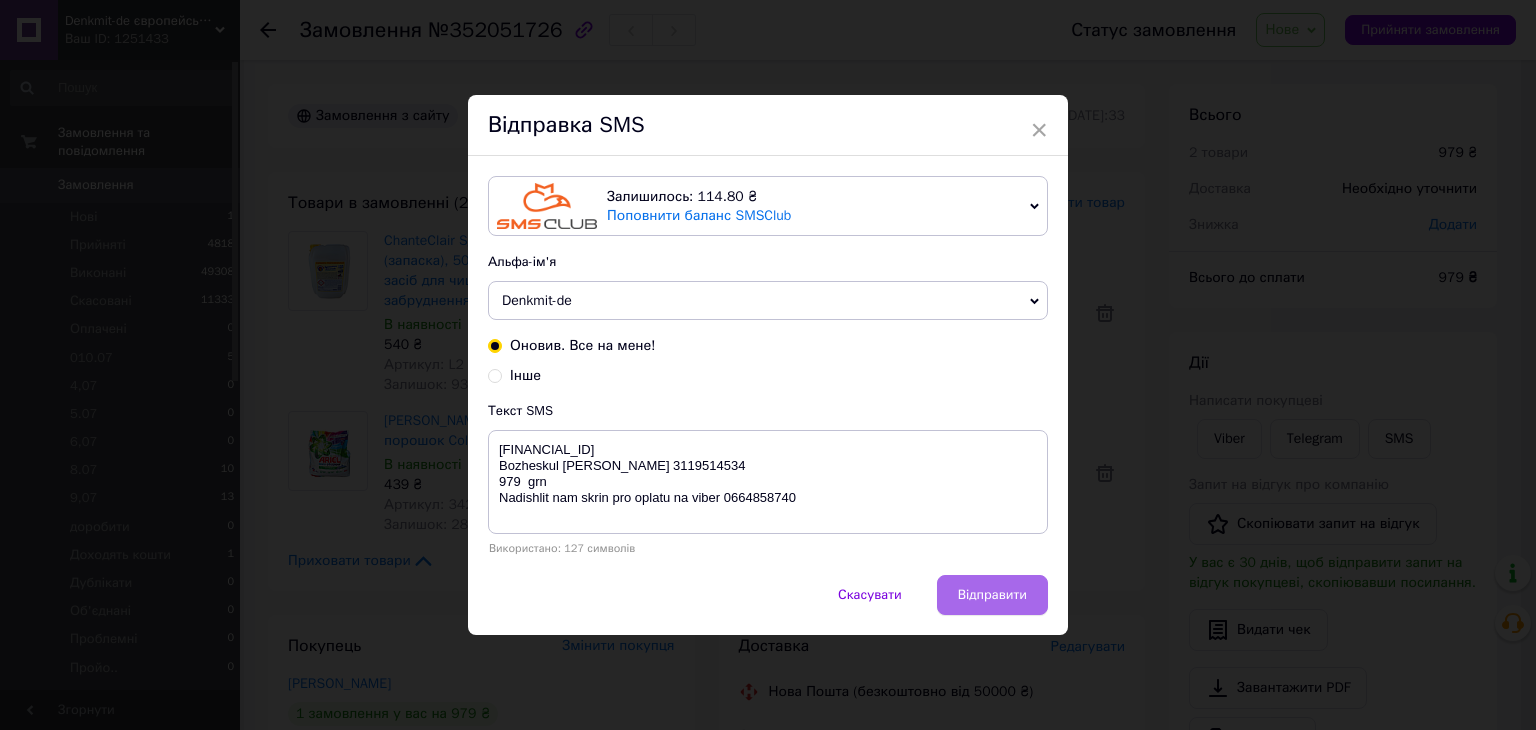 click on "Відправити" at bounding box center [992, 595] 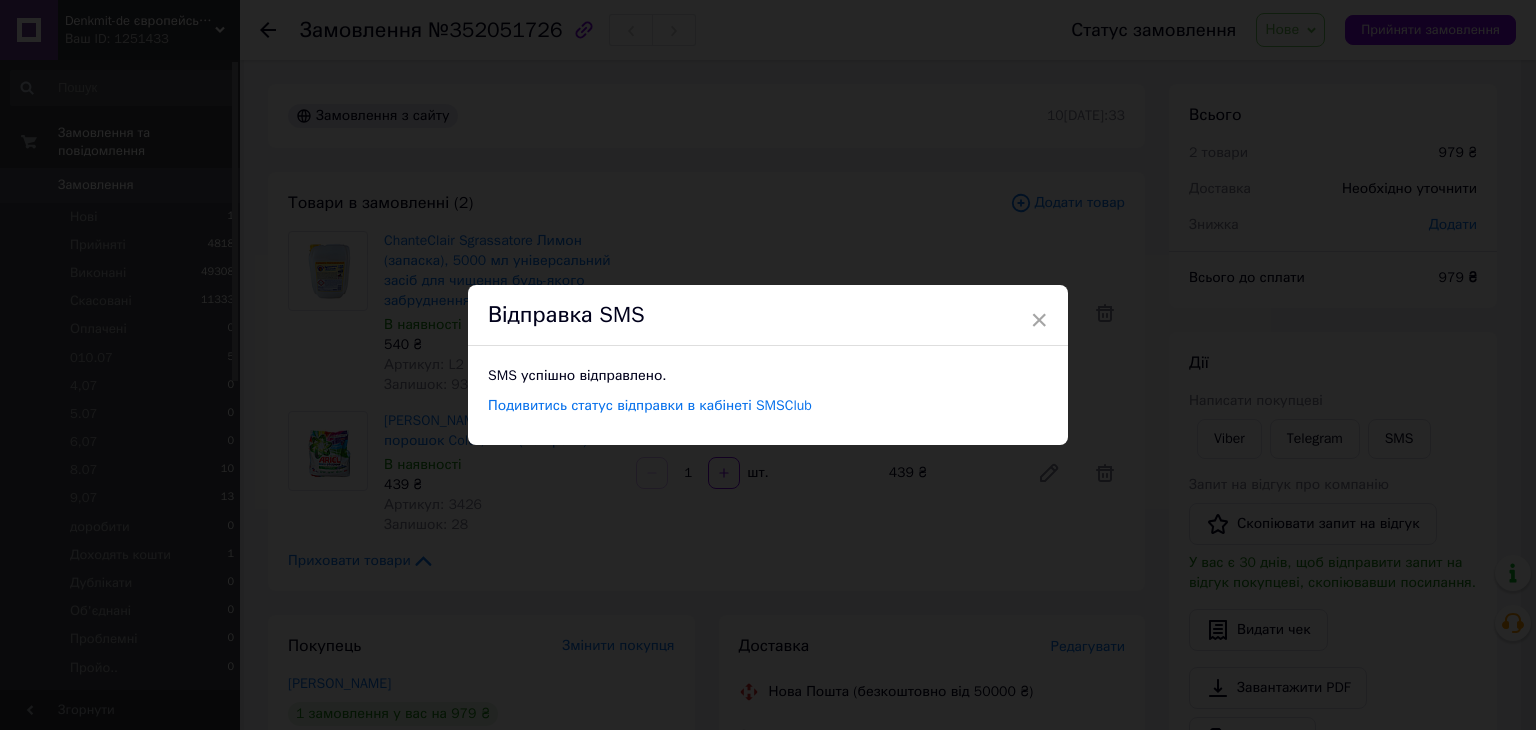 click on "×" at bounding box center (1039, 320) 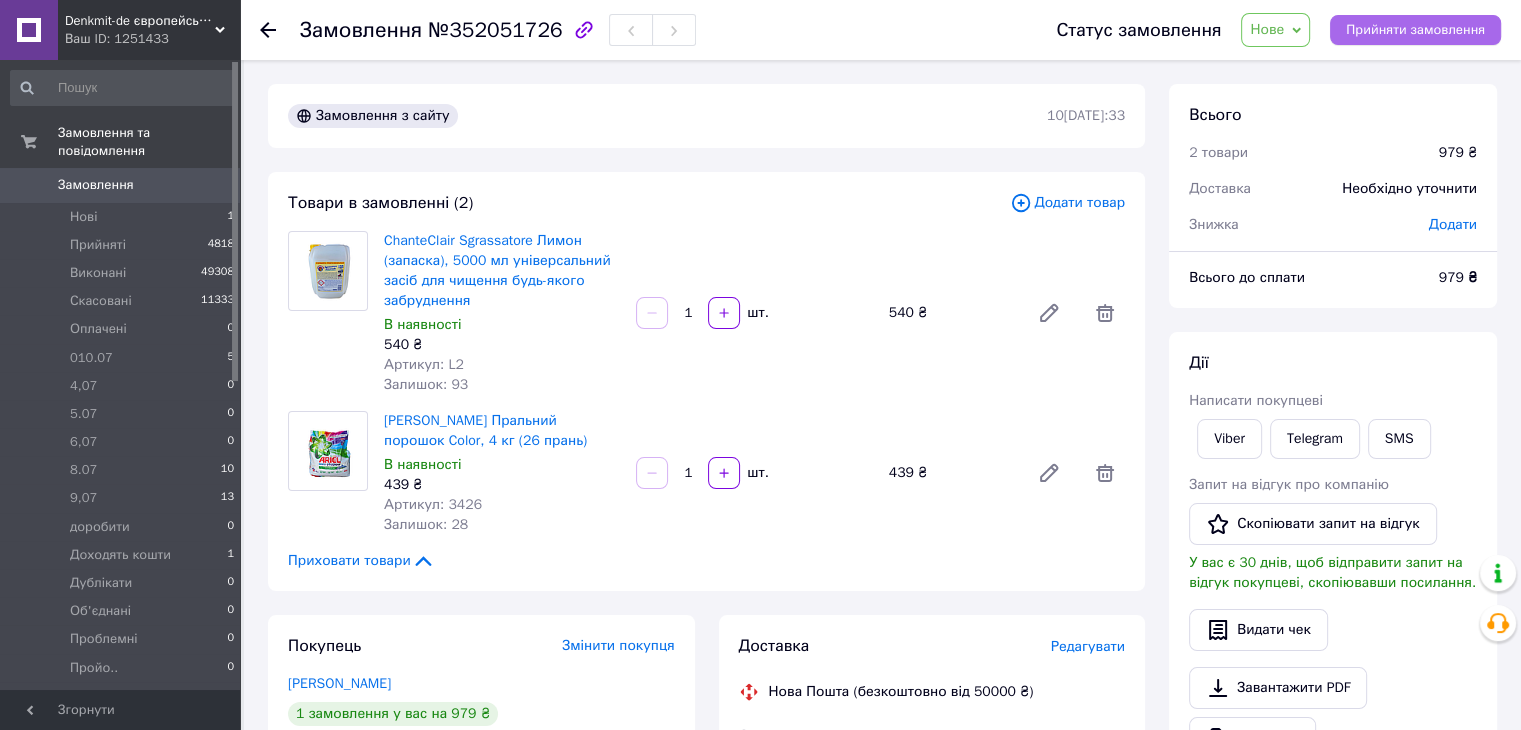click on "Прийняти замовлення" at bounding box center (1415, 30) 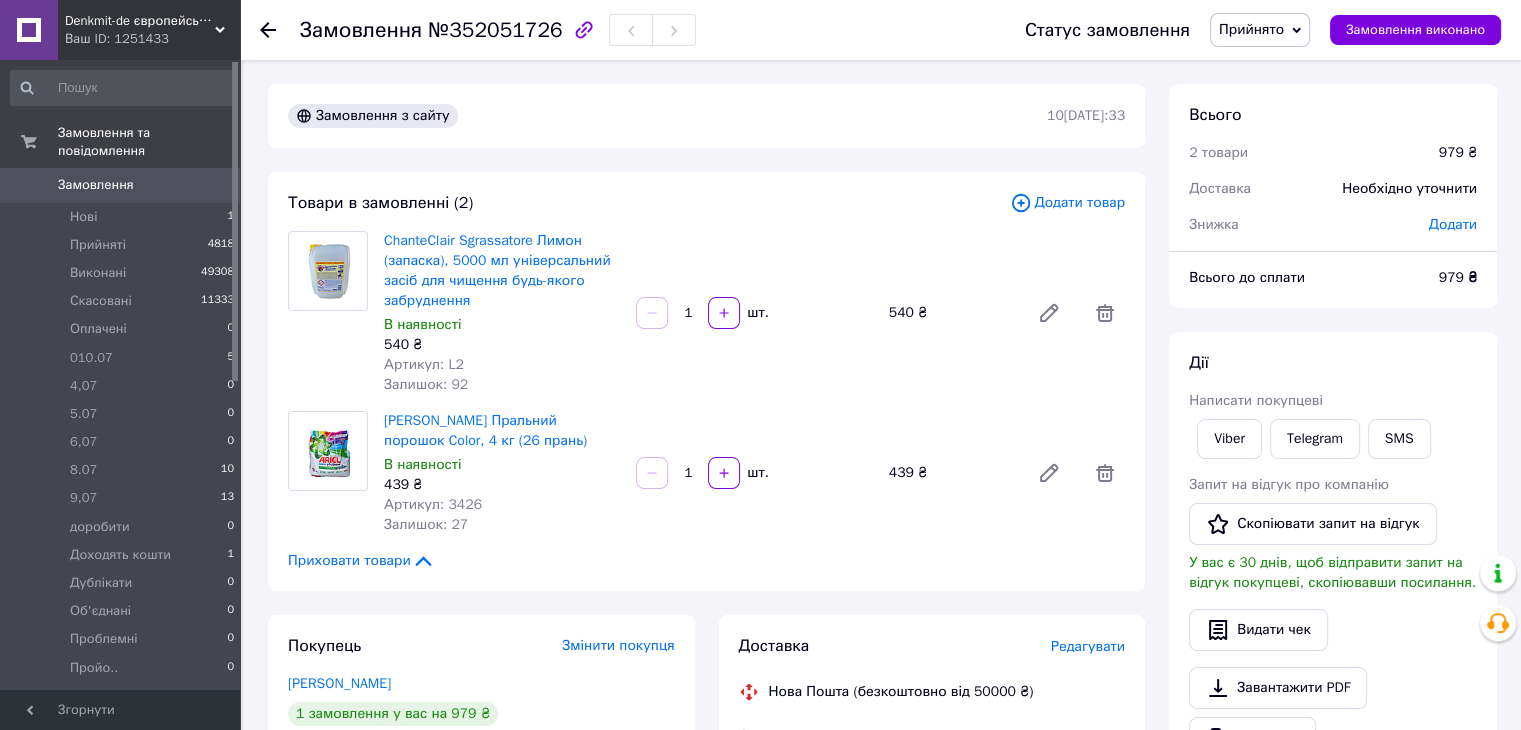 click 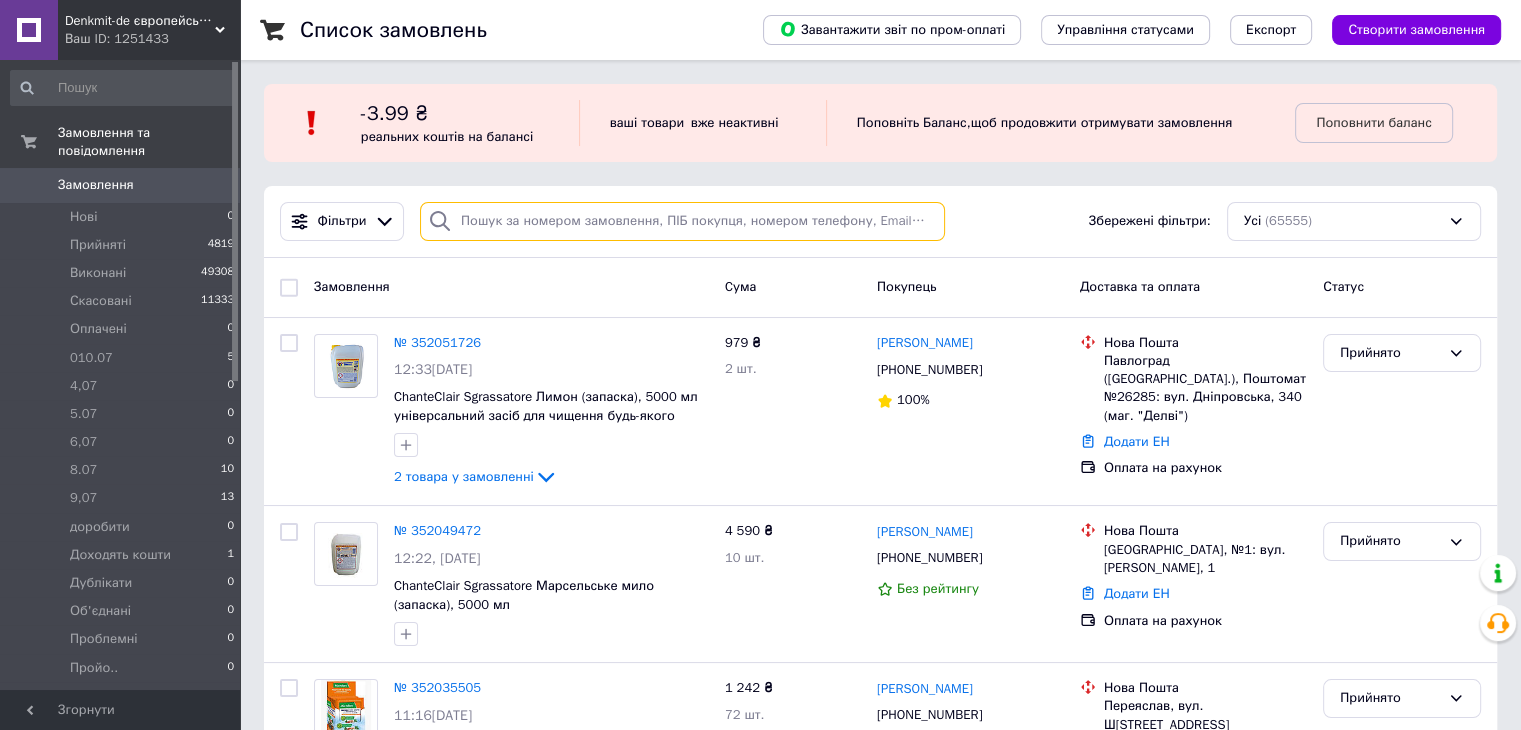 click at bounding box center [682, 221] 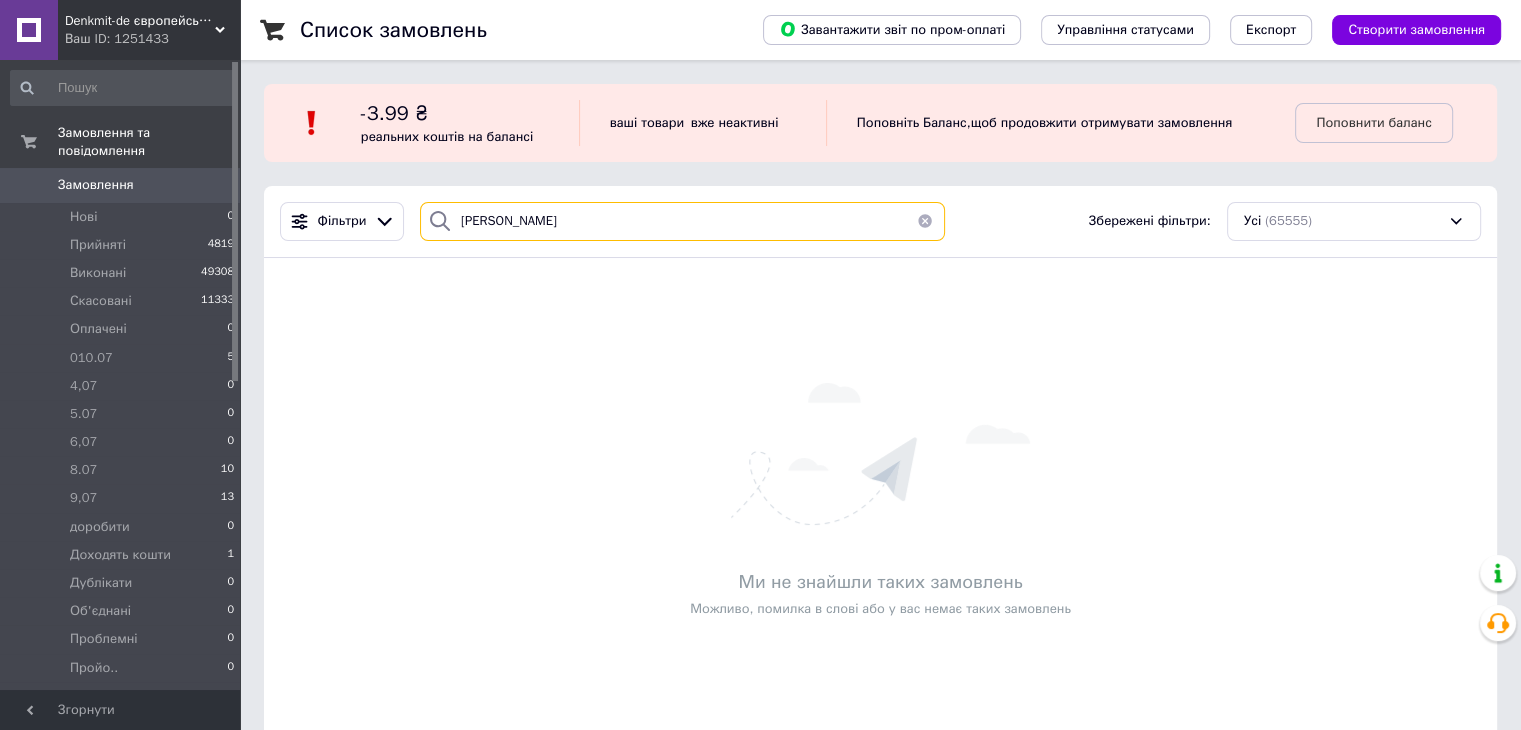 type on "[PERSON_NAME]" 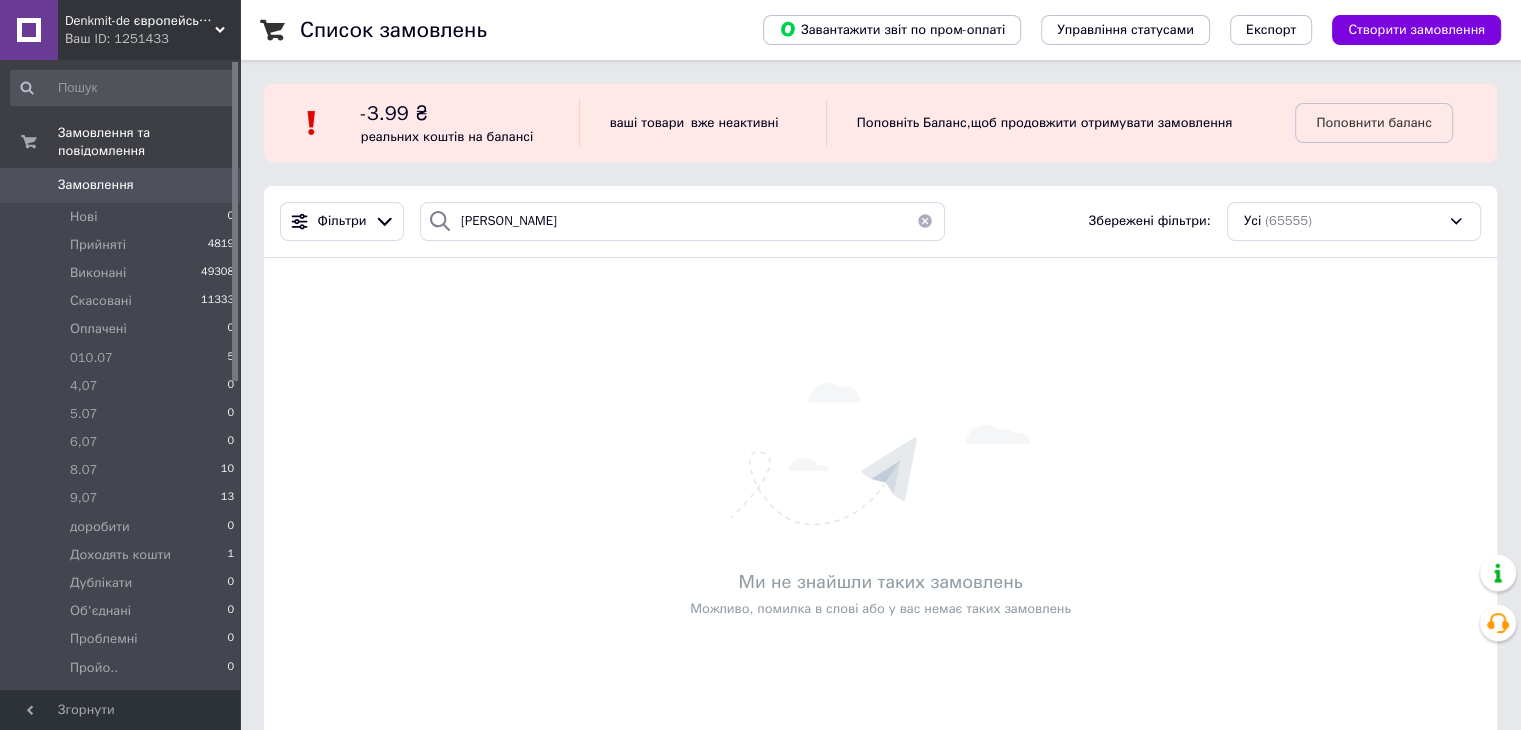 click at bounding box center (925, 221) 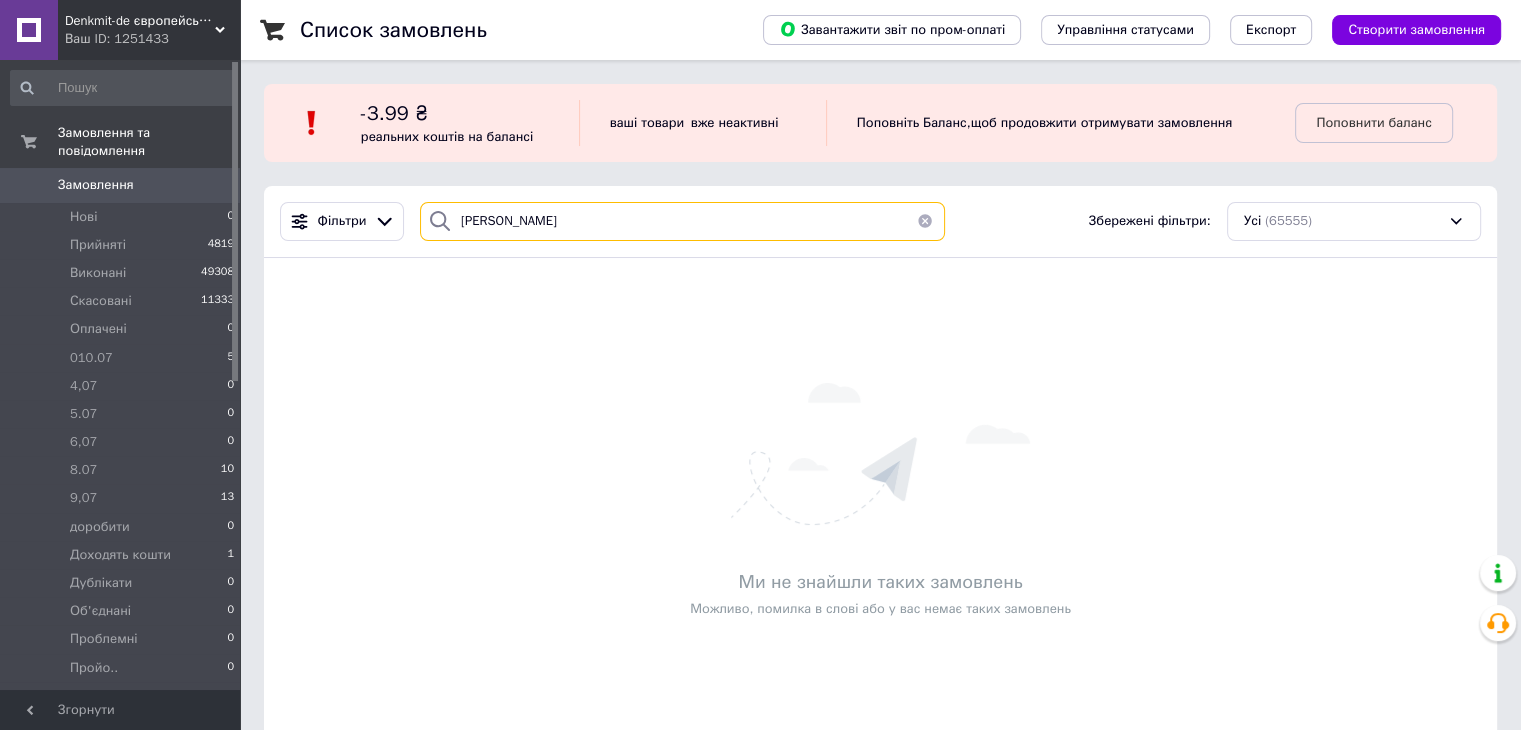 type 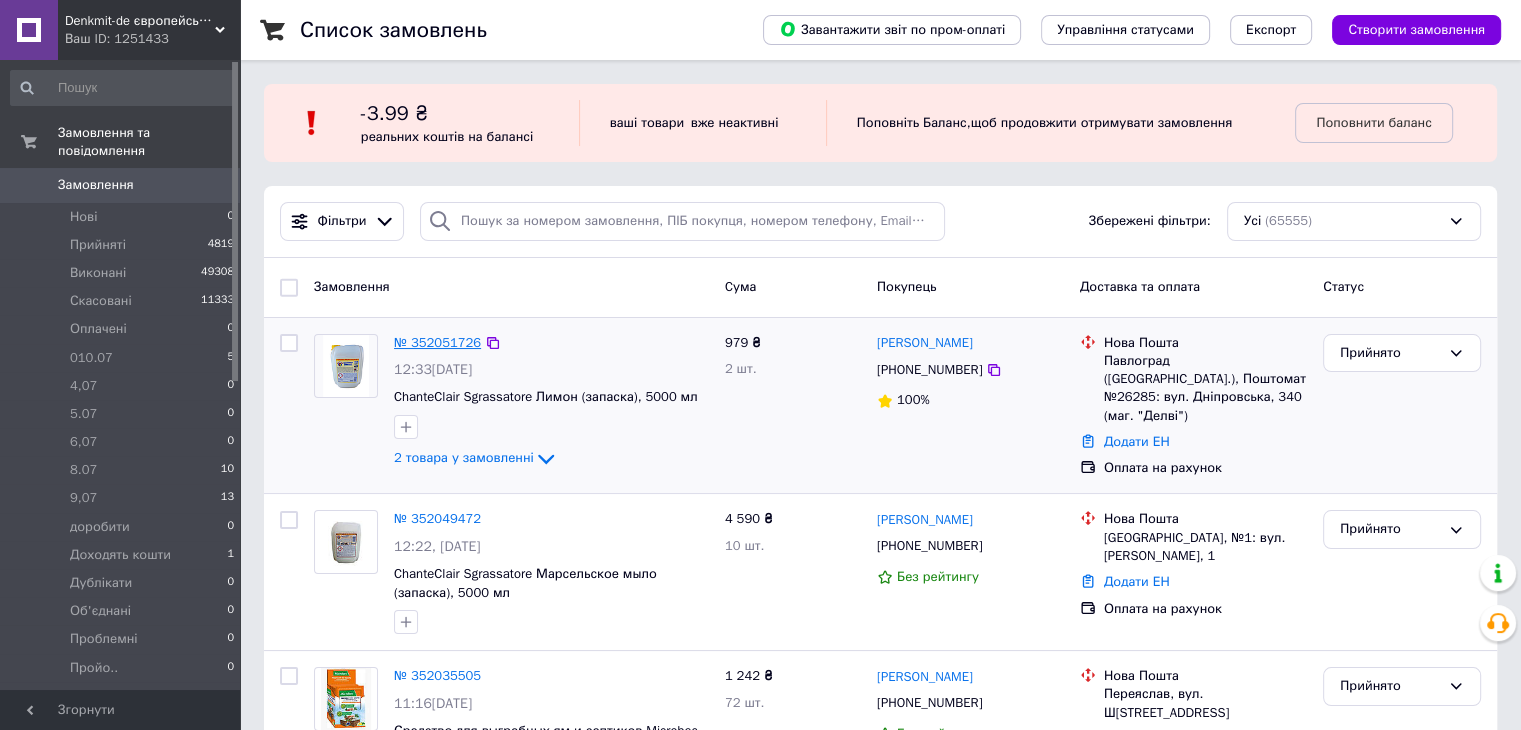 click on "№ 352051726" at bounding box center [437, 342] 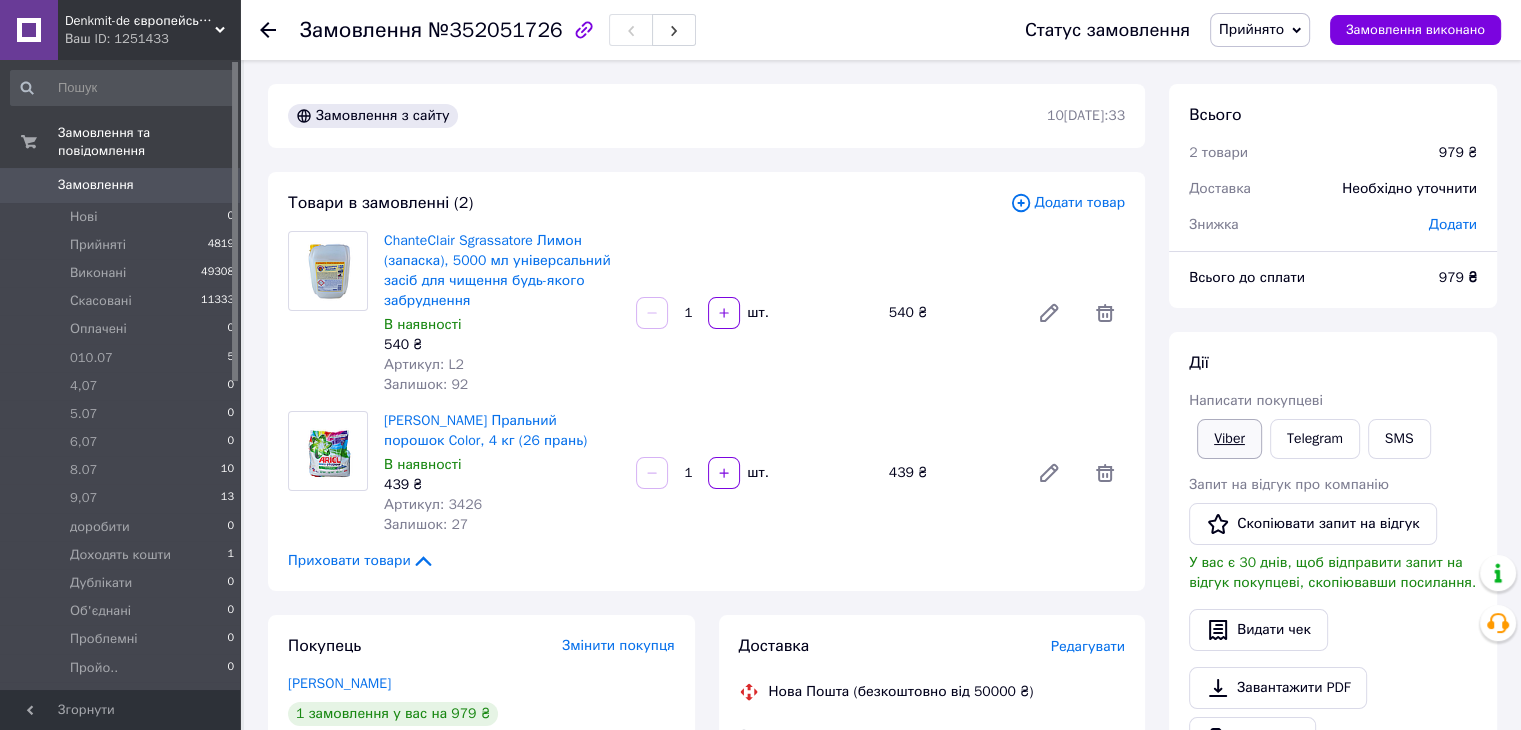 click on "Viber" at bounding box center [1229, 439] 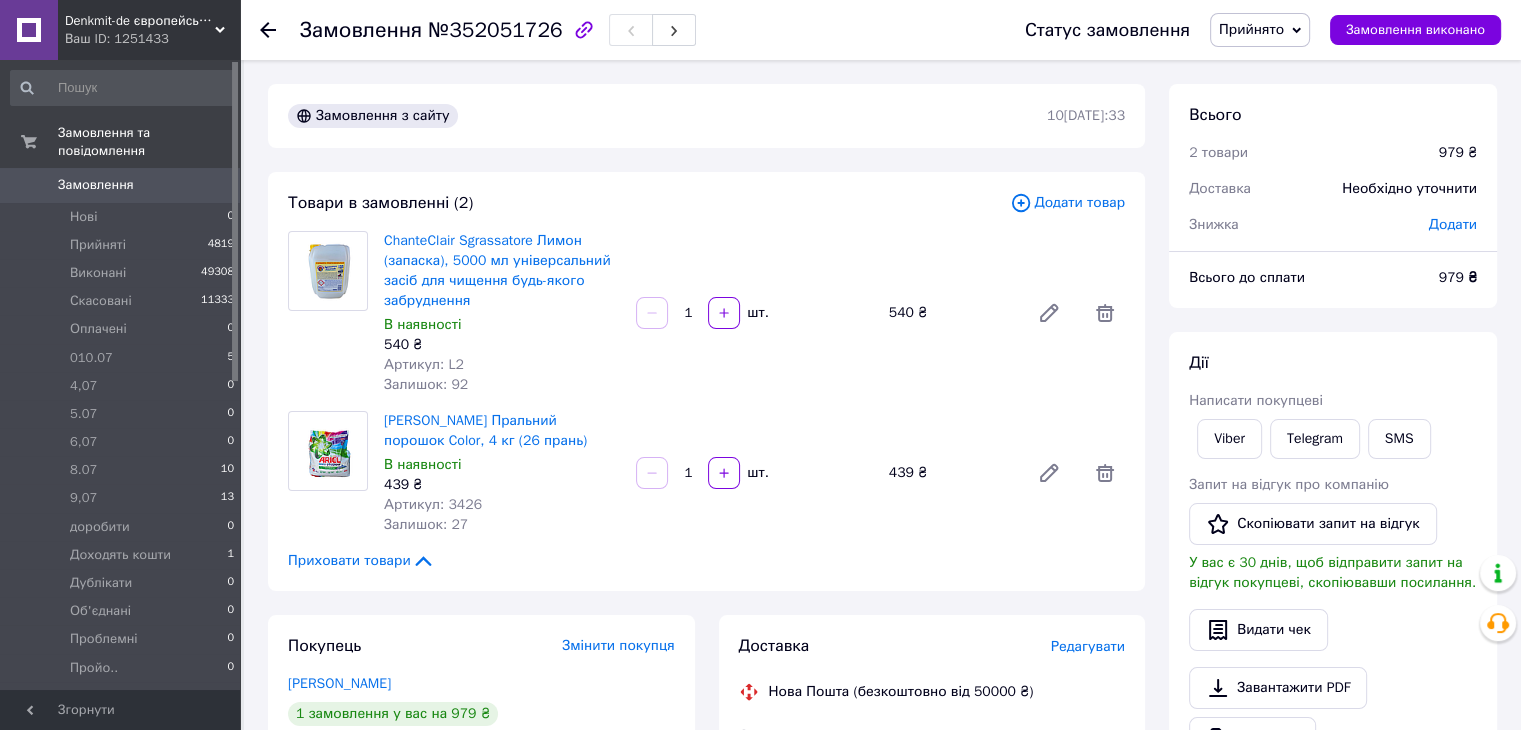 click on "Замовлення з сайту 10[DATE]:33 Товари в замовленні (2) Додати товар ChanteClair Sgrassatore Лимон  (запаска), 5000 мл універсальний засіб для чищення будь-якого забруднення В наявності 540 ₴ Артикул: L2 Залишок: 92 1   шт. 540 ₴ Ariel Пральний порошок Color, 4 кг (26 прань) В наявності 439 ₴ Артикул: 3426 Залишок: 27 1   шт. 439 ₴ Приховати товари Покупець Змінити покупця [PERSON_NAME] 1 замовлення у вас на 979 ₴ 100%   успішних покупок Додати відгук Додати [PHONE_NUMBER] Оплата Оплата на рахунок Доставка Редагувати Нова Пошта (безкоштовно від 50000 ₴) Отримувач [PERSON_NAME] Телефон отримувача [PHONE_NUMBER]" at bounding box center [706, 775] 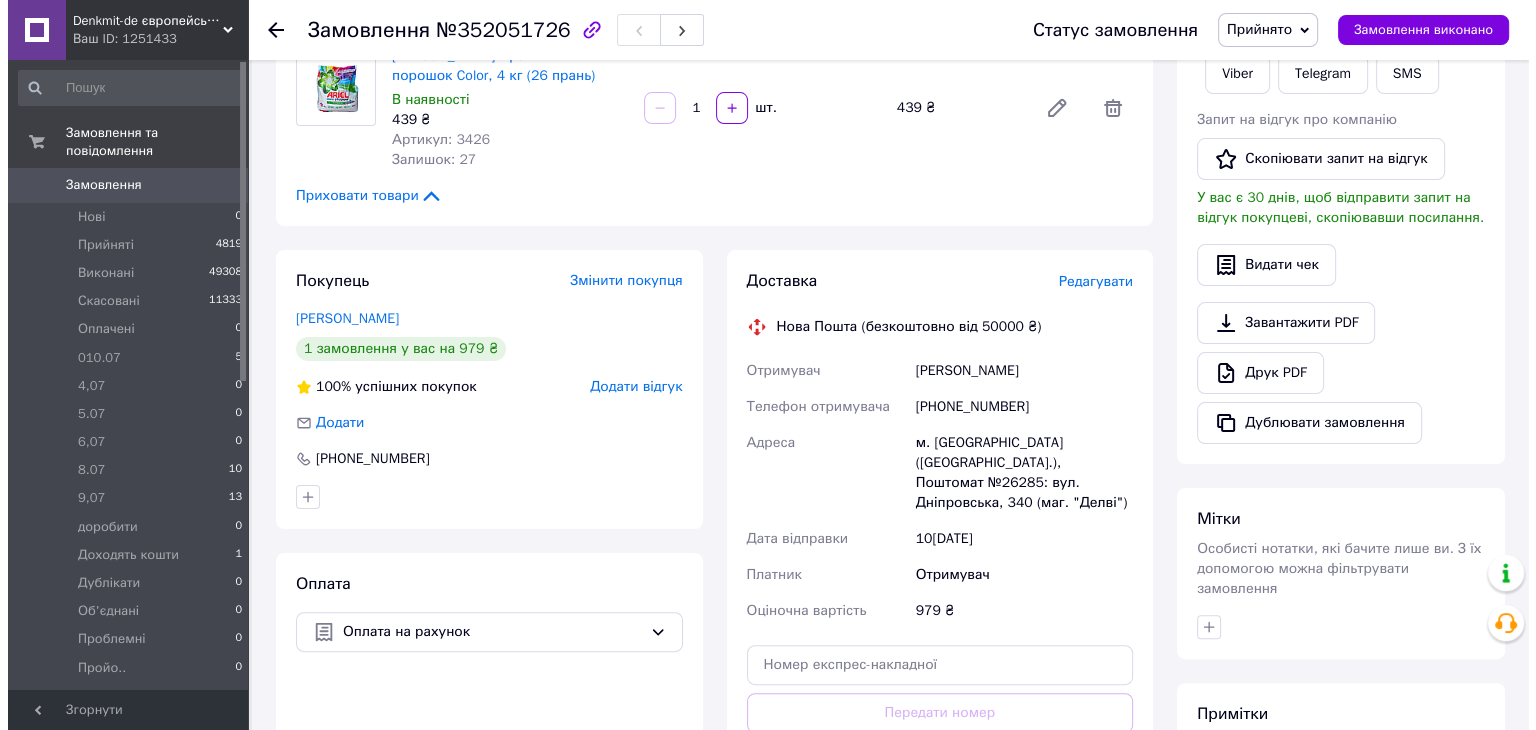 scroll, scrollTop: 400, scrollLeft: 0, axis: vertical 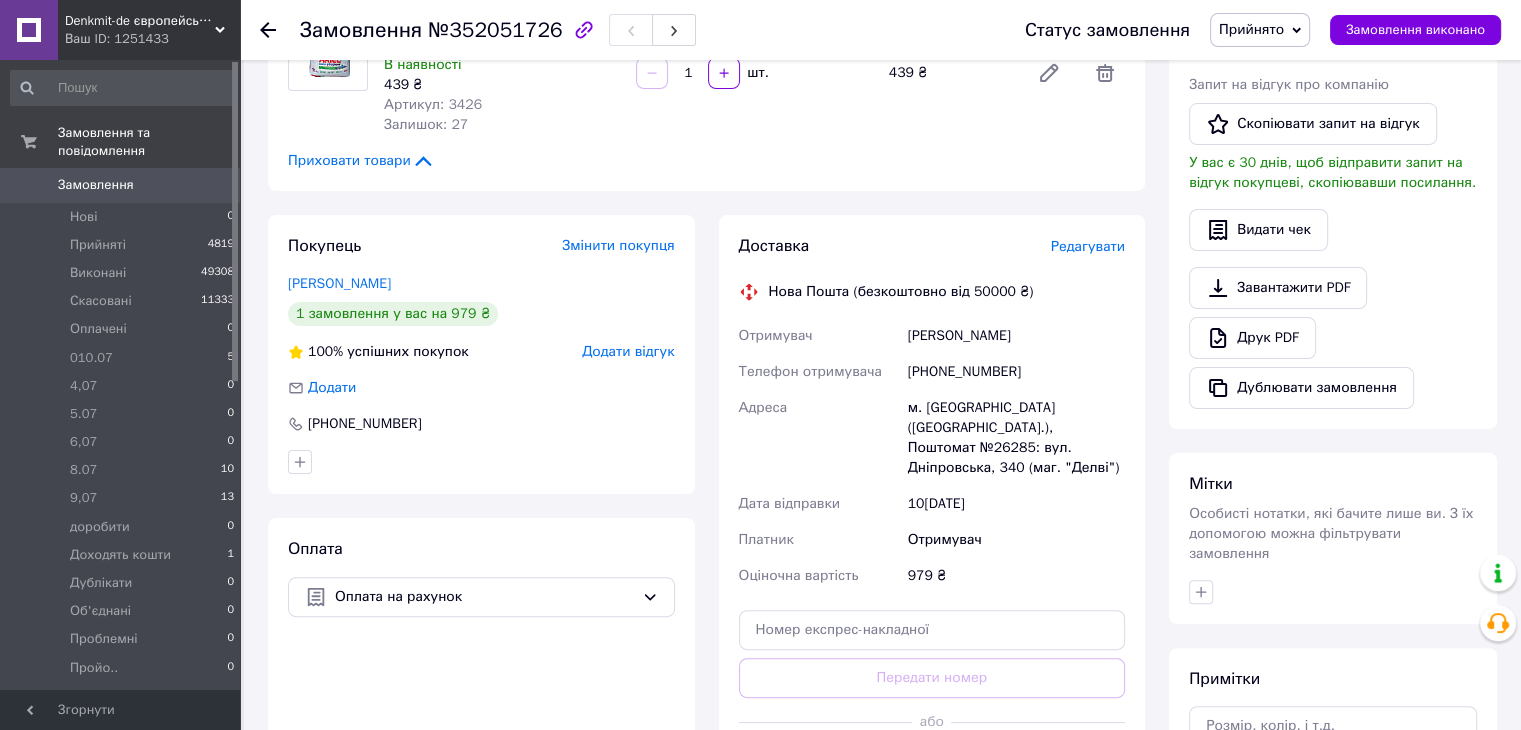 click on "Редагувати" at bounding box center [1088, 246] 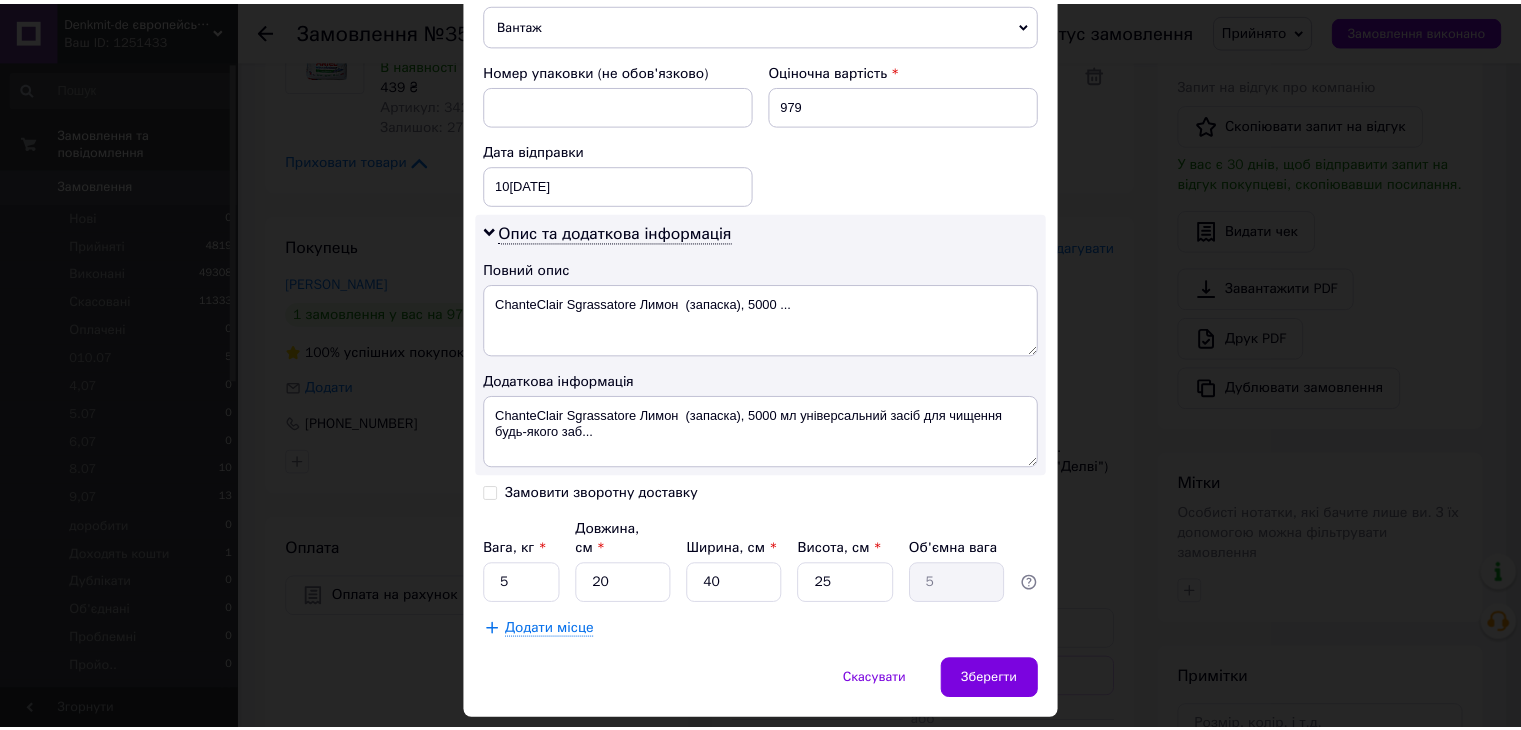 scroll, scrollTop: 852, scrollLeft: 0, axis: vertical 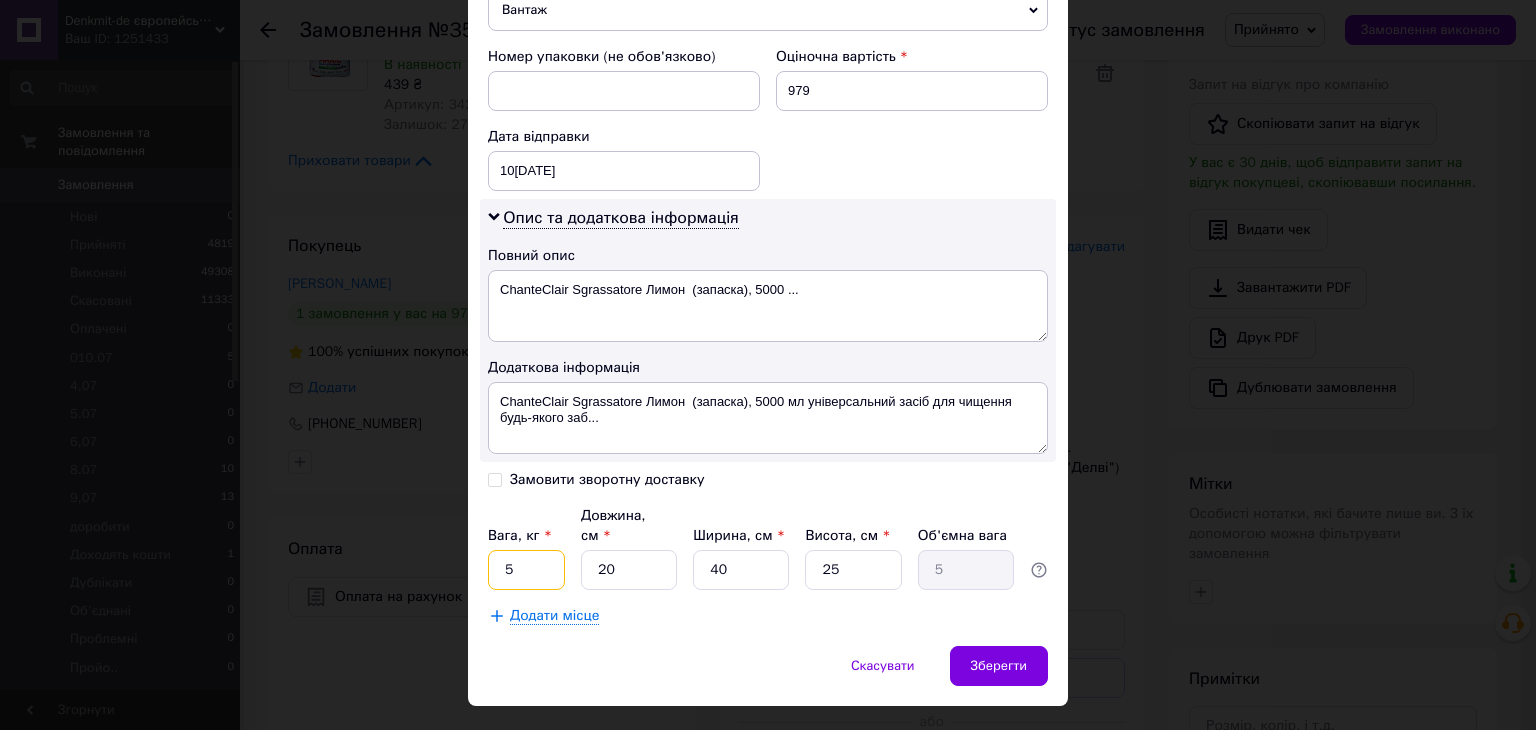 drag, startPoint x: 516, startPoint y: 527, endPoint x: 497, endPoint y: 531, distance: 19.416489 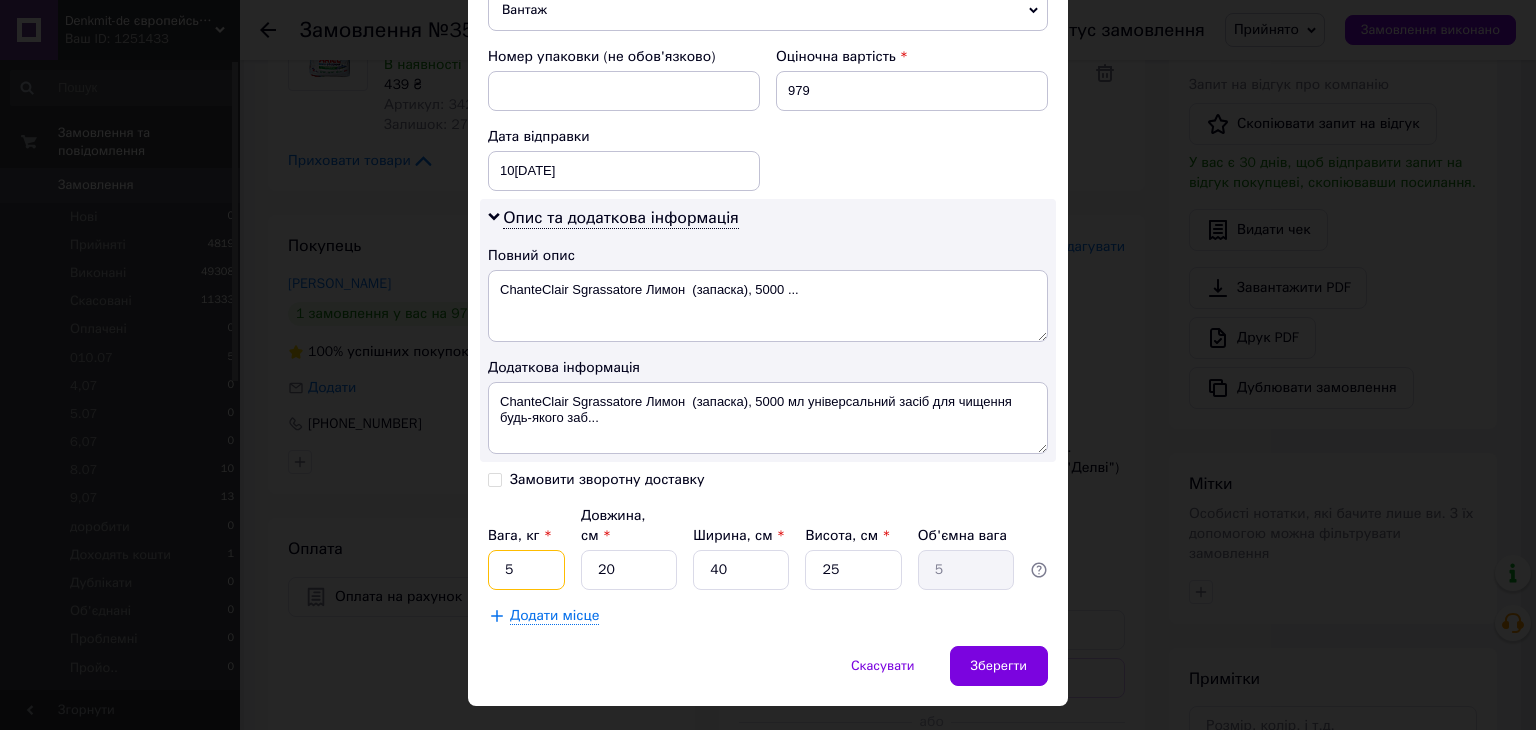 click on "5" at bounding box center [526, 570] 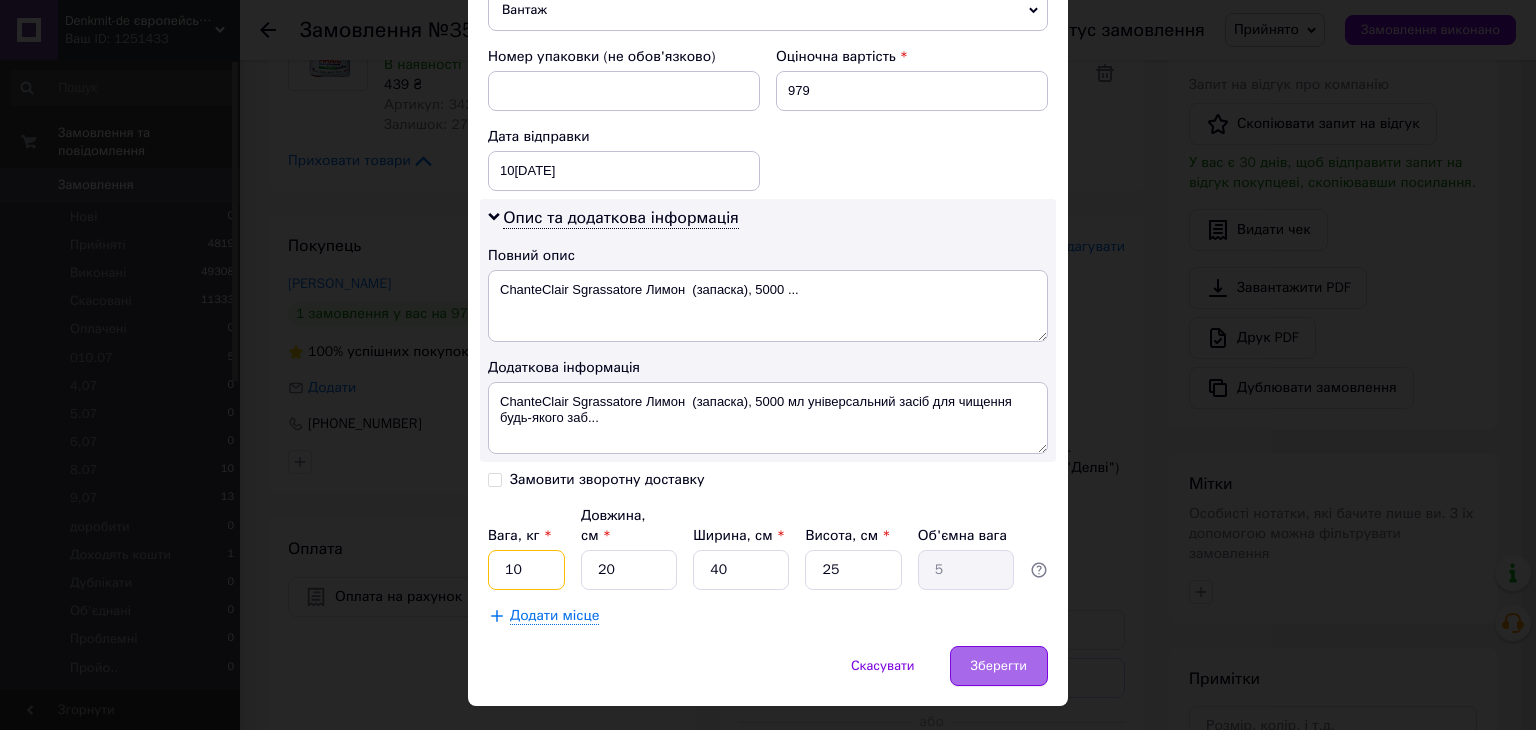 type on "10" 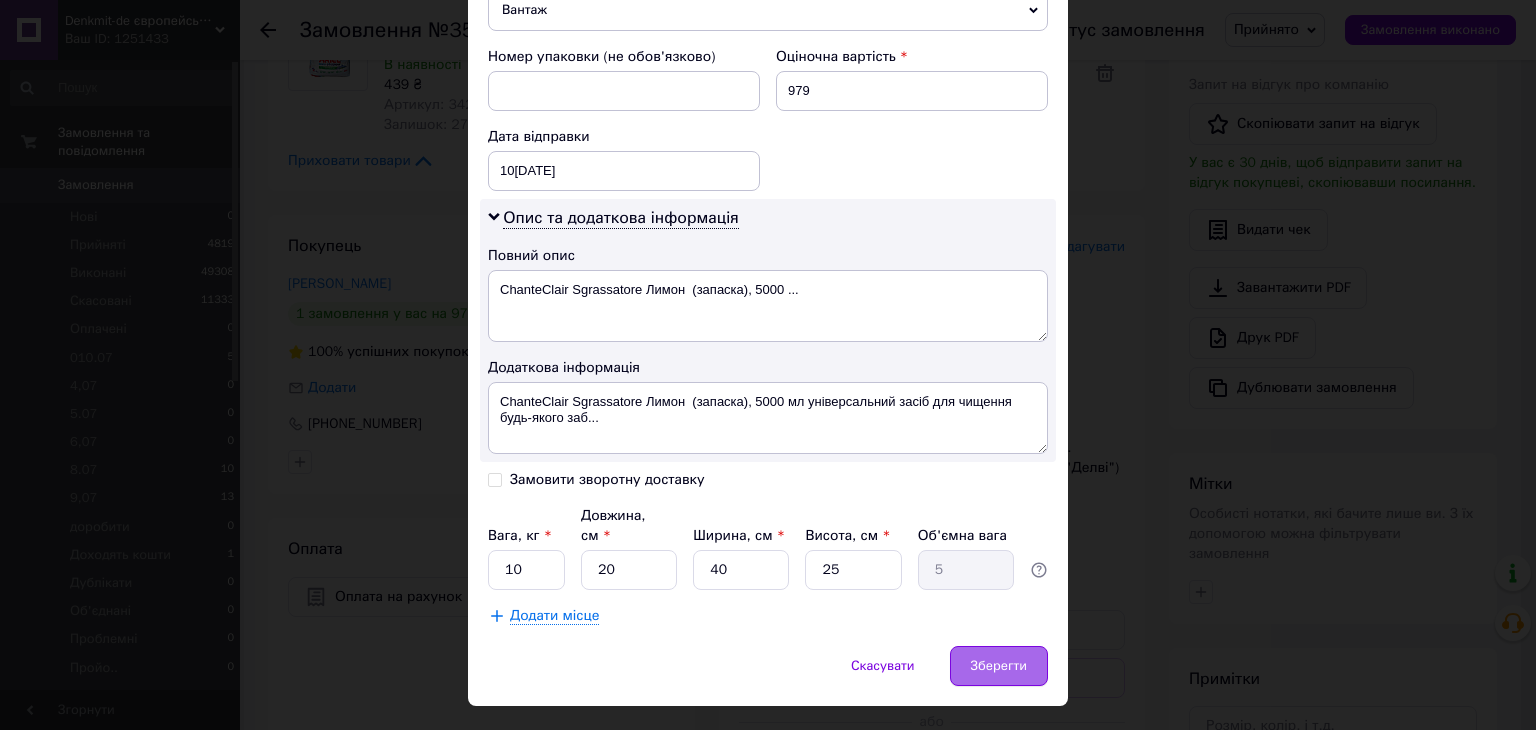 click on "Зберегти" at bounding box center [999, 666] 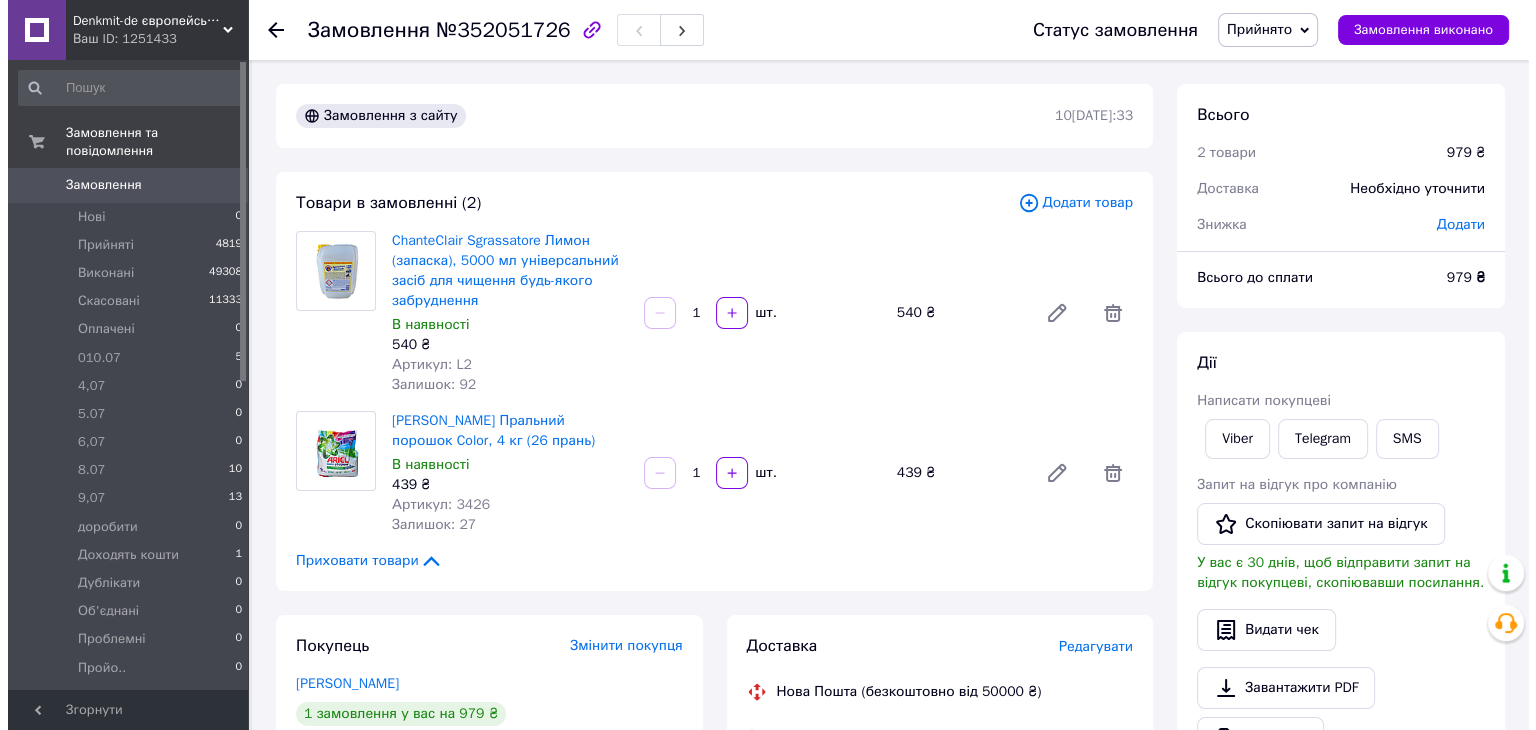 scroll, scrollTop: 100, scrollLeft: 0, axis: vertical 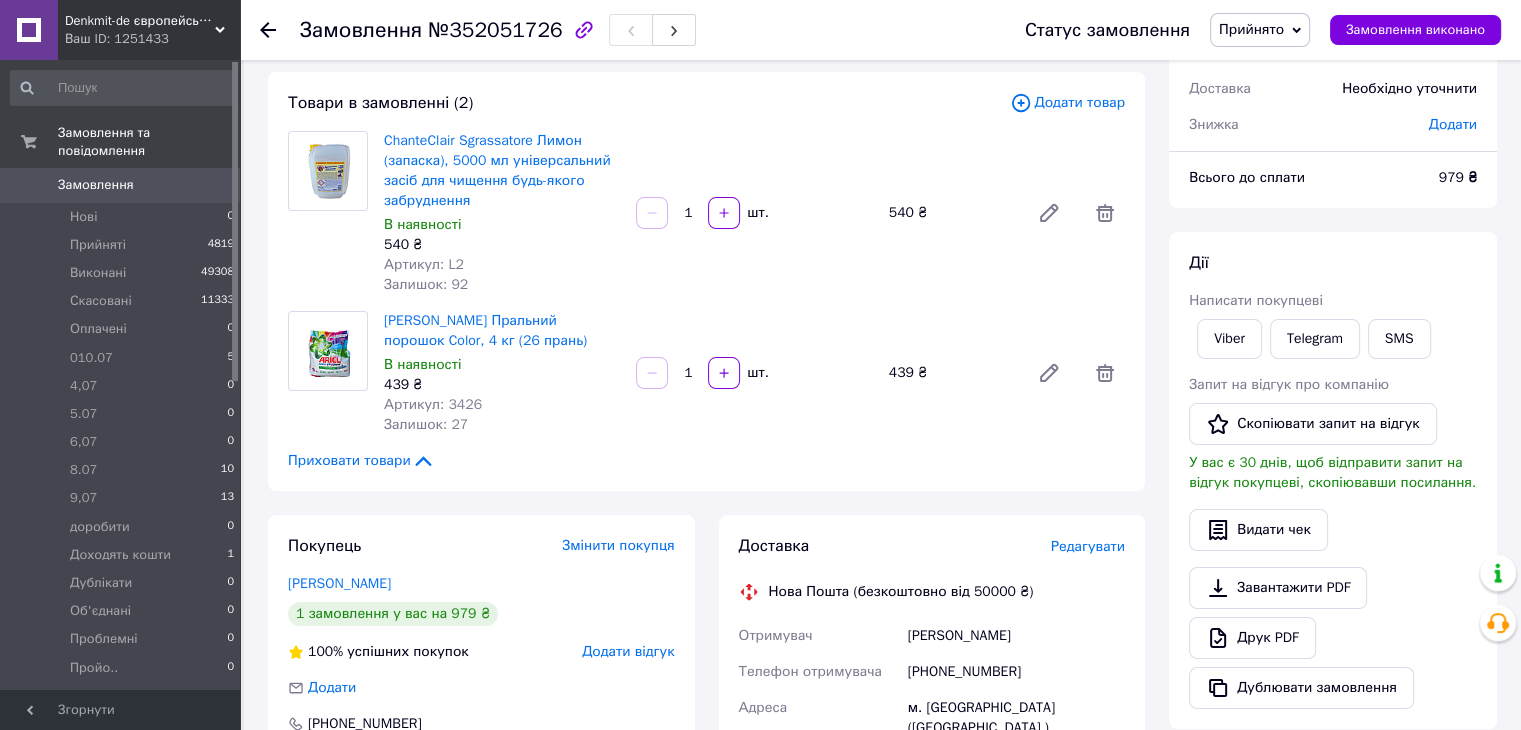 click on "Редагувати" at bounding box center [1088, 546] 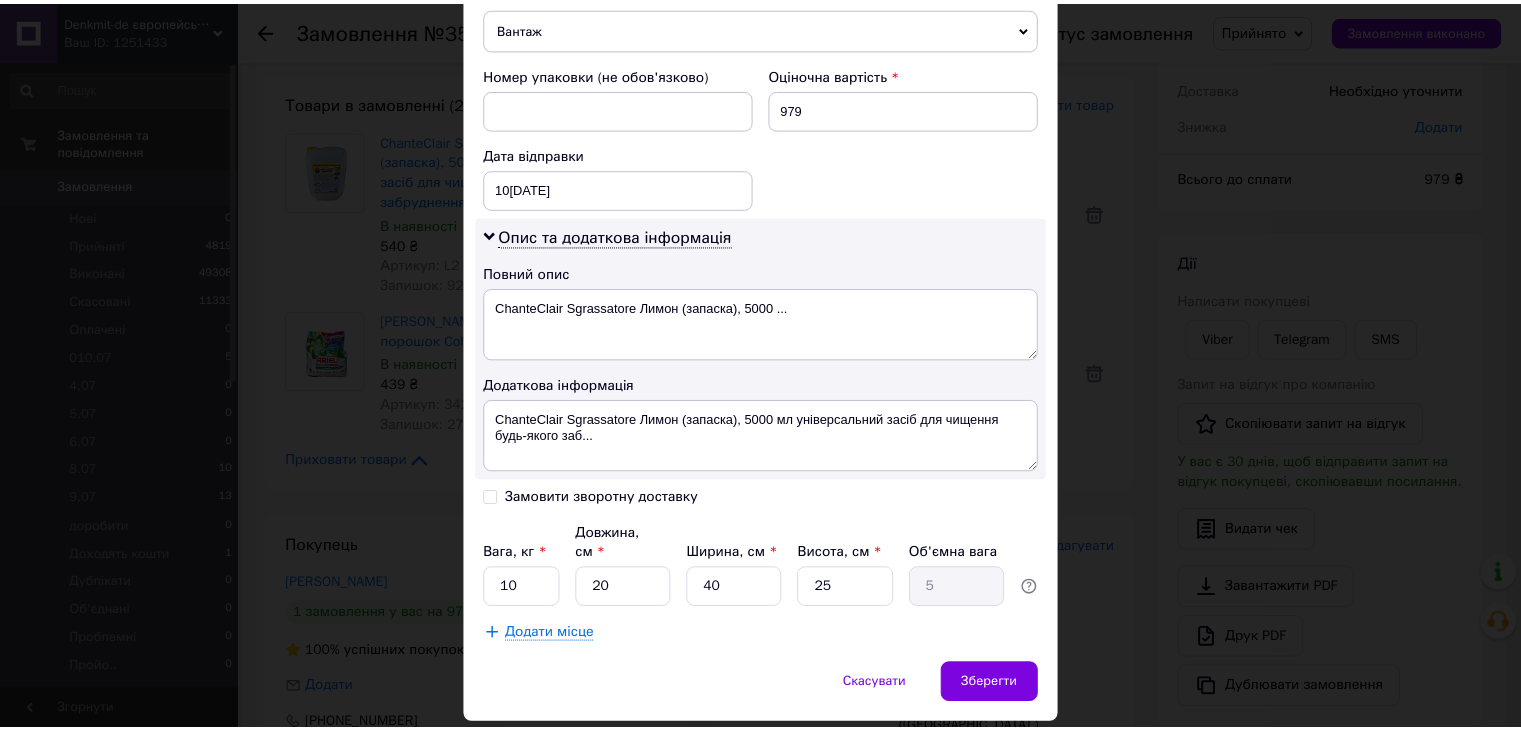 scroll, scrollTop: 852, scrollLeft: 0, axis: vertical 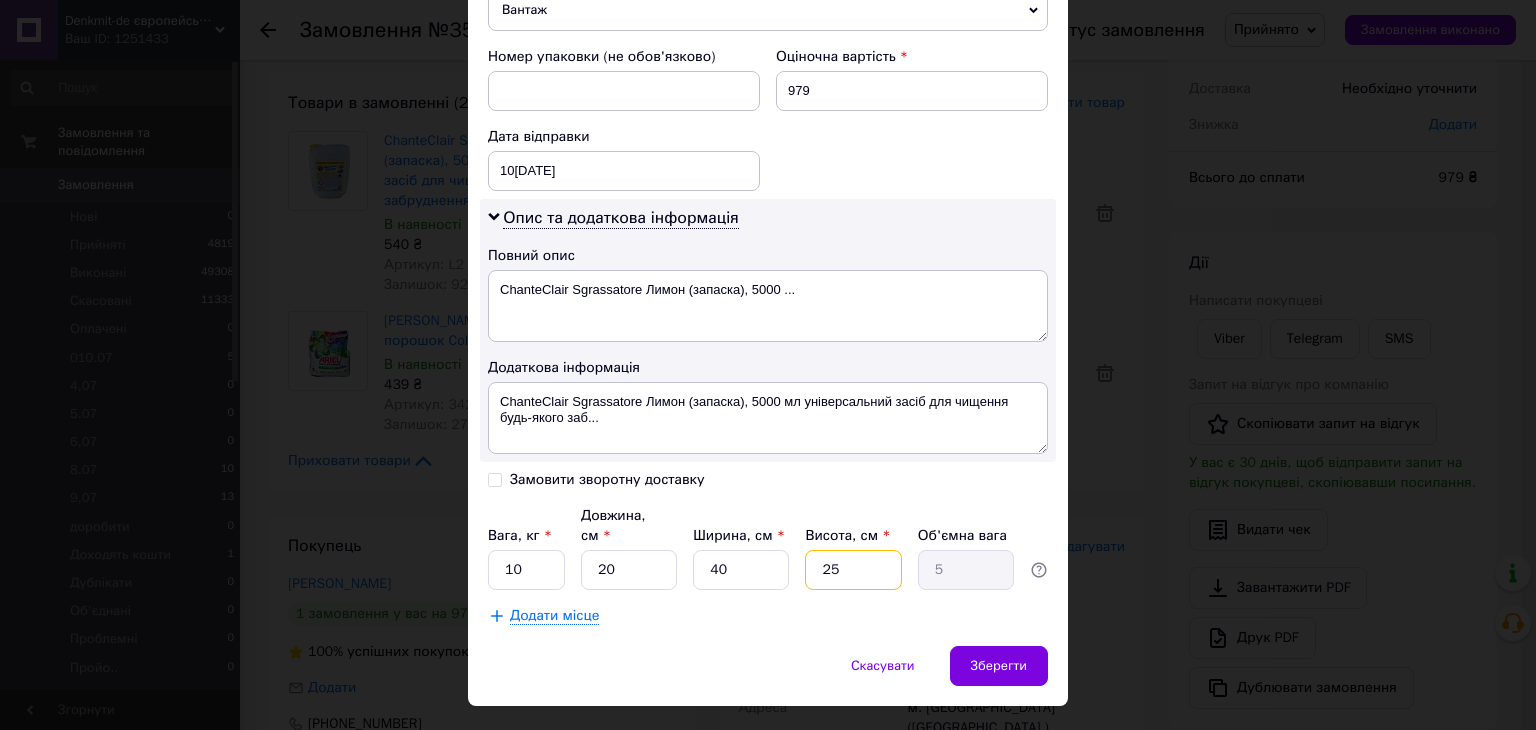 drag, startPoint x: 856, startPoint y: 521, endPoint x: 819, endPoint y: 526, distance: 37.336308 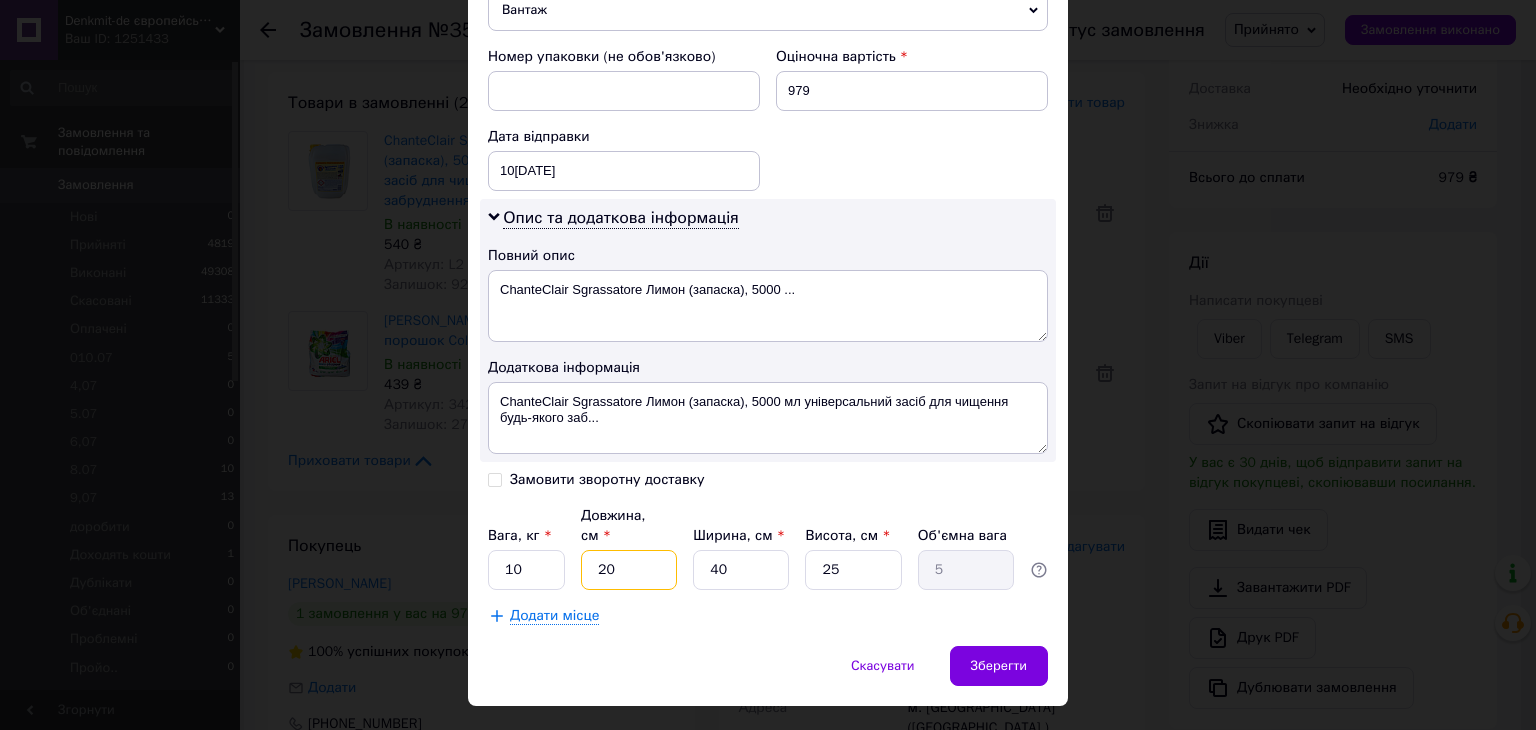 drag, startPoint x: 618, startPoint y: 523, endPoint x: 592, endPoint y: 524, distance: 26.019224 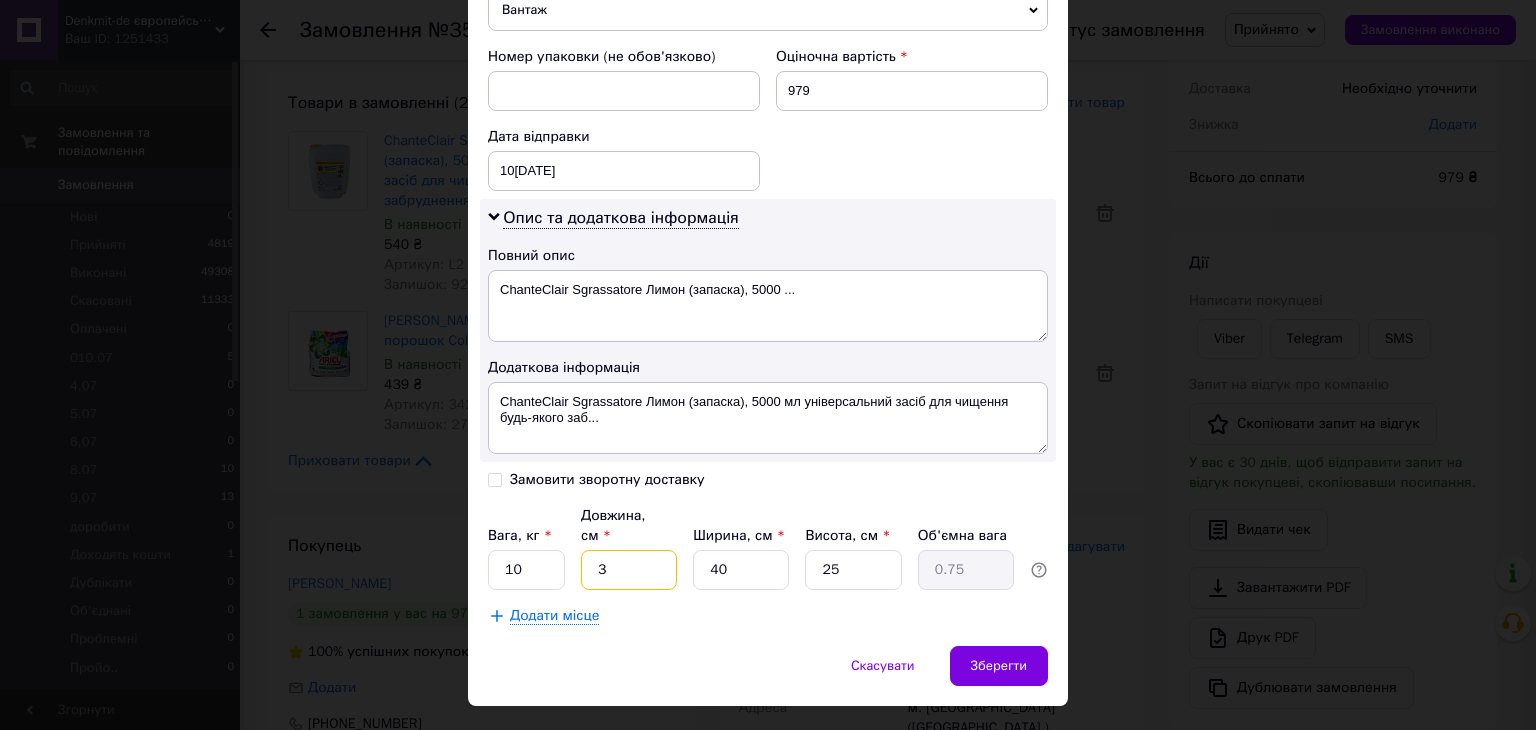 type on "33" 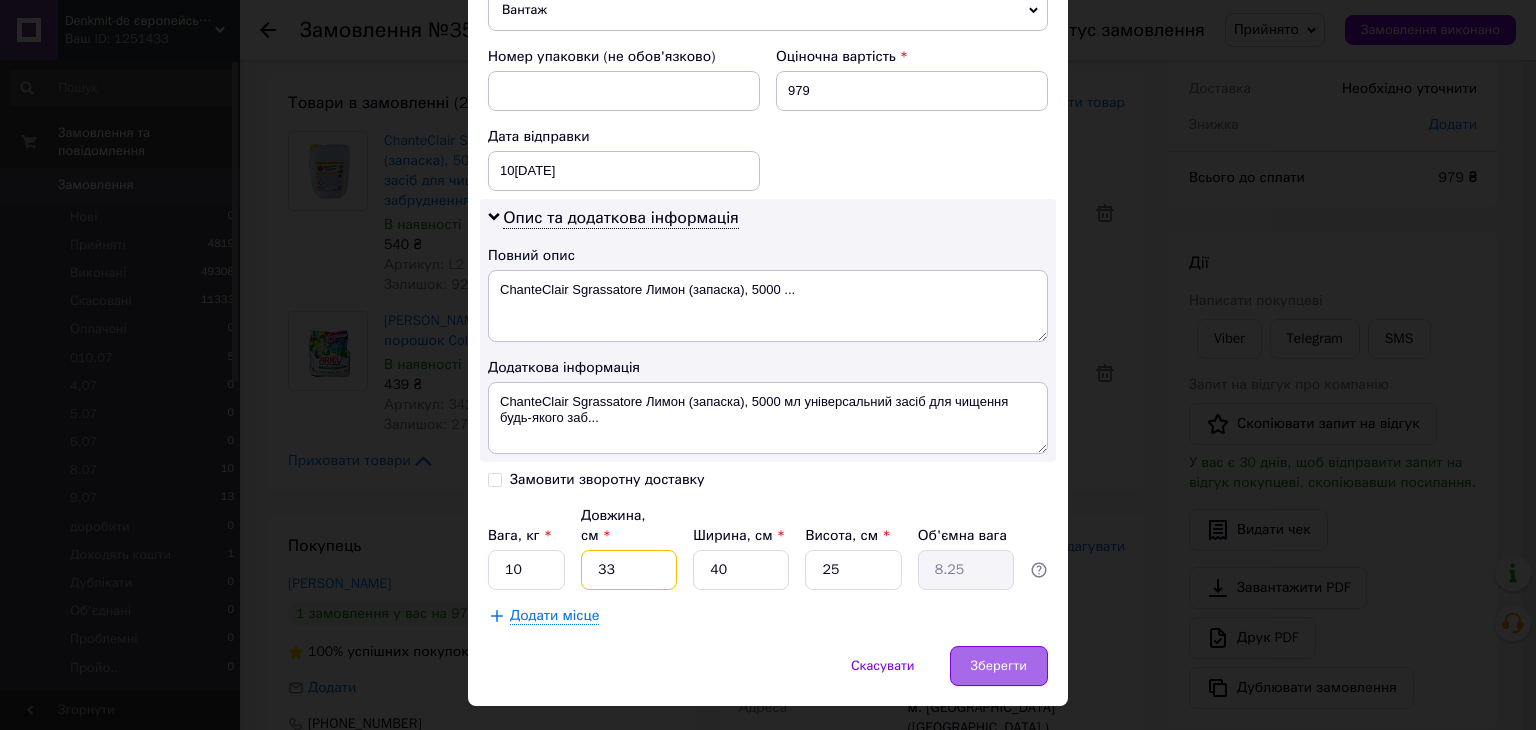 type on "33" 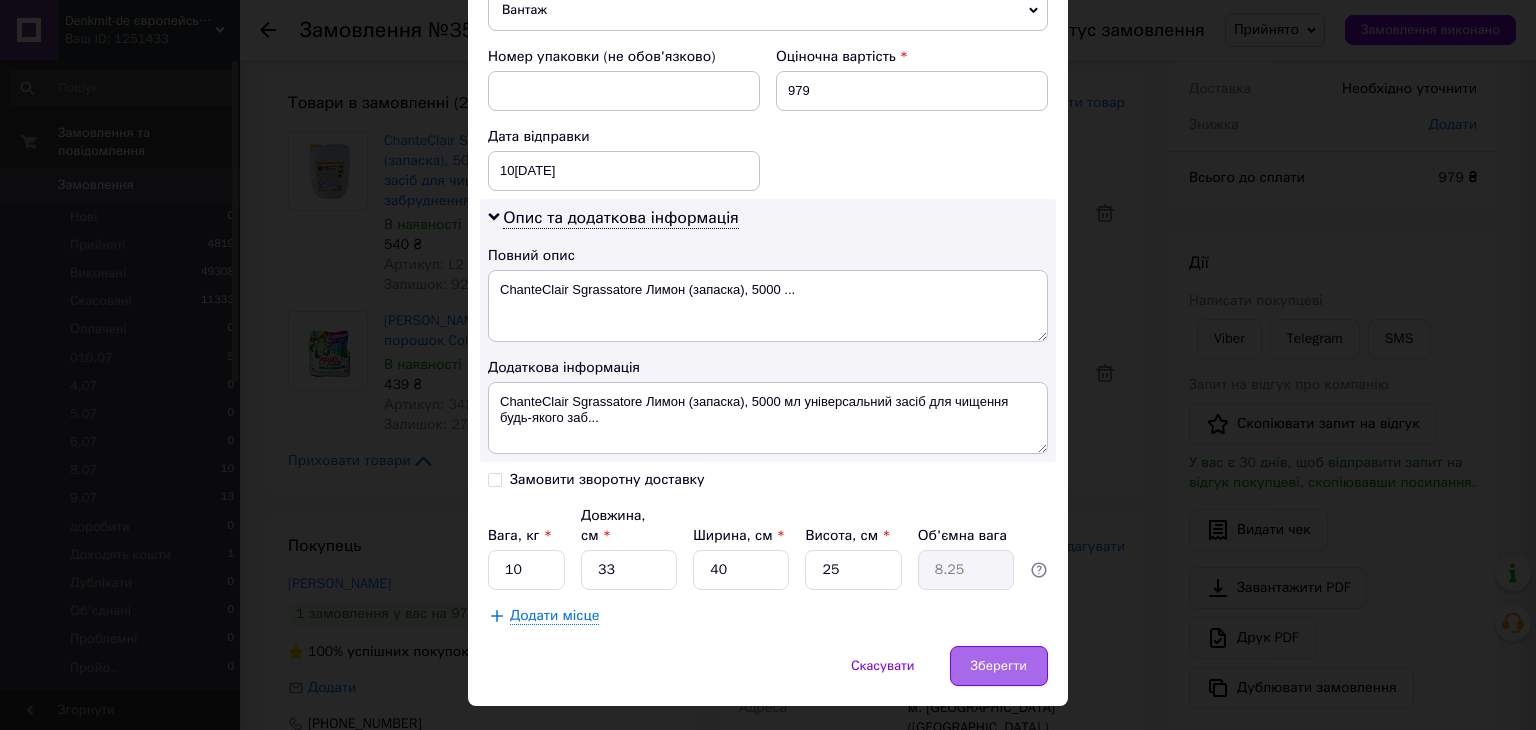 click on "Зберегти" at bounding box center (999, 666) 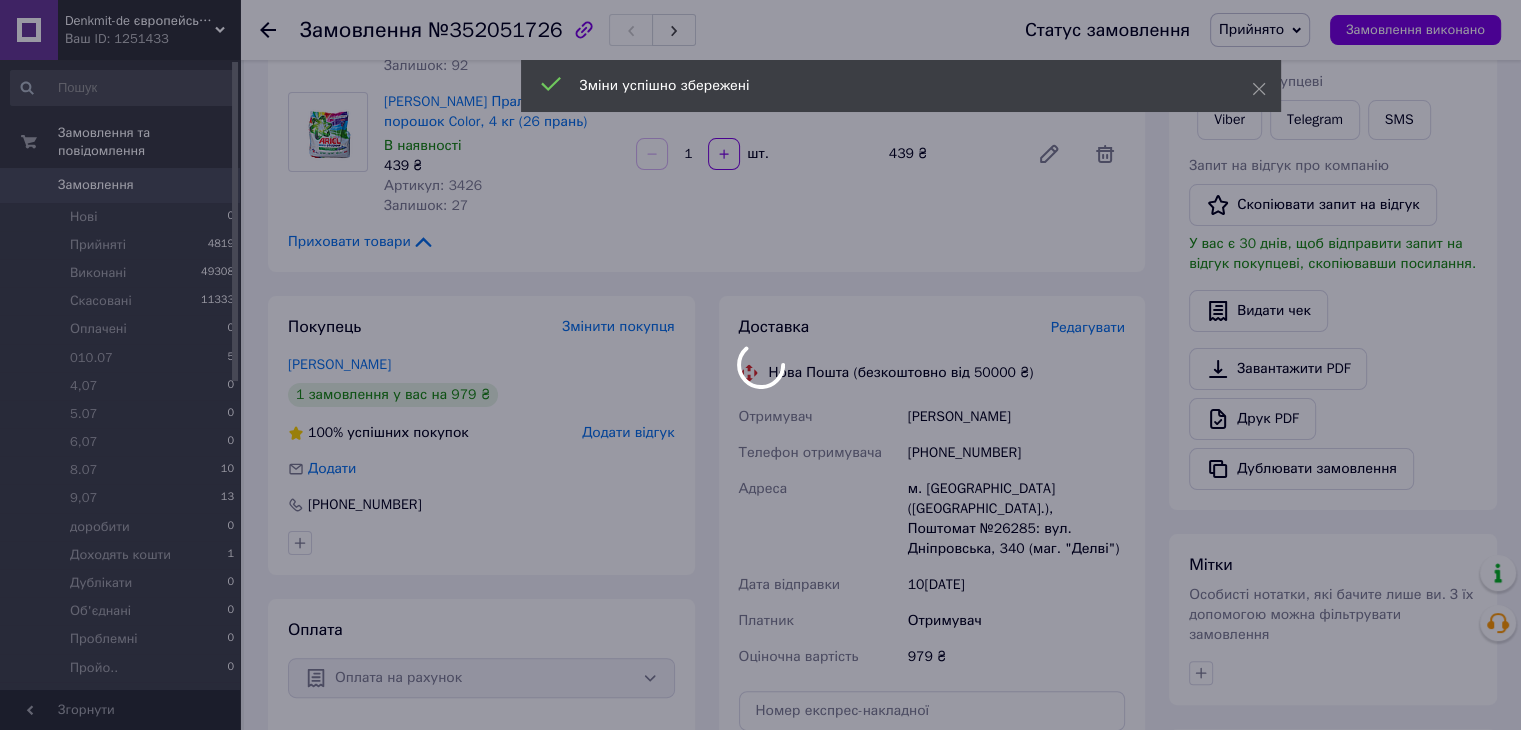scroll, scrollTop: 500, scrollLeft: 0, axis: vertical 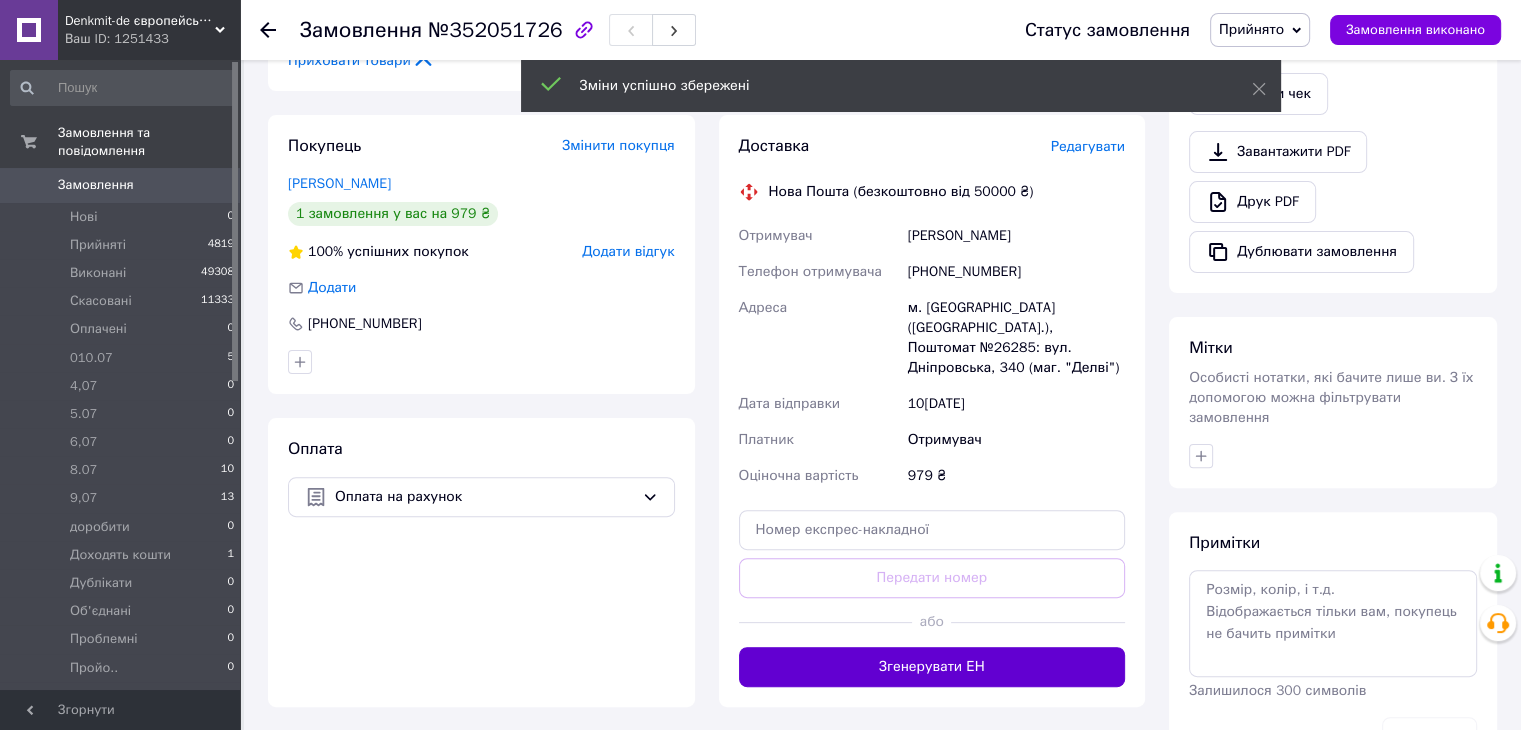 click on "Згенерувати ЕН" at bounding box center [932, 667] 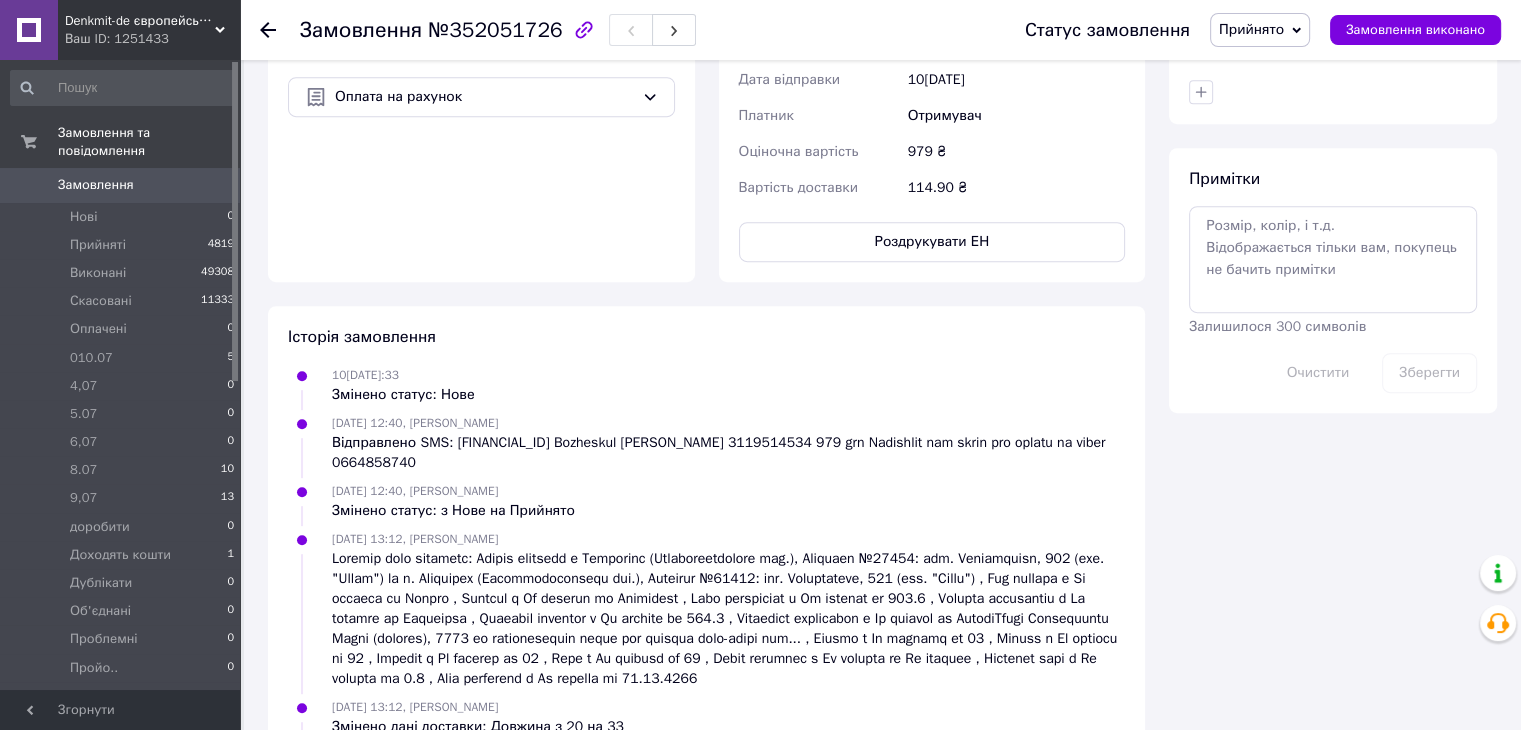 scroll, scrollTop: 500, scrollLeft: 0, axis: vertical 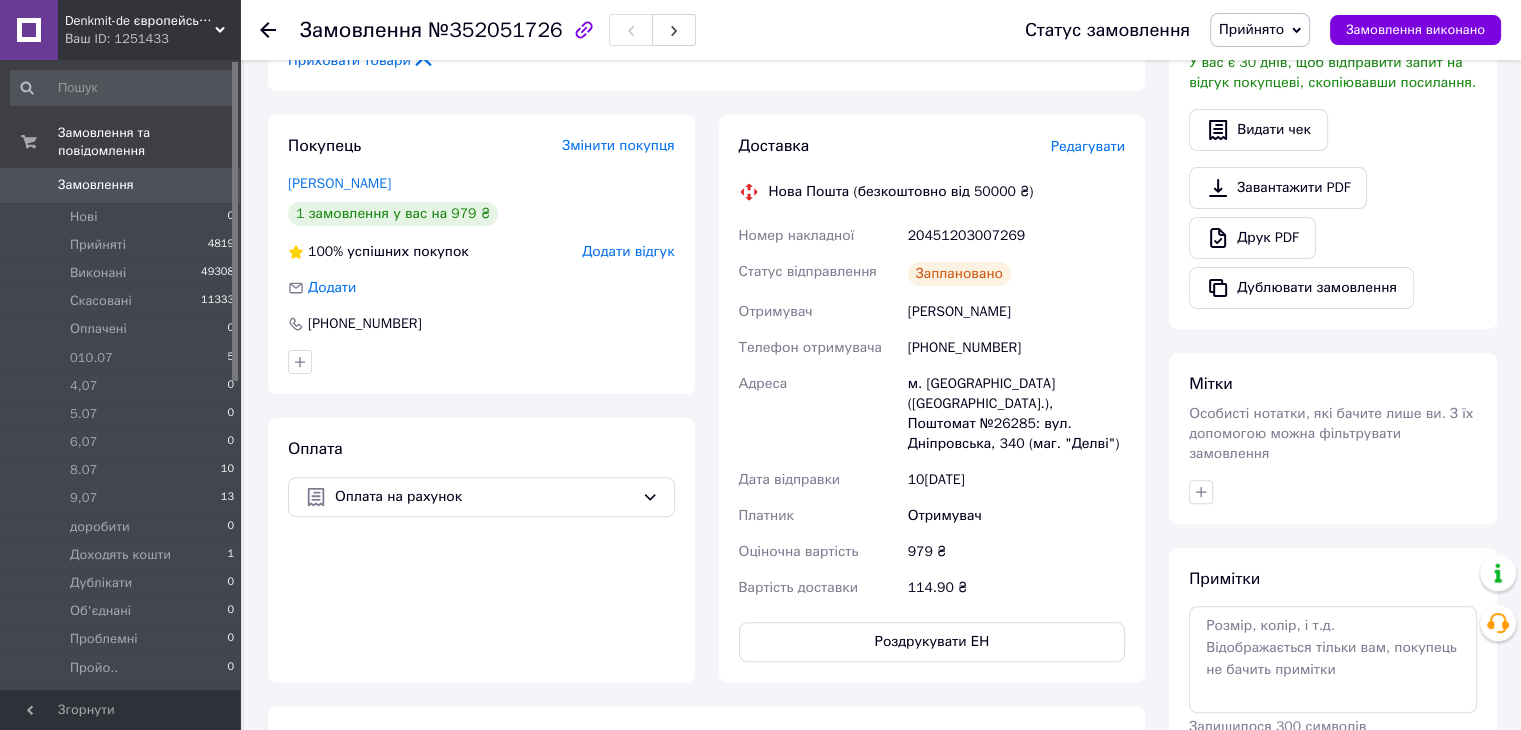 click on "Прийнято" at bounding box center [1251, 29] 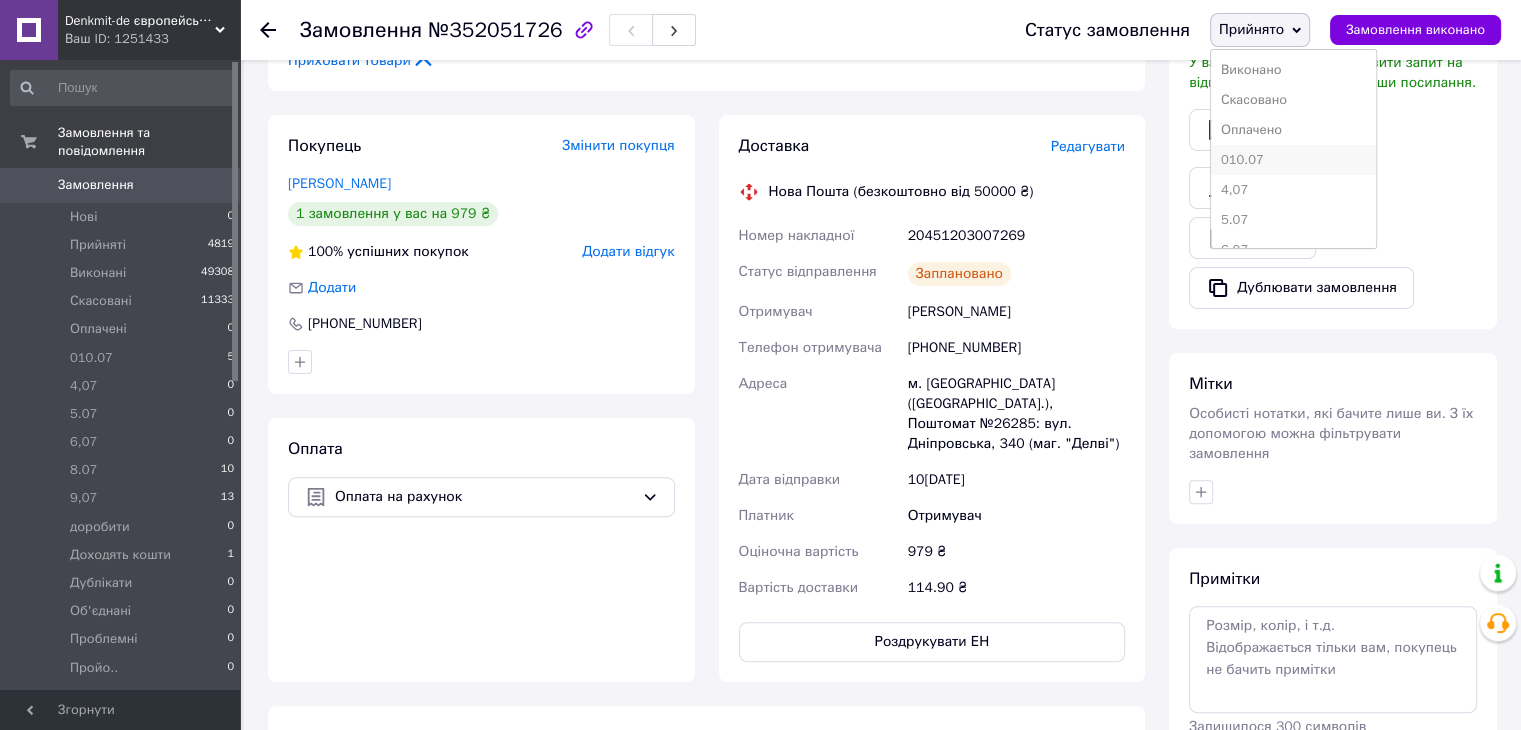 click on "010.07" at bounding box center [1293, 160] 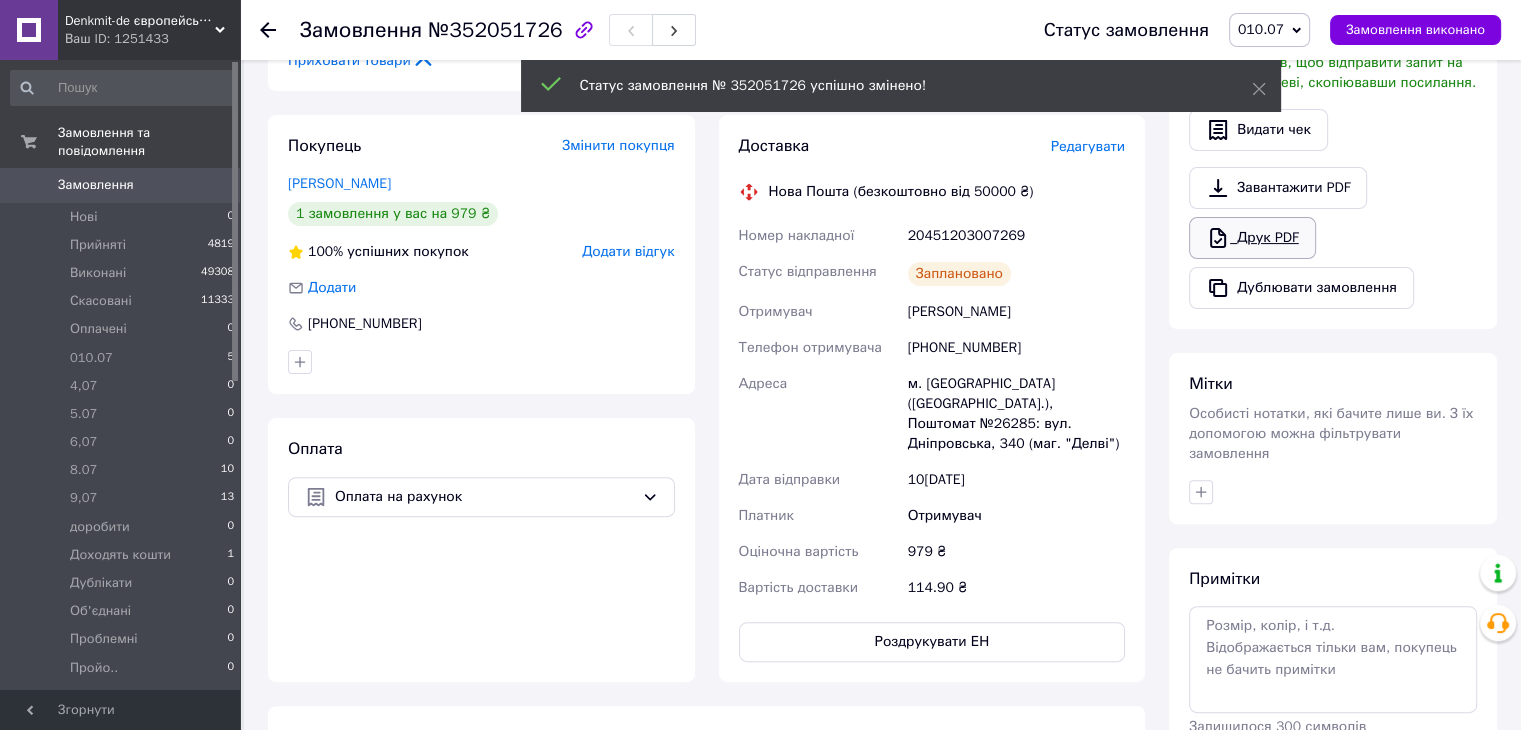 click on "Друк PDF" at bounding box center (1252, 238) 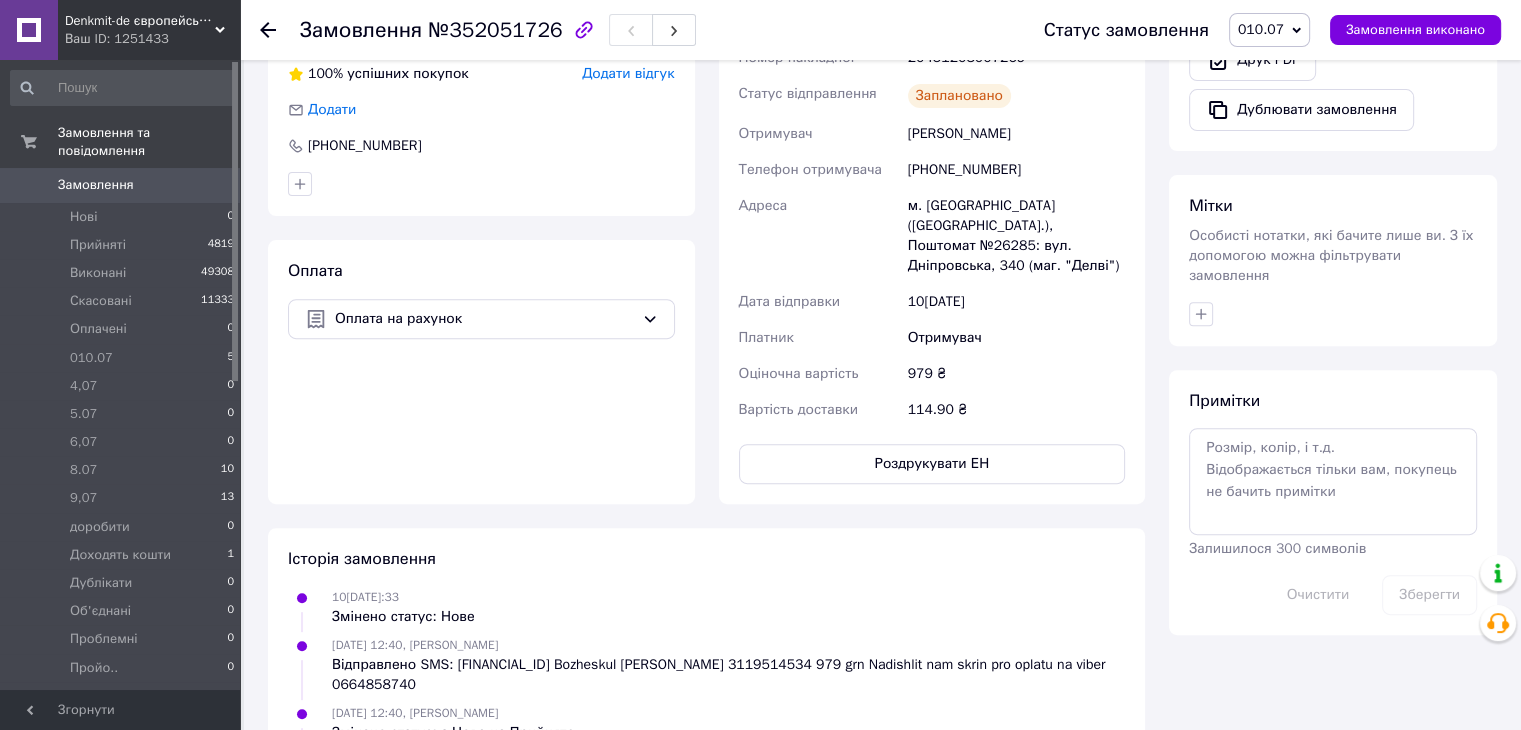 scroll, scrollTop: 700, scrollLeft: 0, axis: vertical 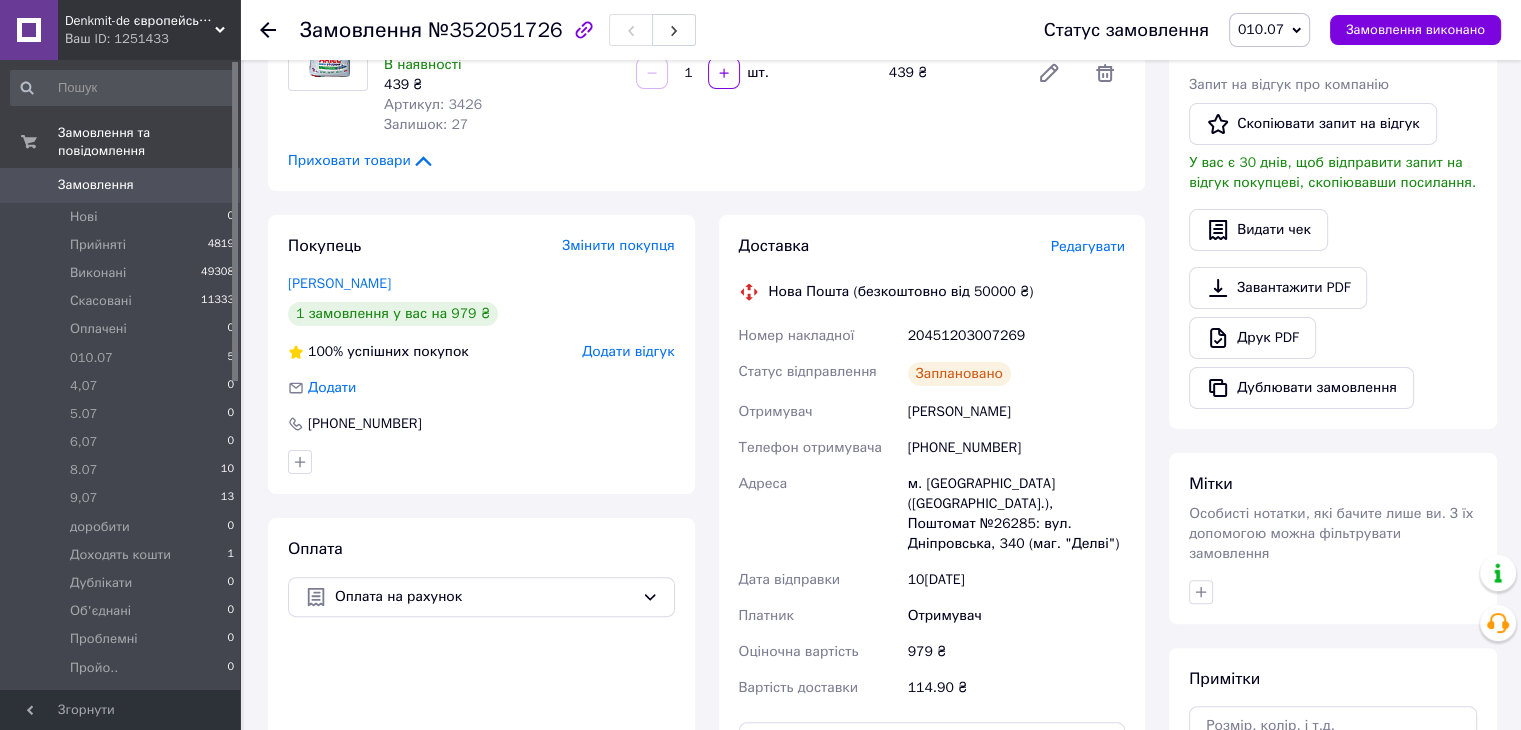 click on "20451203007269" at bounding box center (1016, 336) 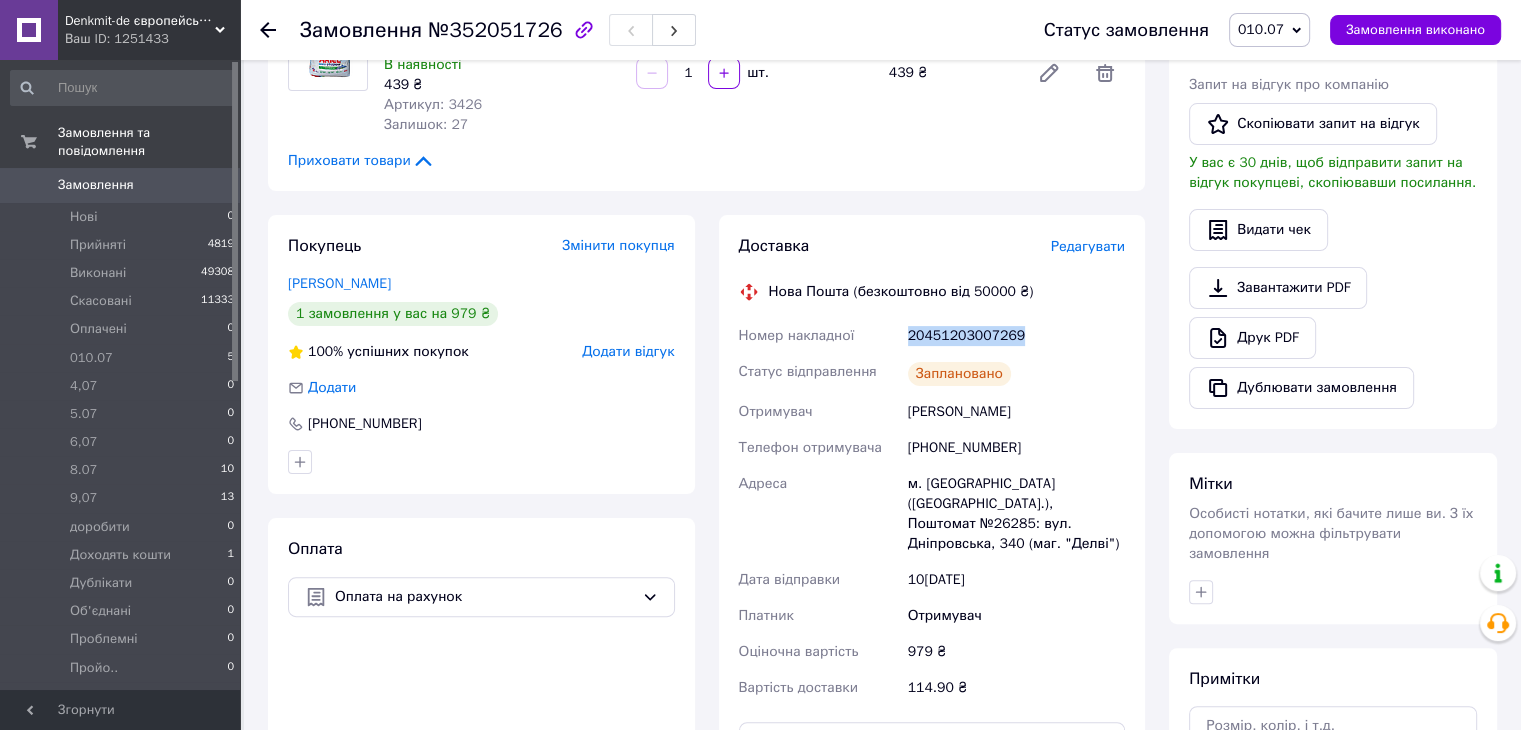 click on "20451203007269" at bounding box center (1016, 336) 